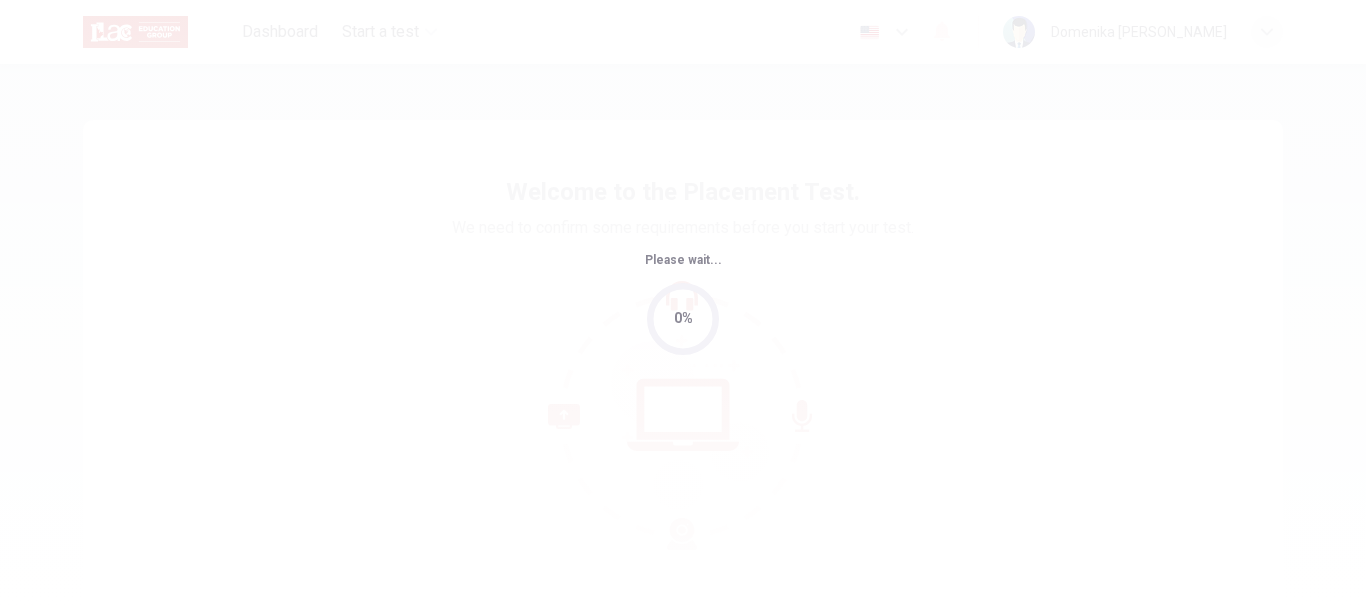 scroll, scrollTop: 0, scrollLeft: 0, axis: both 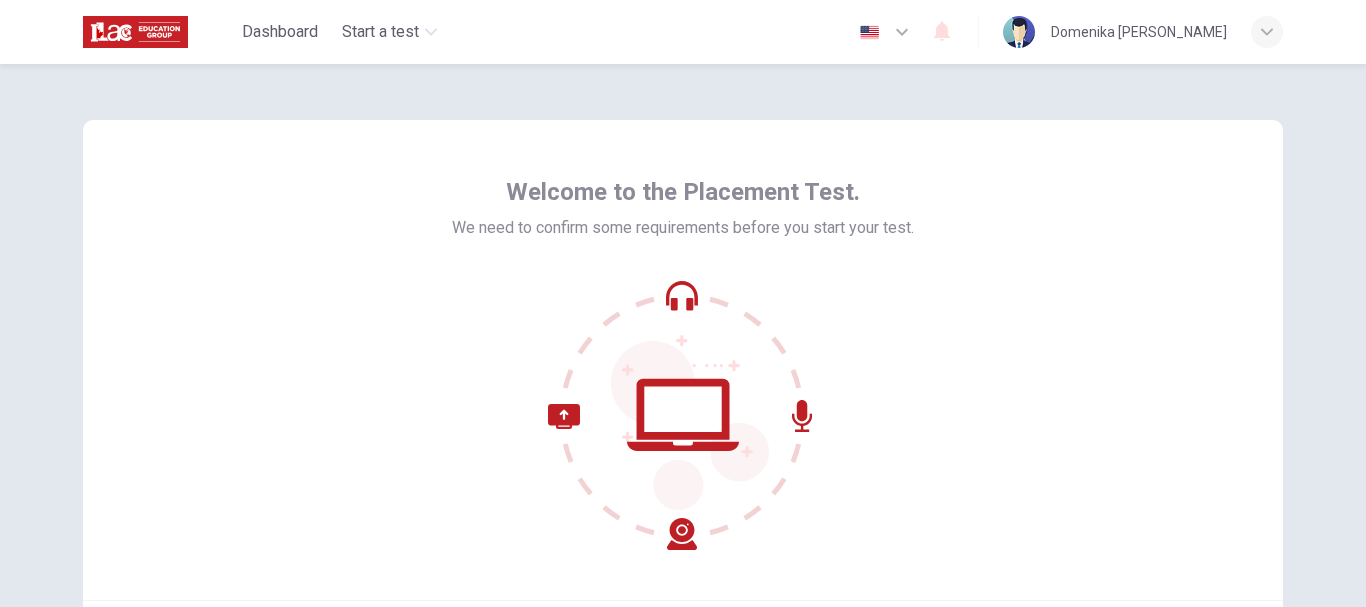 click on "Welcome to the Placement Test. We need to confirm some requirements before you start your test." at bounding box center [683, 360] 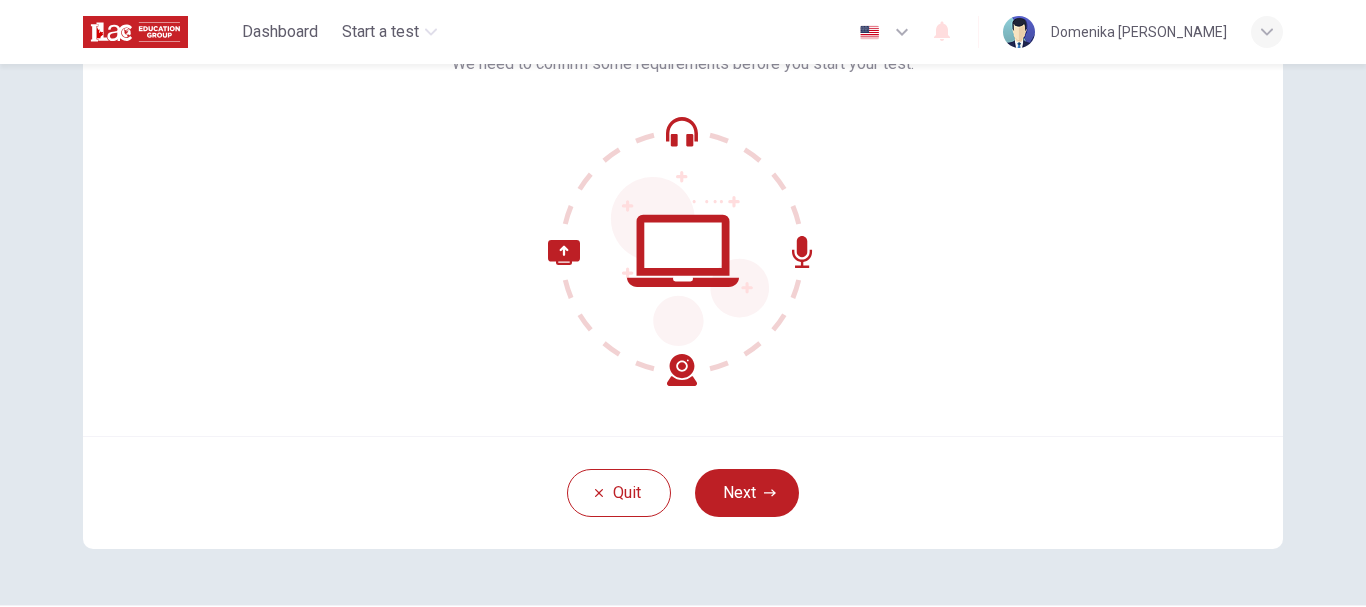 scroll, scrollTop: 152, scrollLeft: 0, axis: vertical 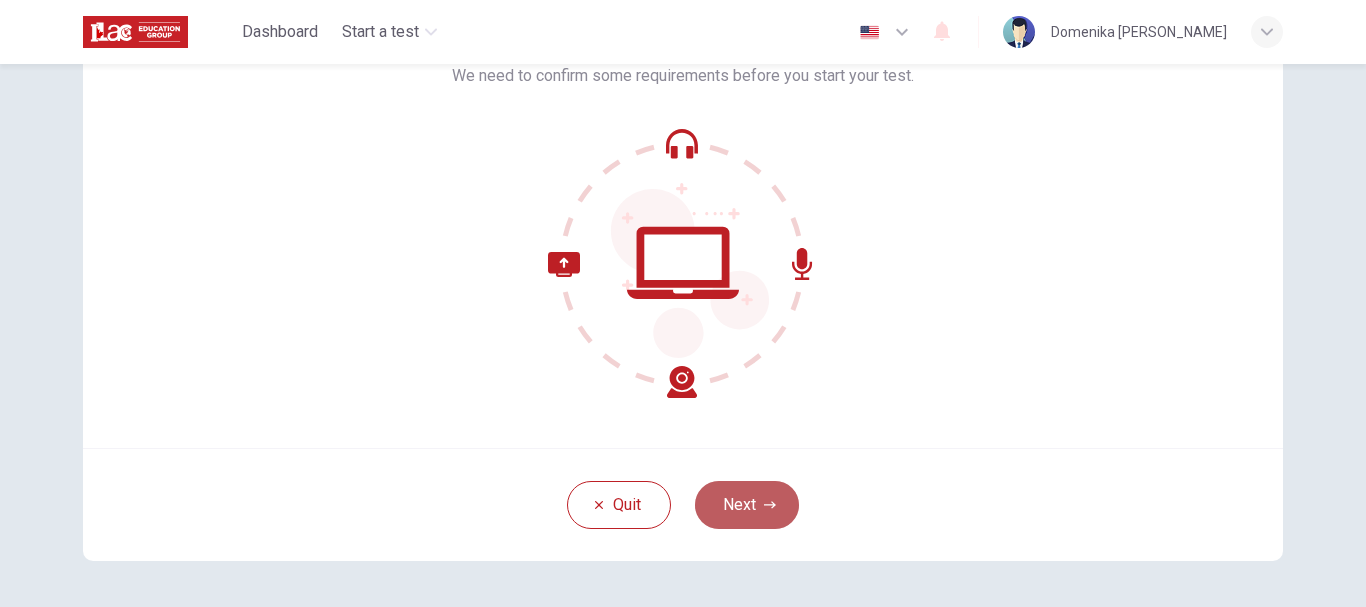 click on "Next" at bounding box center [747, 505] 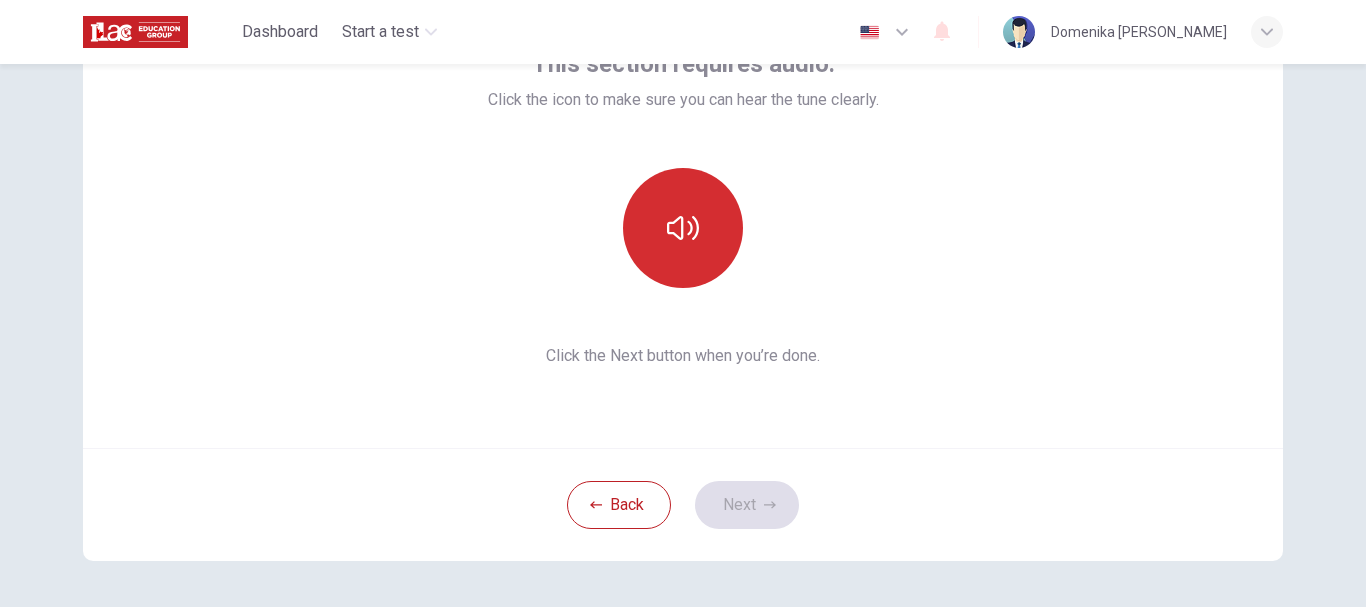 click at bounding box center [683, 228] 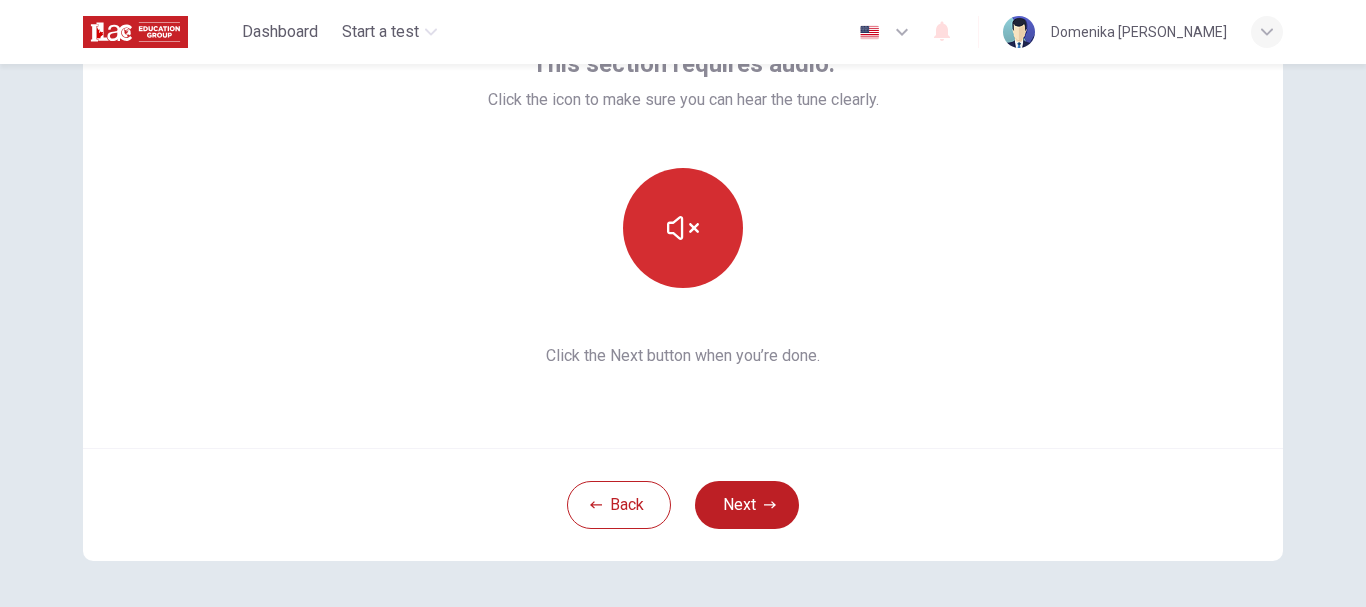click at bounding box center (683, 228) 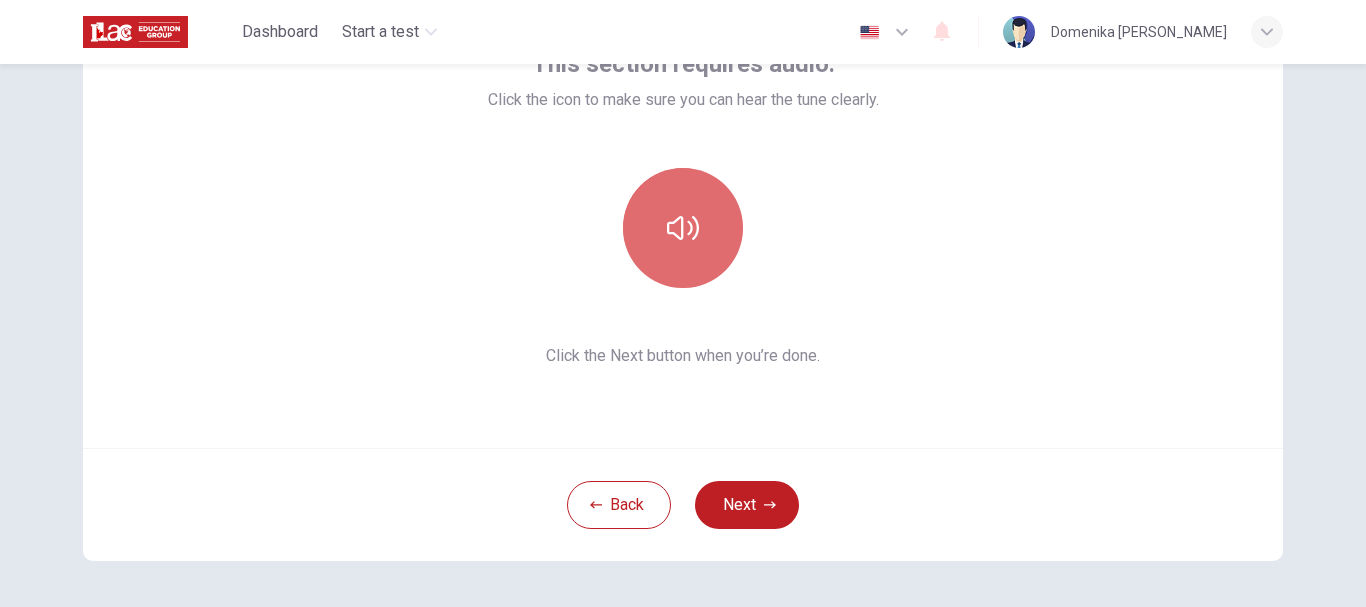 click at bounding box center [683, 228] 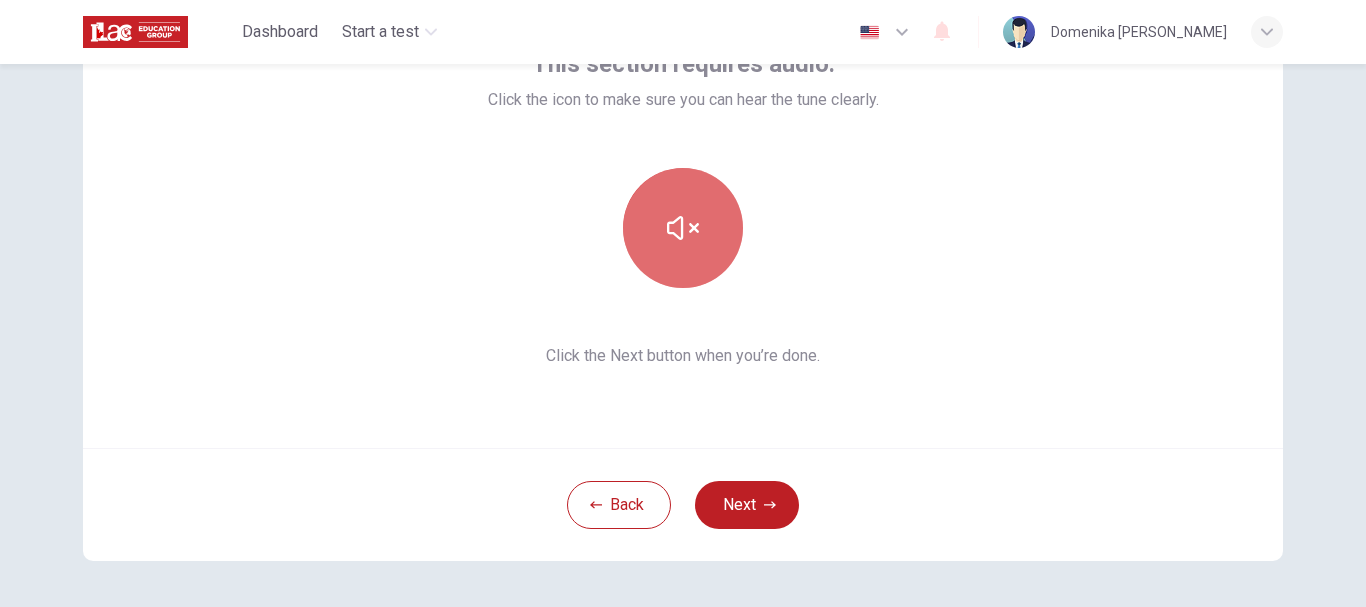 click at bounding box center [683, 228] 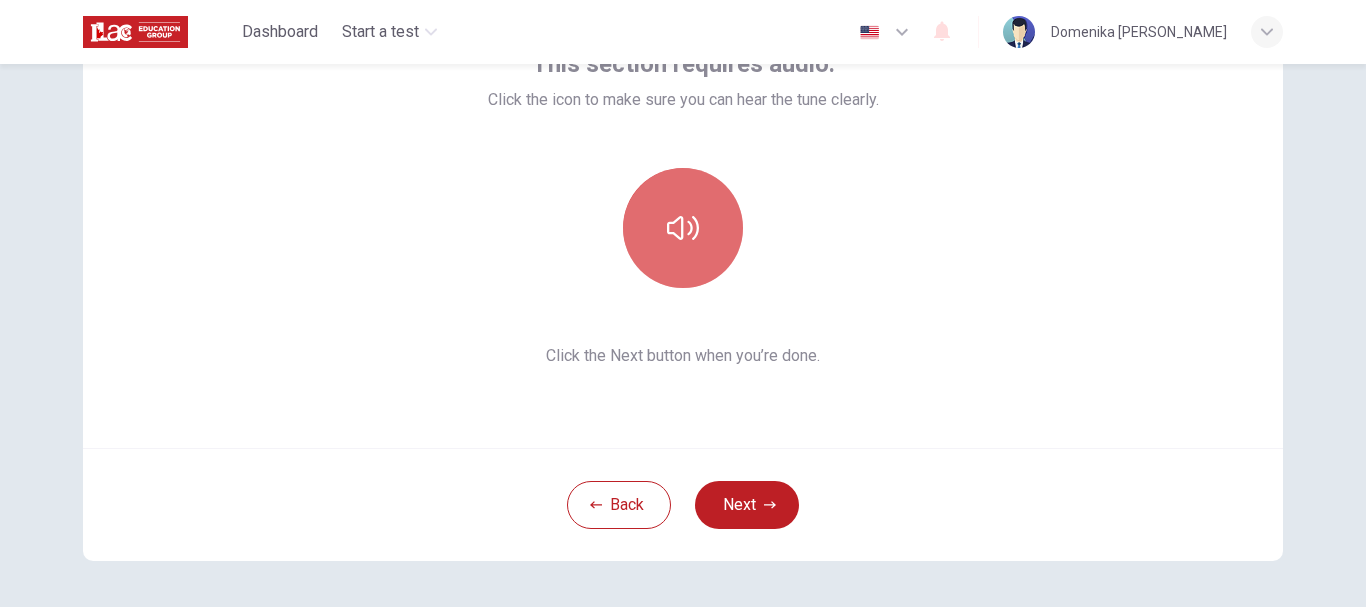 click at bounding box center (683, 228) 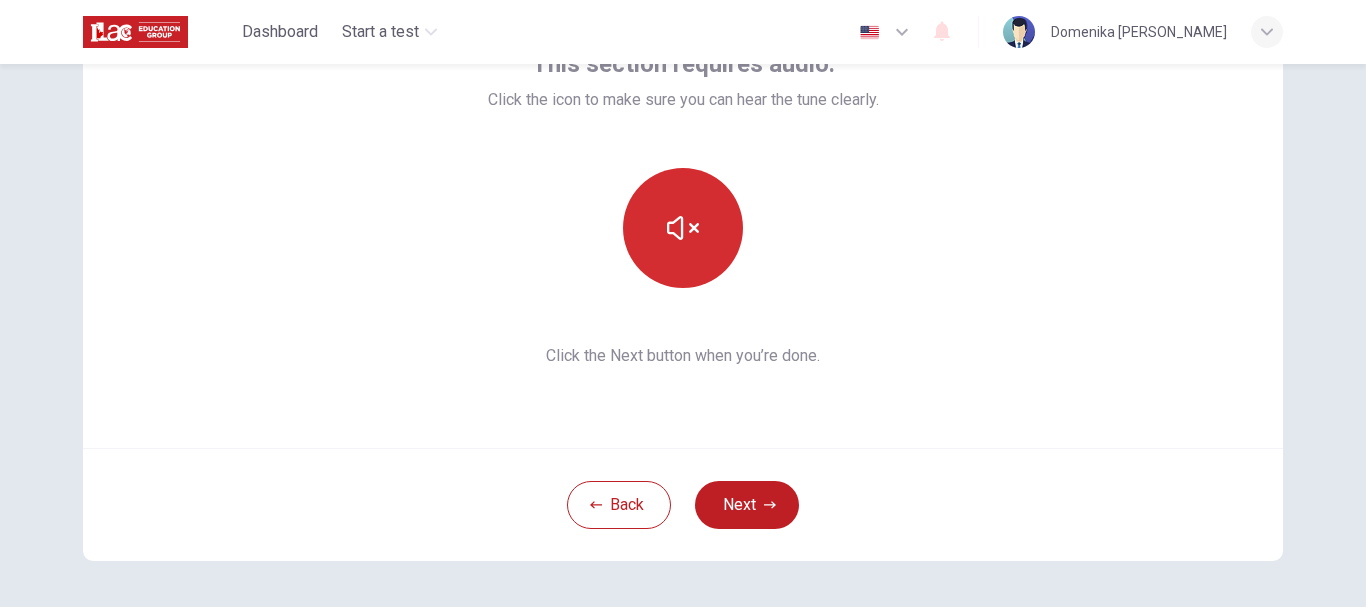 type 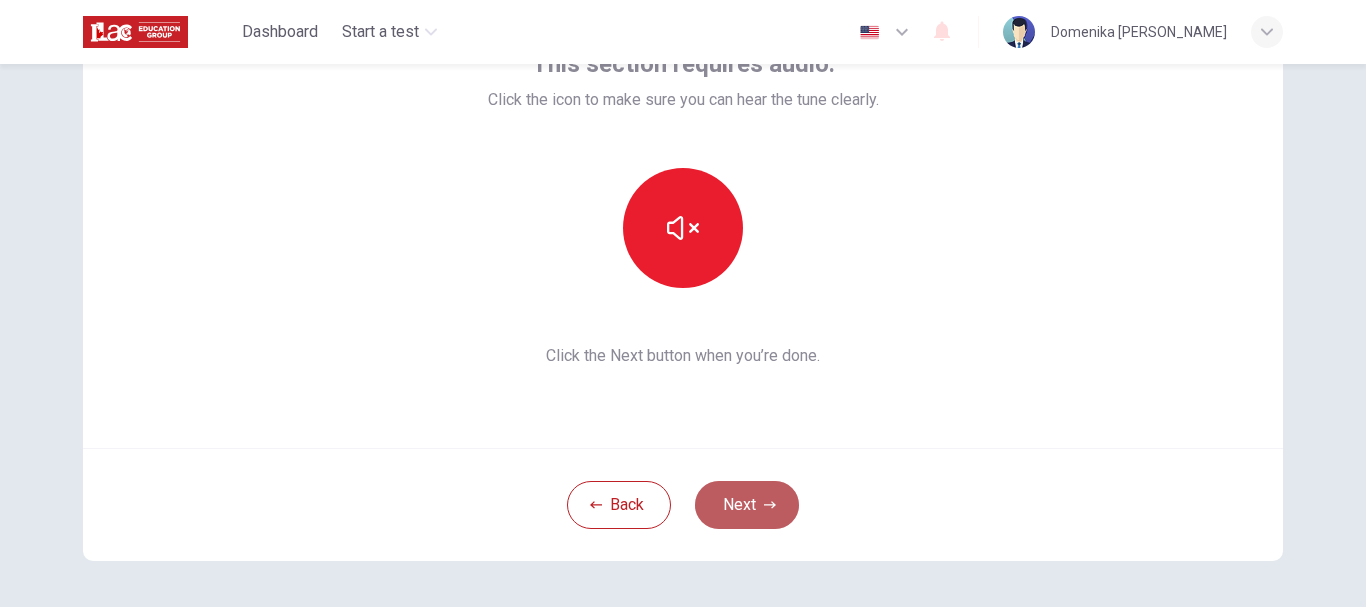 click on "Next" at bounding box center [747, 505] 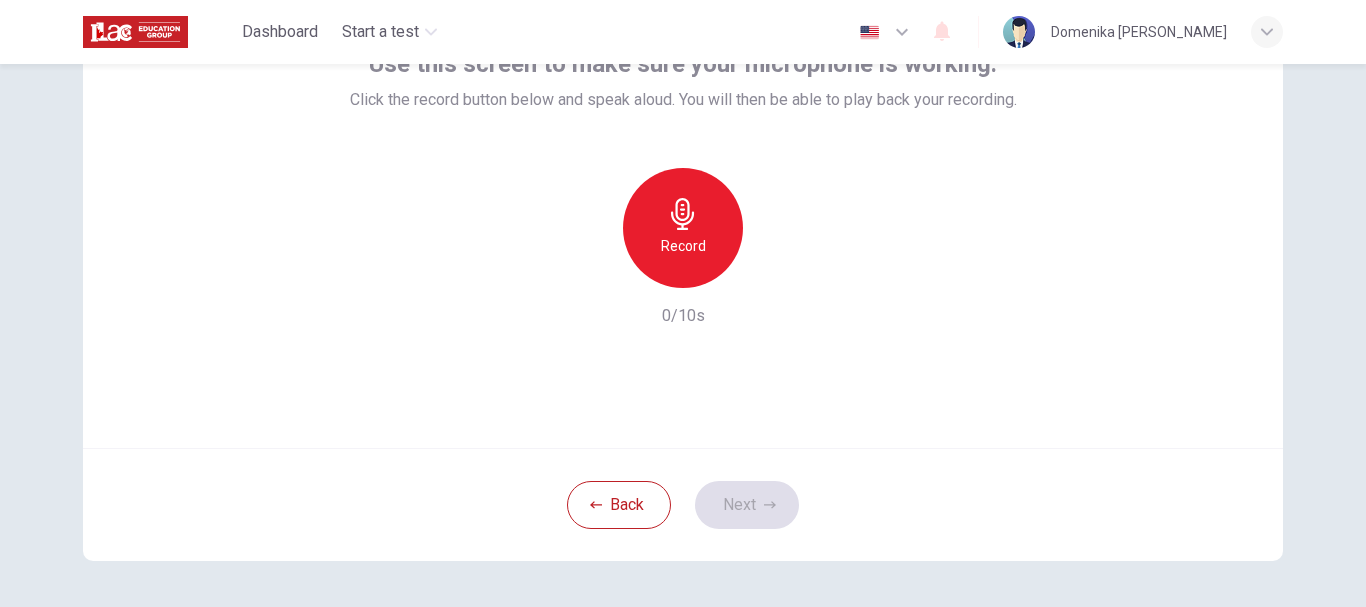 click on "Record" at bounding box center [683, 228] 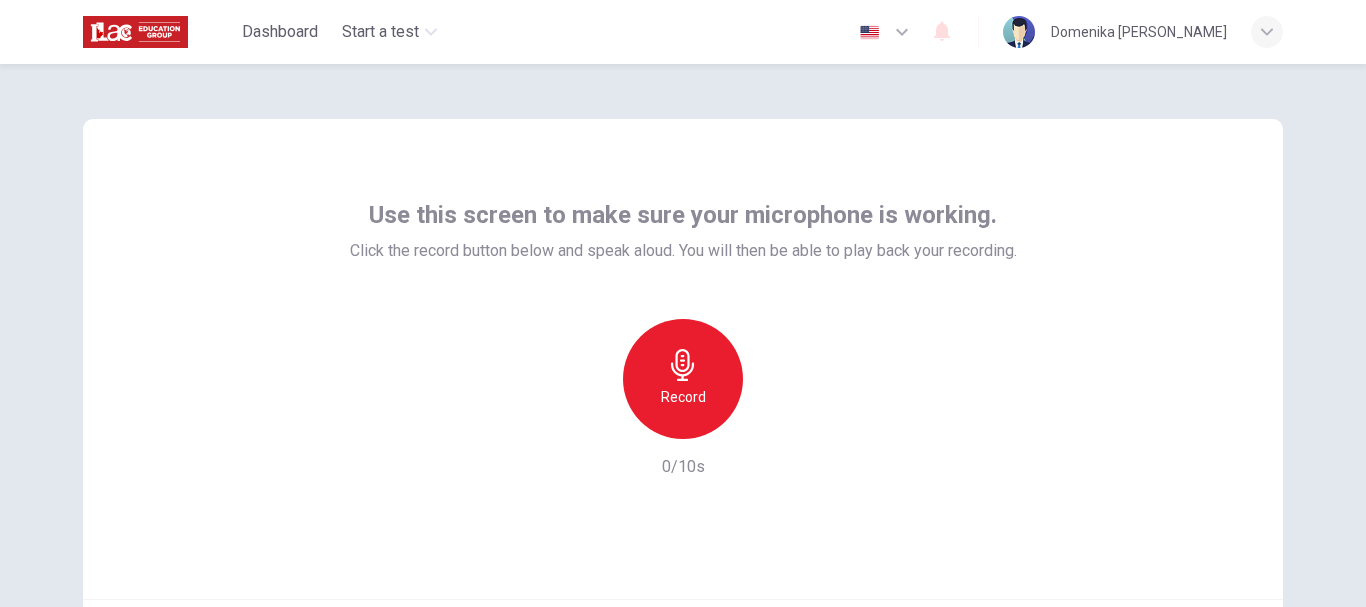 scroll, scrollTop: 0, scrollLeft: 0, axis: both 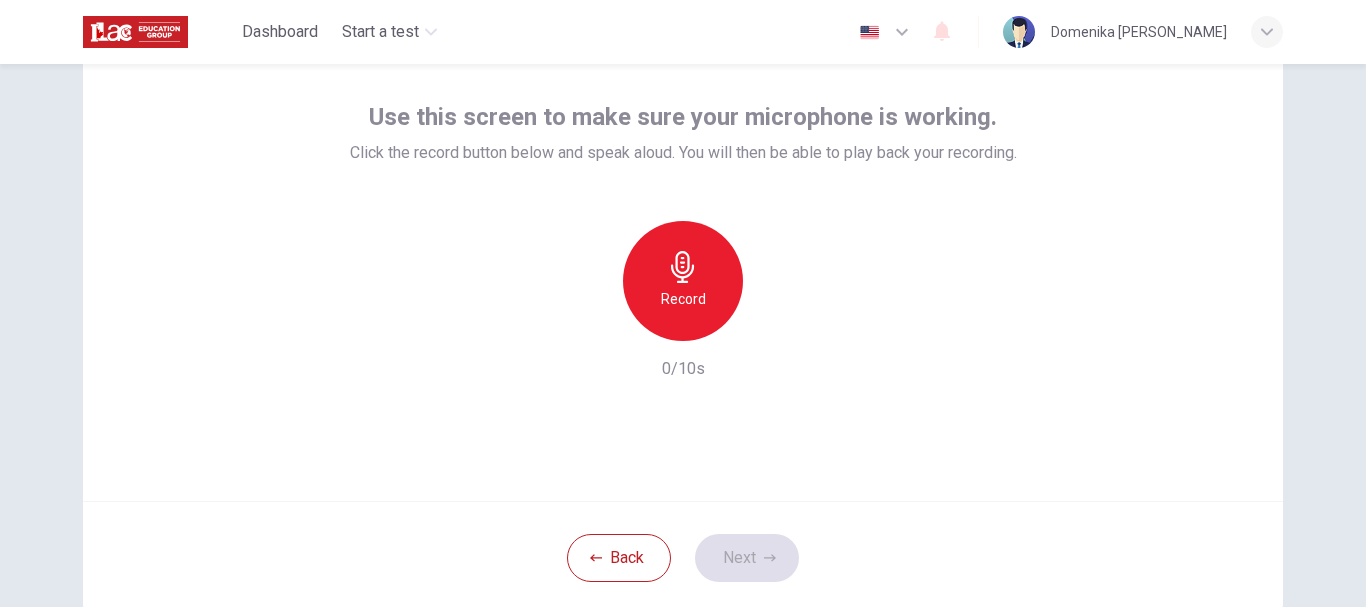 click on "Use this screen to make sure your microphone is working. Click the record button below and speak aloud. You will then be able to play back your recording. Record 0/10s Back Next © Copyright  2025" at bounding box center (683, 335) 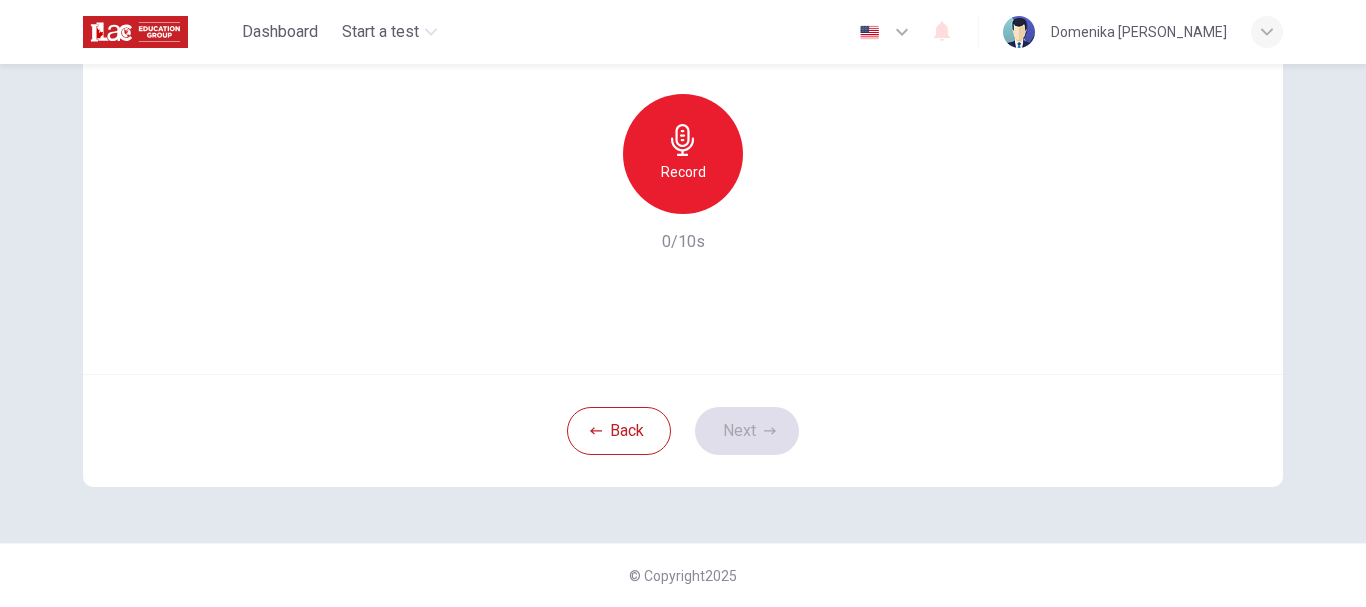 scroll, scrollTop: 126, scrollLeft: 0, axis: vertical 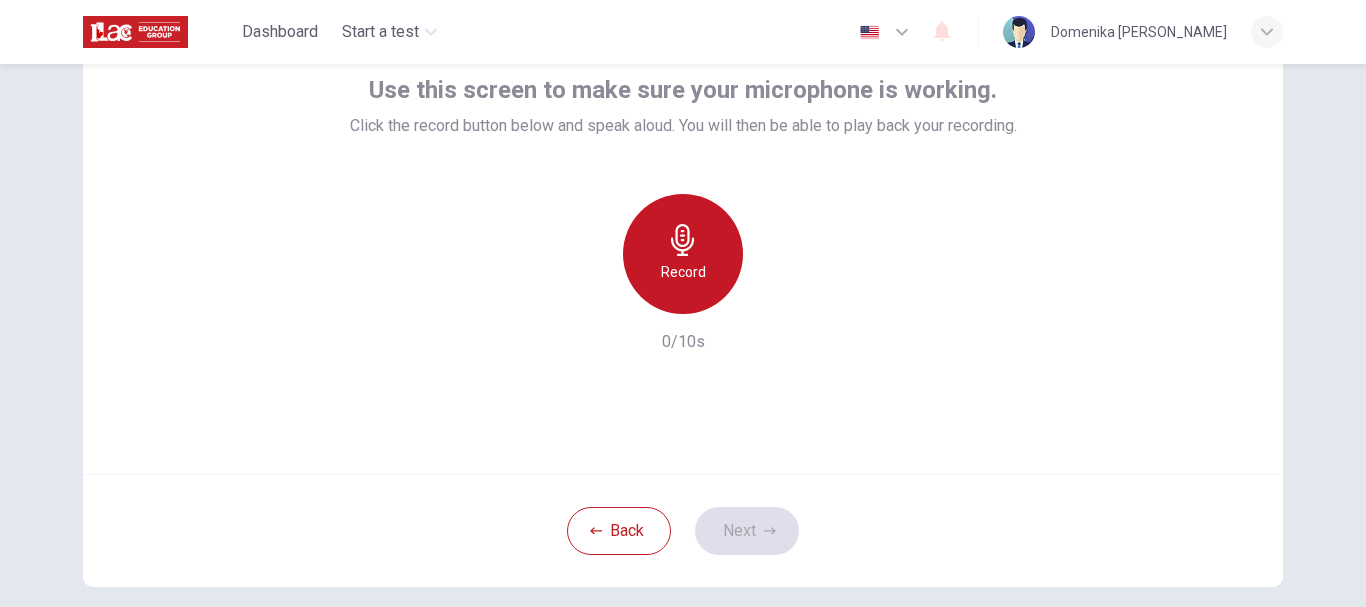 click 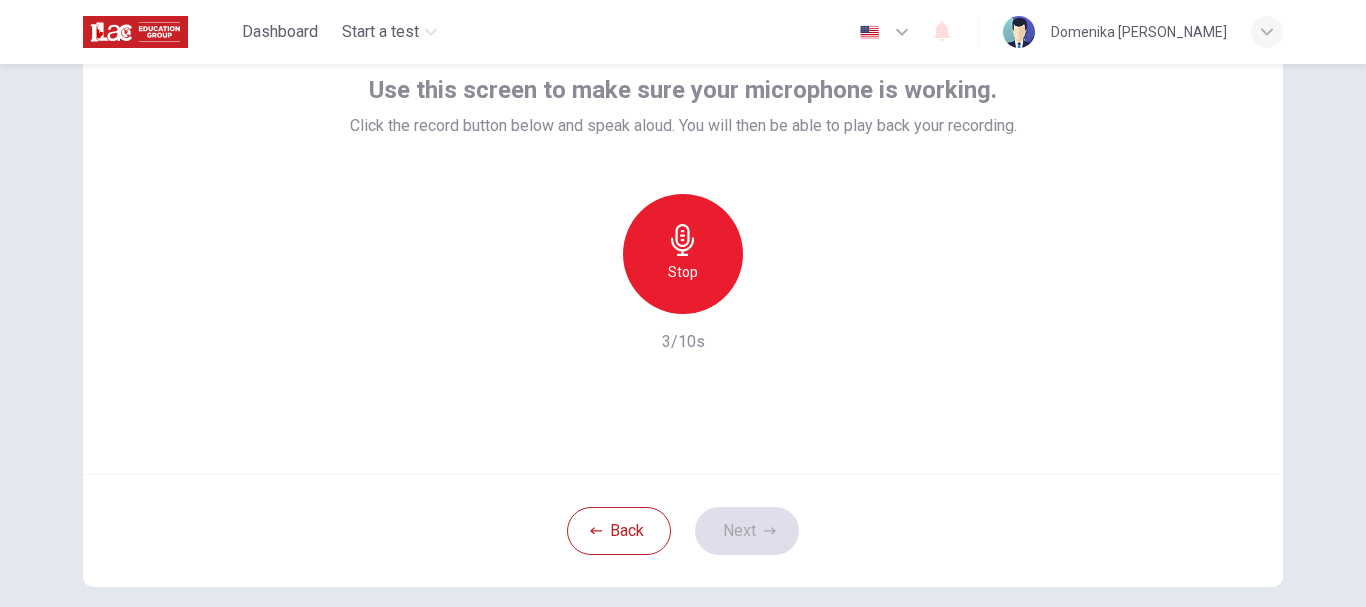 click on "Stop" at bounding box center [683, 254] 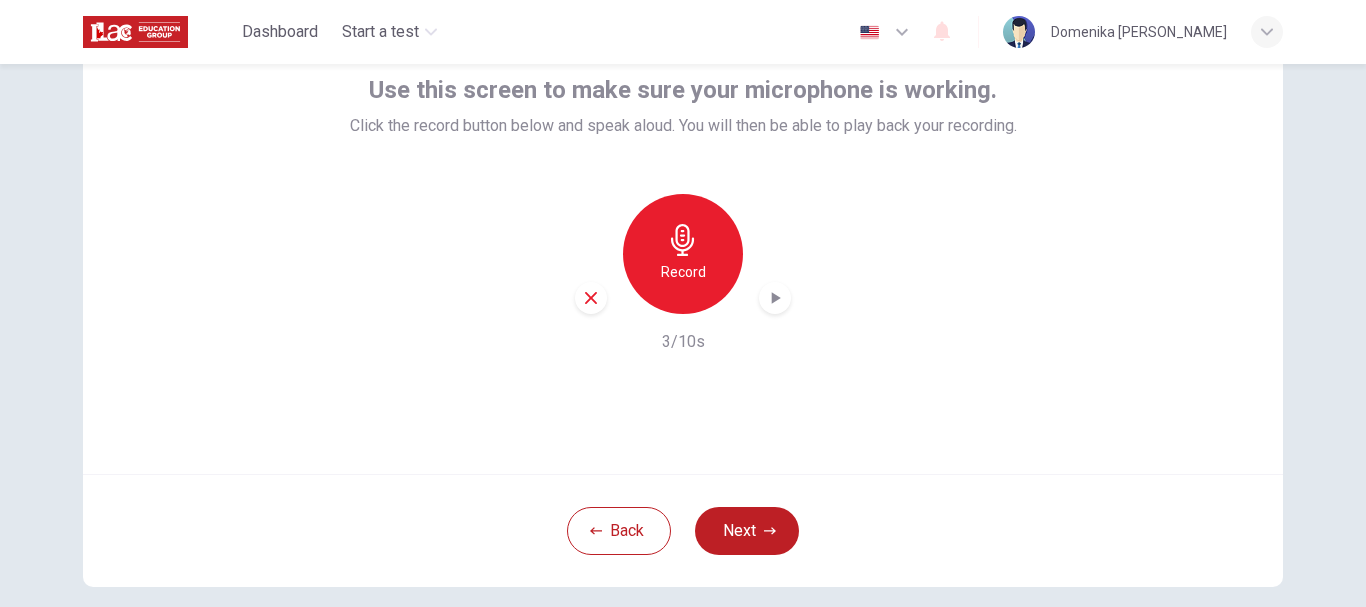 click 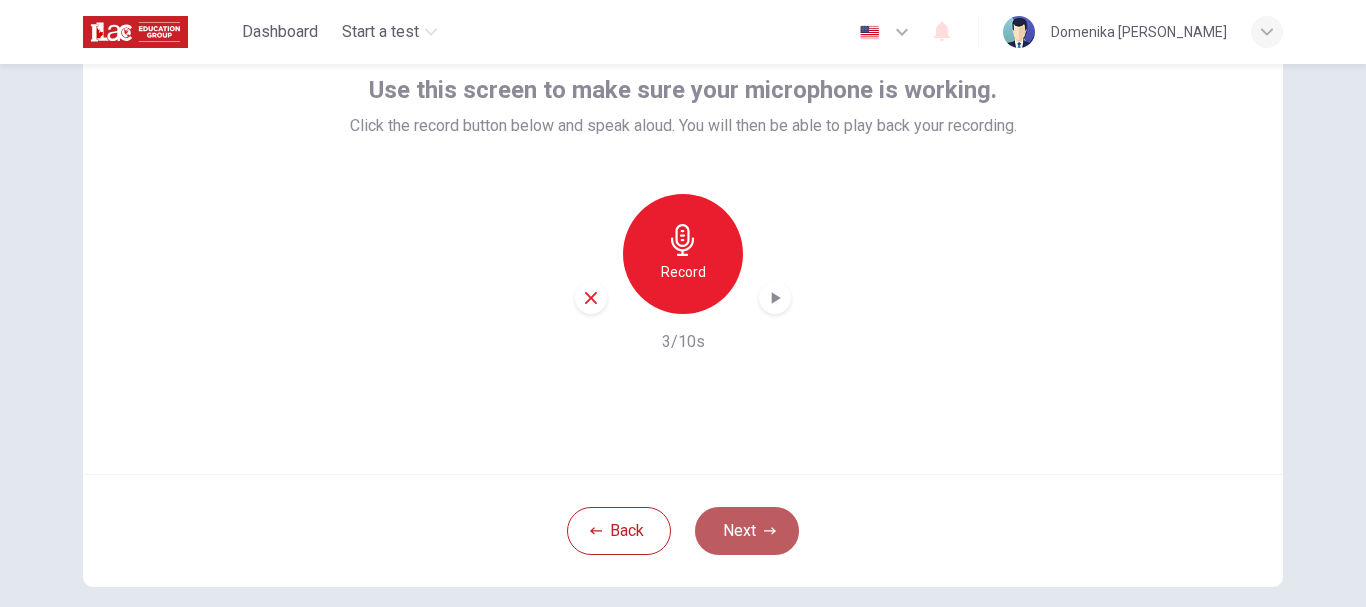 click on "Next" at bounding box center [747, 531] 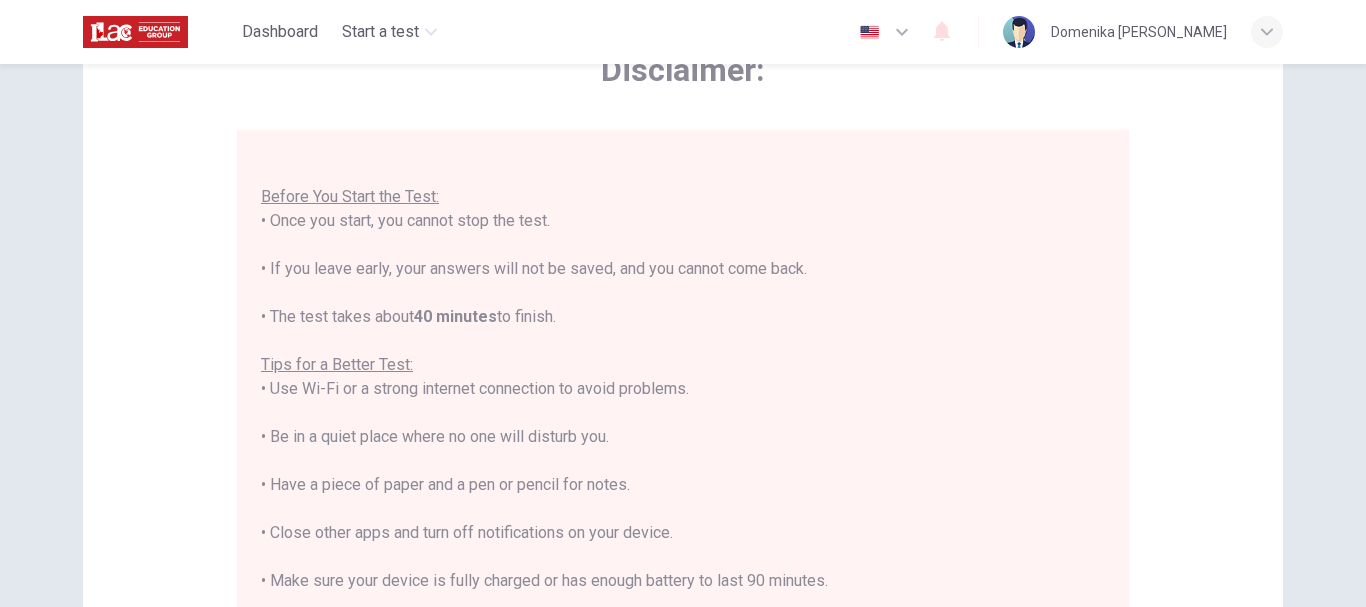 scroll, scrollTop: 23, scrollLeft: 0, axis: vertical 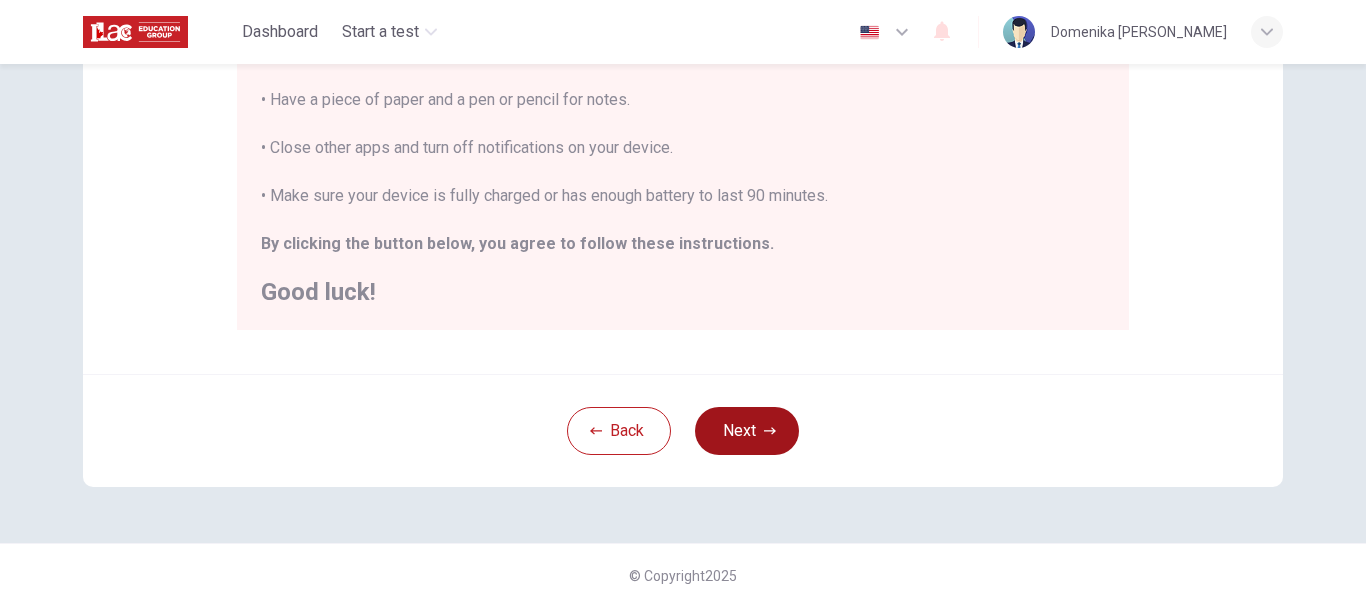 click 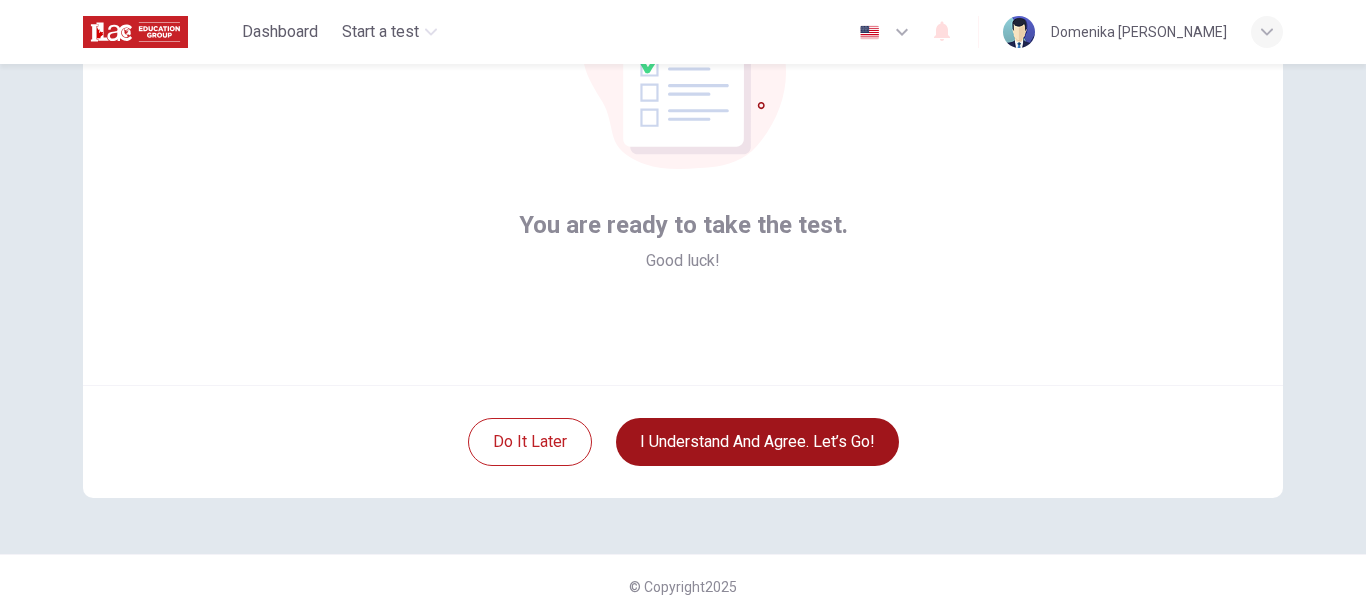 scroll, scrollTop: 226, scrollLeft: 0, axis: vertical 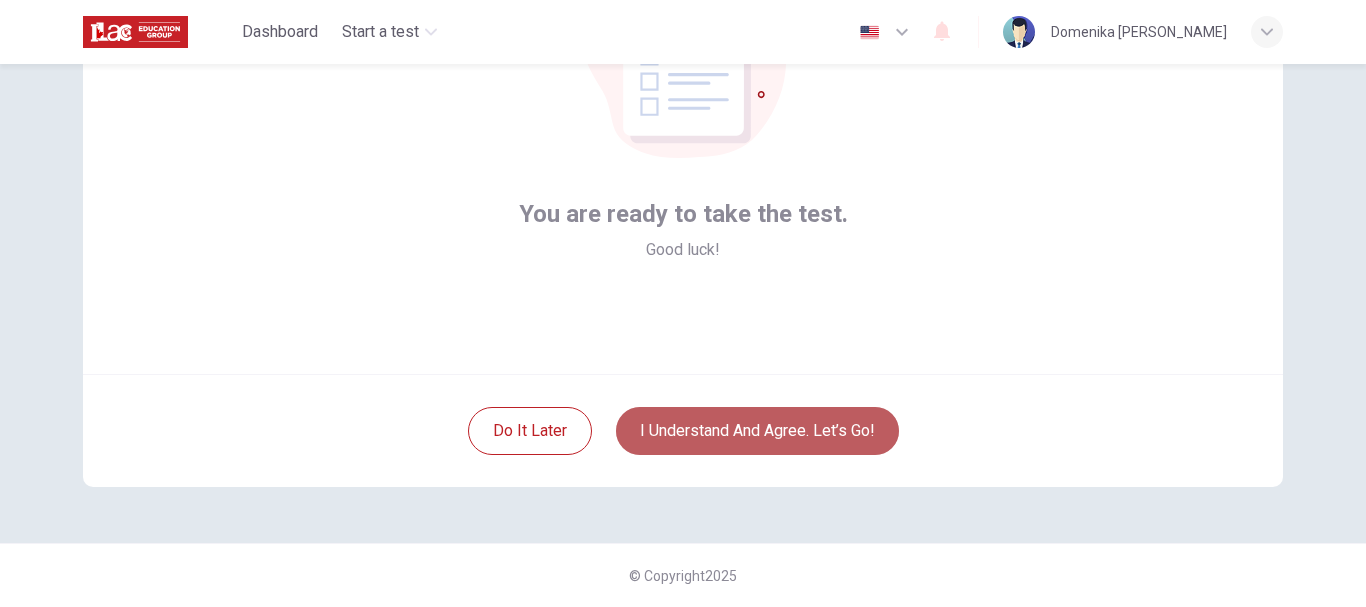 click on "I understand and agree. Let’s go!" at bounding box center (757, 431) 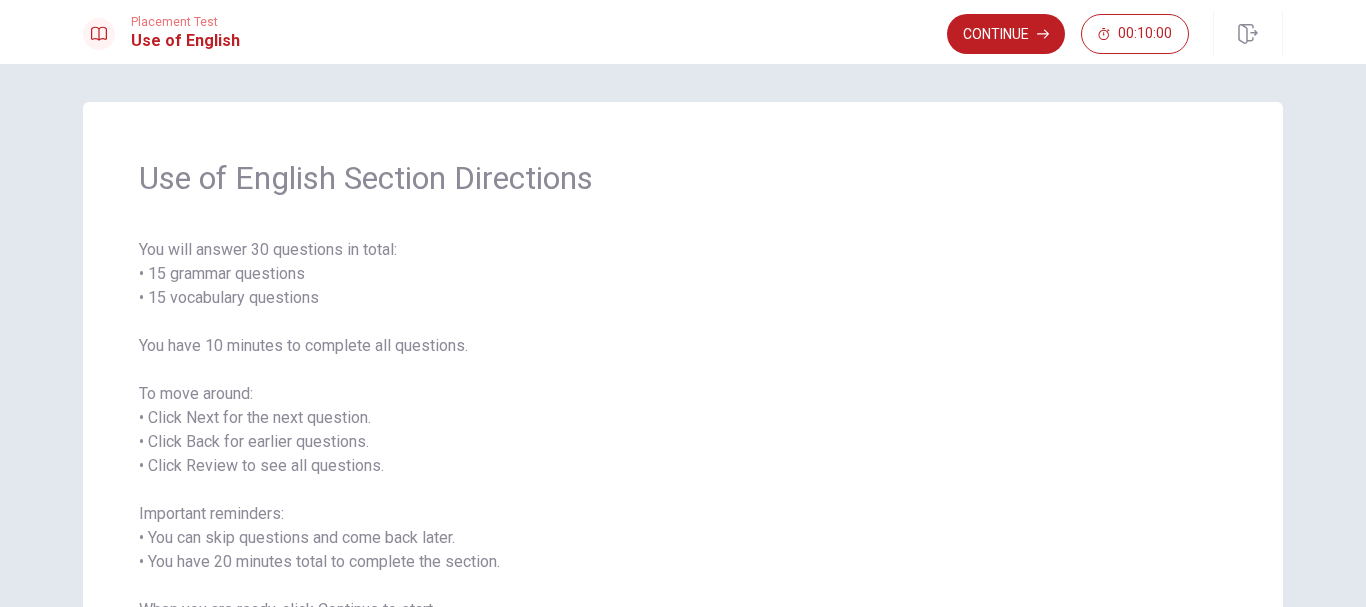 scroll, scrollTop: 0, scrollLeft: 0, axis: both 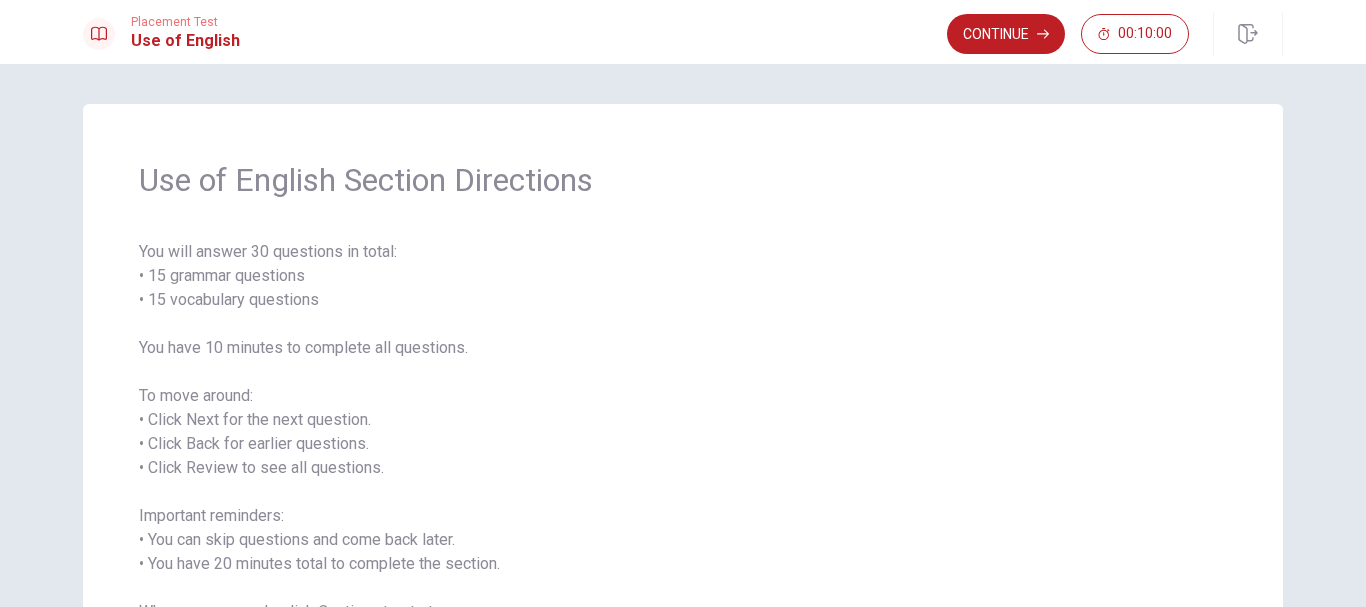 click on "Continue" at bounding box center [1006, 34] 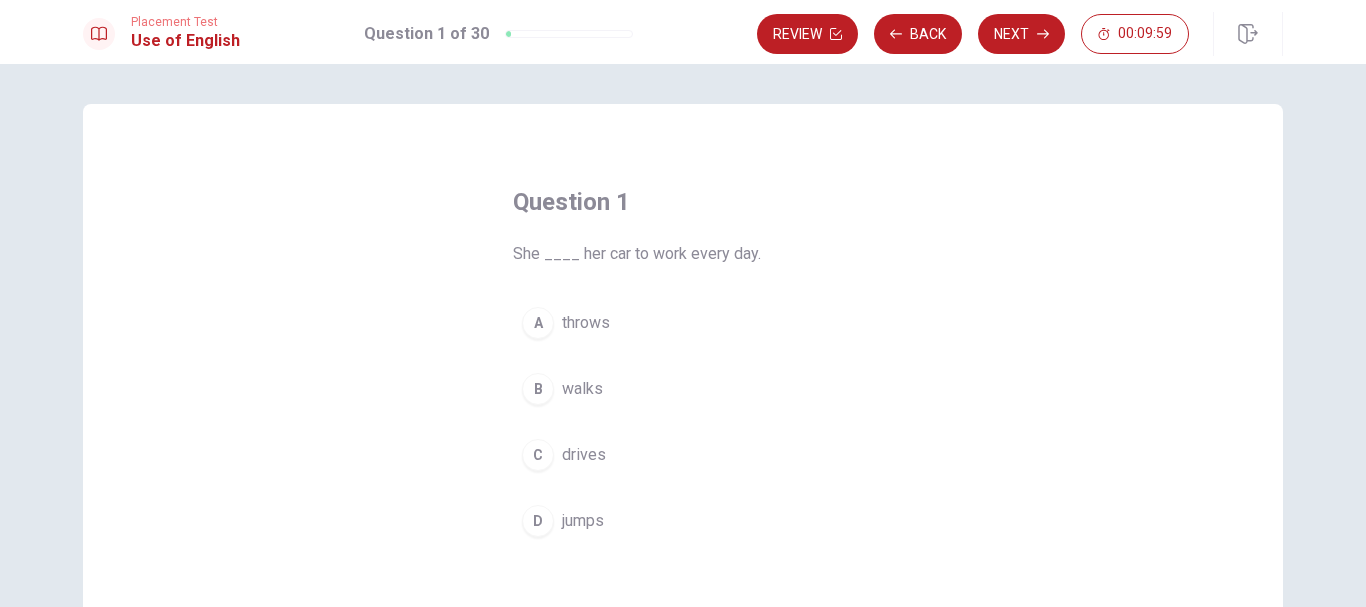 scroll, scrollTop: 100, scrollLeft: 0, axis: vertical 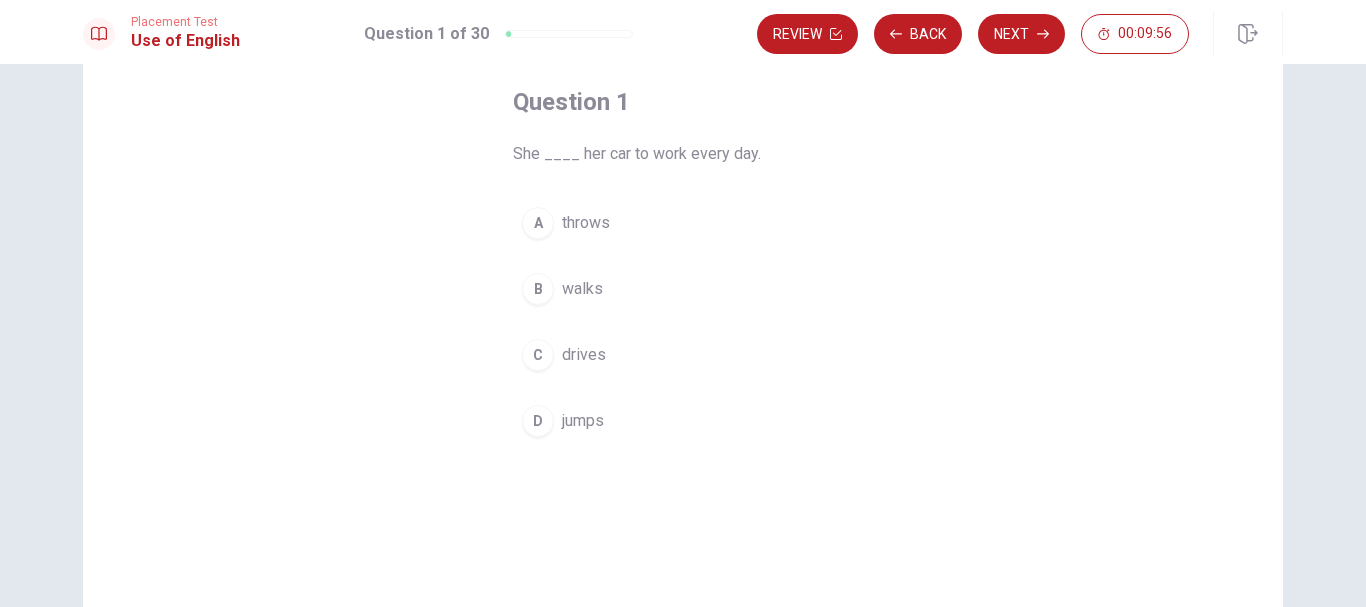 click on "C" at bounding box center [538, 355] 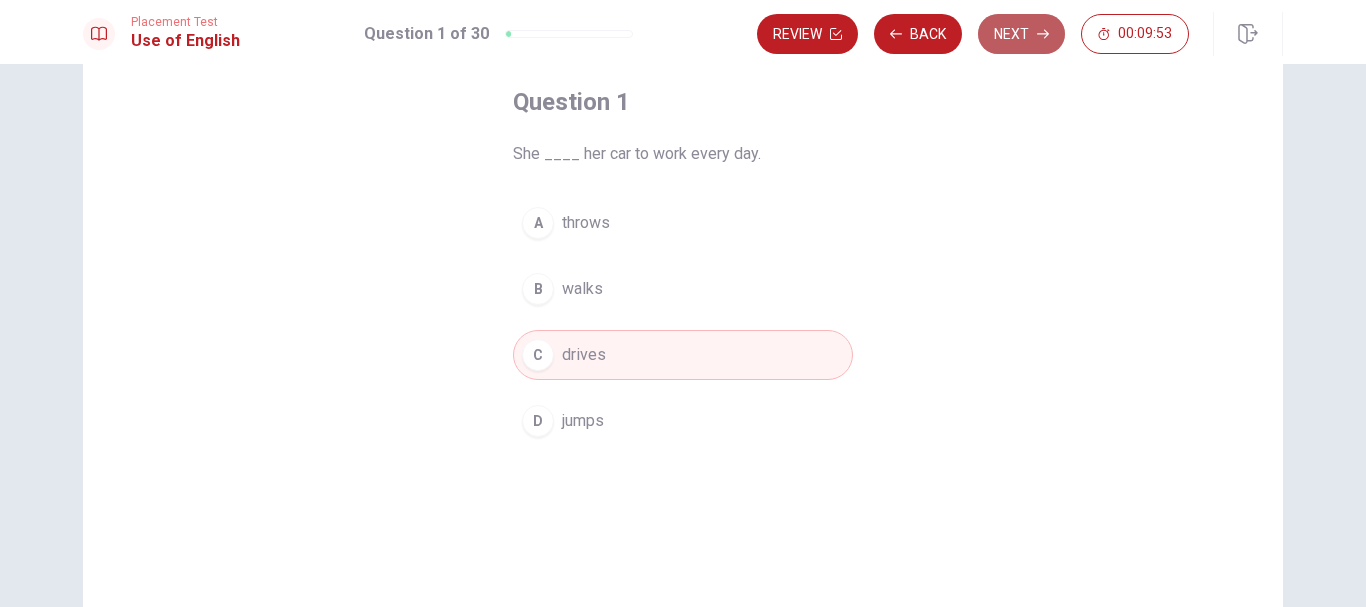 click on "Next" at bounding box center [1021, 34] 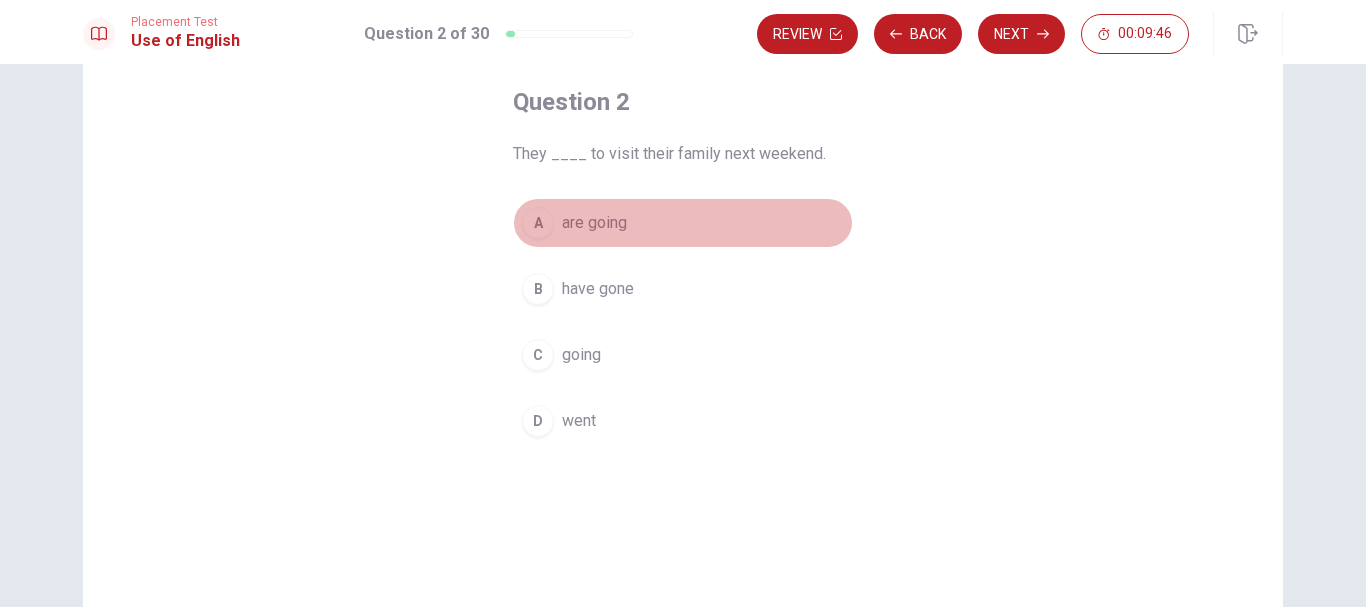 click on "are going" at bounding box center [594, 223] 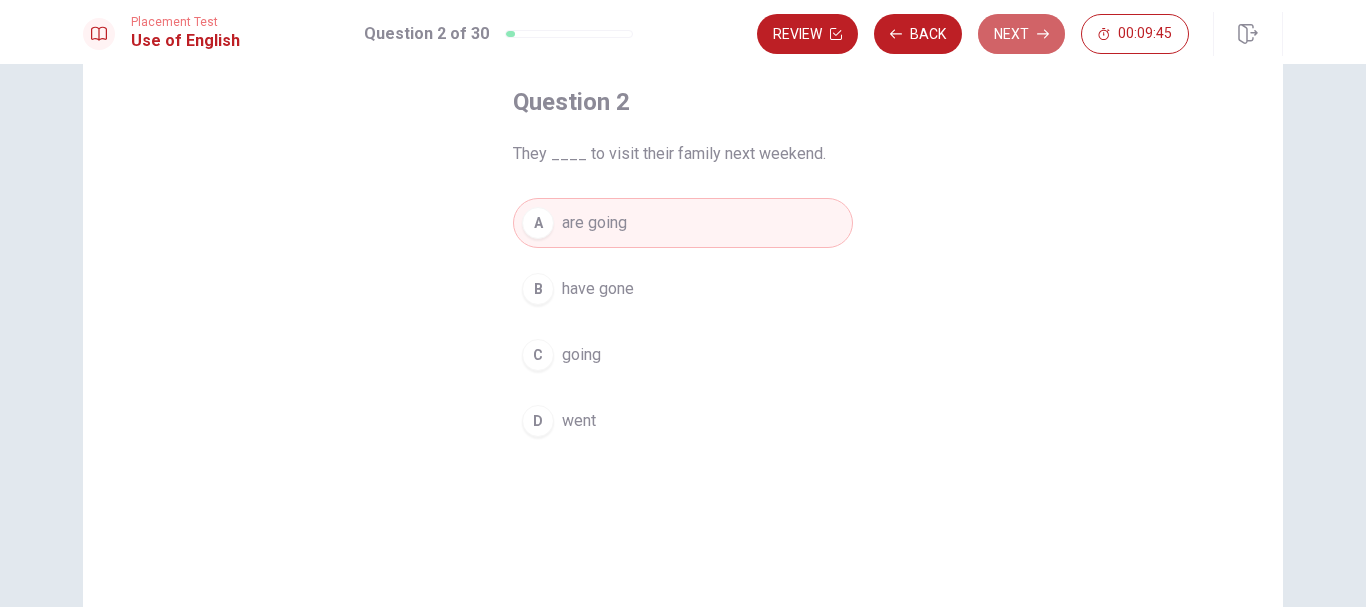 click on "Next" at bounding box center (1021, 34) 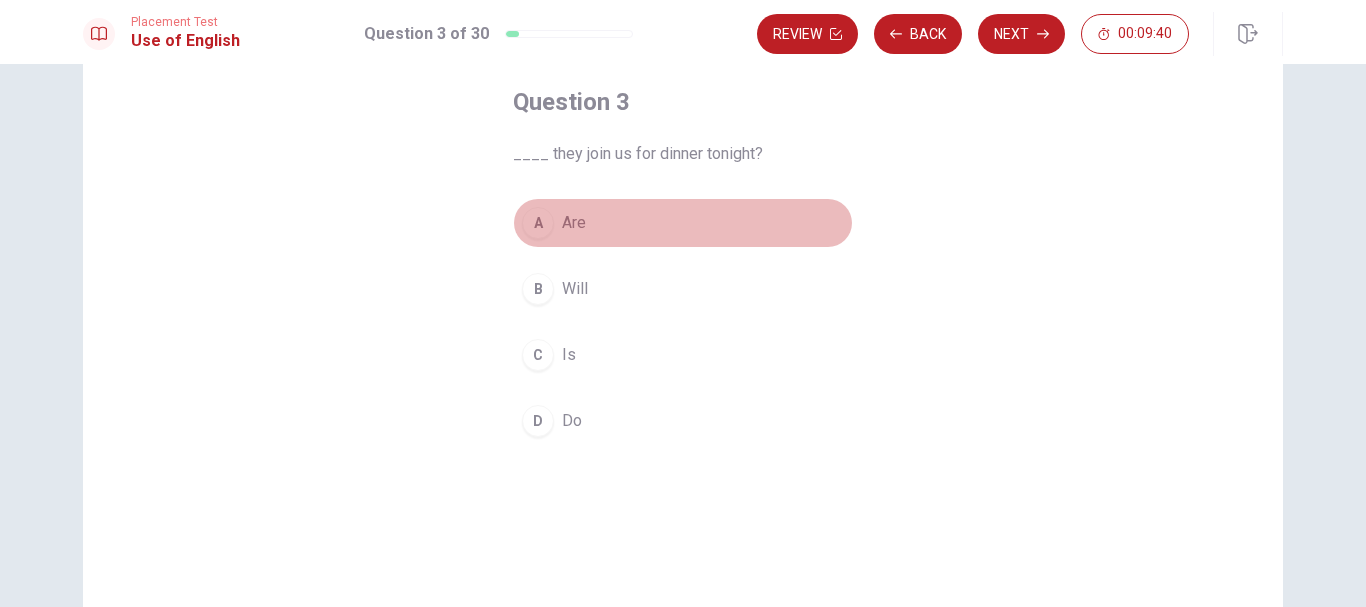 click on "Are" at bounding box center (574, 223) 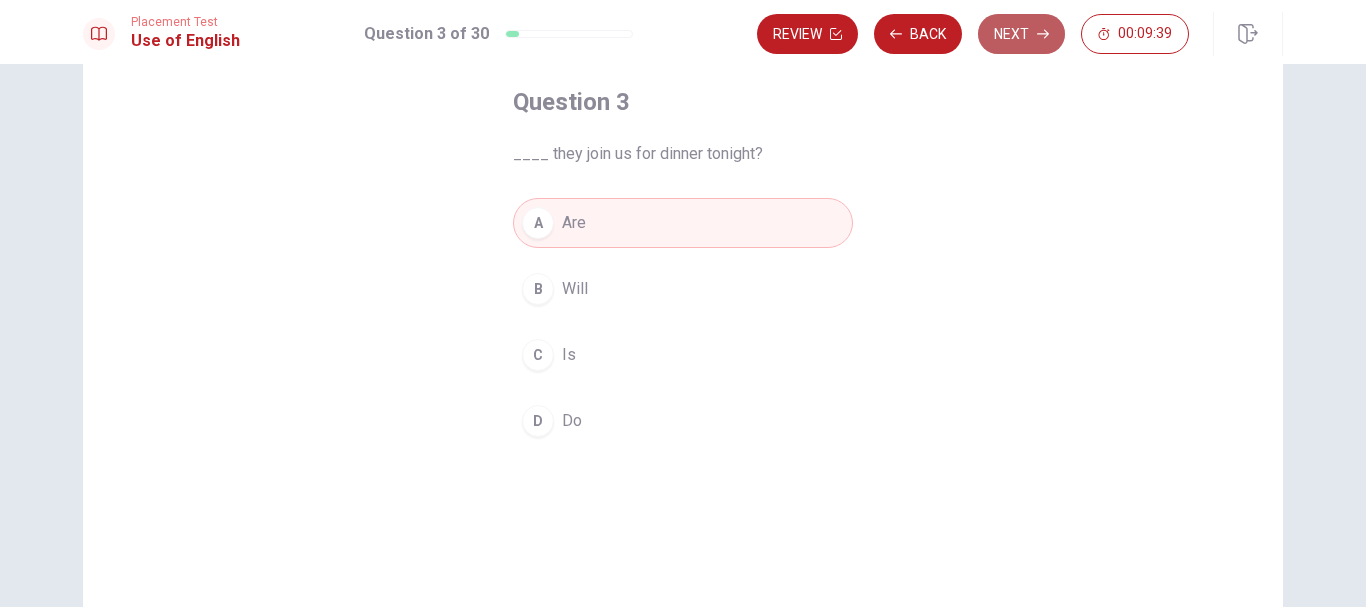 click on "Next" at bounding box center [1021, 34] 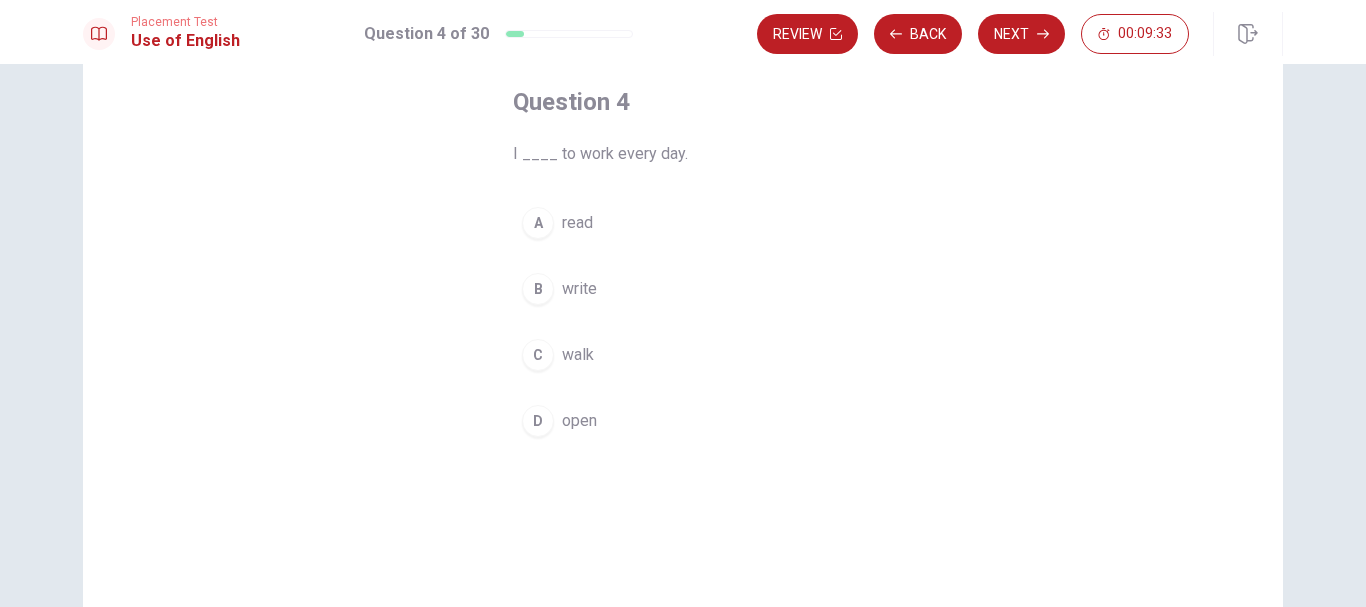 click on "walk" at bounding box center (578, 355) 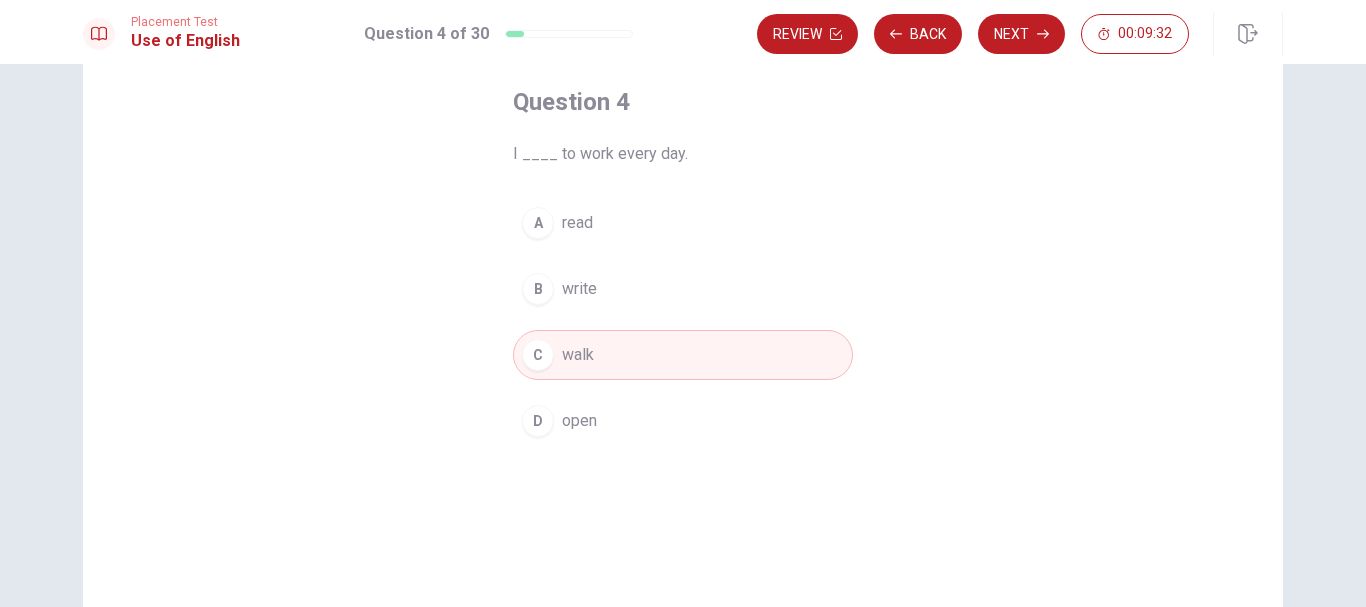 click on "Next" at bounding box center [1021, 34] 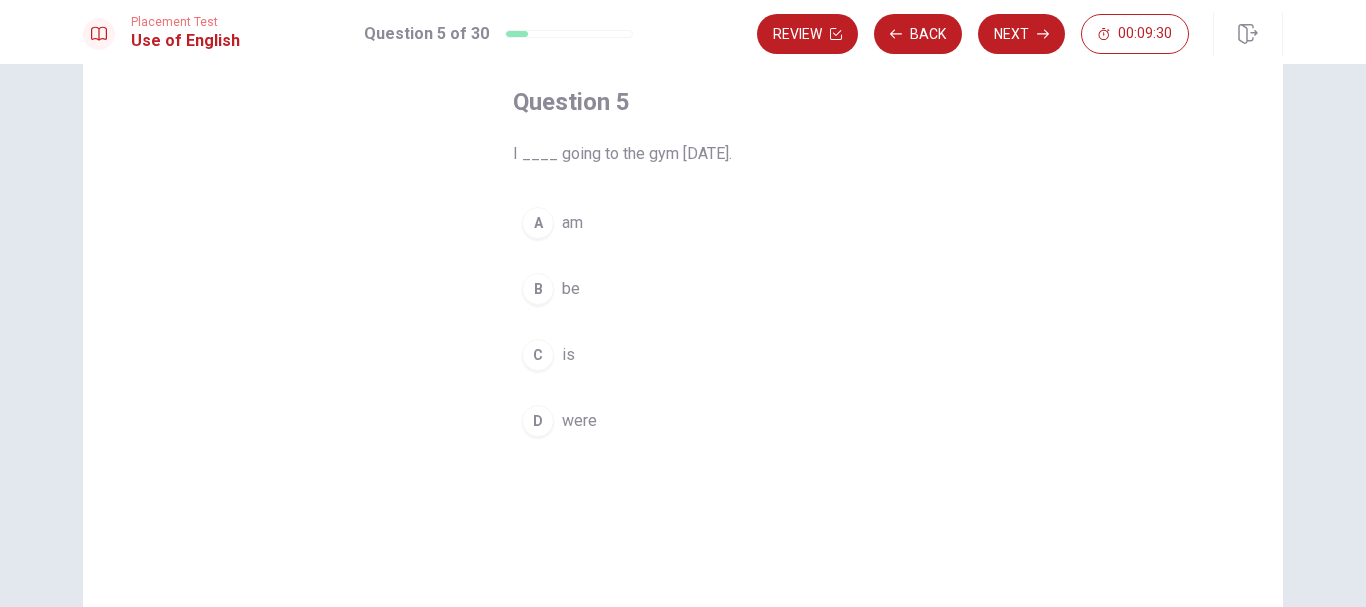 click on "am" at bounding box center [572, 223] 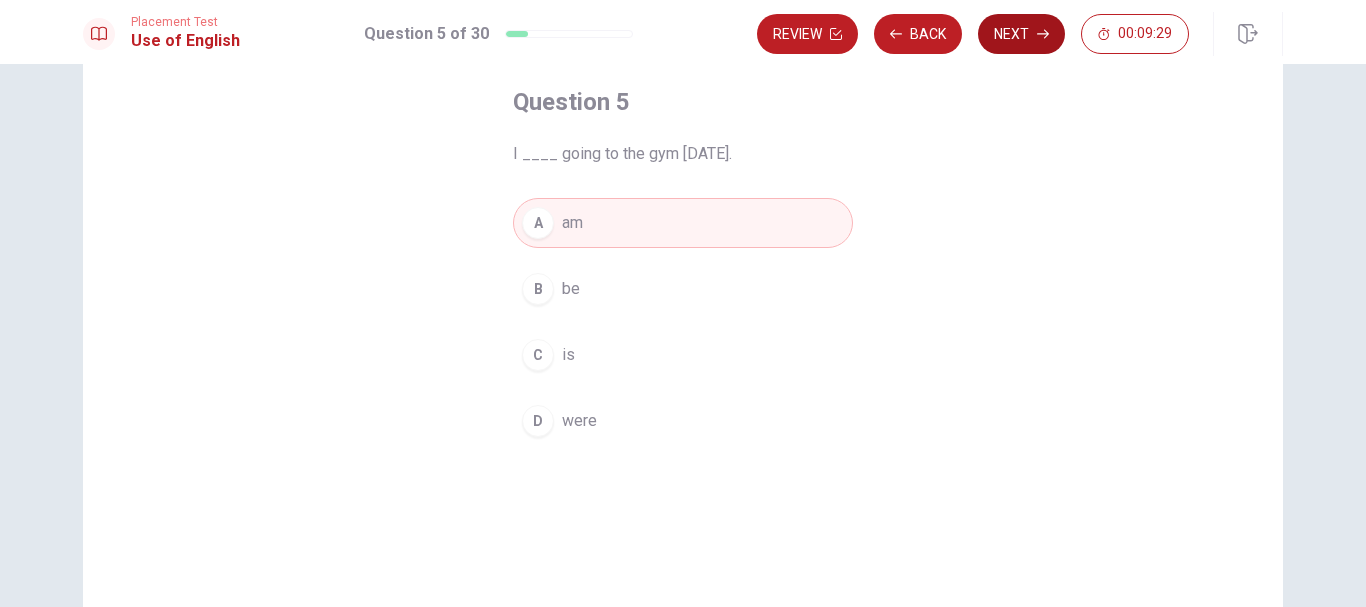 click on "Next" at bounding box center [1021, 34] 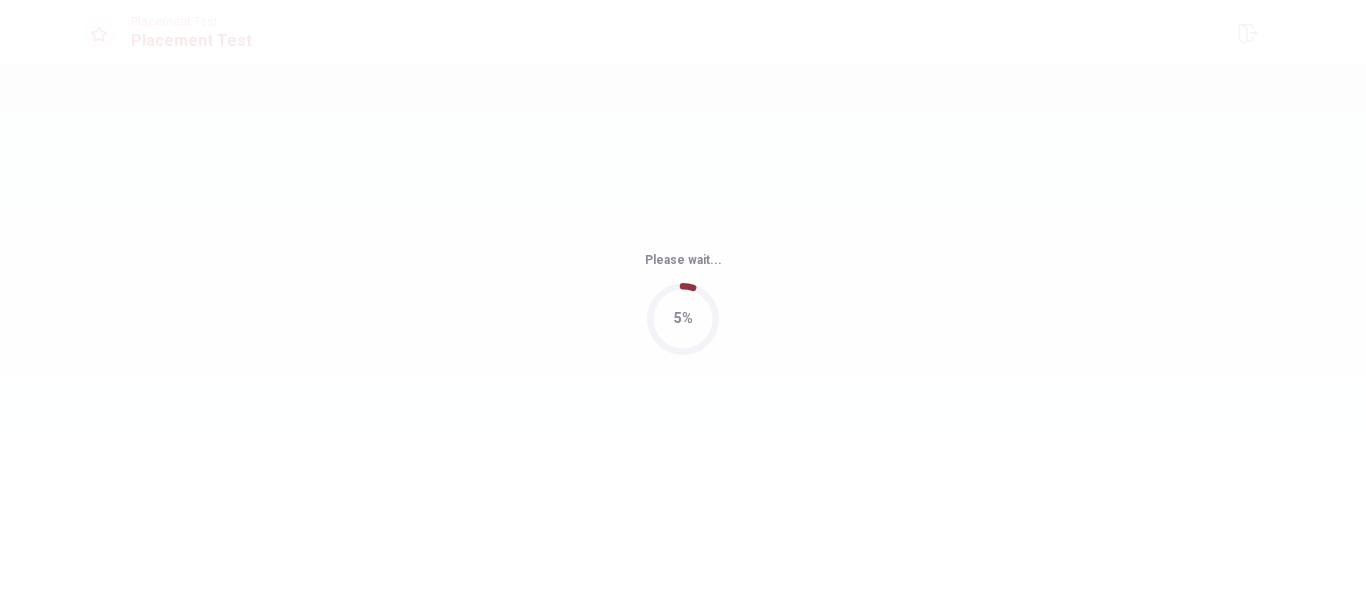 scroll, scrollTop: 0, scrollLeft: 0, axis: both 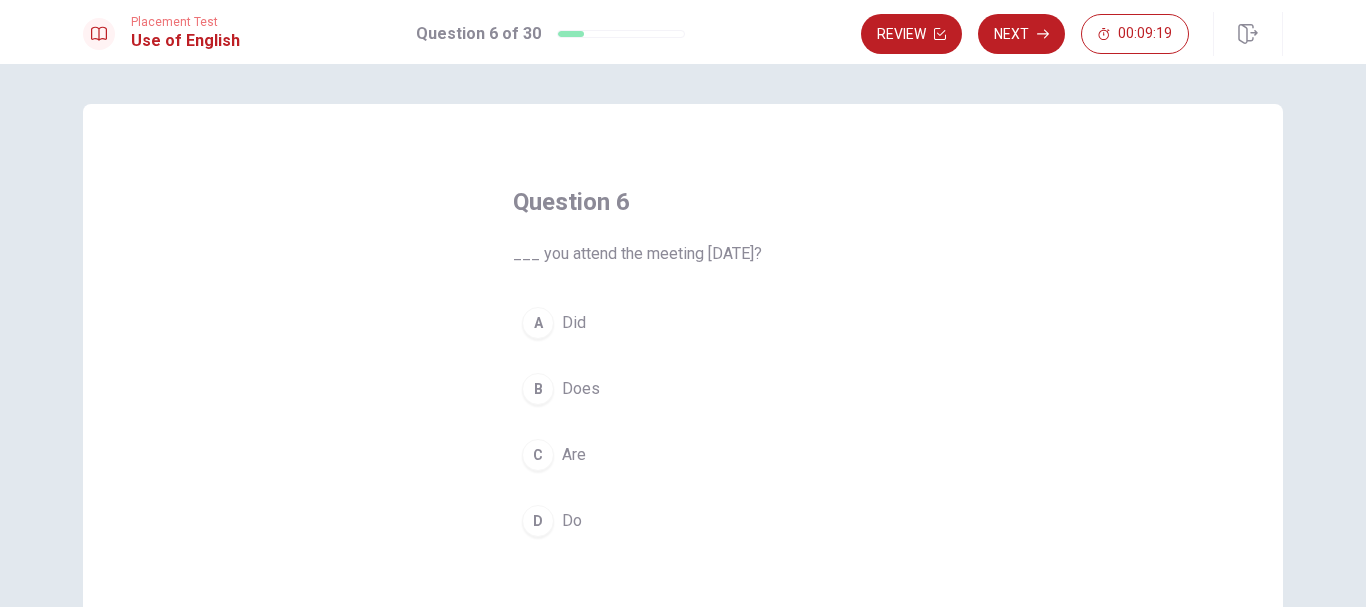 click on "Do" at bounding box center (572, 521) 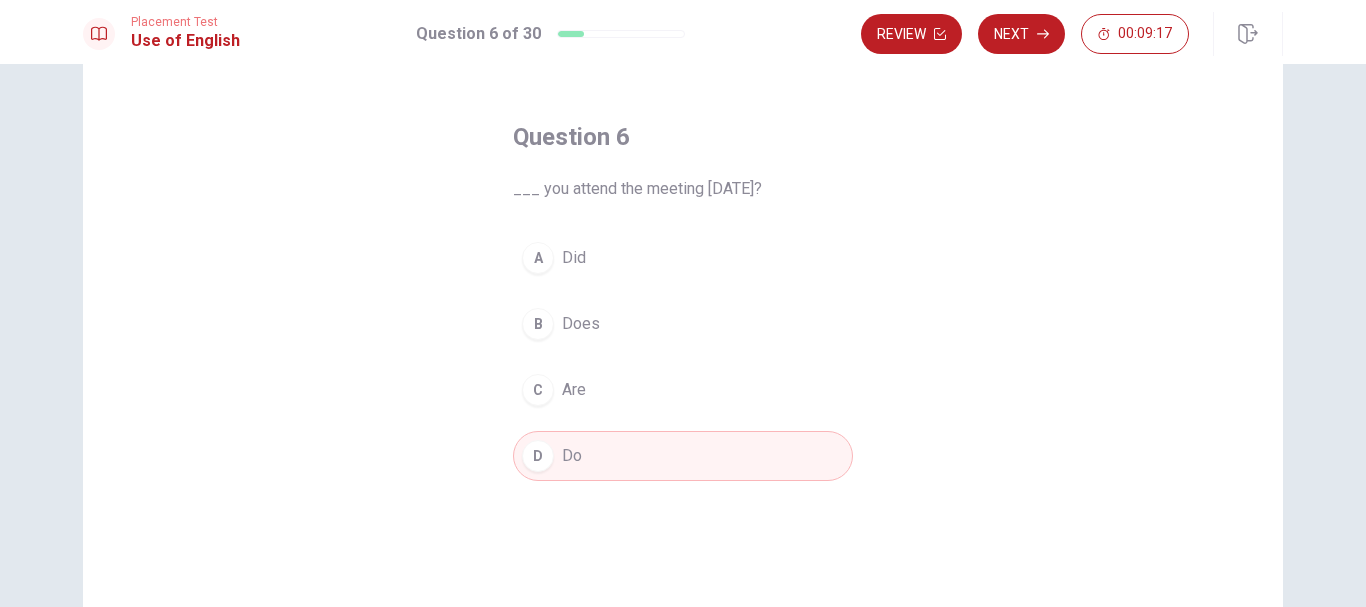 scroll, scrollTop: 100, scrollLeft: 0, axis: vertical 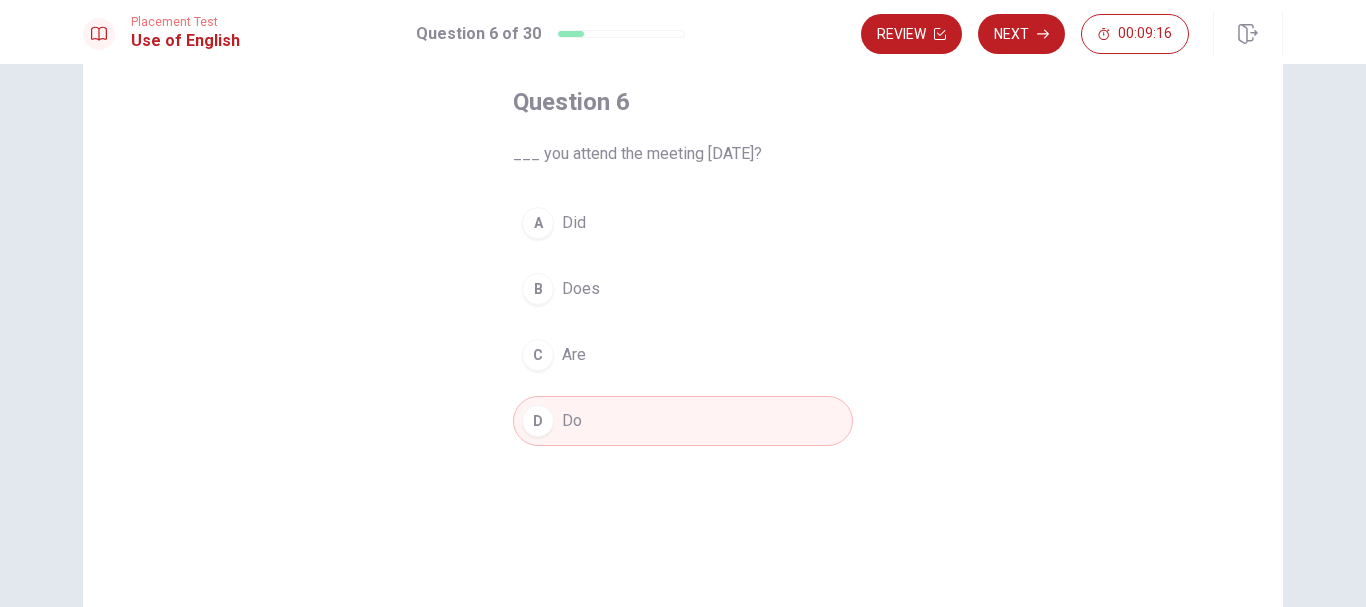 click on "A Did" at bounding box center (683, 223) 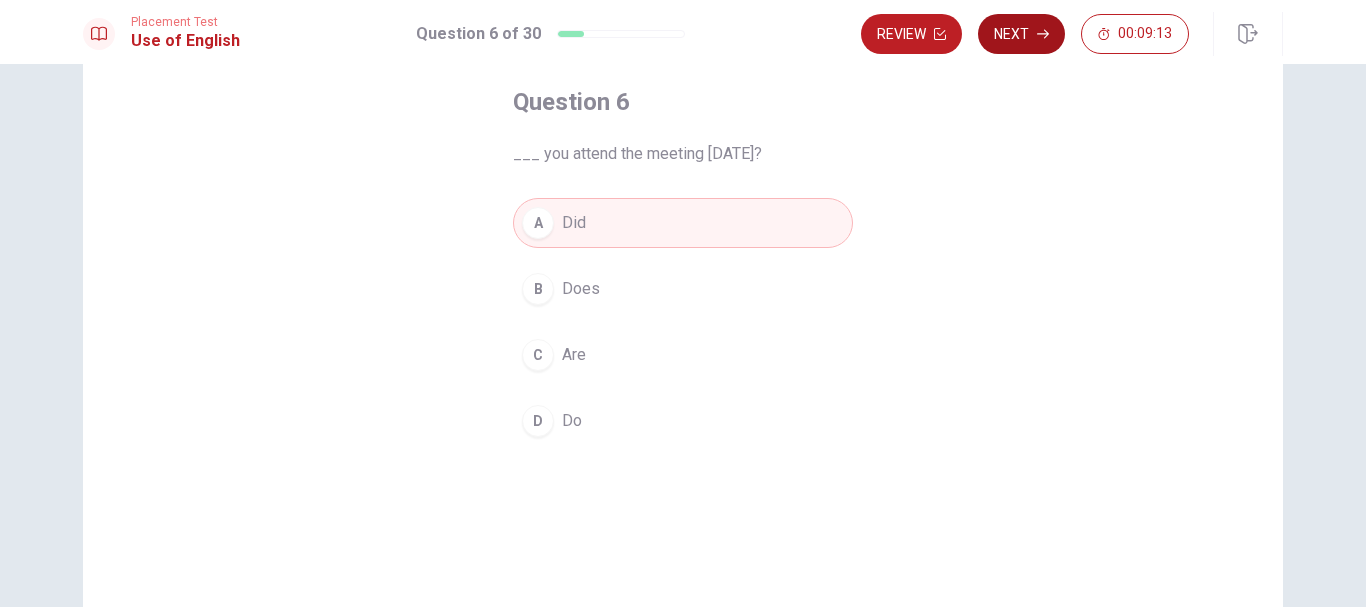 click on "Next" at bounding box center [1021, 34] 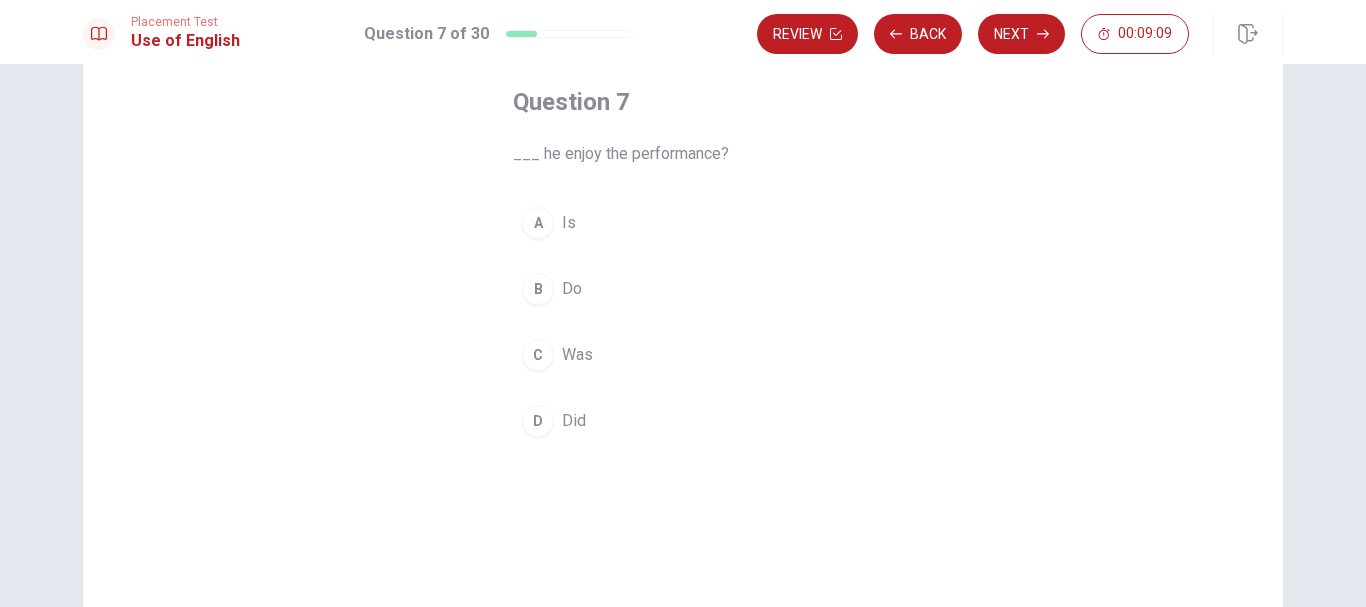 click on "A Is" at bounding box center [683, 223] 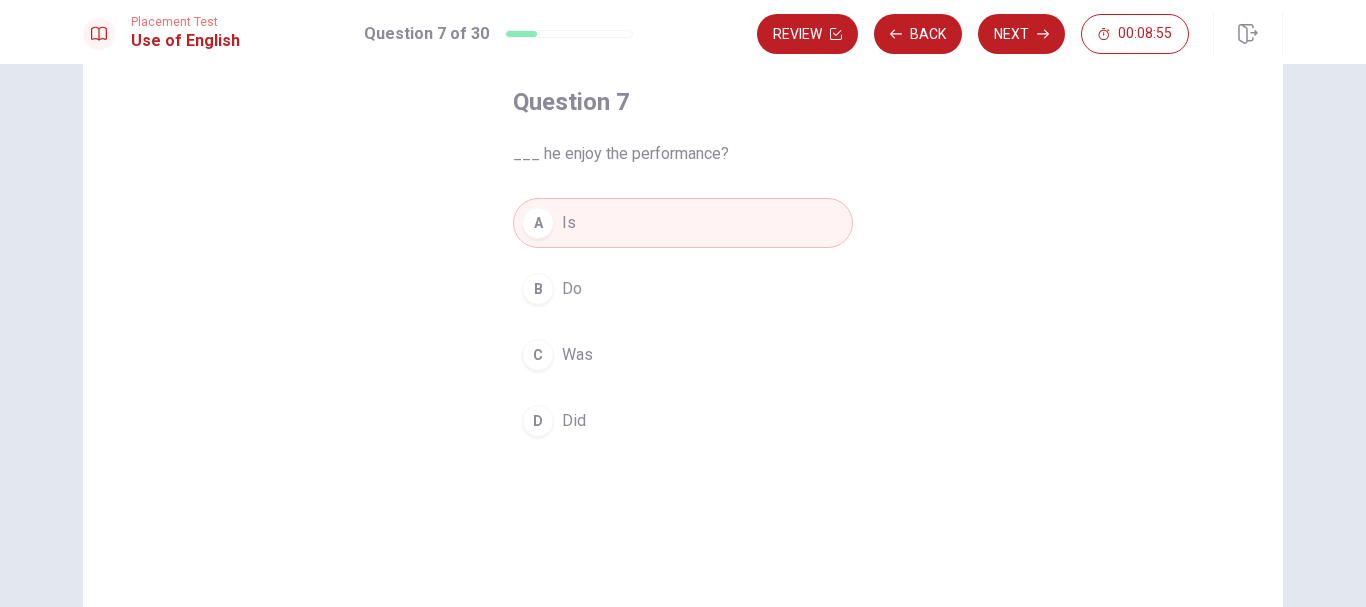 click on "Did" at bounding box center (574, 421) 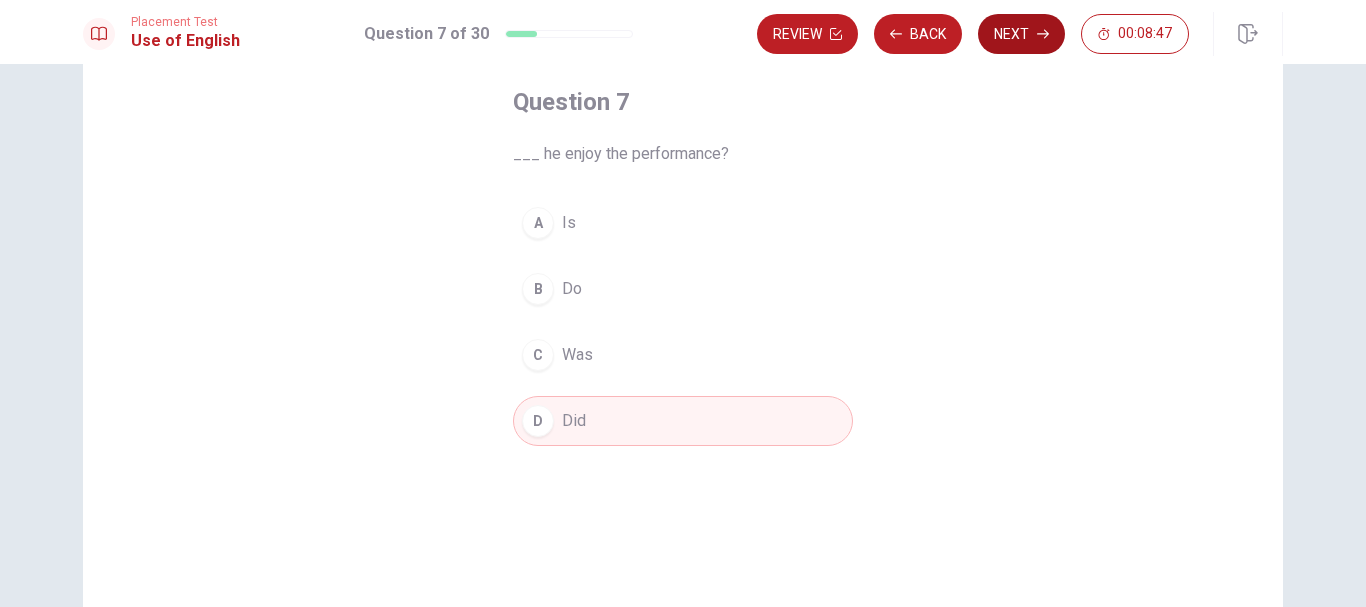 click on "Next" at bounding box center (1021, 34) 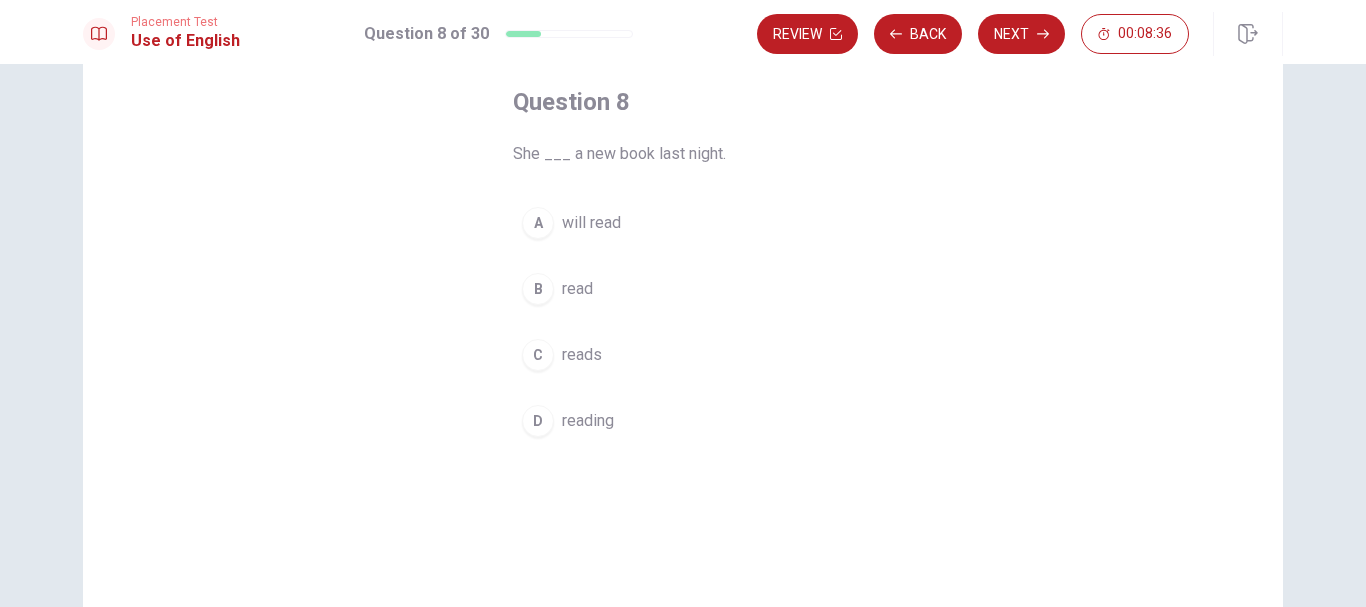 click on "B read" at bounding box center [683, 289] 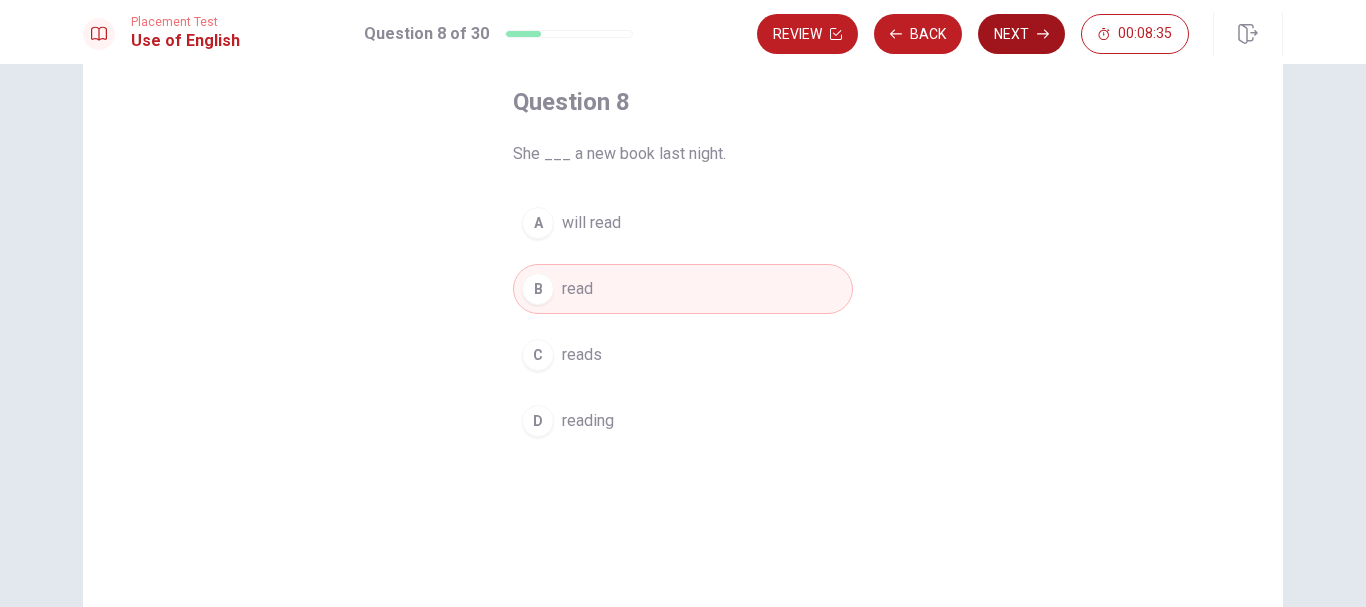 click on "Next" at bounding box center [1021, 34] 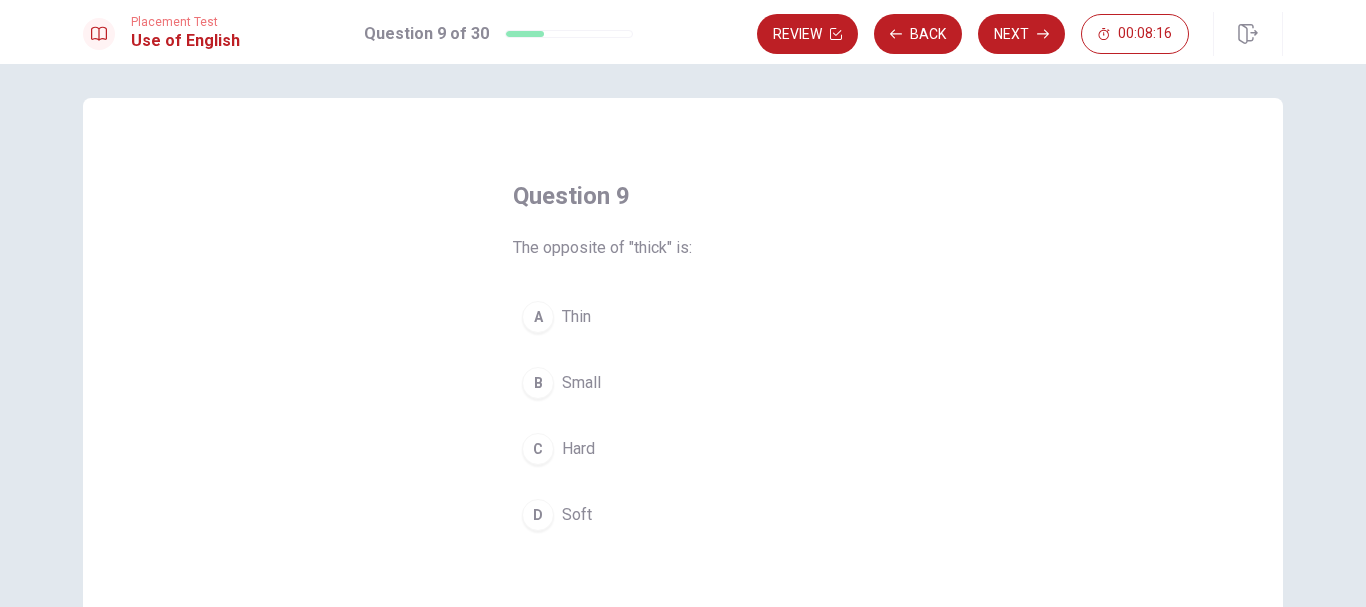 scroll, scrollTop: 0, scrollLeft: 0, axis: both 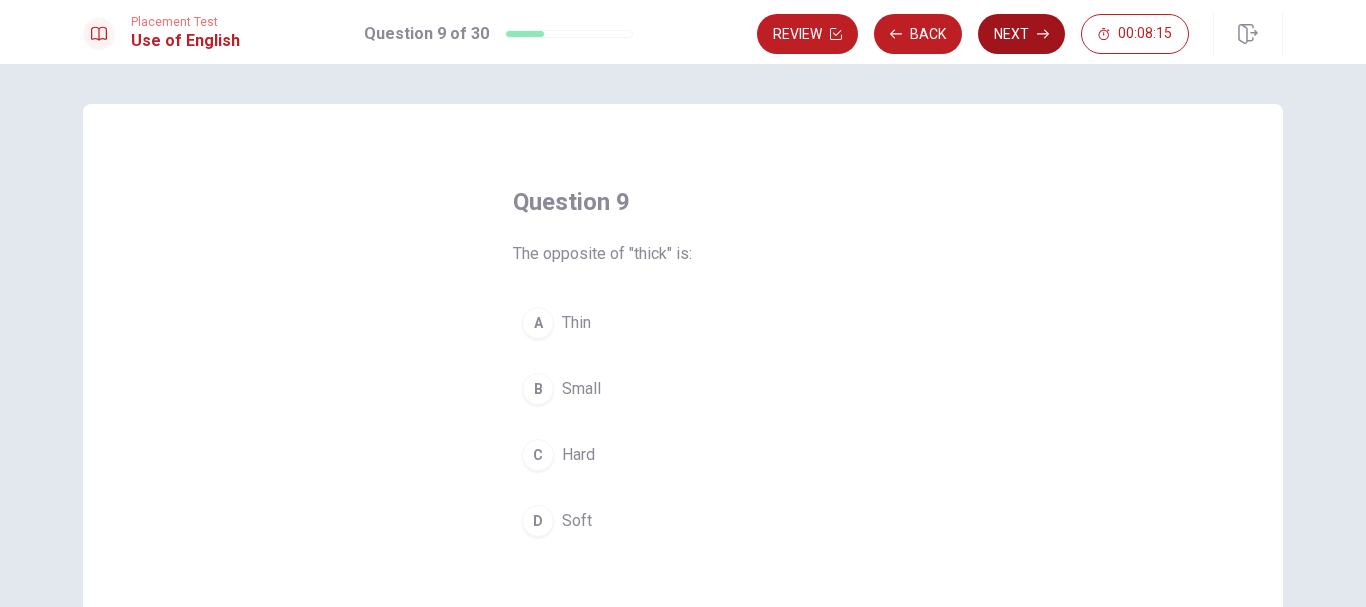 click on "Next" at bounding box center [1021, 34] 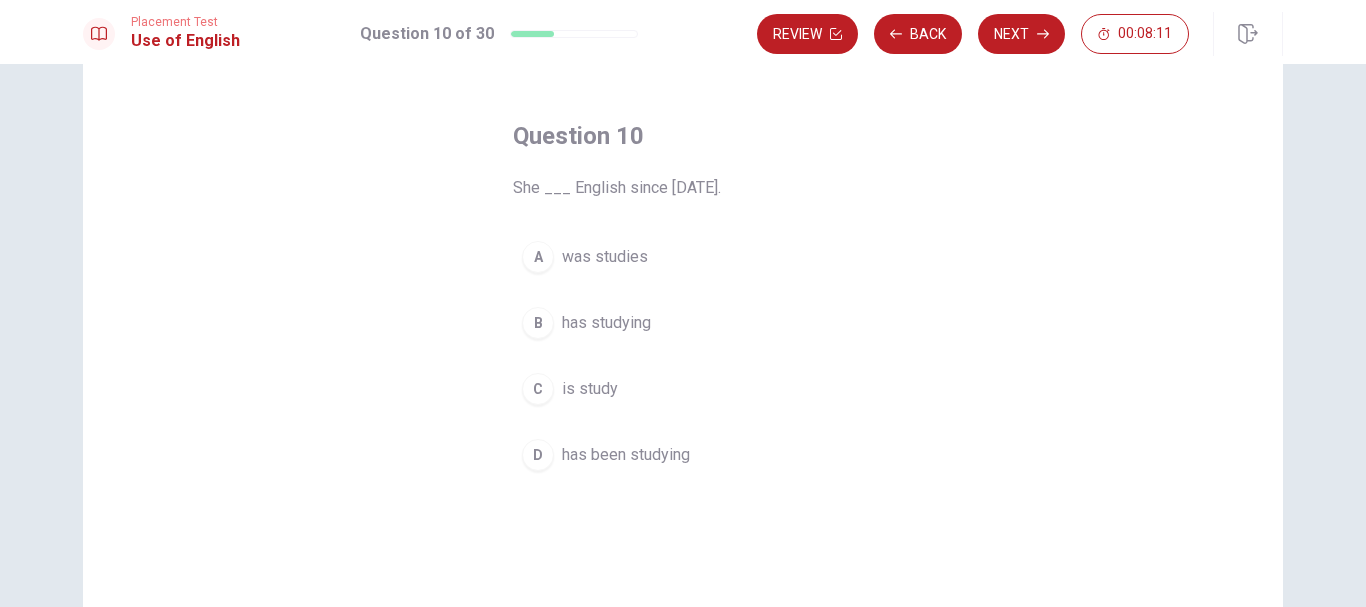 scroll, scrollTop: 100, scrollLeft: 0, axis: vertical 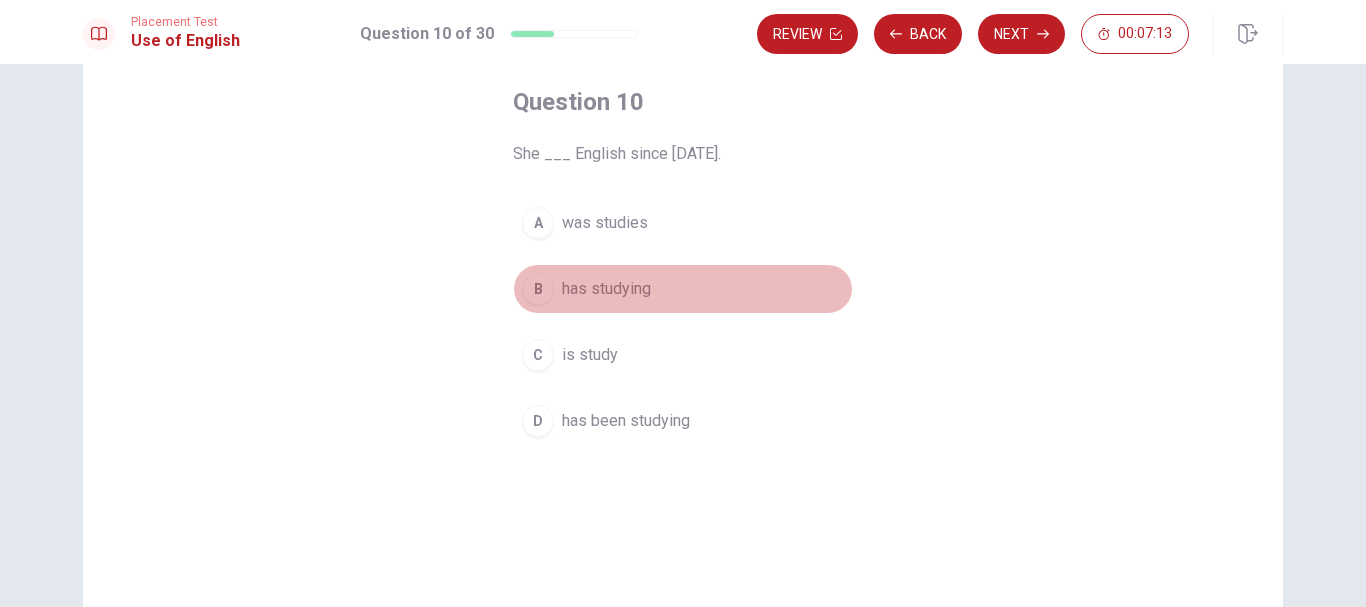 click on "has studying" at bounding box center [606, 289] 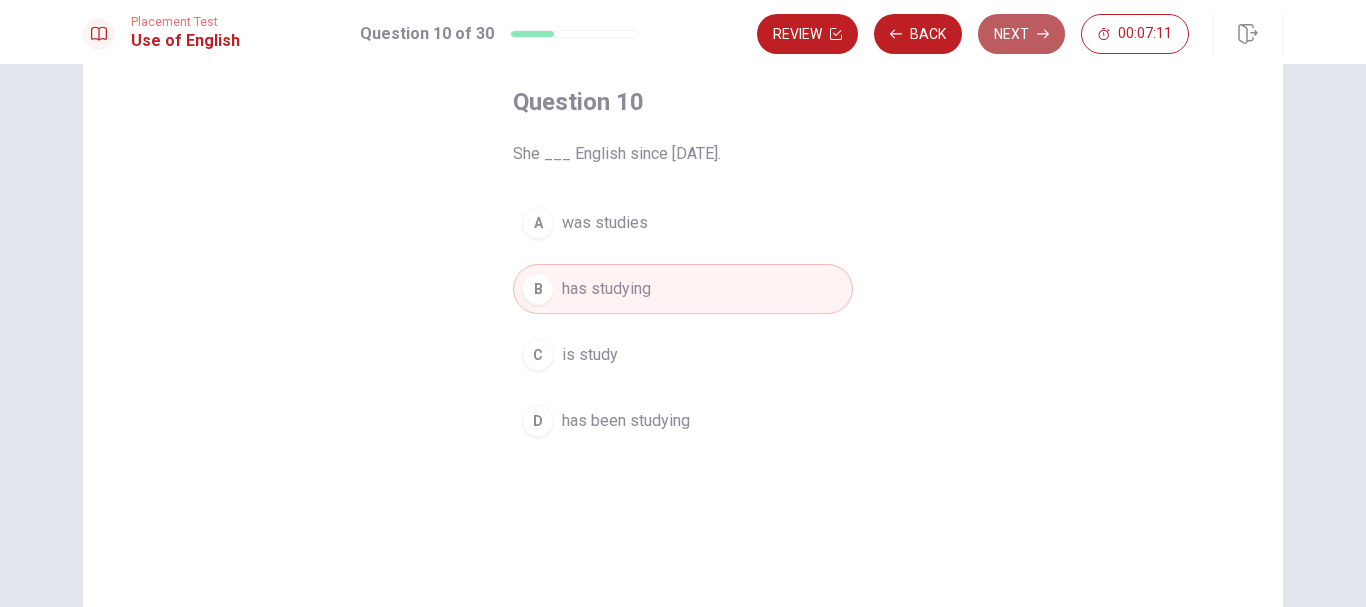 click on "Next" at bounding box center [1021, 34] 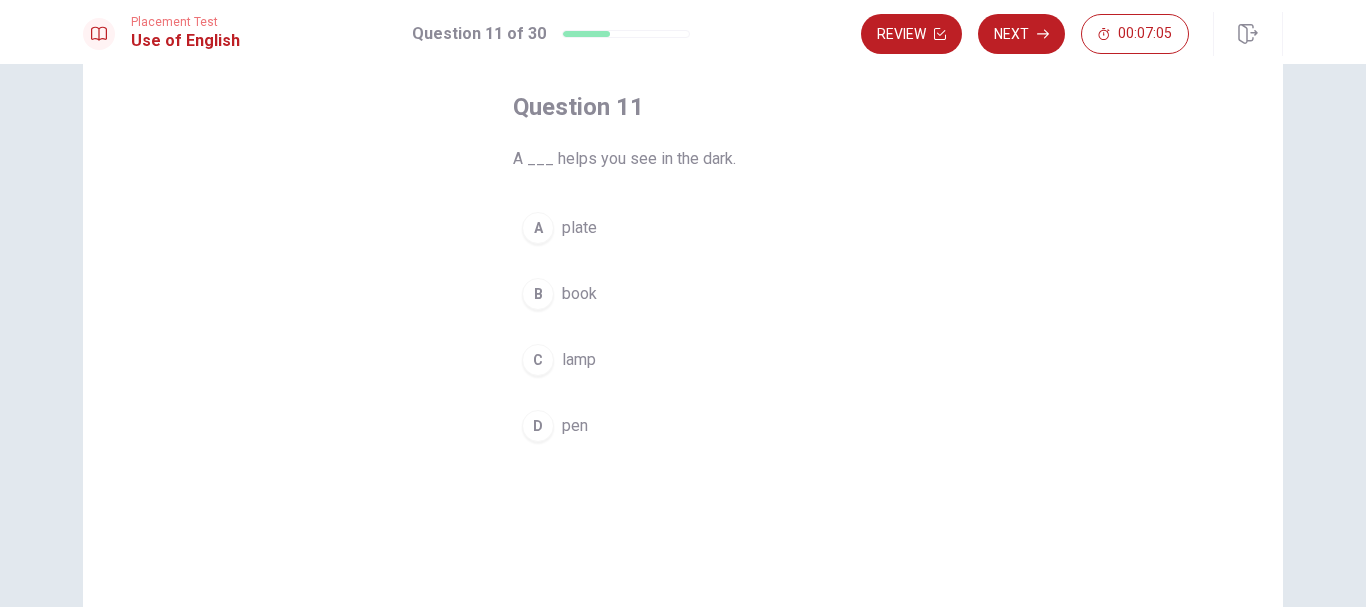 scroll, scrollTop: 100, scrollLeft: 0, axis: vertical 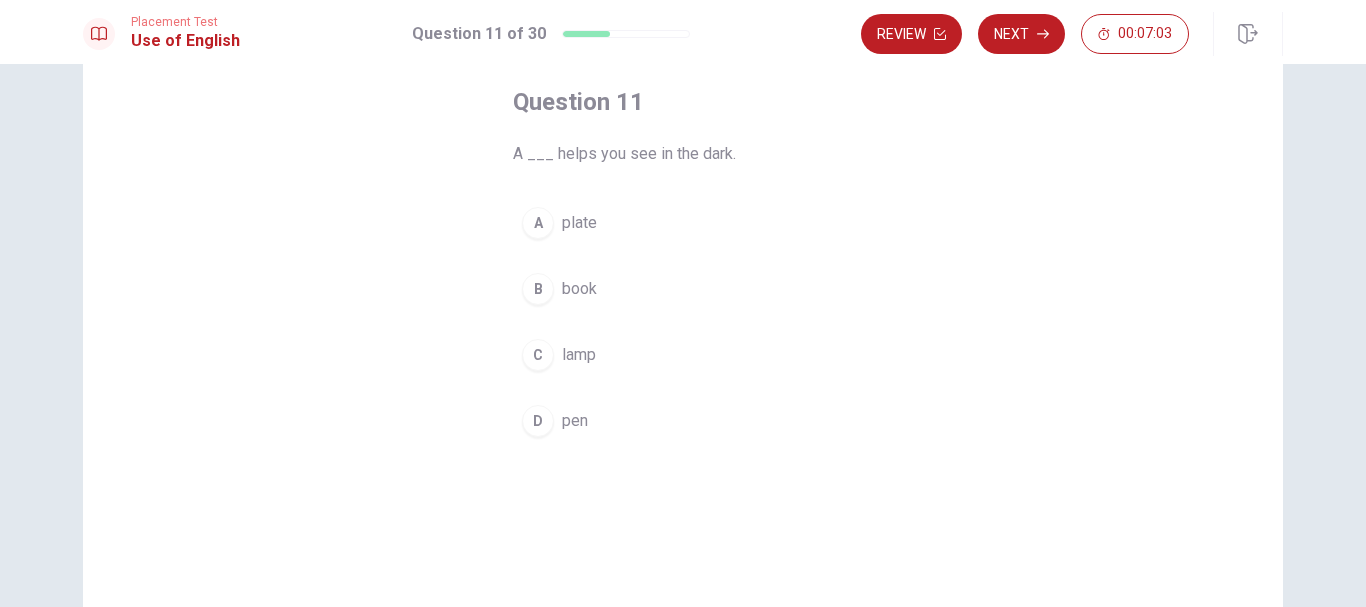 click on "lamp" at bounding box center [579, 355] 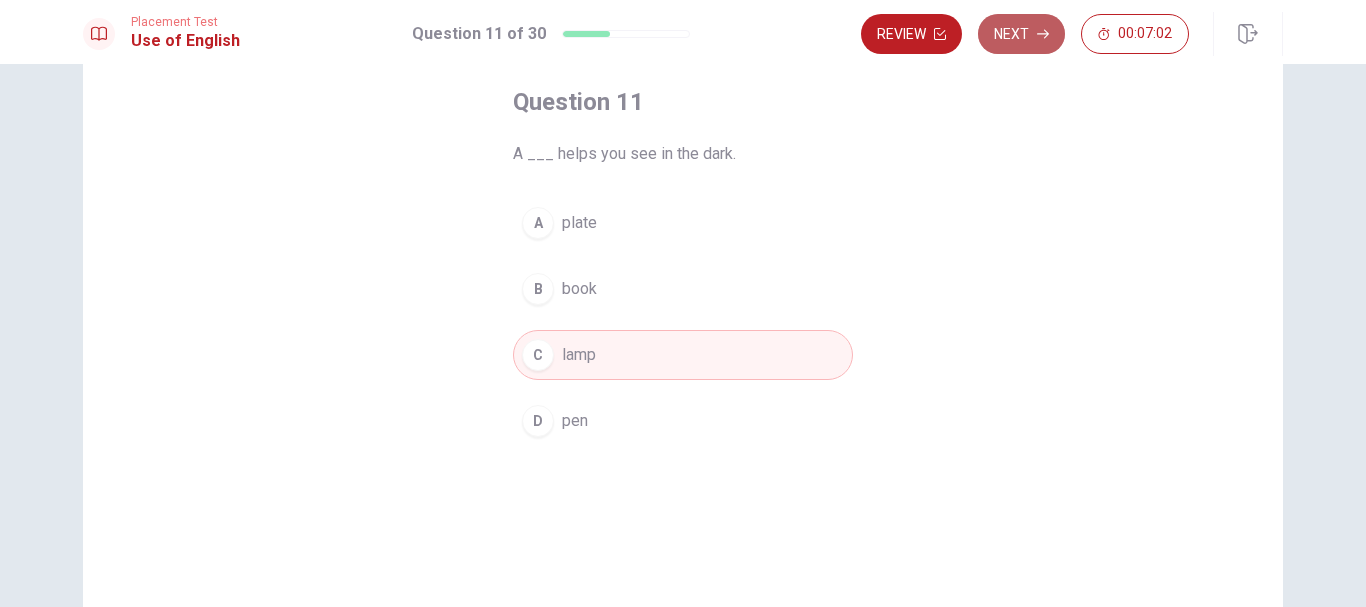 click on "Next" at bounding box center (1021, 34) 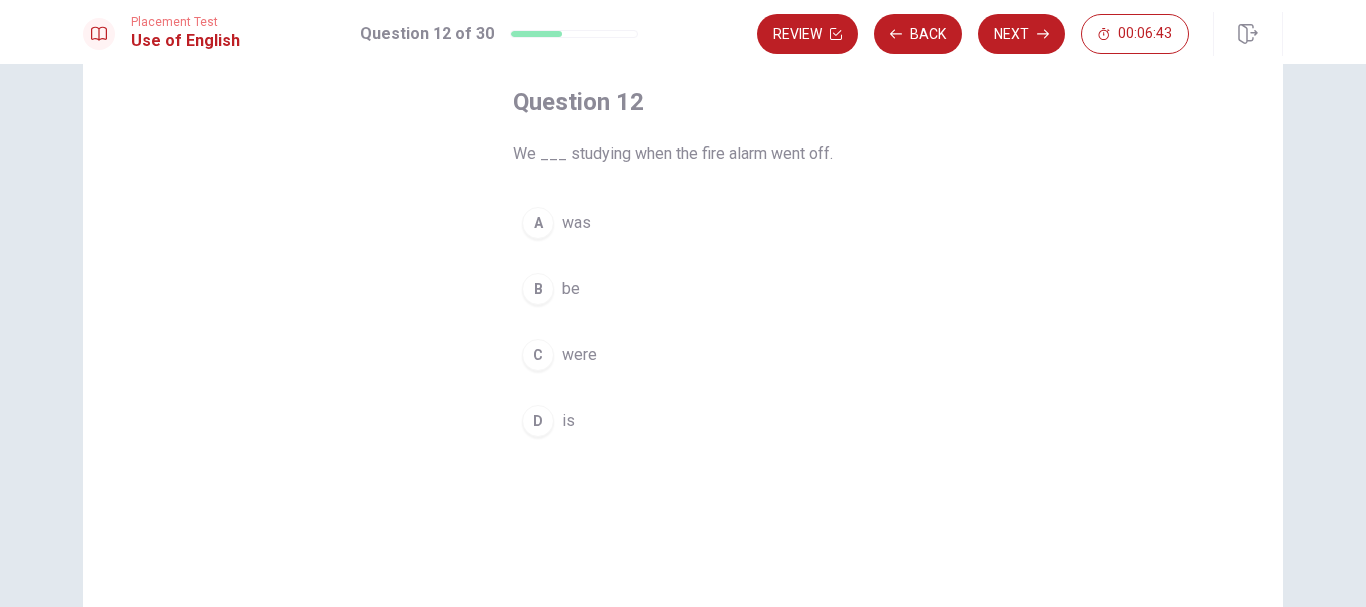 click on "C were" at bounding box center (683, 355) 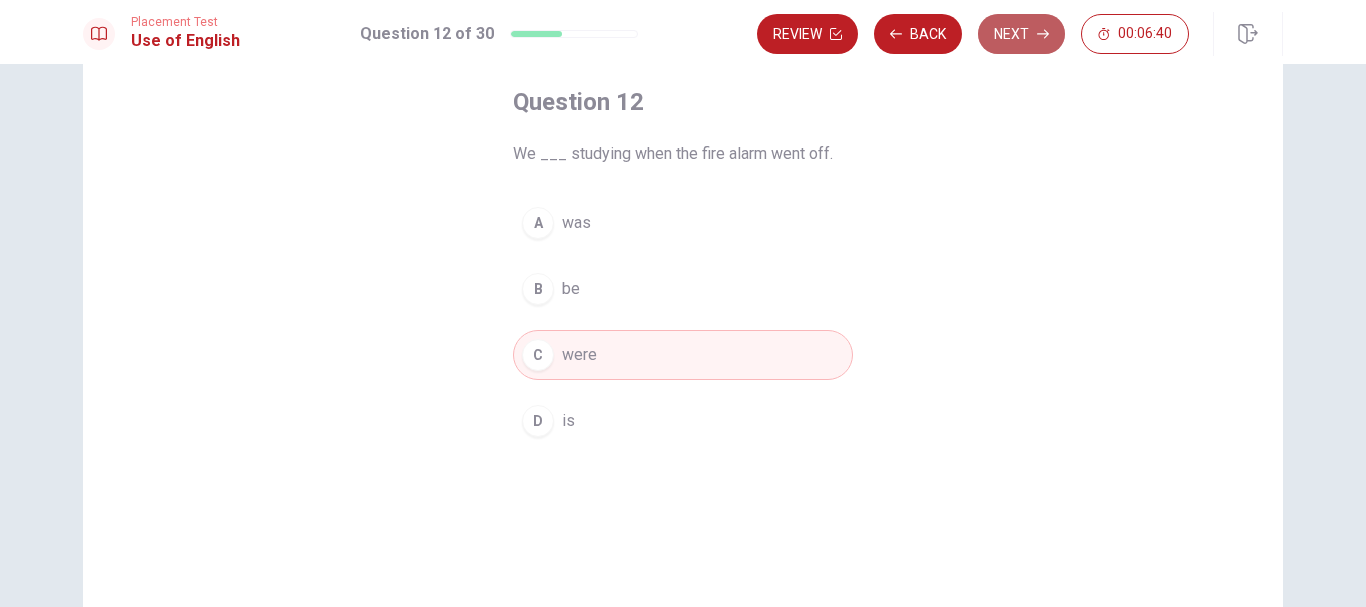 click on "Next" at bounding box center (1021, 34) 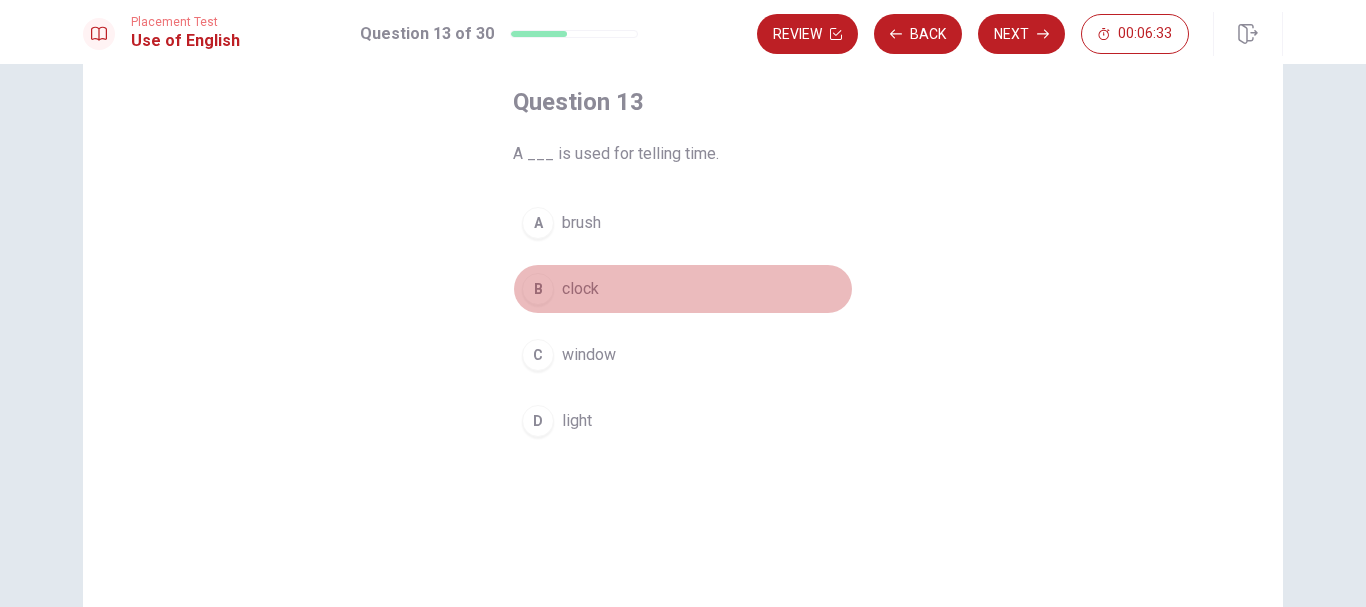 click on "B clock" at bounding box center (683, 289) 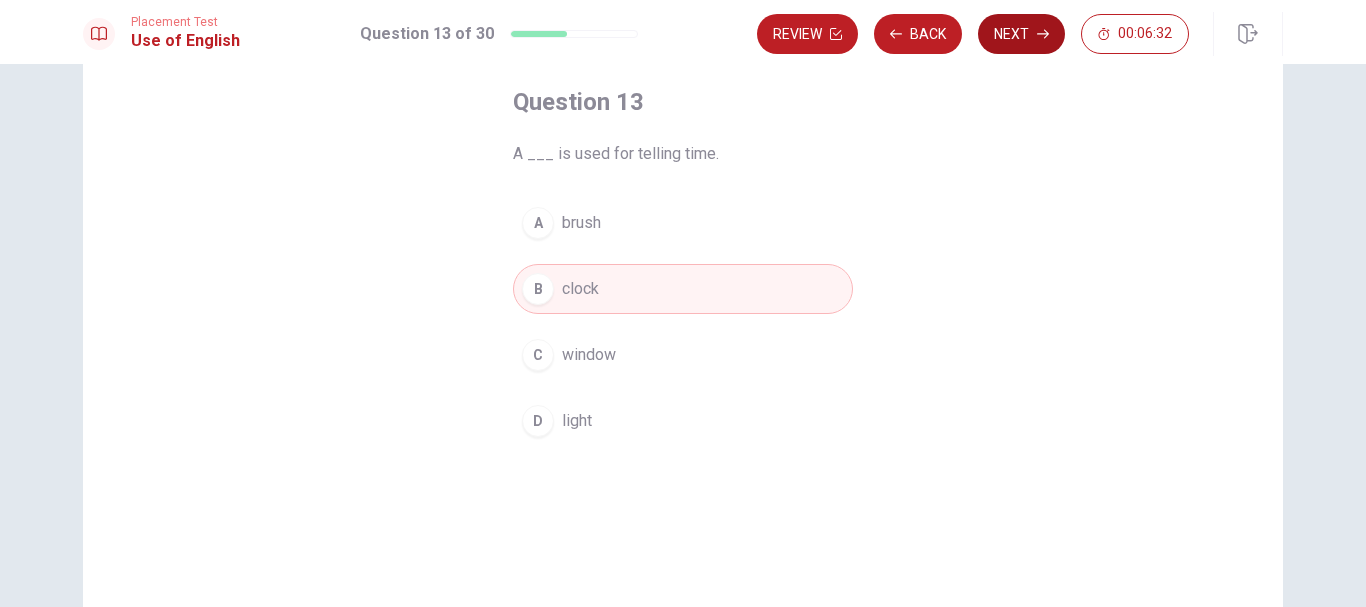 click on "Next" at bounding box center (1021, 34) 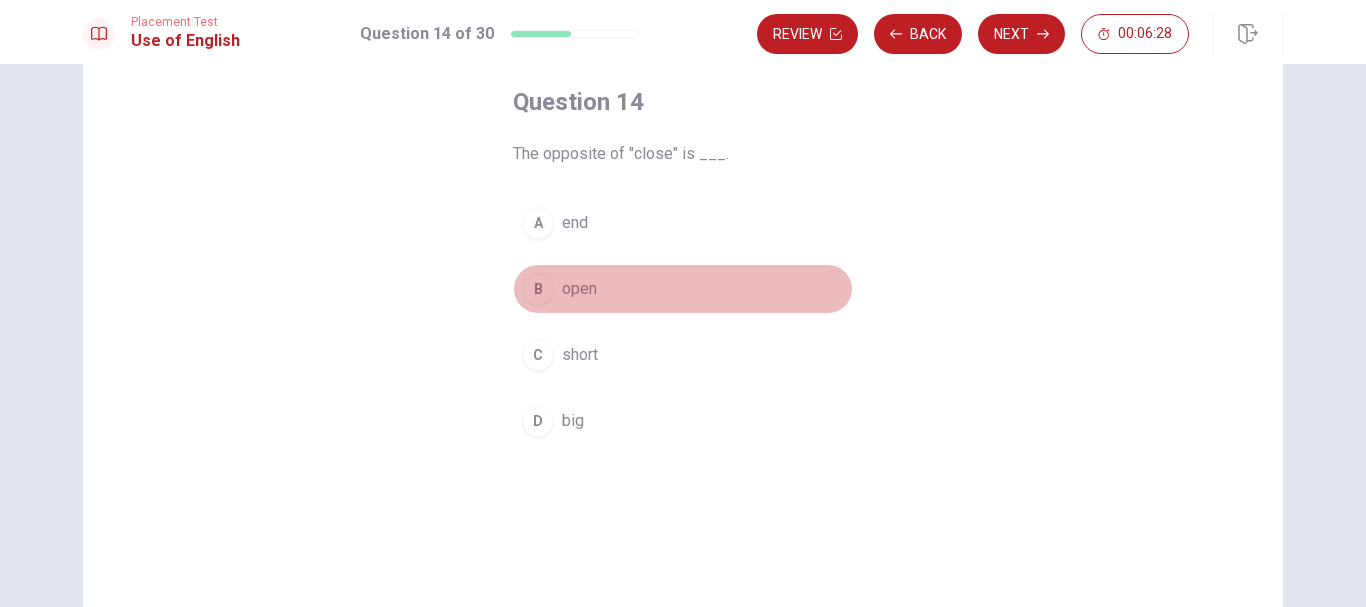 click on "open" at bounding box center [579, 289] 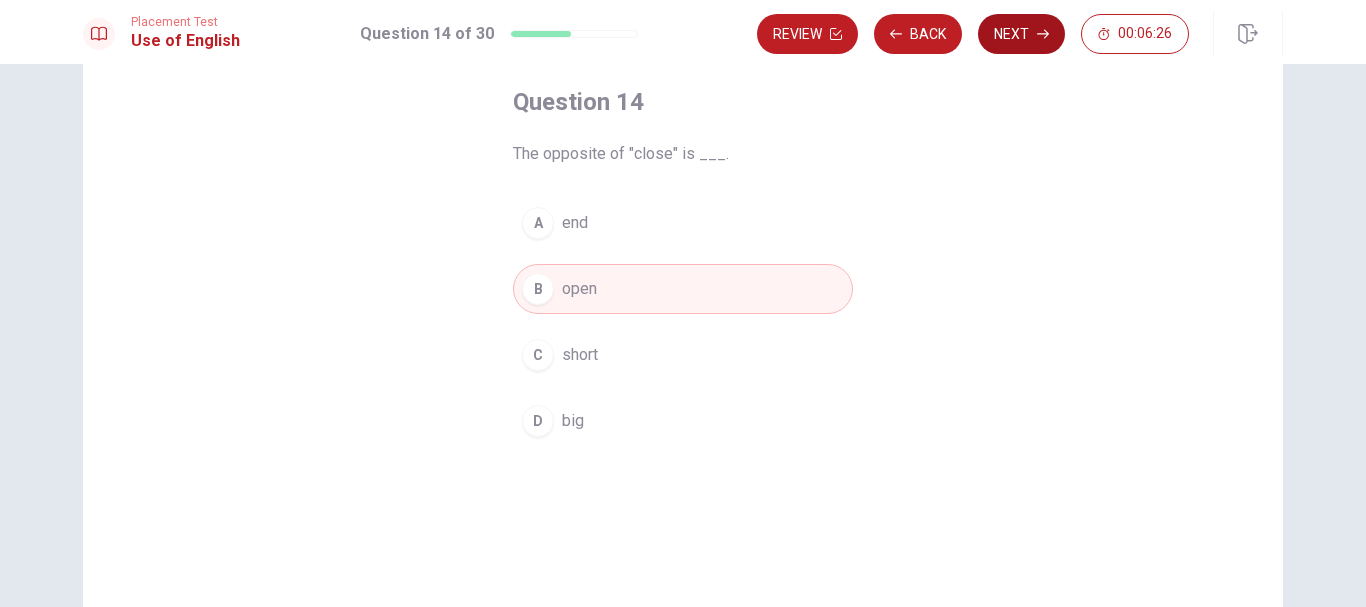 click on "Next" at bounding box center [1021, 34] 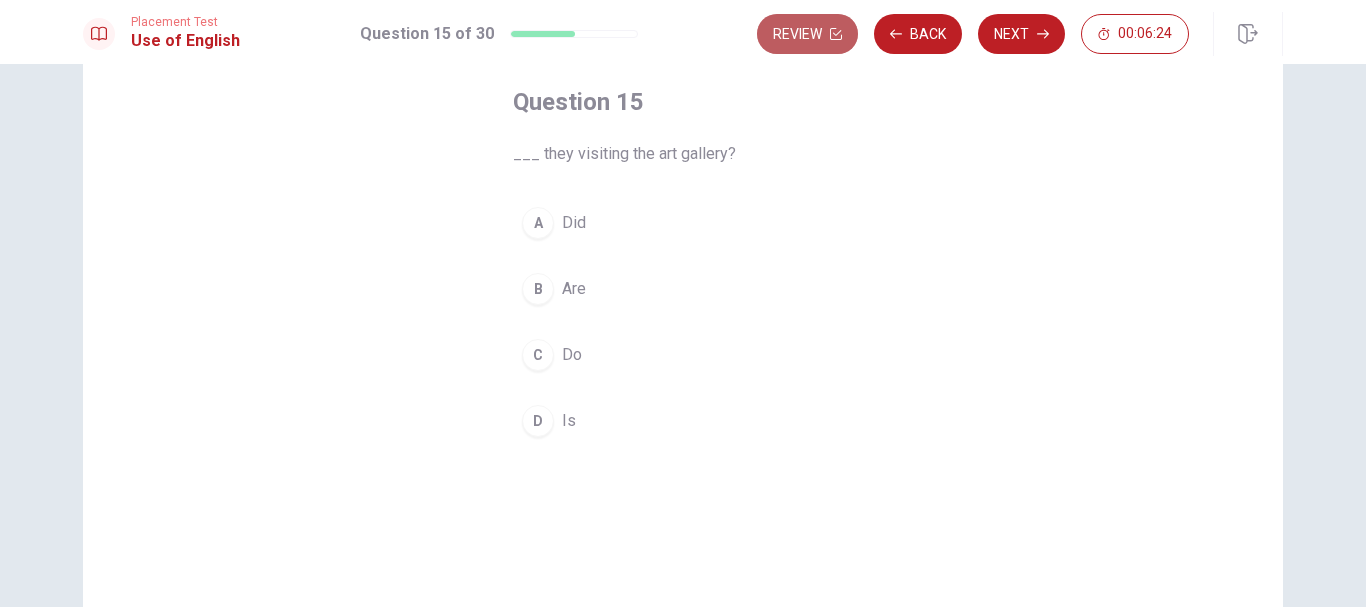 click on "Review" at bounding box center [807, 34] 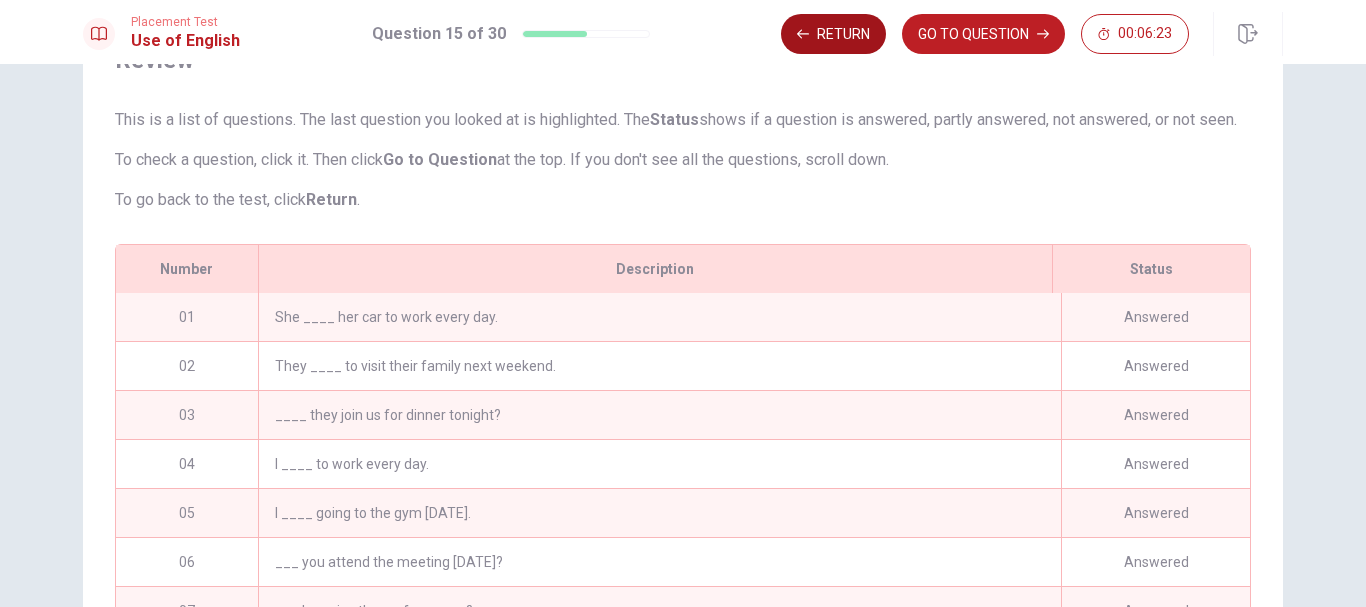 scroll, scrollTop: 403, scrollLeft: 0, axis: vertical 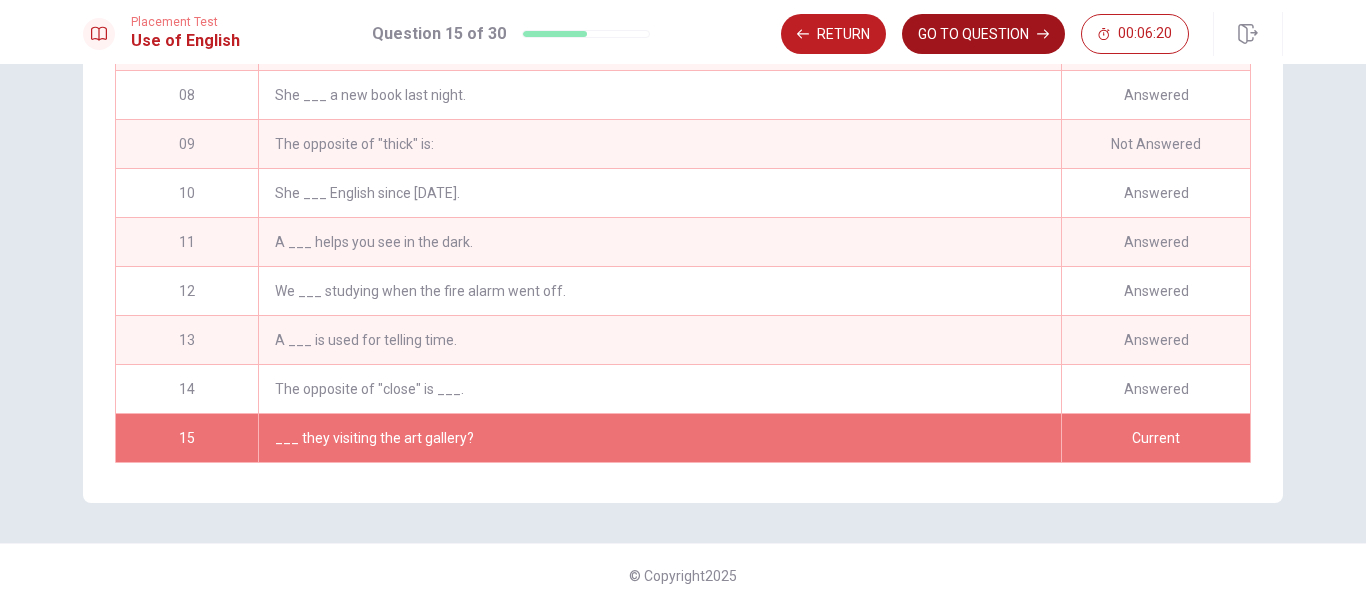 click on "GO TO QUESTION" at bounding box center (983, 34) 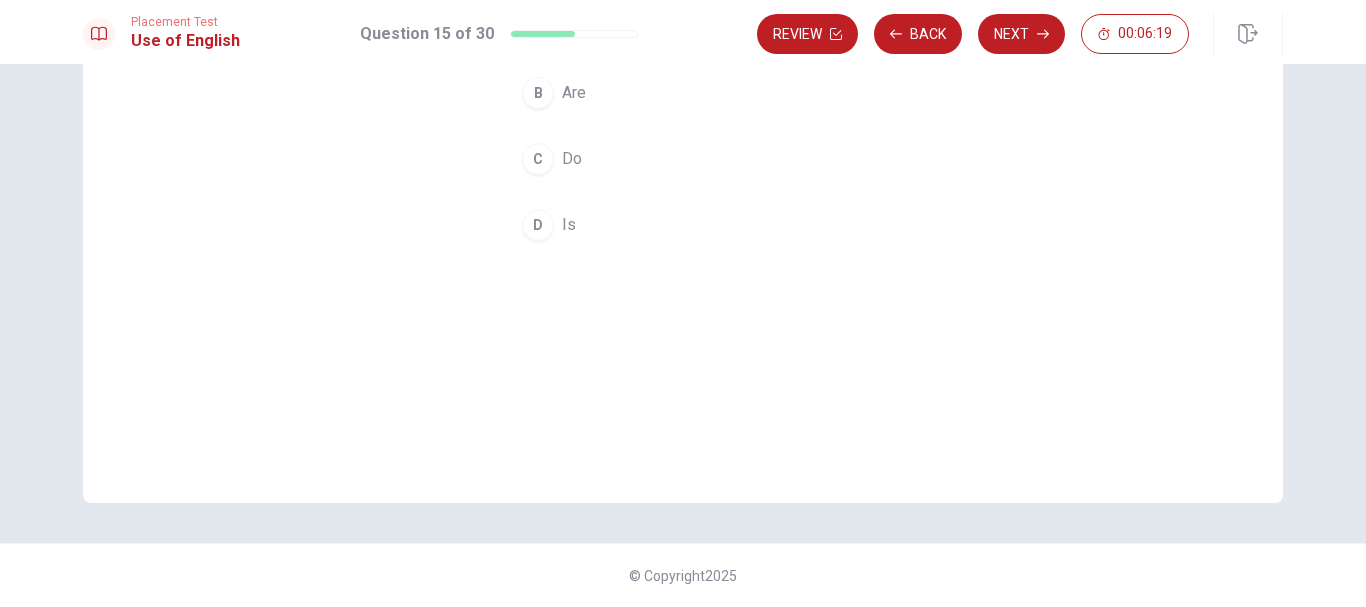 scroll, scrollTop: 0, scrollLeft: 0, axis: both 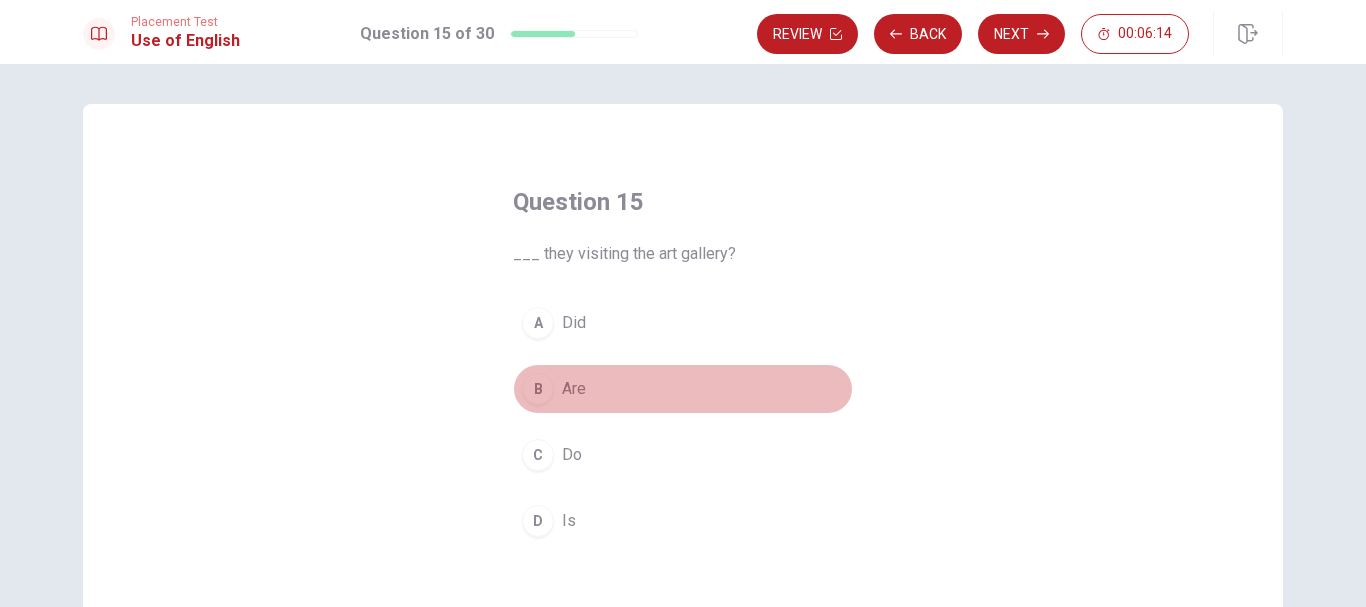 click on "B Are" at bounding box center (683, 389) 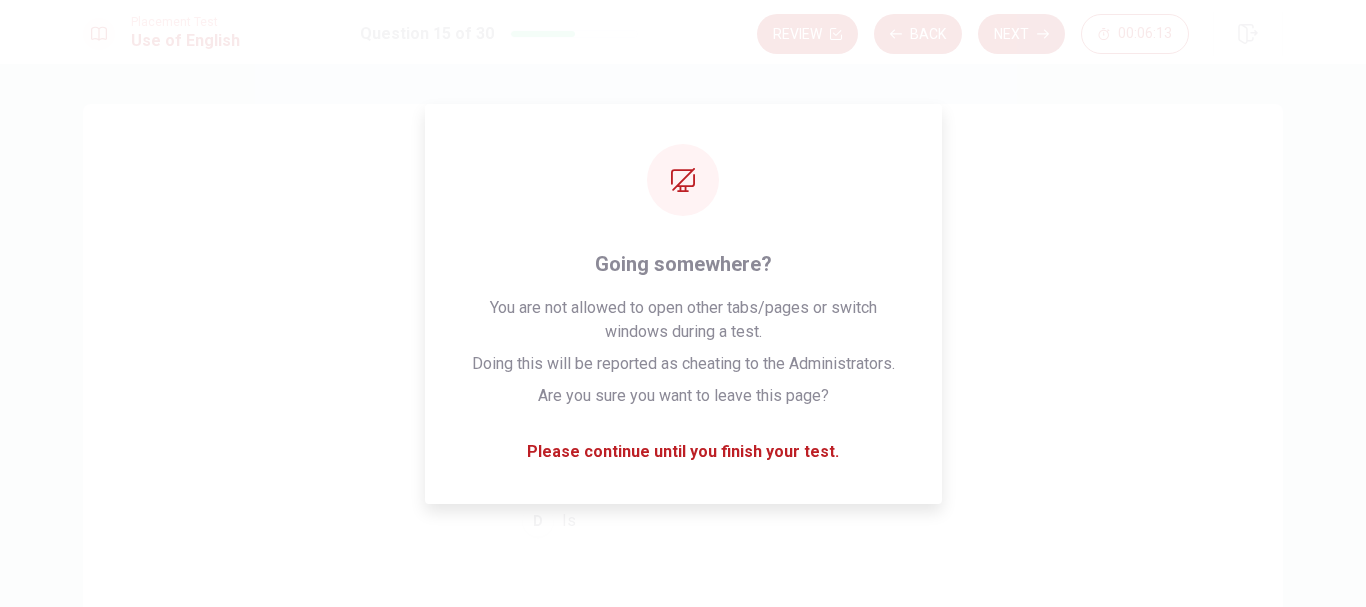 click on "Next" at bounding box center [1021, 34] 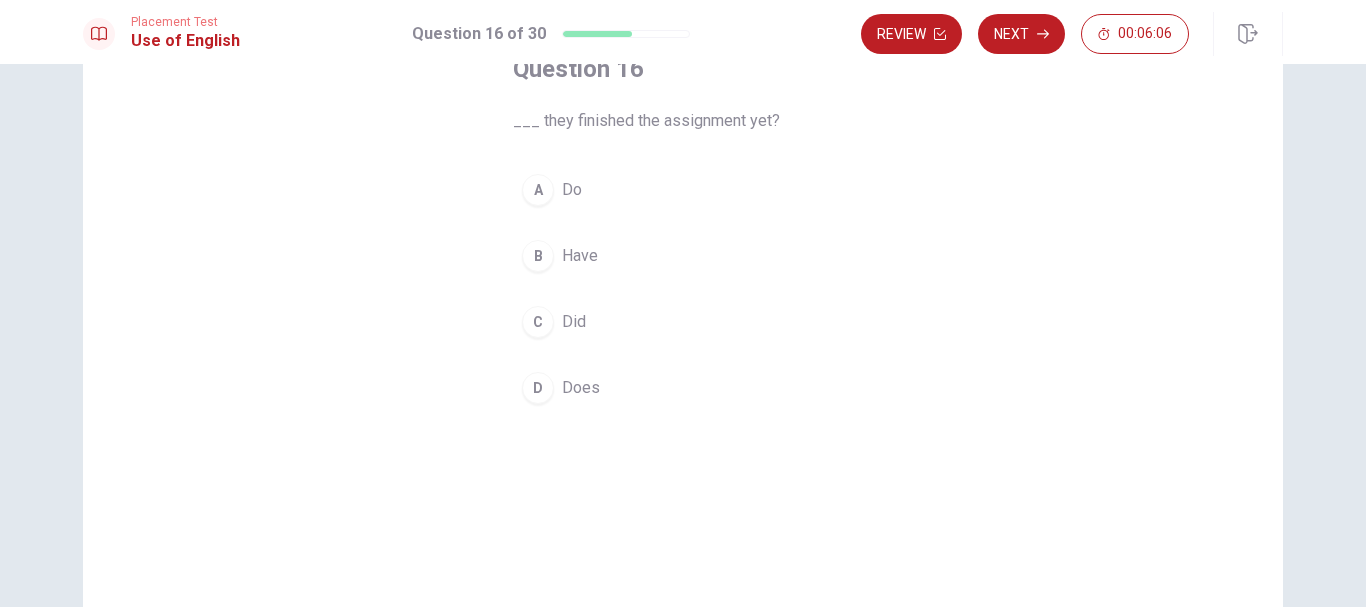 scroll, scrollTop: 100, scrollLeft: 0, axis: vertical 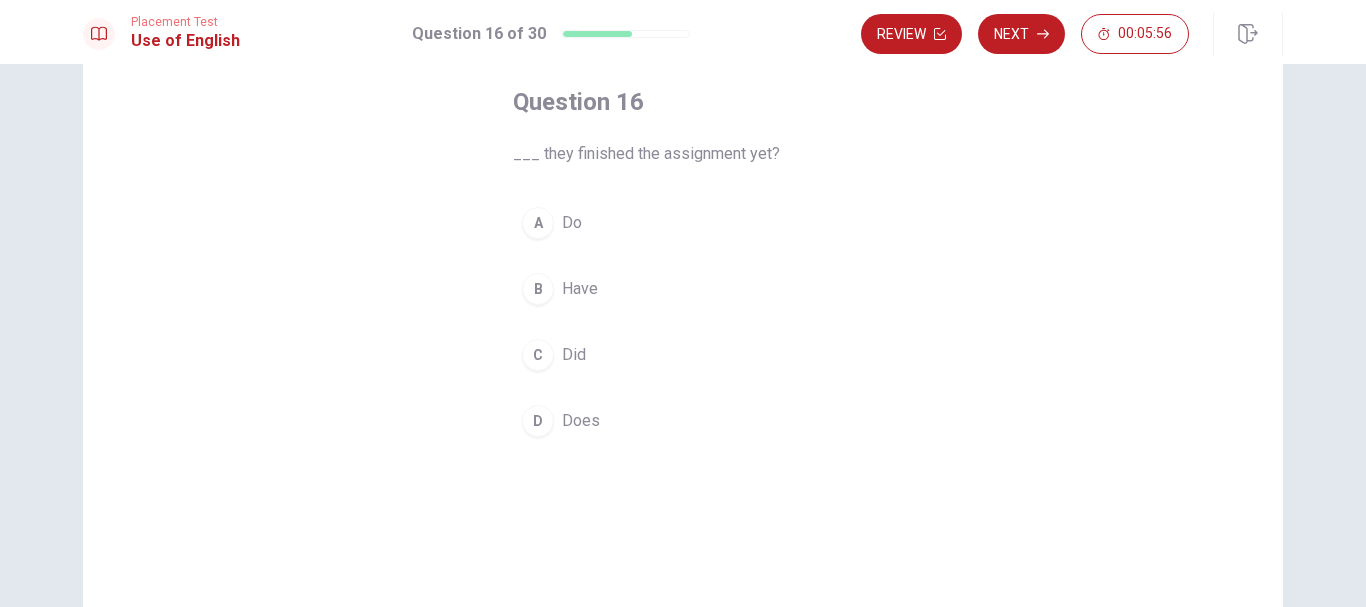 click on "A Do" at bounding box center [683, 223] 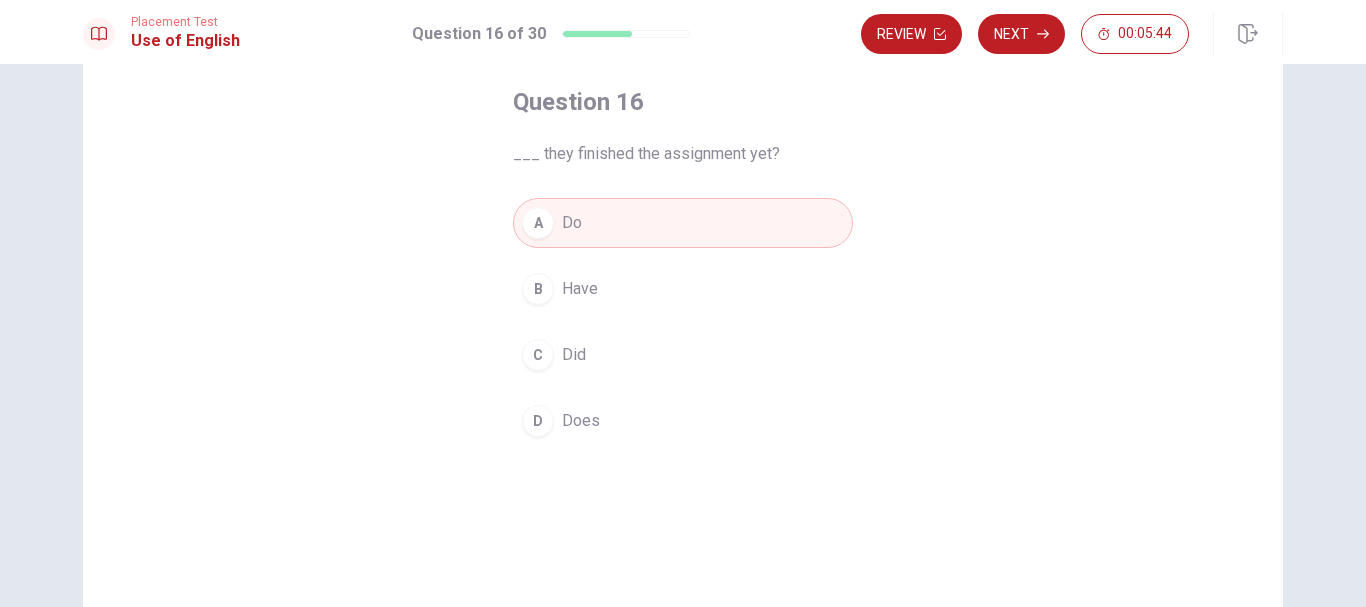 click on "B Have" at bounding box center (683, 289) 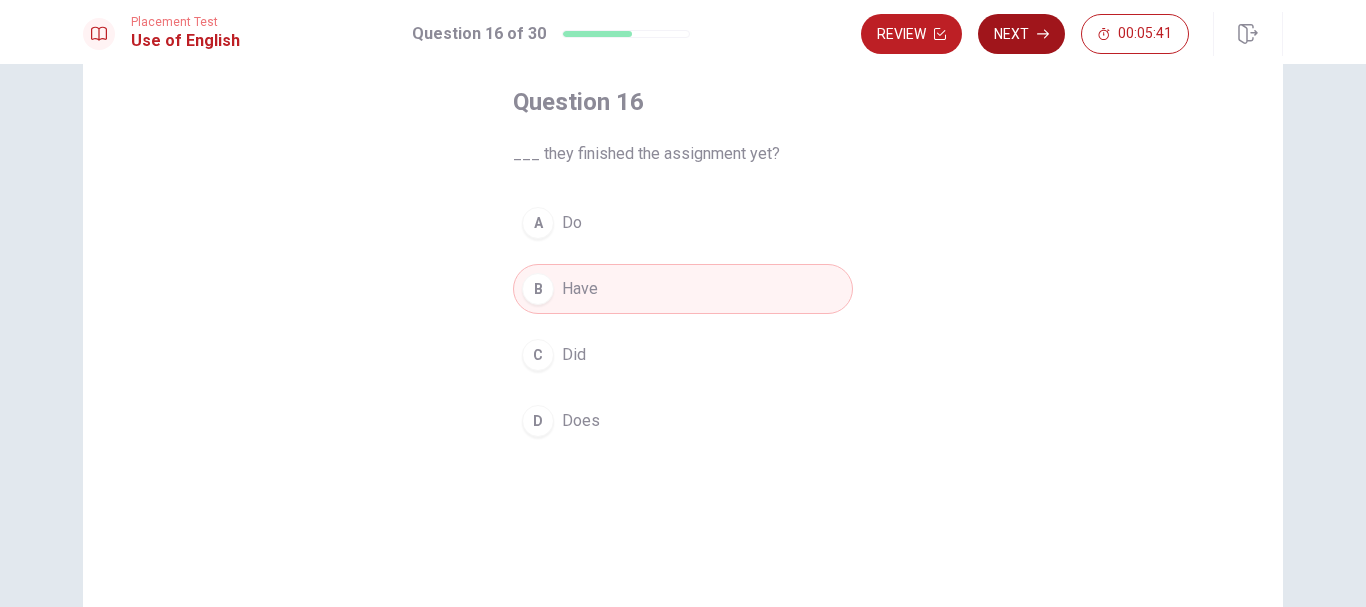 click 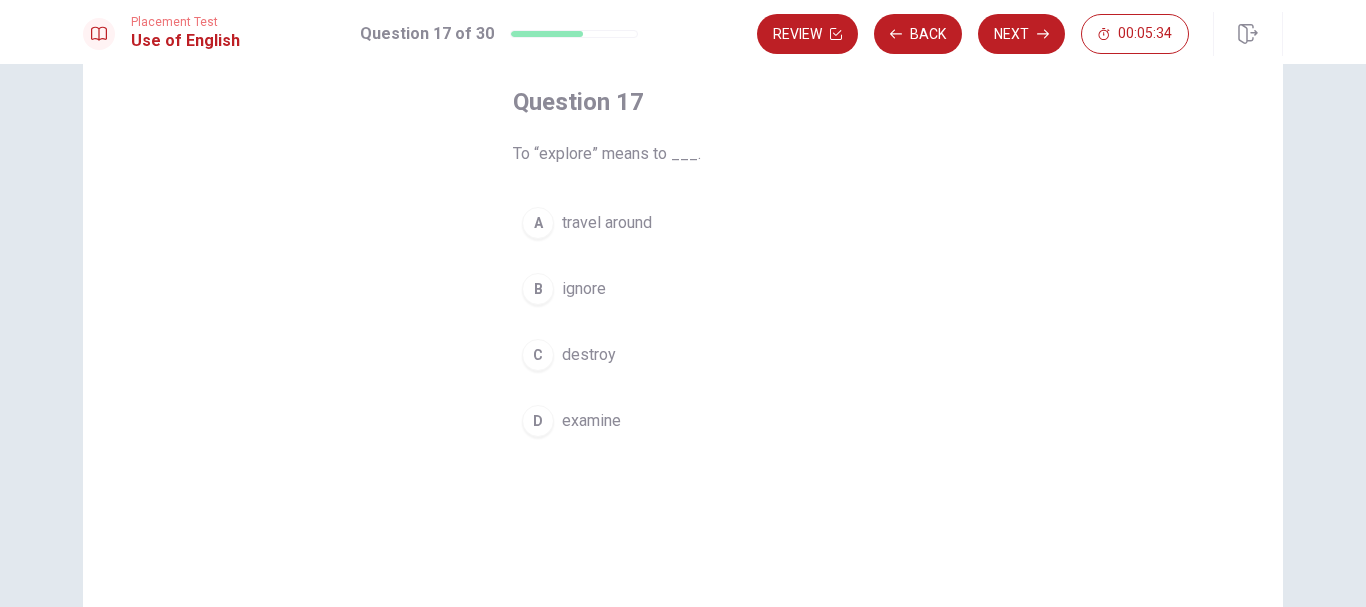 click on "examine" at bounding box center (591, 421) 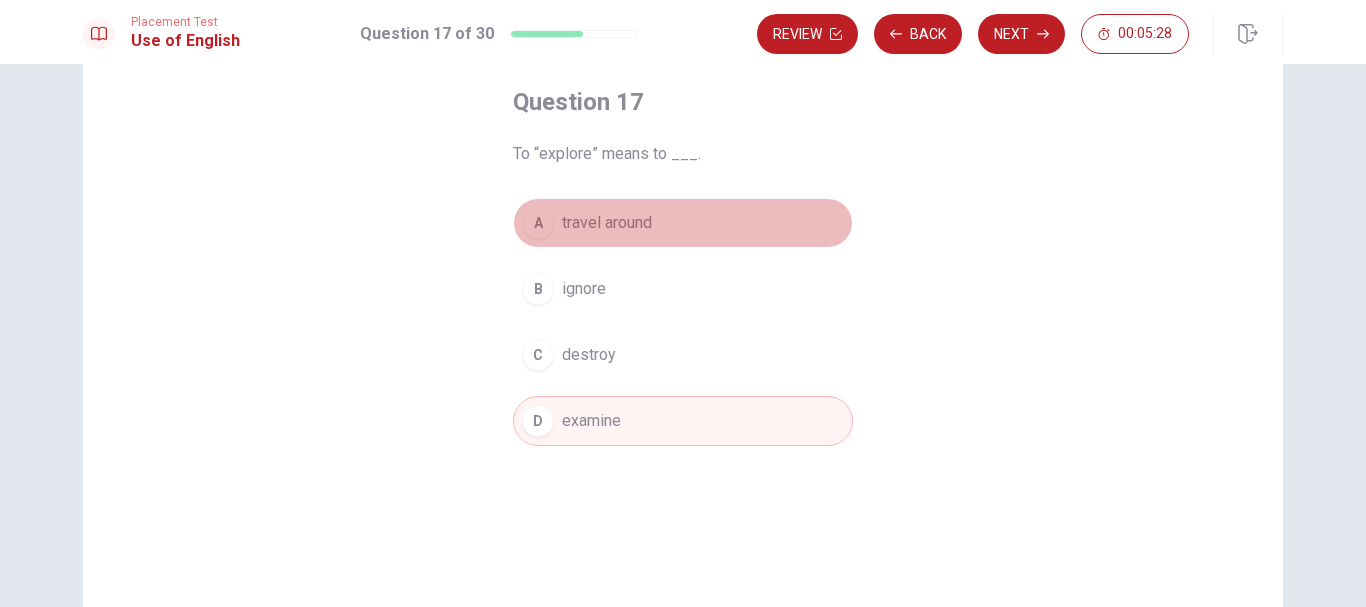 click on "A travel around" at bounding box center [683, 223] 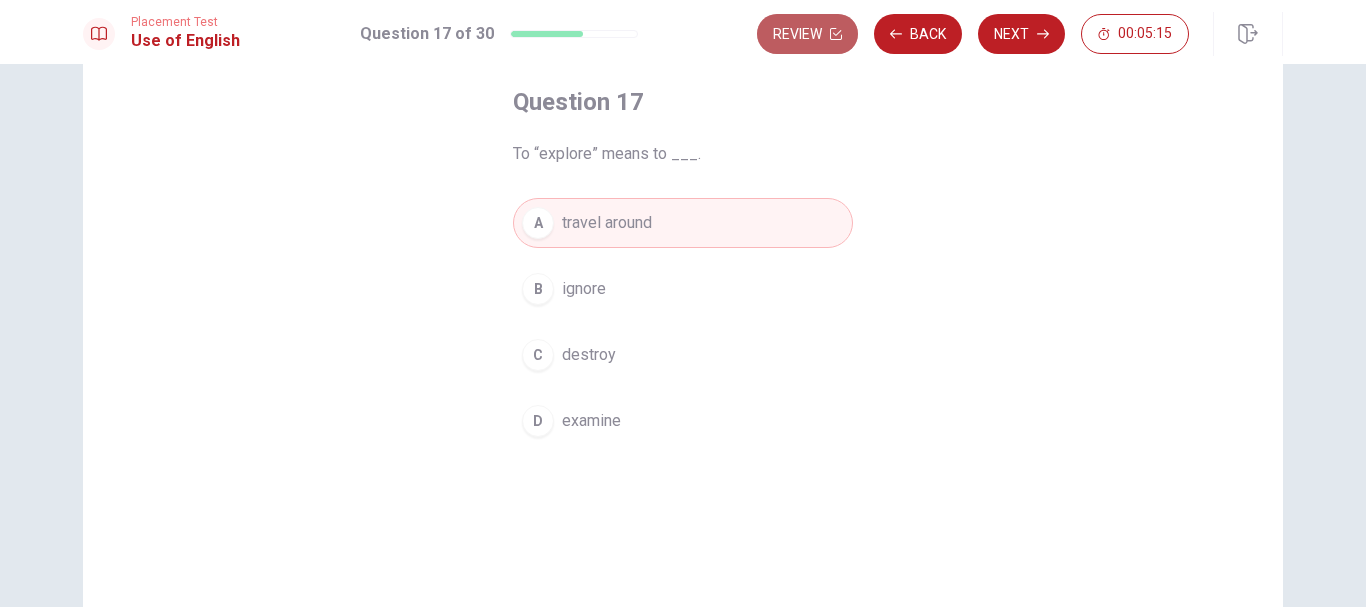 click on "Review" at bounding box center (807, 34) 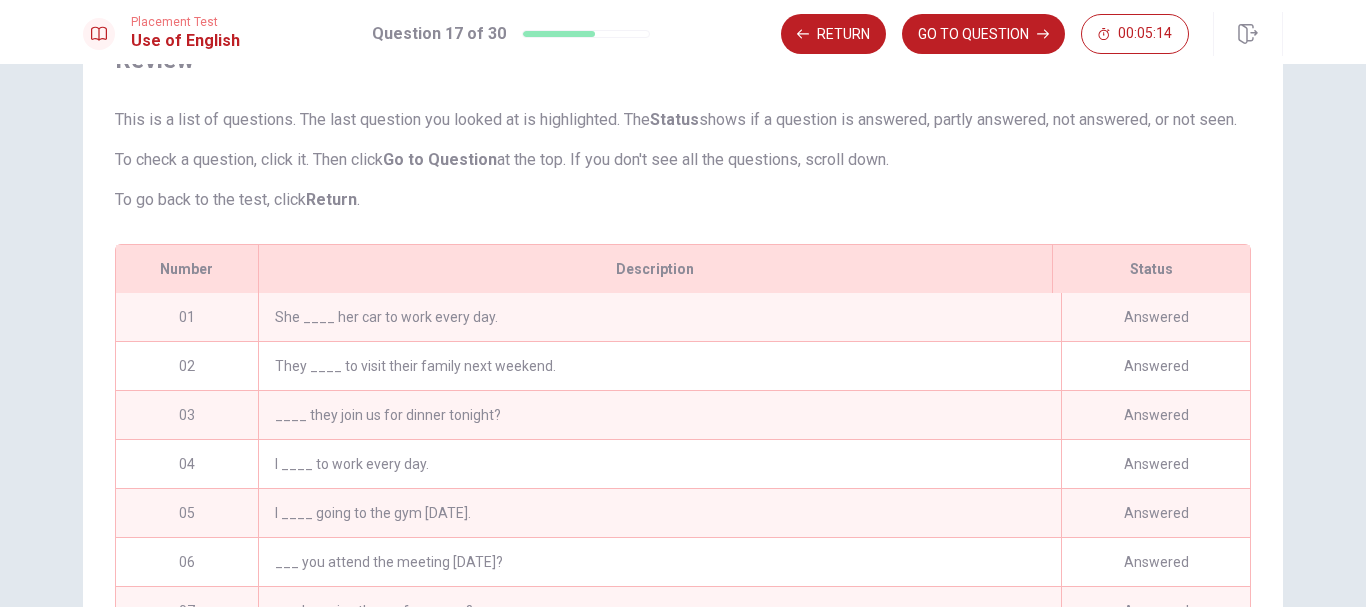 scroll, scrollTop: 403, scrollLeft: 0, axis: vertical 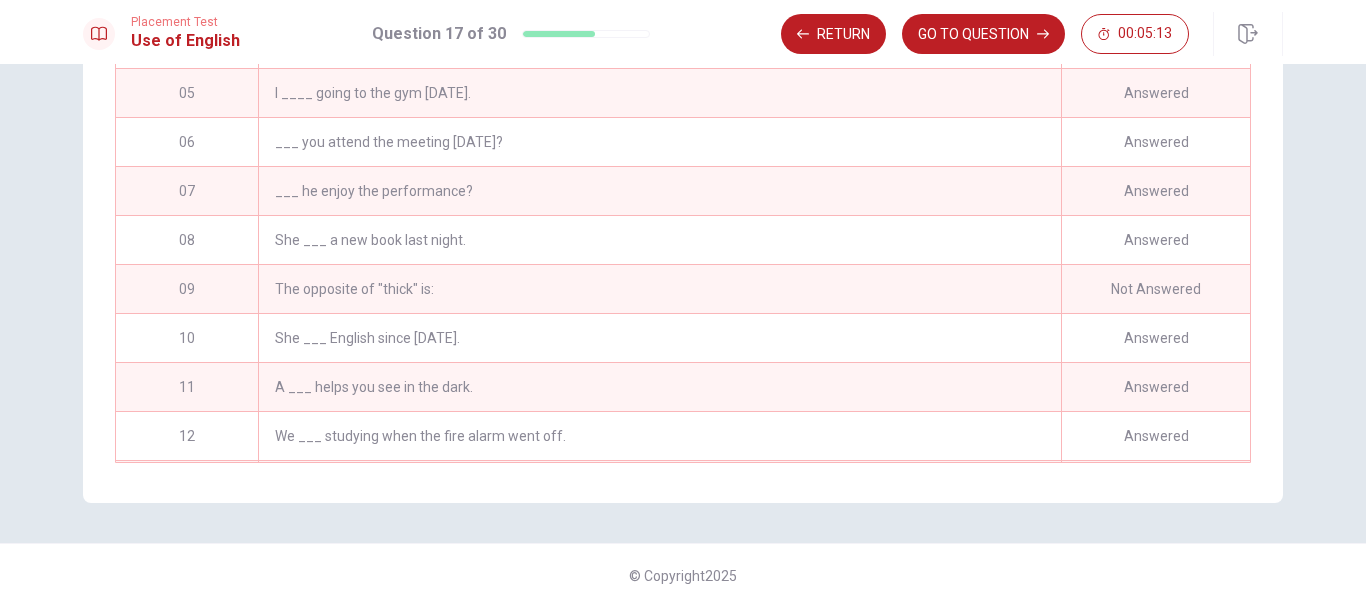 click on "Not Answered" at bounding box center [1155, 289] 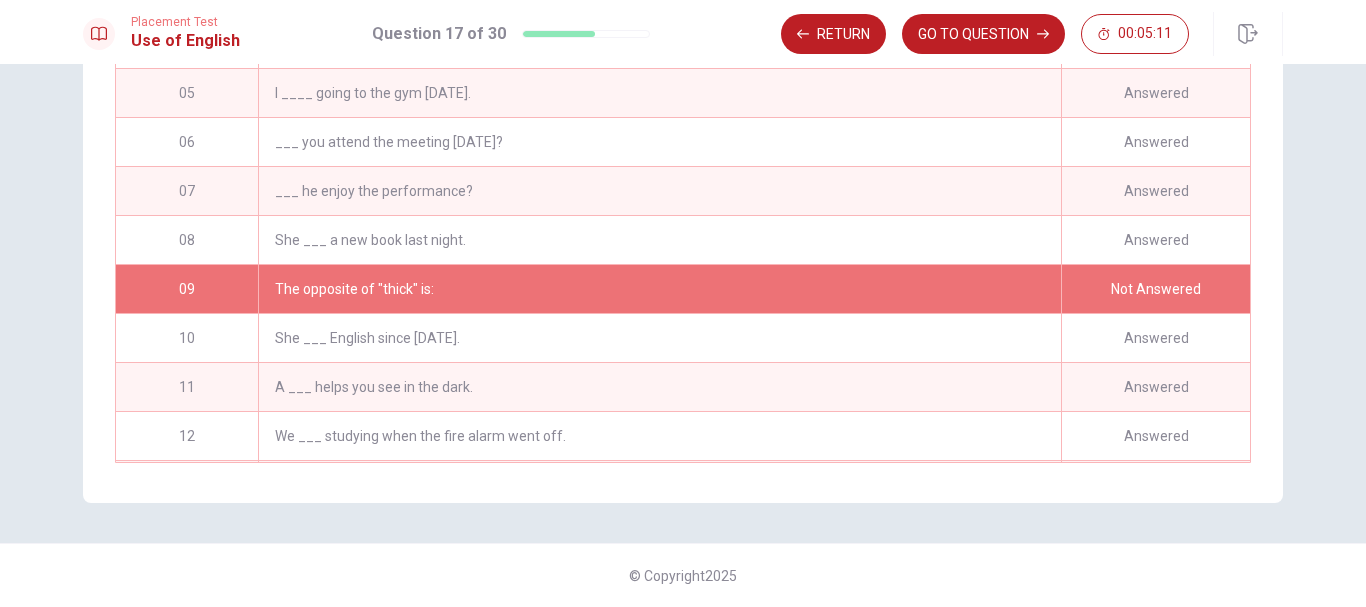 click on "The opposite of "thick" is:" at bounding box center (659, 289) 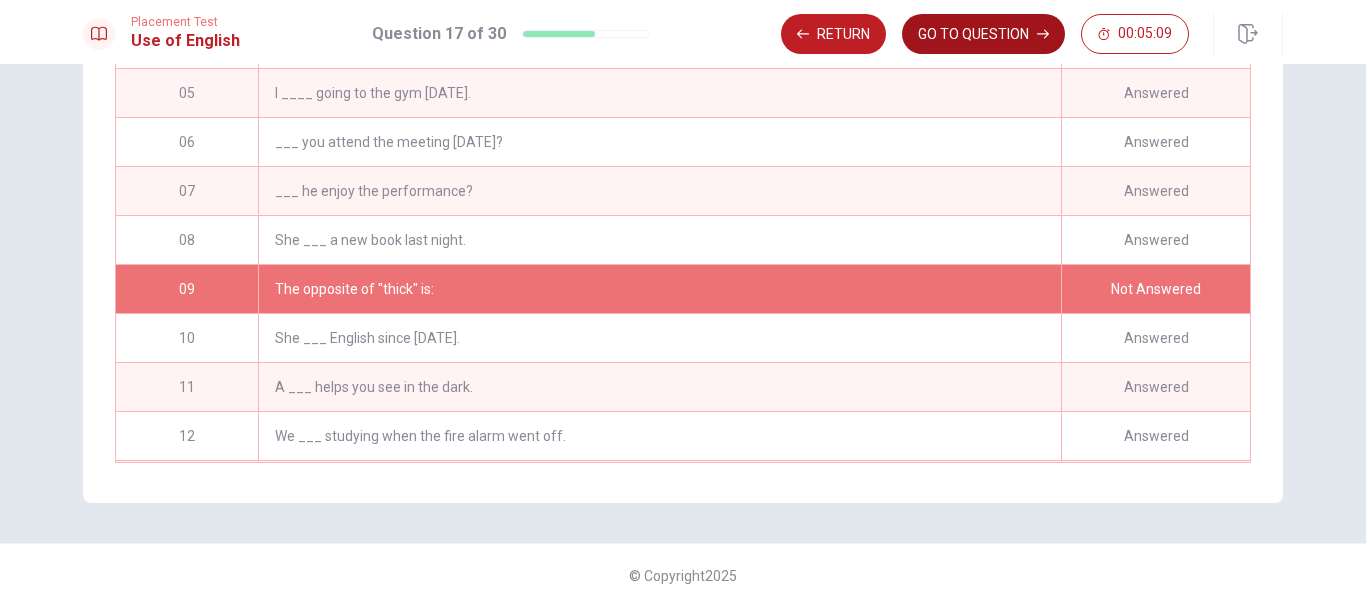 click on "GO TO QUESTION" at bounding box center (983, 34) 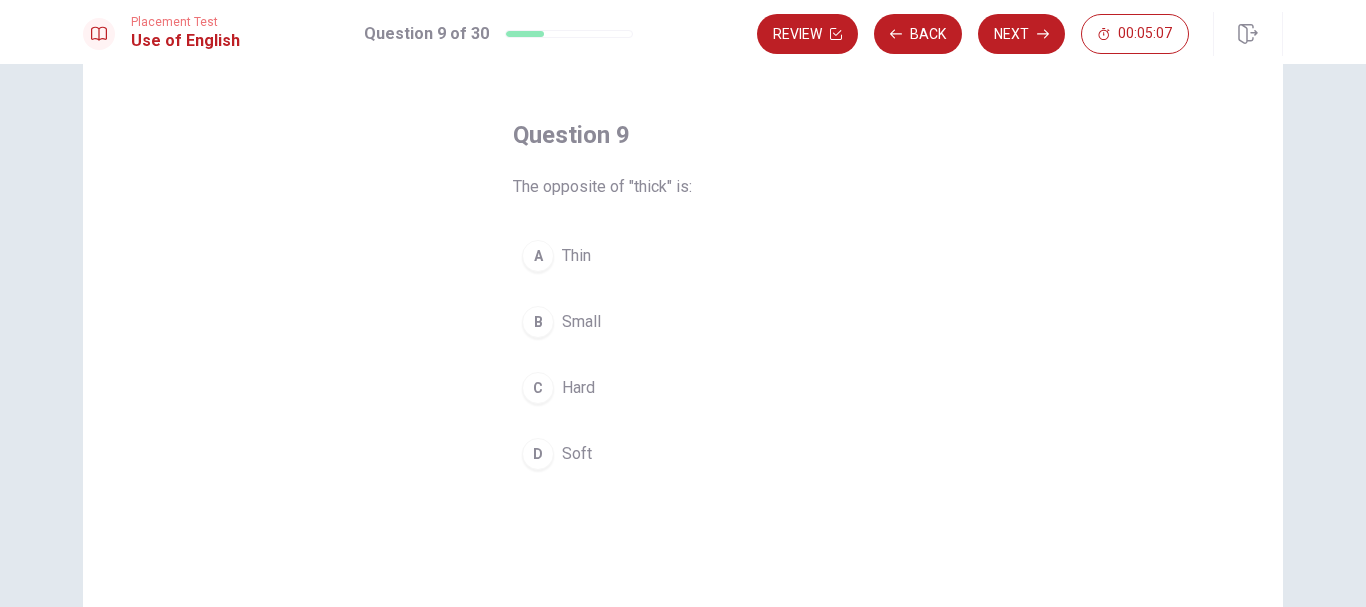 scroll, scrollTop: 100, scrollLeft: 0, axis: vertical 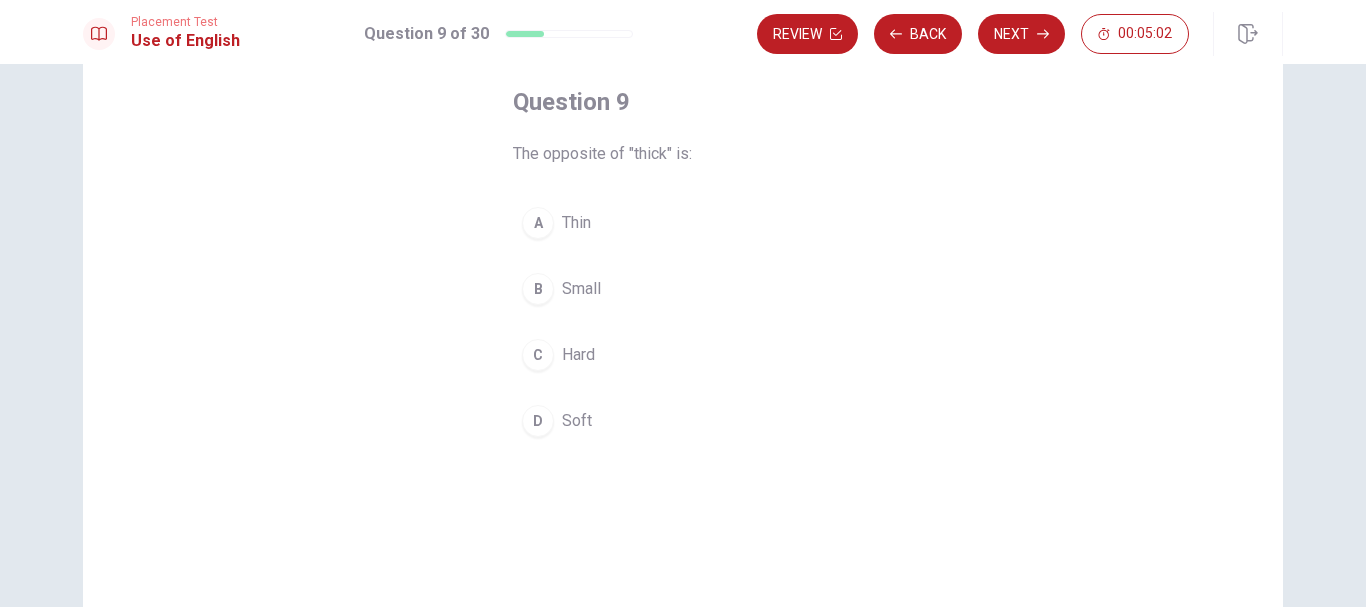 click on "A Thin" at bounding box center (683, 223) 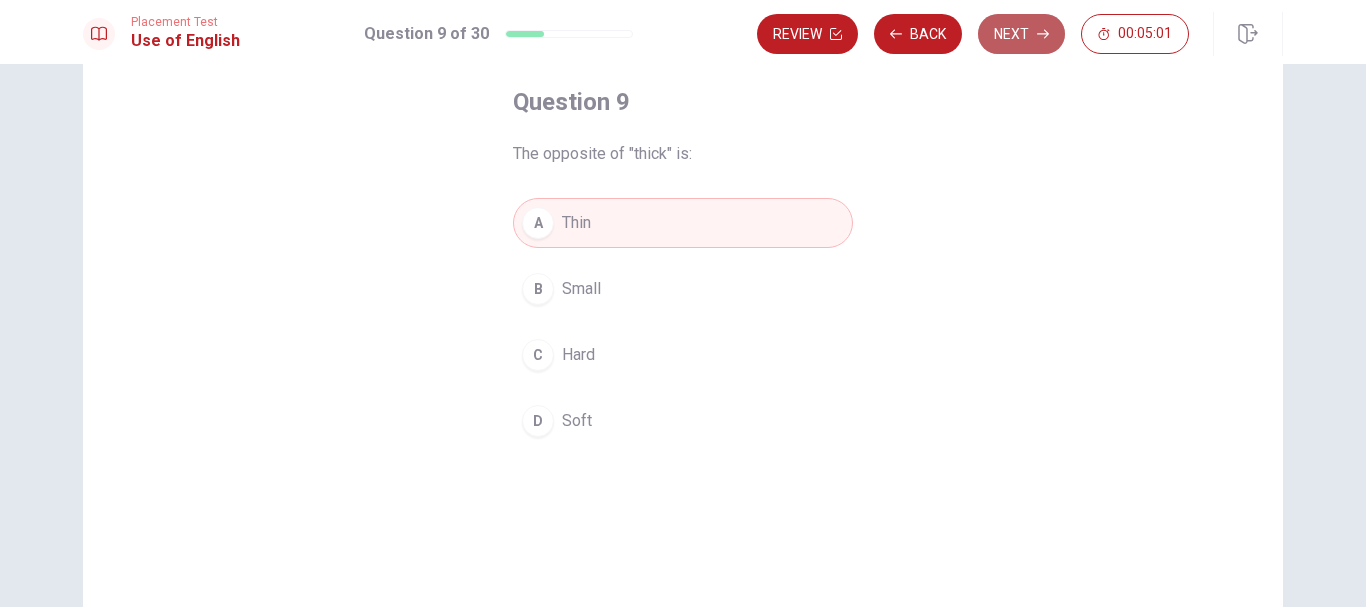 click on "Next" at bounding box center (1021, 34) 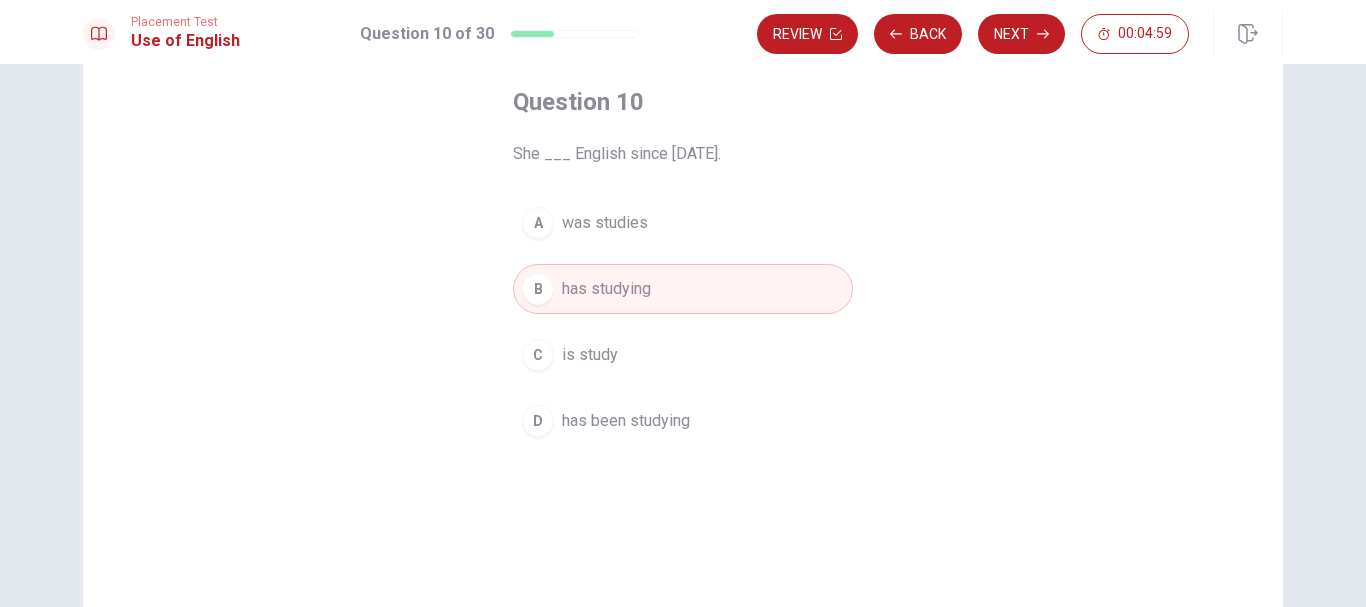 drag, startPoint x: 831, startPoint y: 31, endPoint x: 830, endPoint y: 58, distance: 27.018513 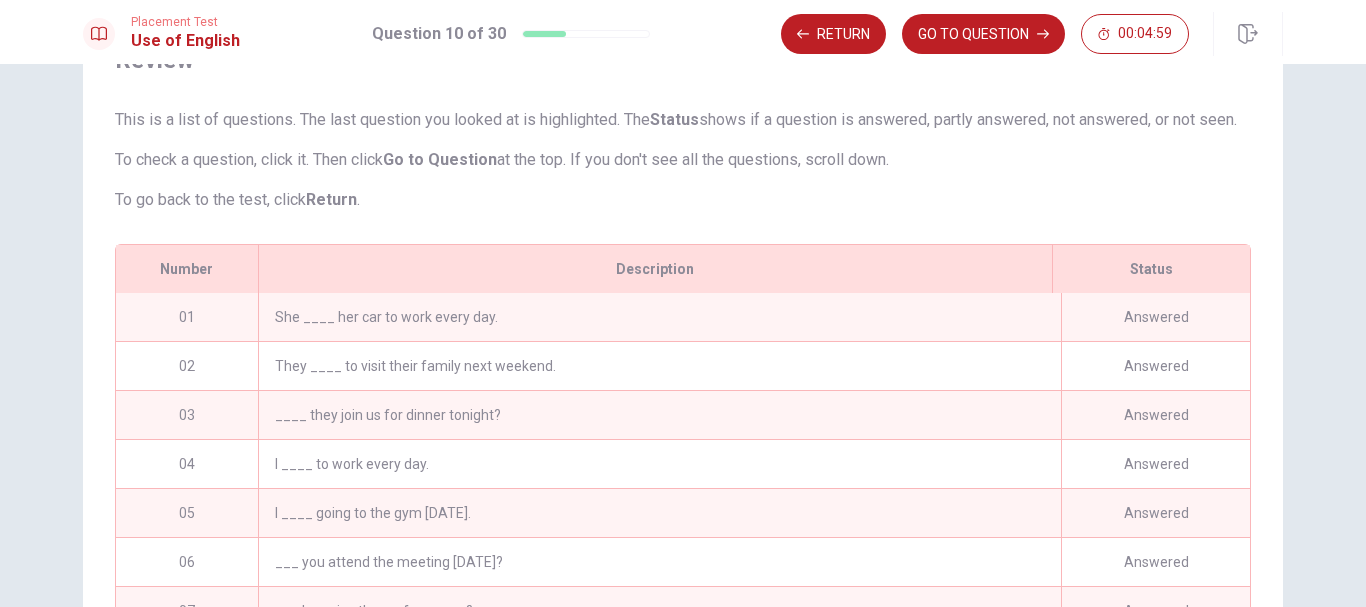 scroll, scrollTop: 353, scrollLeft: 0, axis: vertical 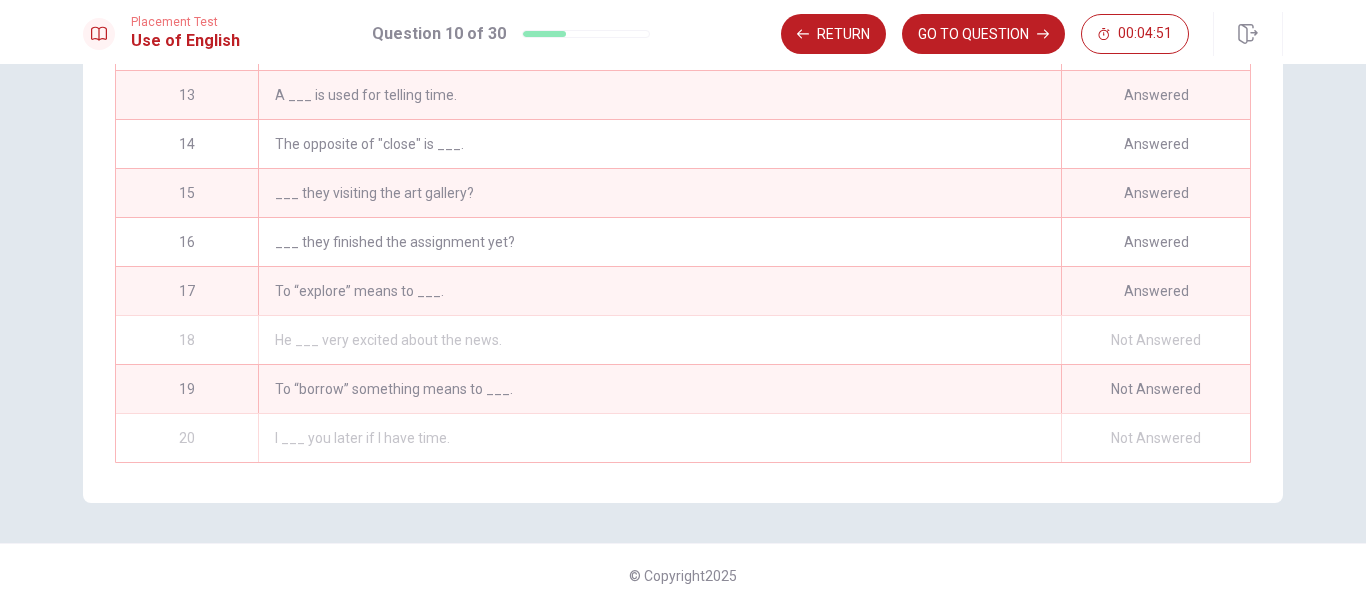 click on "To “explore” means to ___." at bounding box center (659, 291) 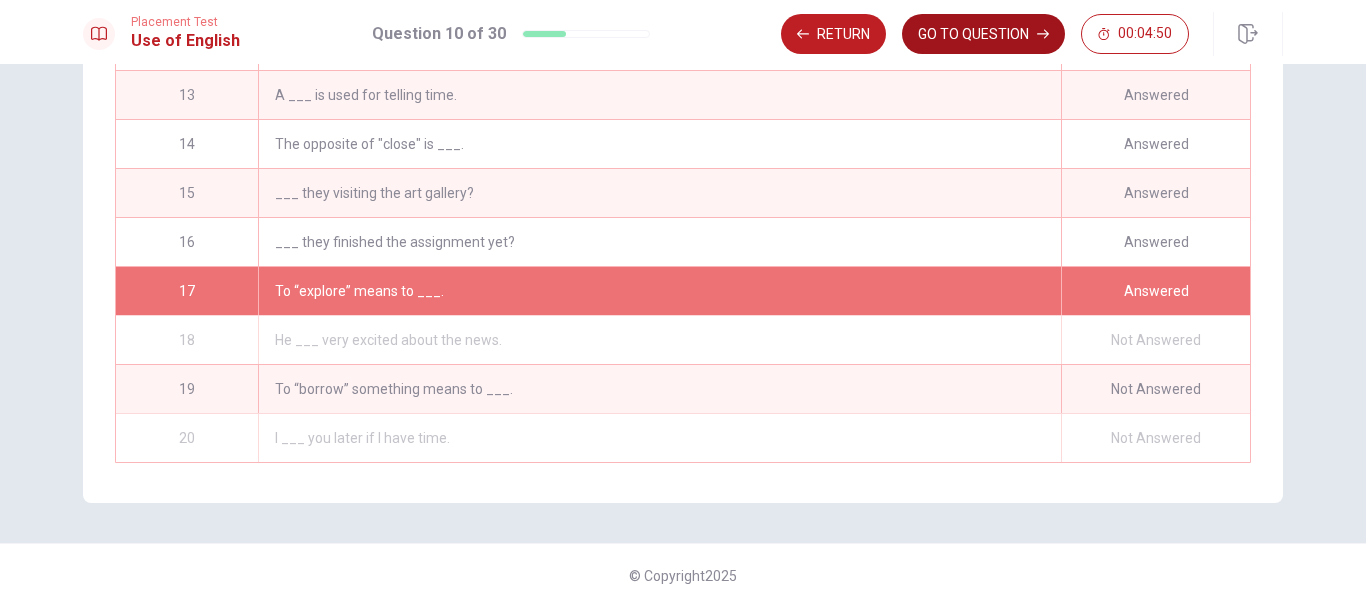 click on "GO TO QUESTION" at bounding box center (983, 34) 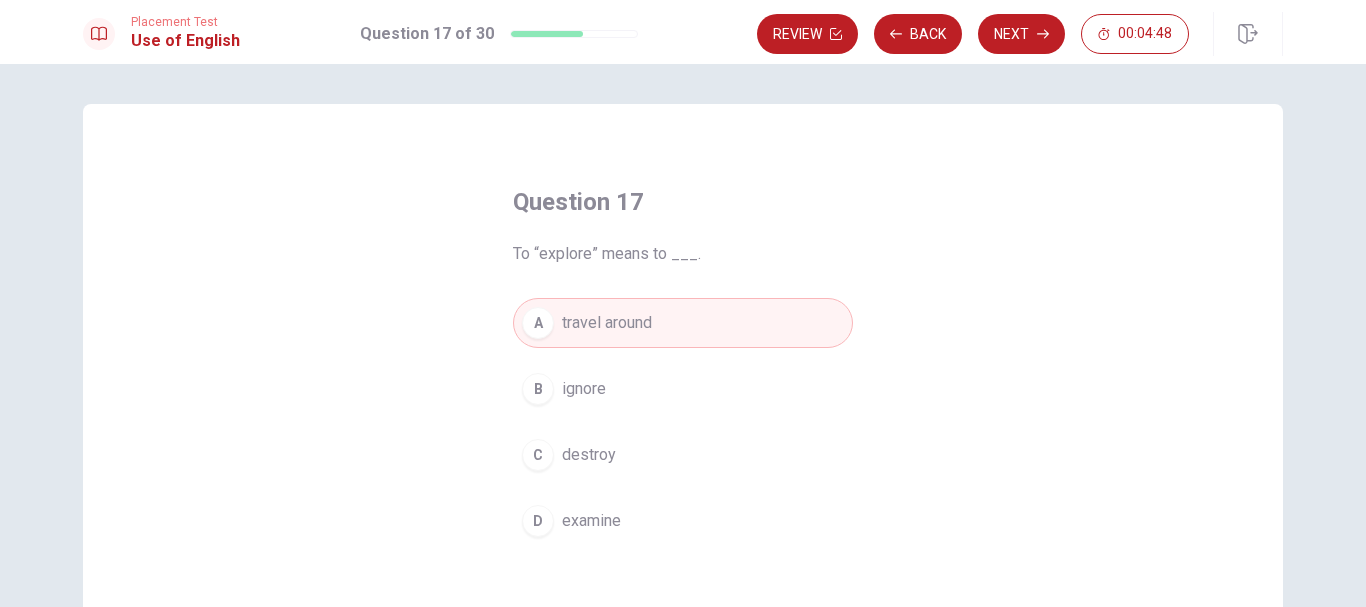 scroll, scrollTop: 100, scrollLeft: 0, axis: vertical 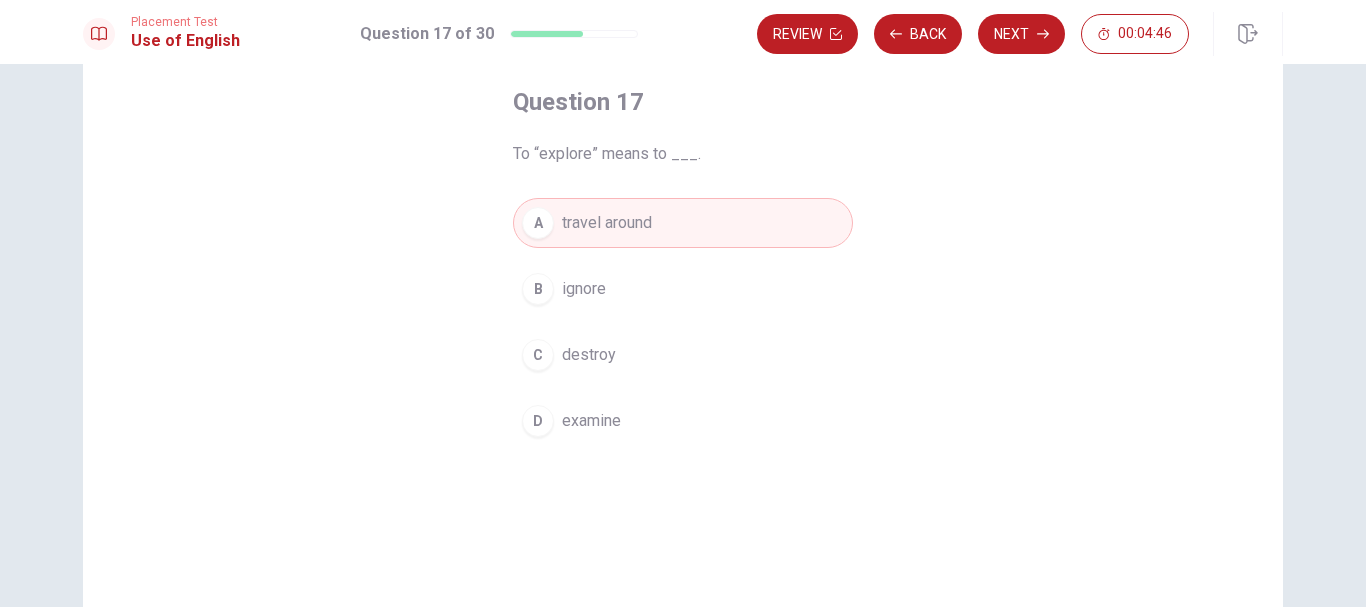 click on "D examine" at bounding box center [683, 421] 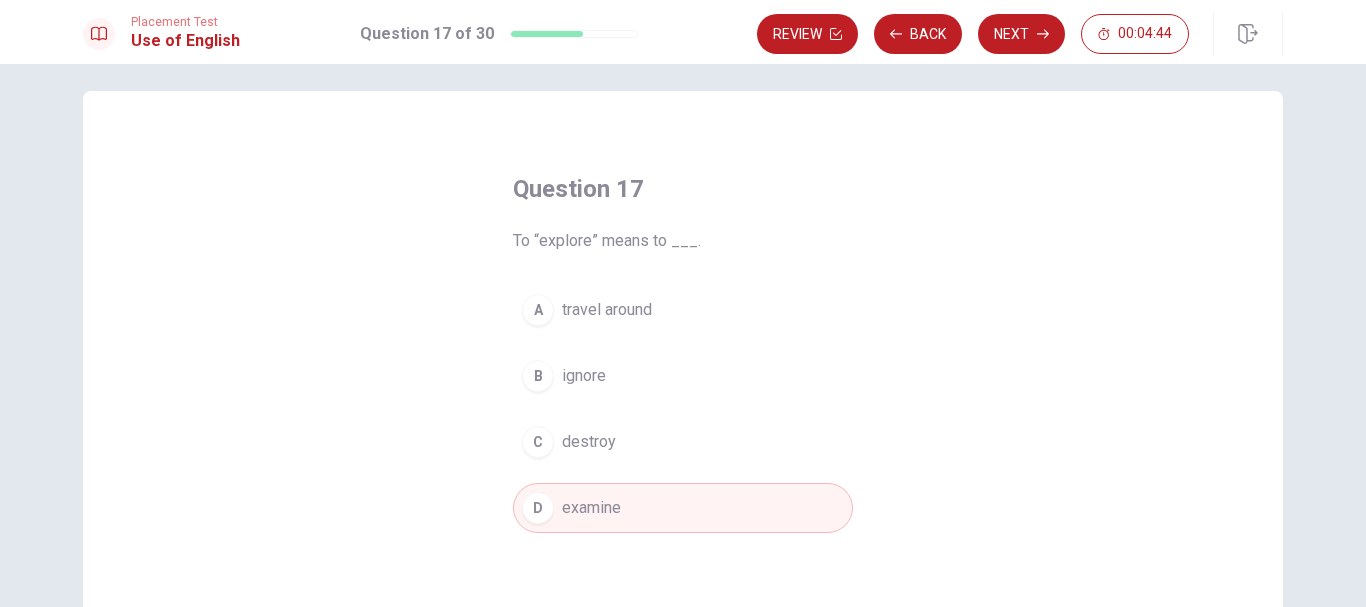 scroll, scrollTop: 0, scrollLeft: 0, axis: both 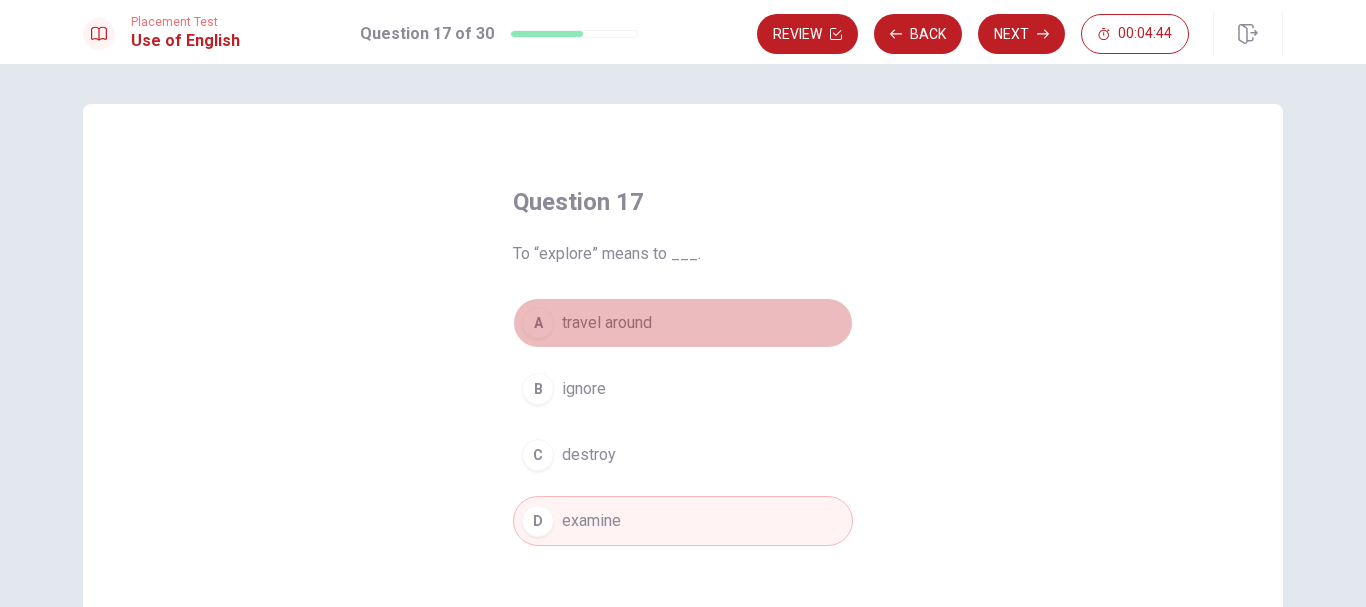 click on "A travel around" at bounding box center [683, 323] 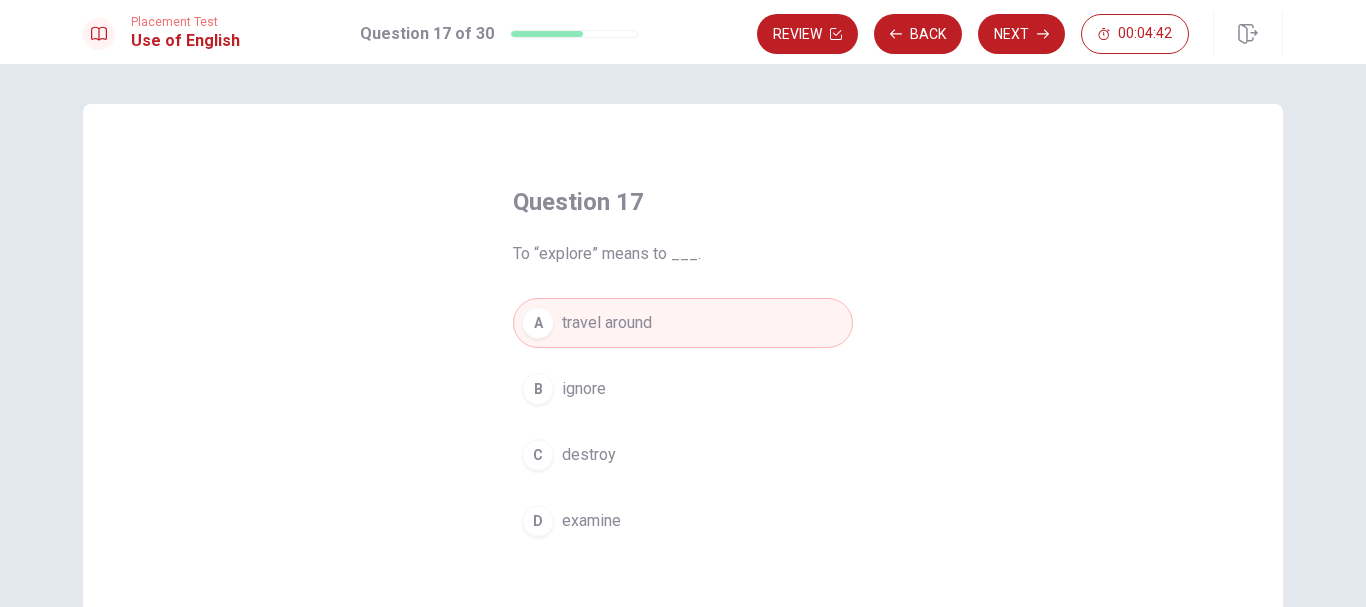 click on "Next" at bounding box center [1021, 34] 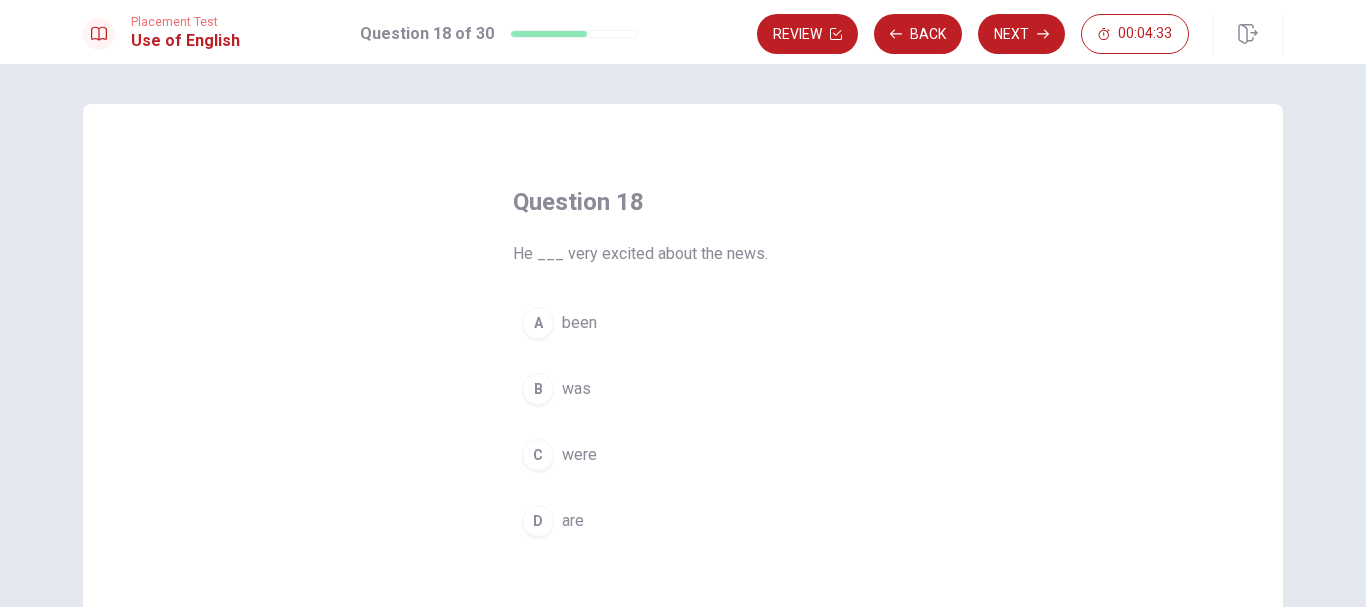 click on "B was" at bounding box center (683, 389) 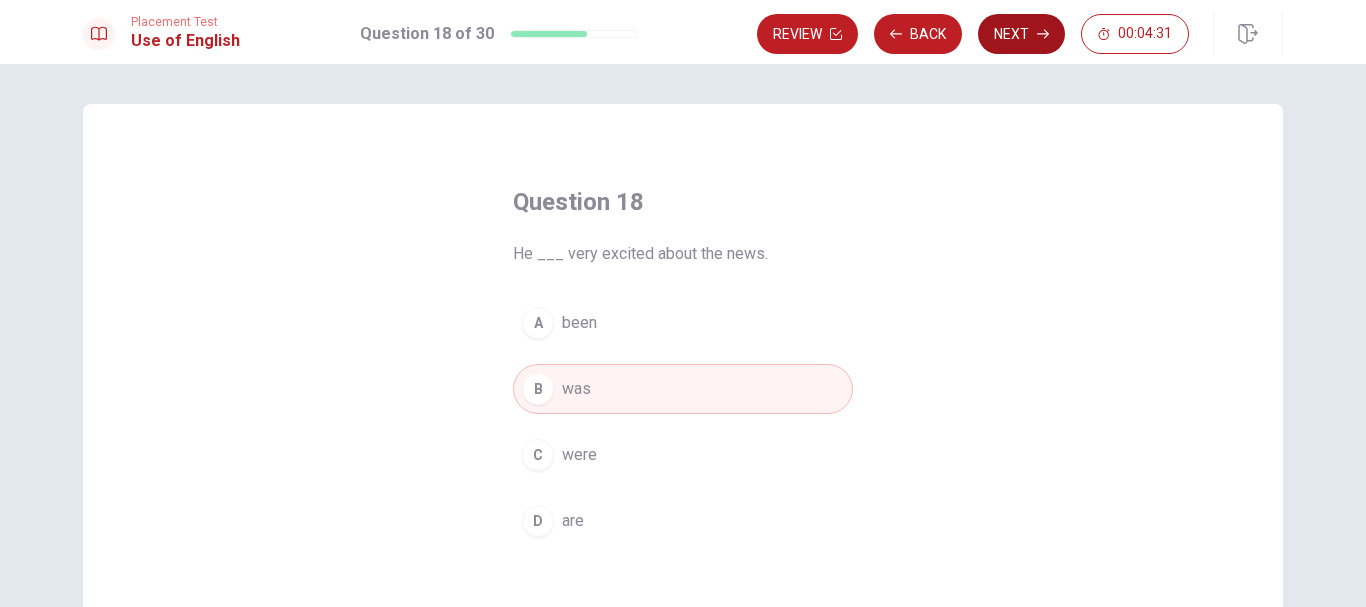 click on "Next" at bounding box center (1021, 34) 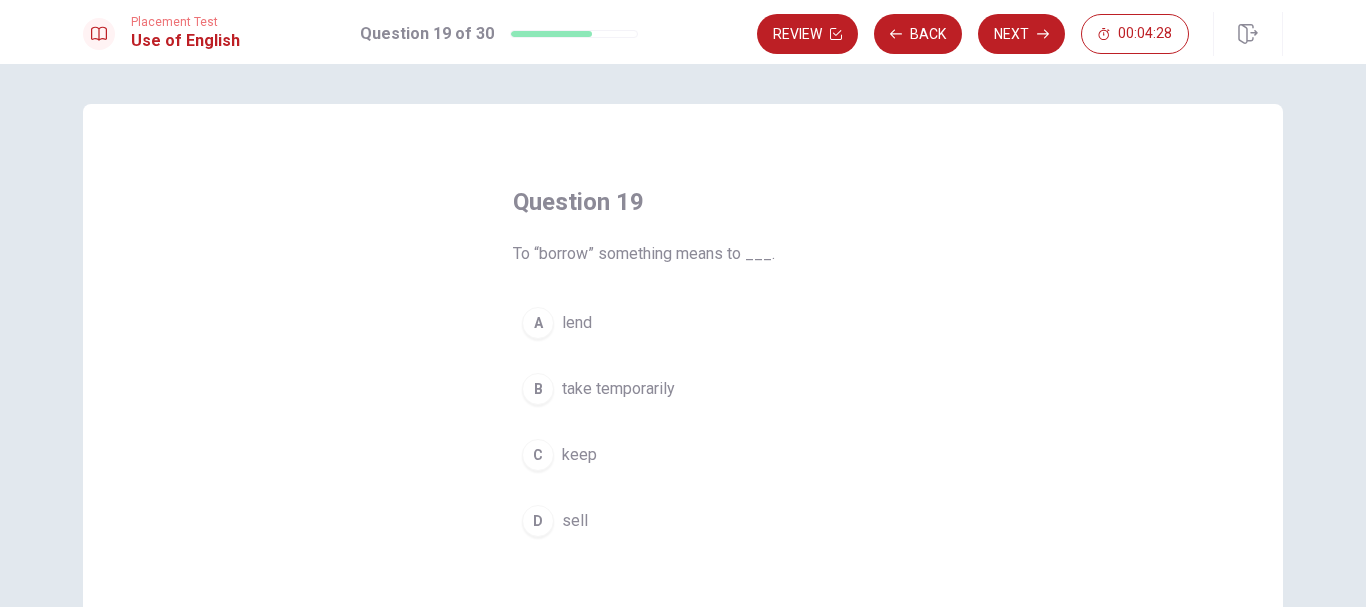 click on "take temporarily" at bounding box center (618, 389) 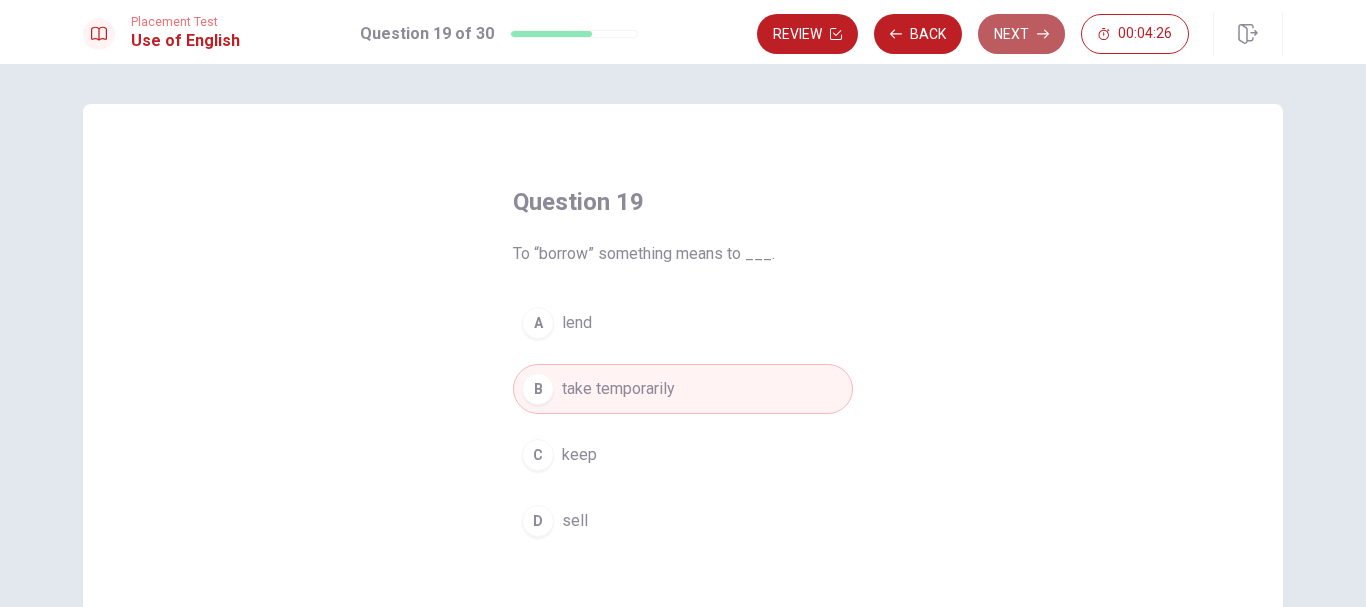 click on "Next" at bounding box center (1021, 34) 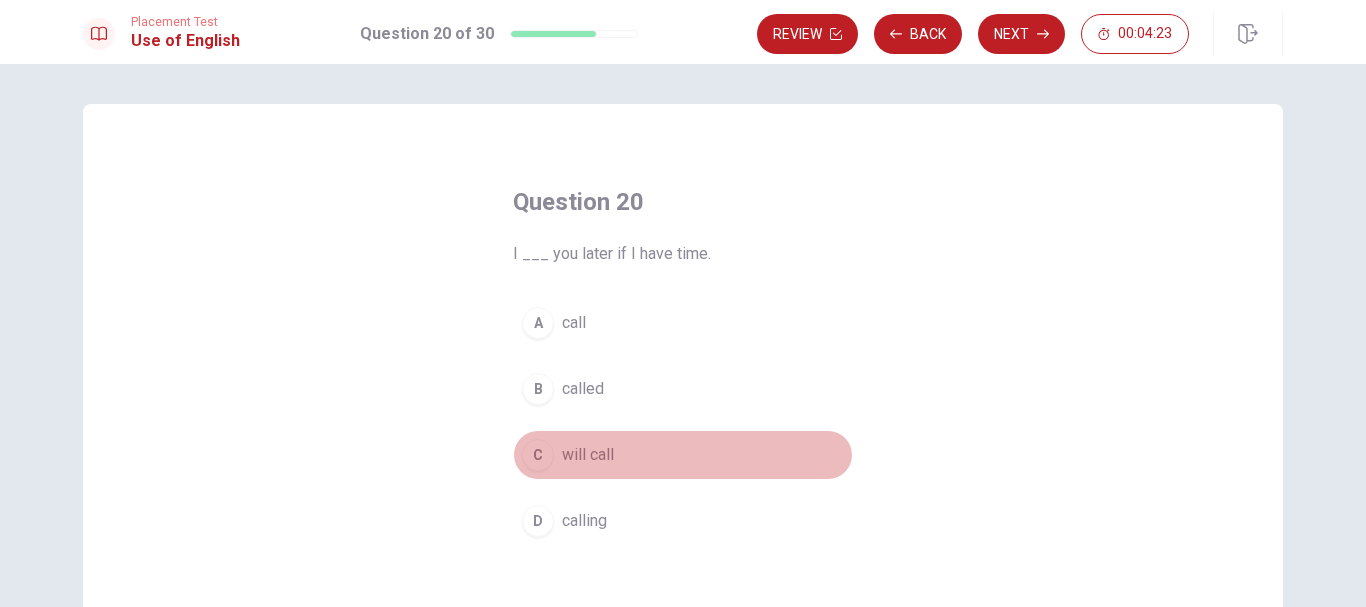 click on "C will call" at bounding box center (683, 455) 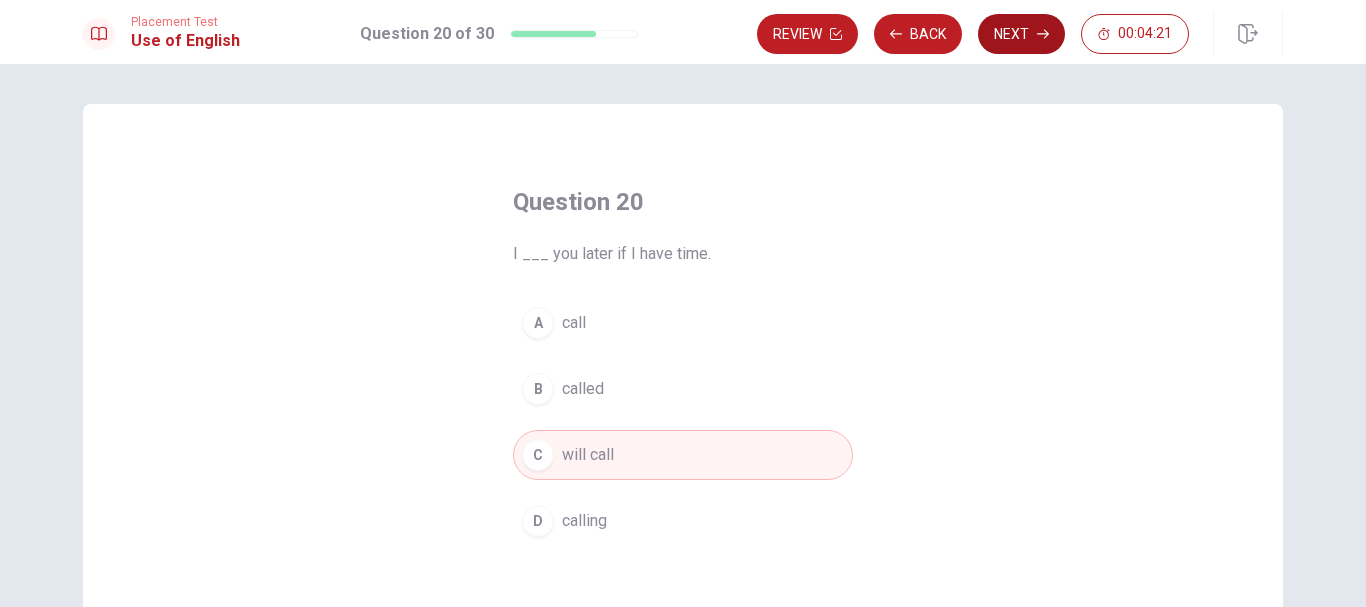 click on "Next" at bounding box center [1021, 34] 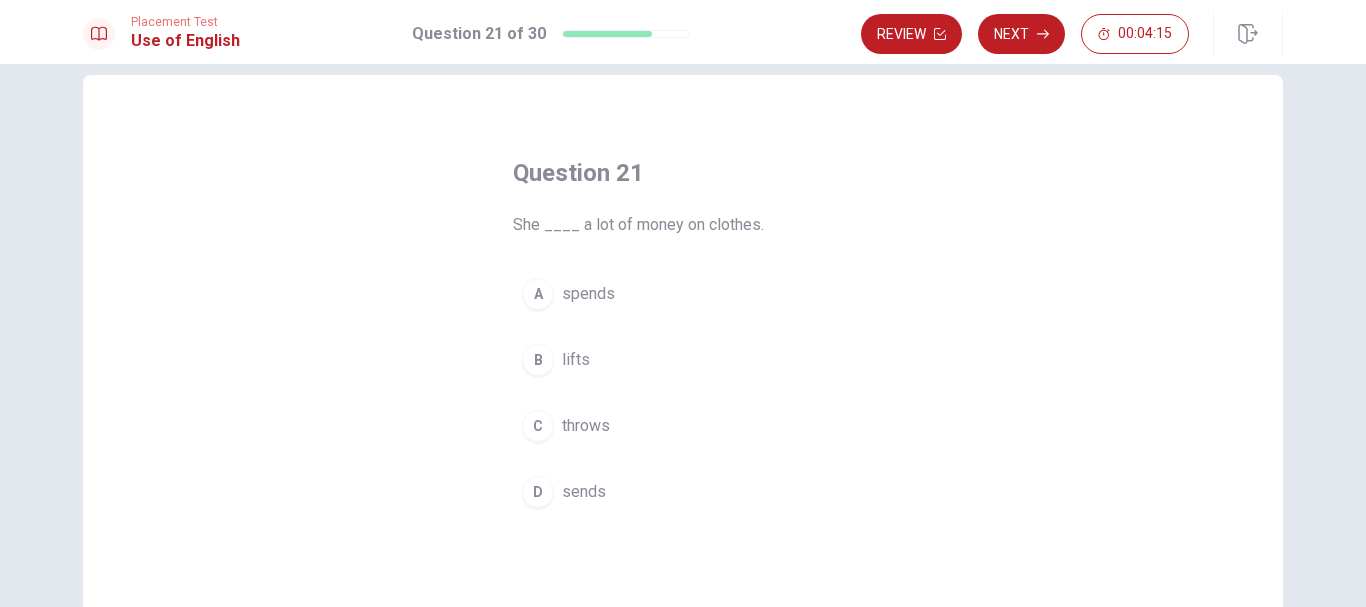 scroll, scrollTop: 0, scrollLeft: 0, axis: both 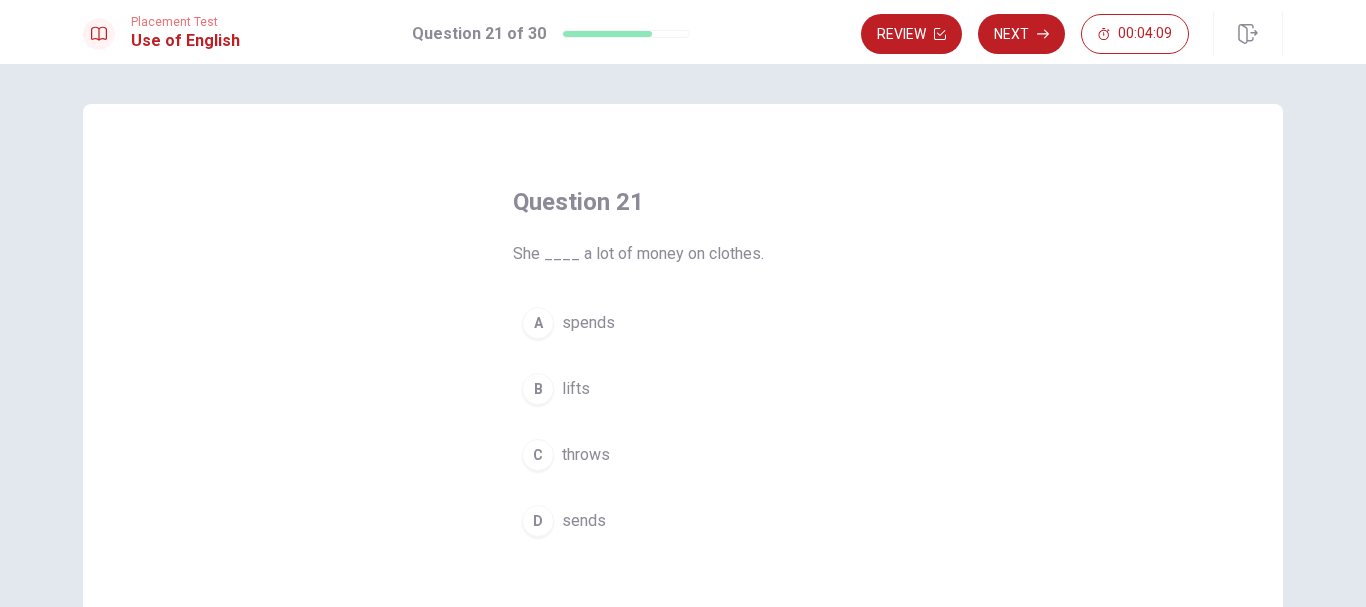 click on "A spends" at bounding box center [683, 323] 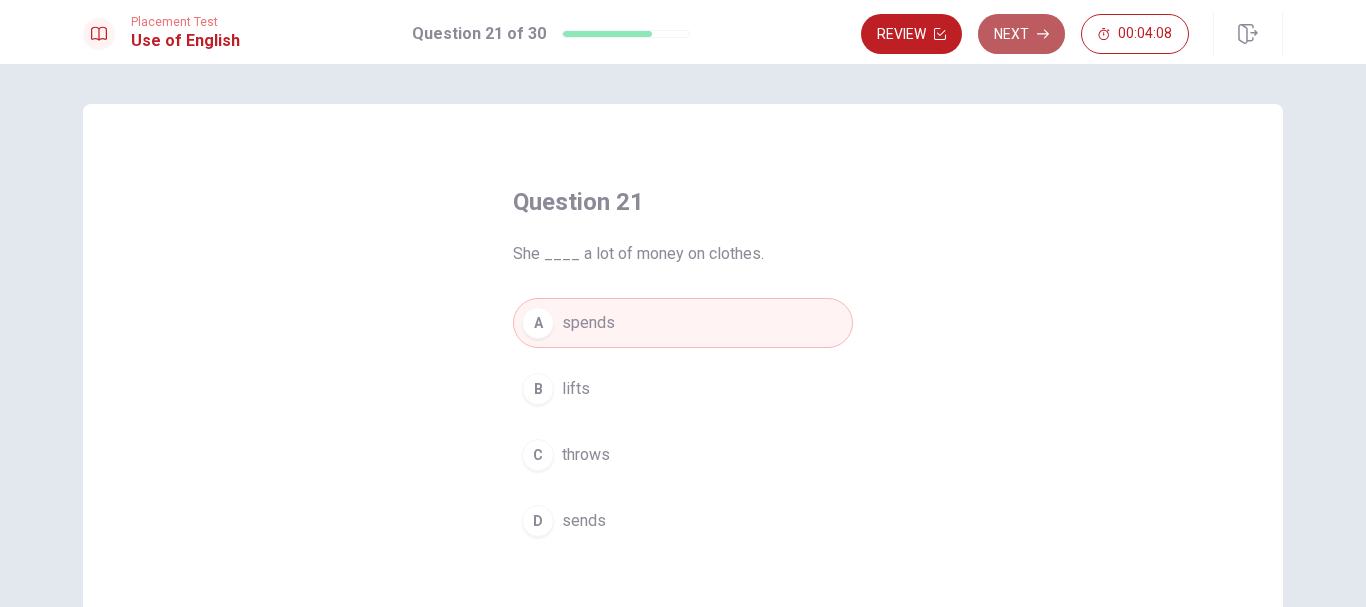 click on "Next" at bounding box center (1021, 34) 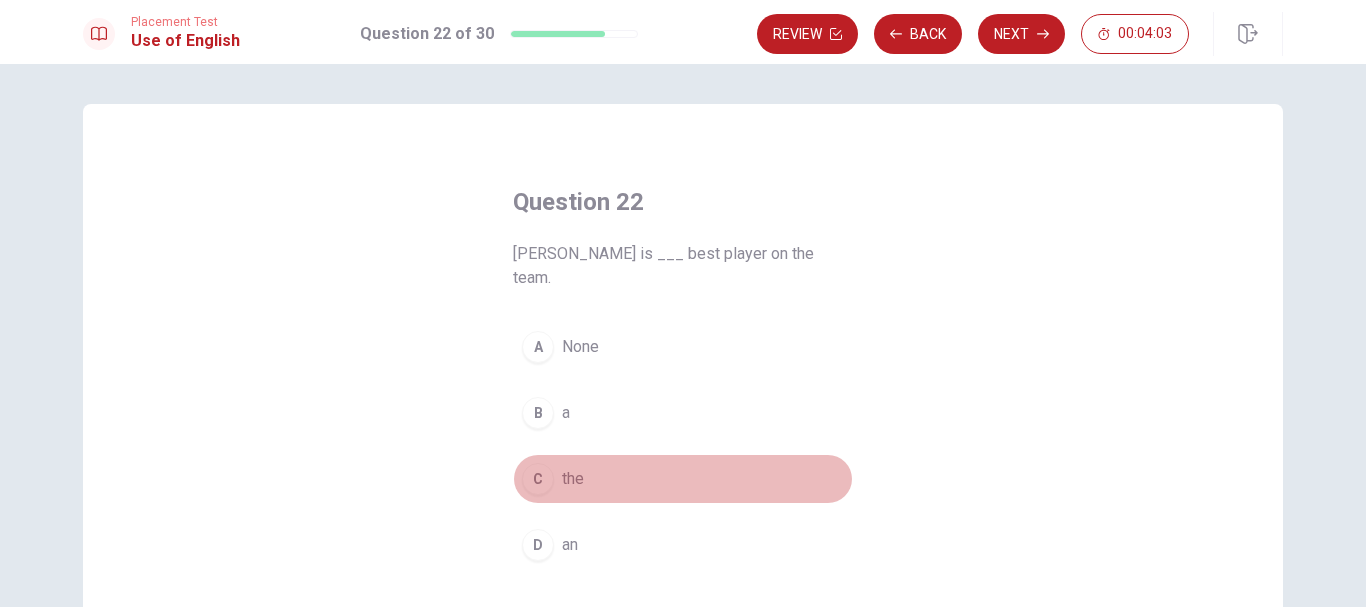 drag, startPoint x: 585, startPoint y: 452, endPoint x: 884, endPoint y: 283, distance: 343.45596 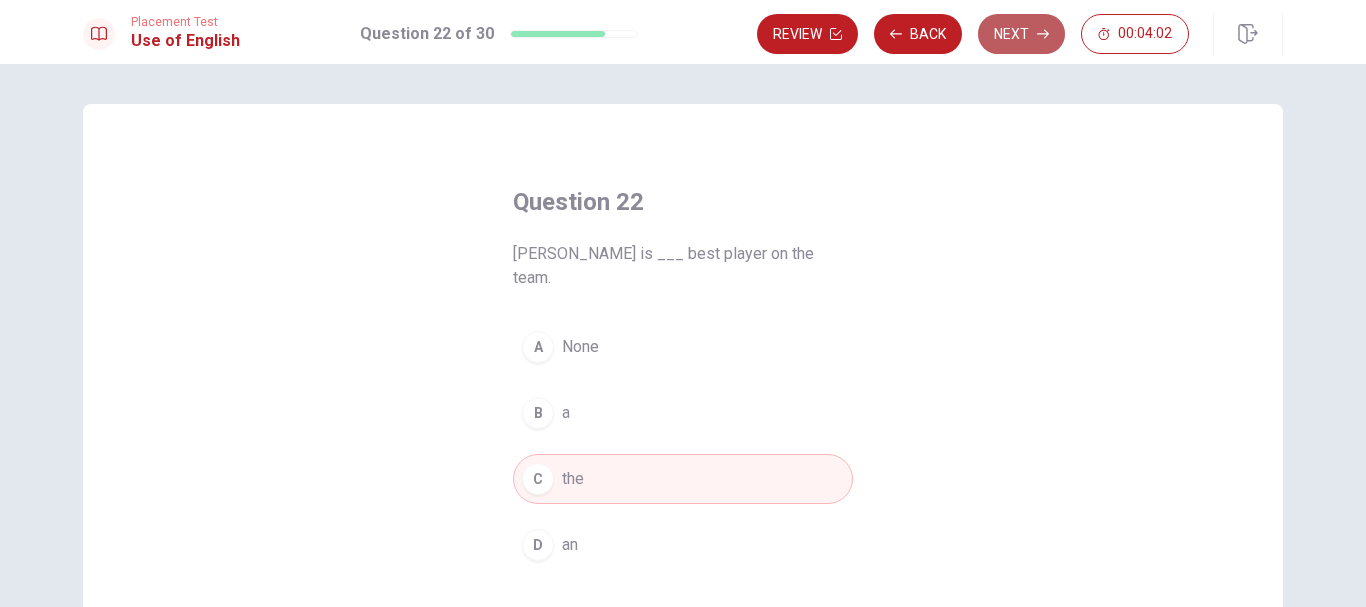 click on "Next" at bounding box center (1021, 34) 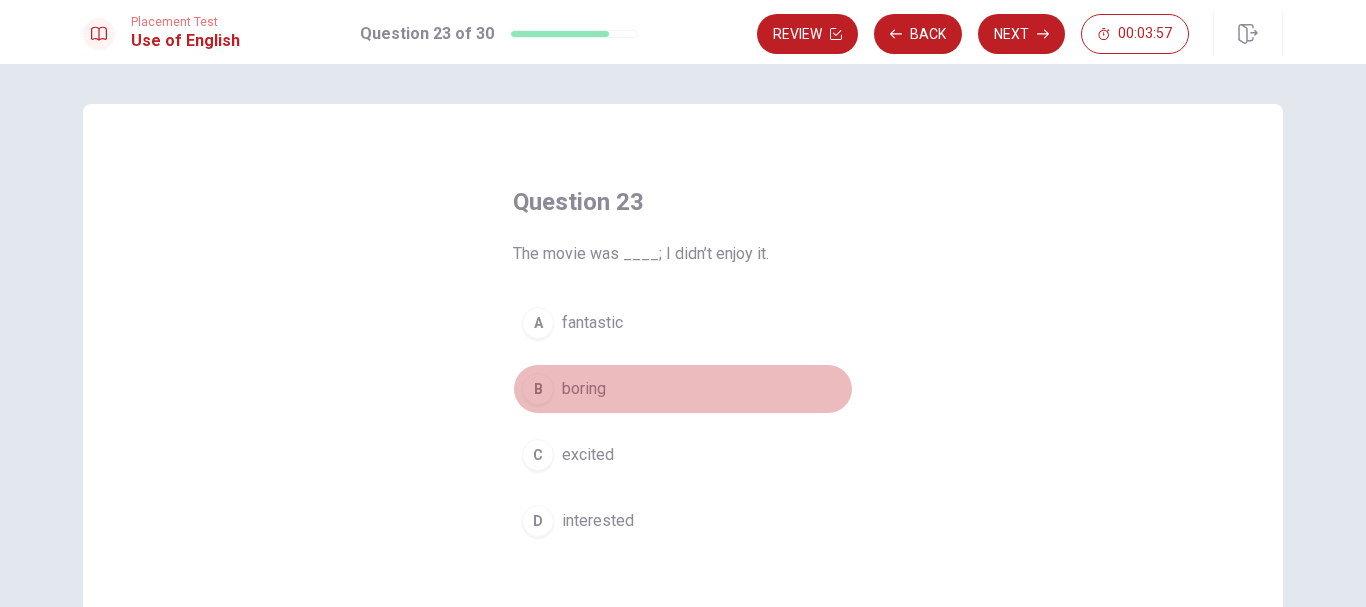 click on "B boring" at bounding box center (683, 389) 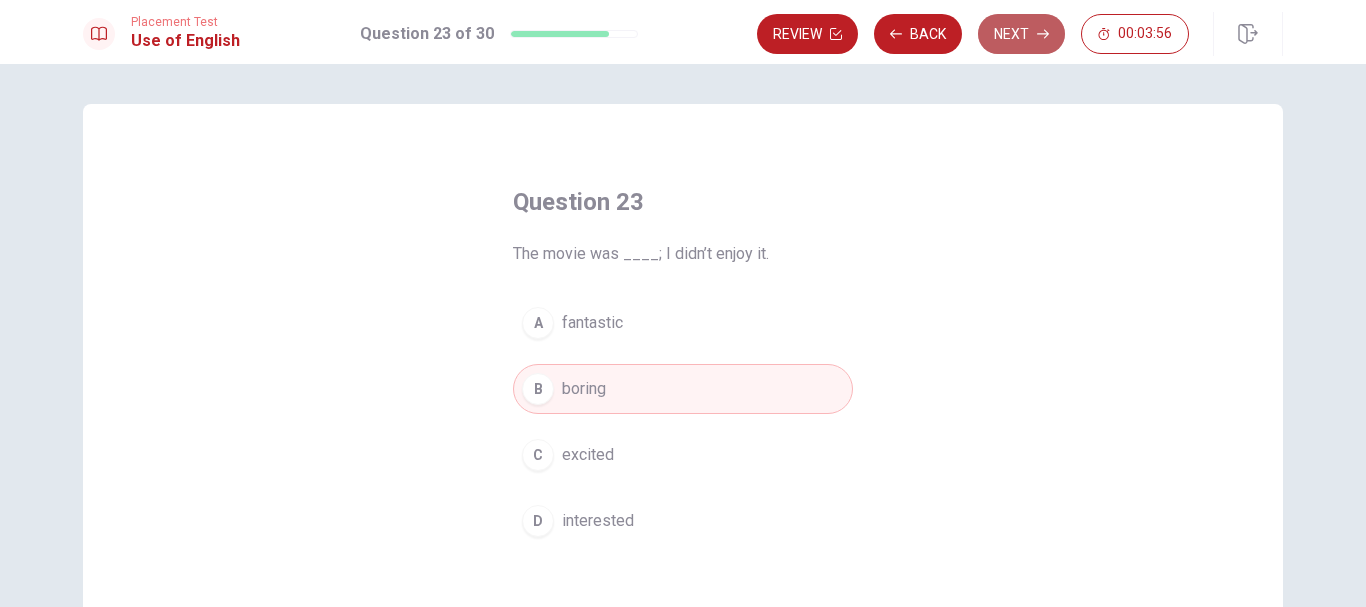 click on "Next" at bounding box center [1021, 34] 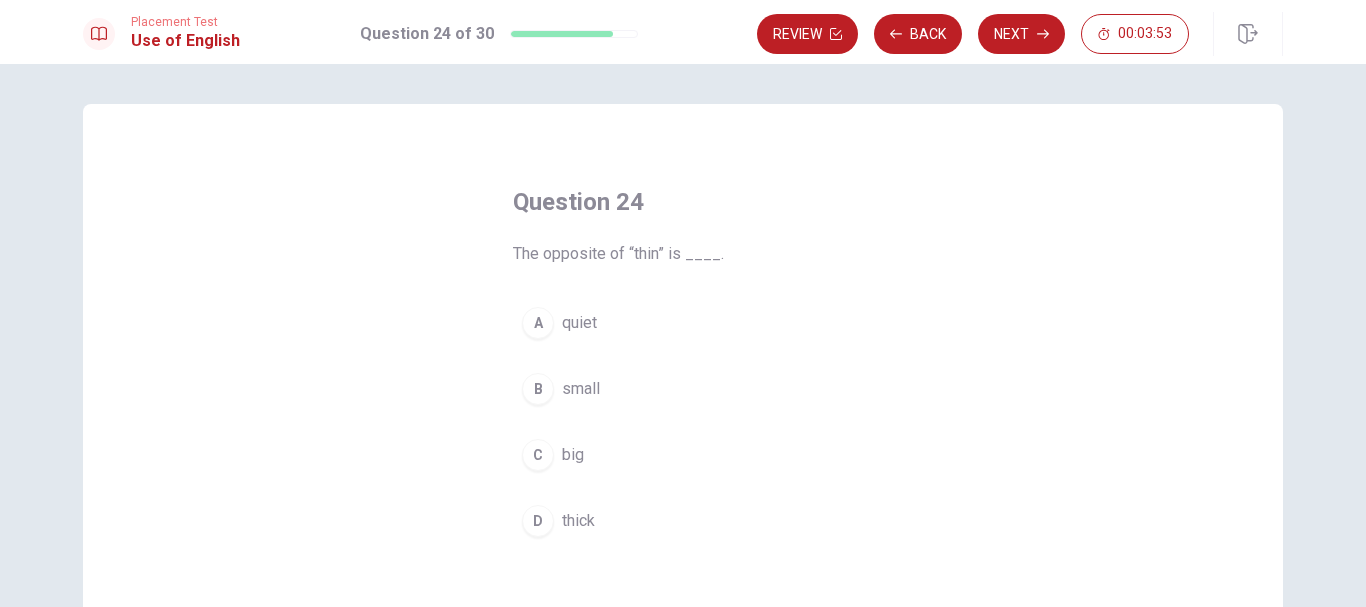 click on "thick" at bounding box center (578, 521) 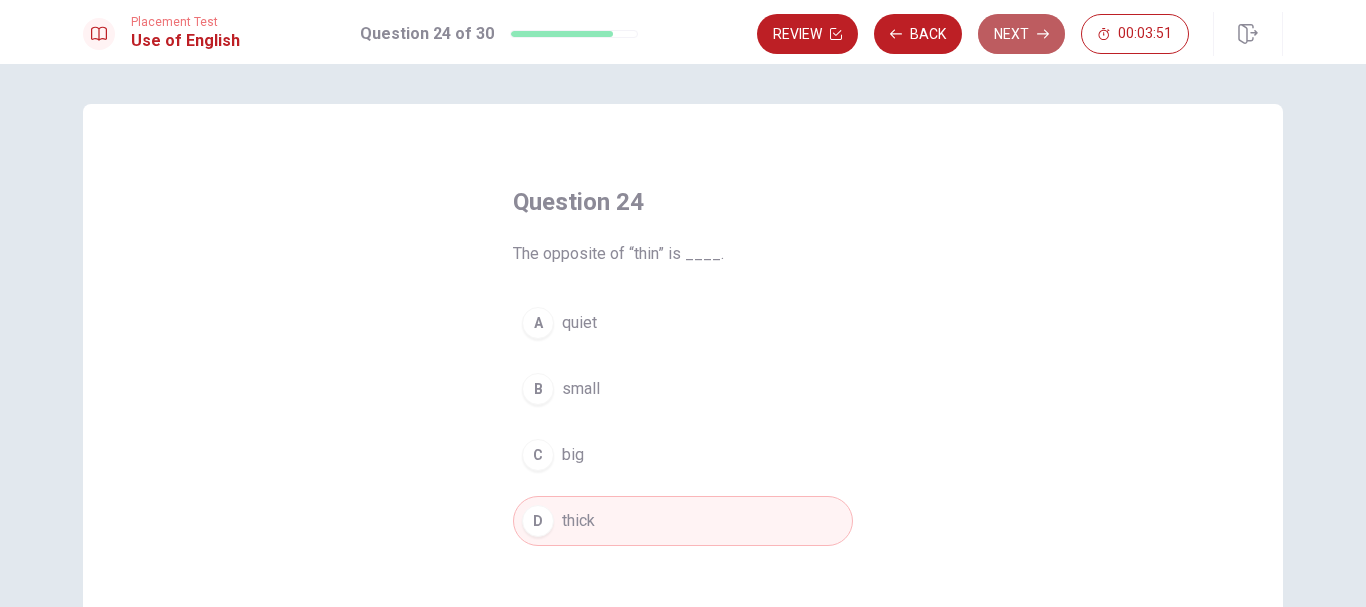 click on "Next" at bounding box center (1021, 34) 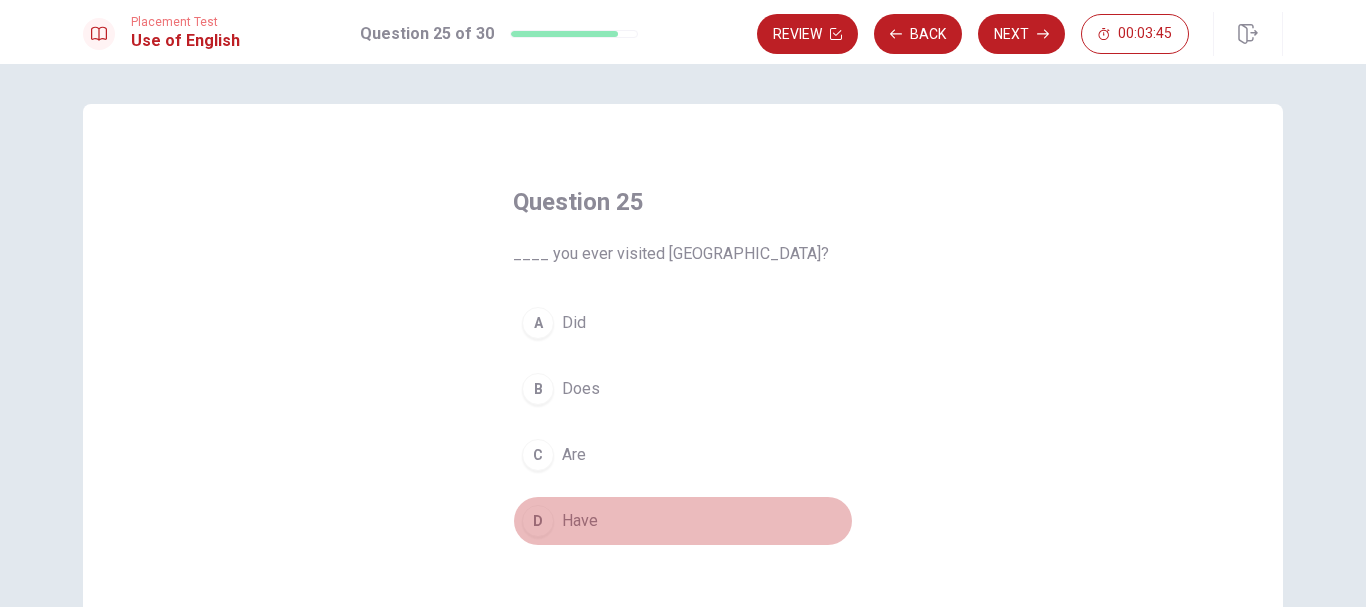 click on "Have" at bounding box center [580, 521] 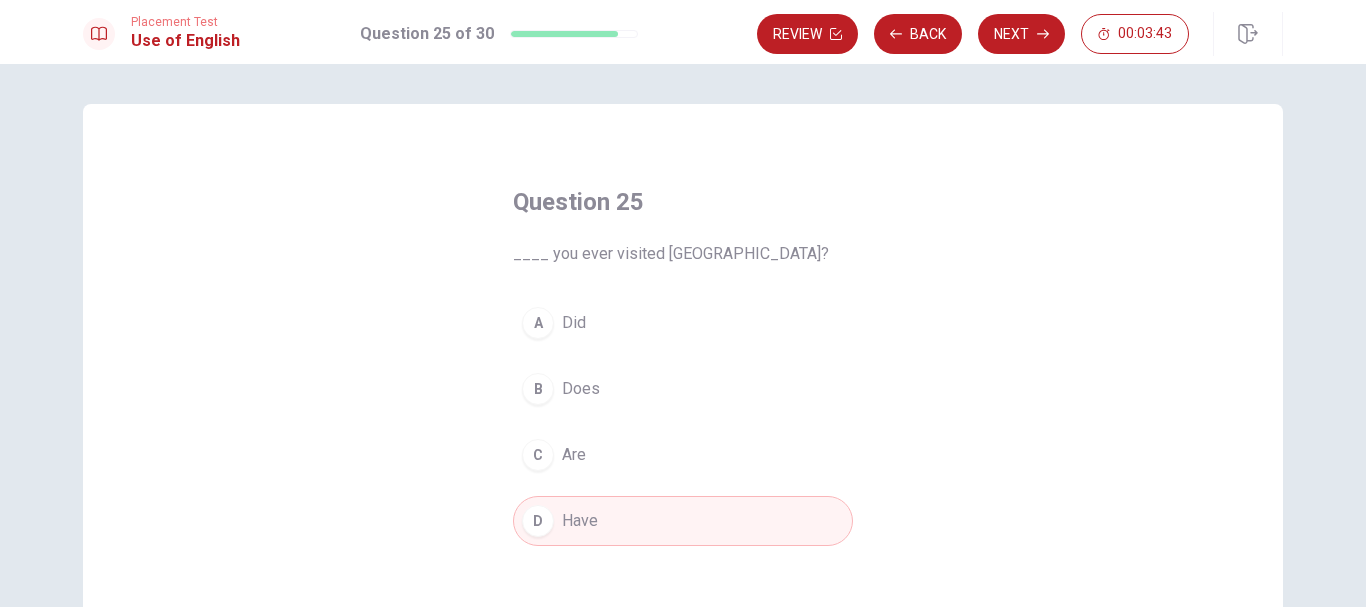 click on "Next" at bounding box center (1021, 34) 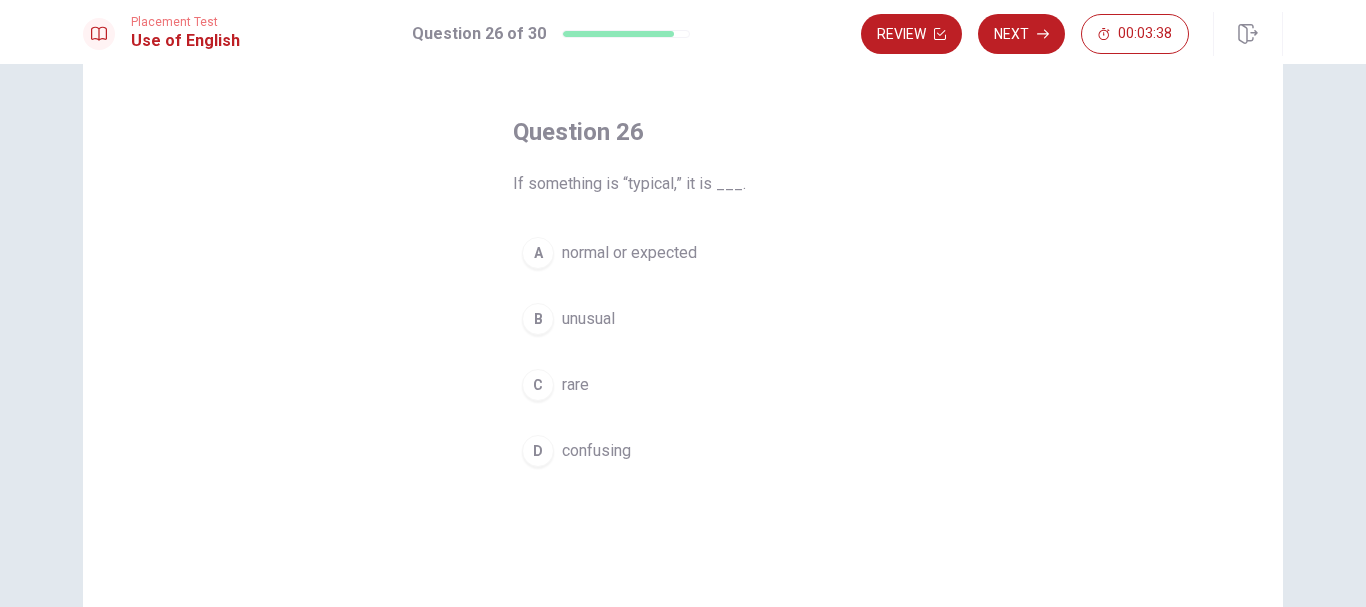 scroll, scrollTop: 100, scrollLeft: 0, axis: vertical 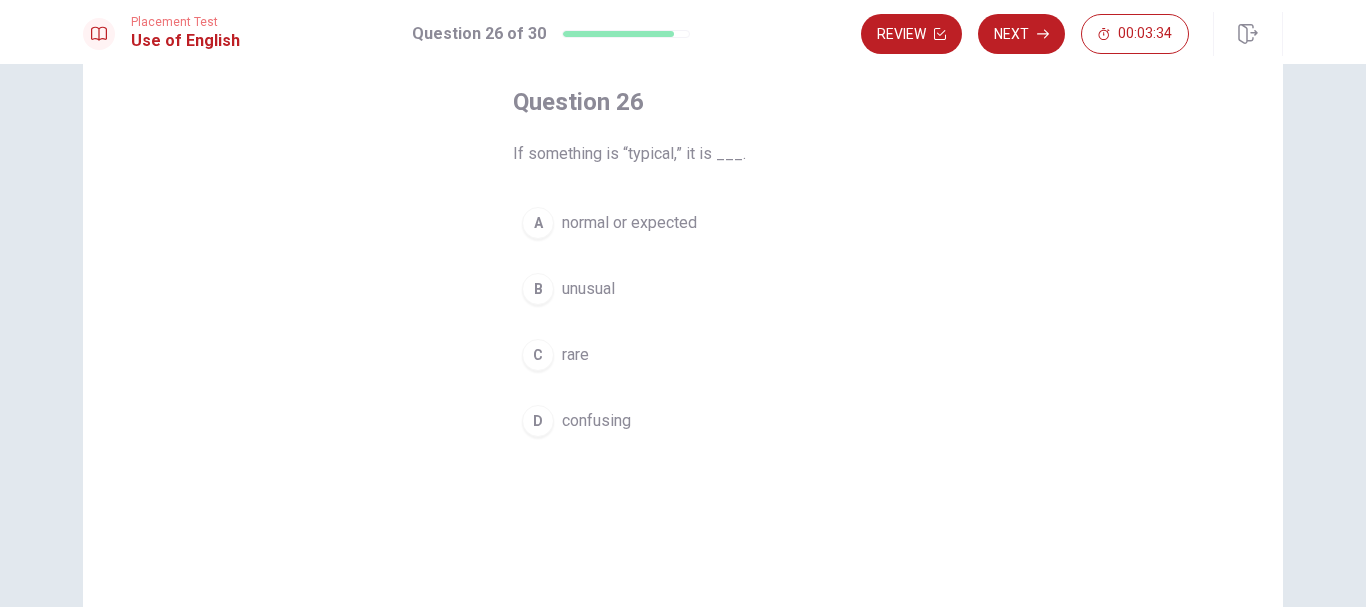click on "normal or expected" at bounding box center [629, 223] 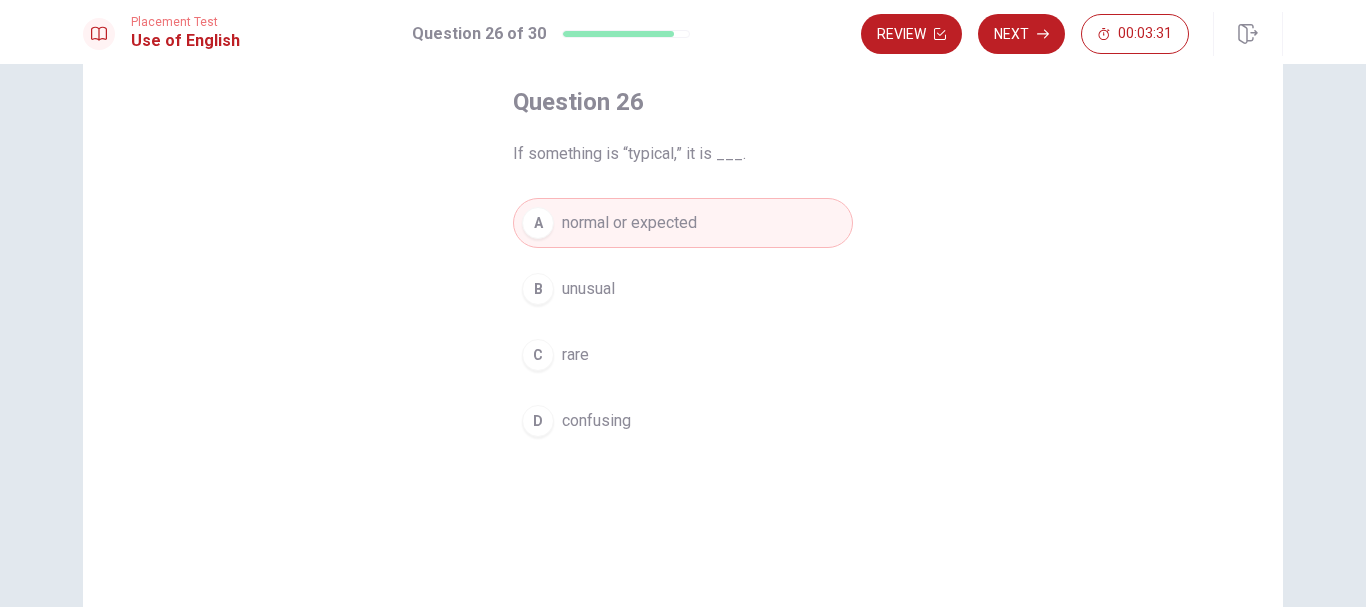 click on "Next" at bounding box center (1021, 34) 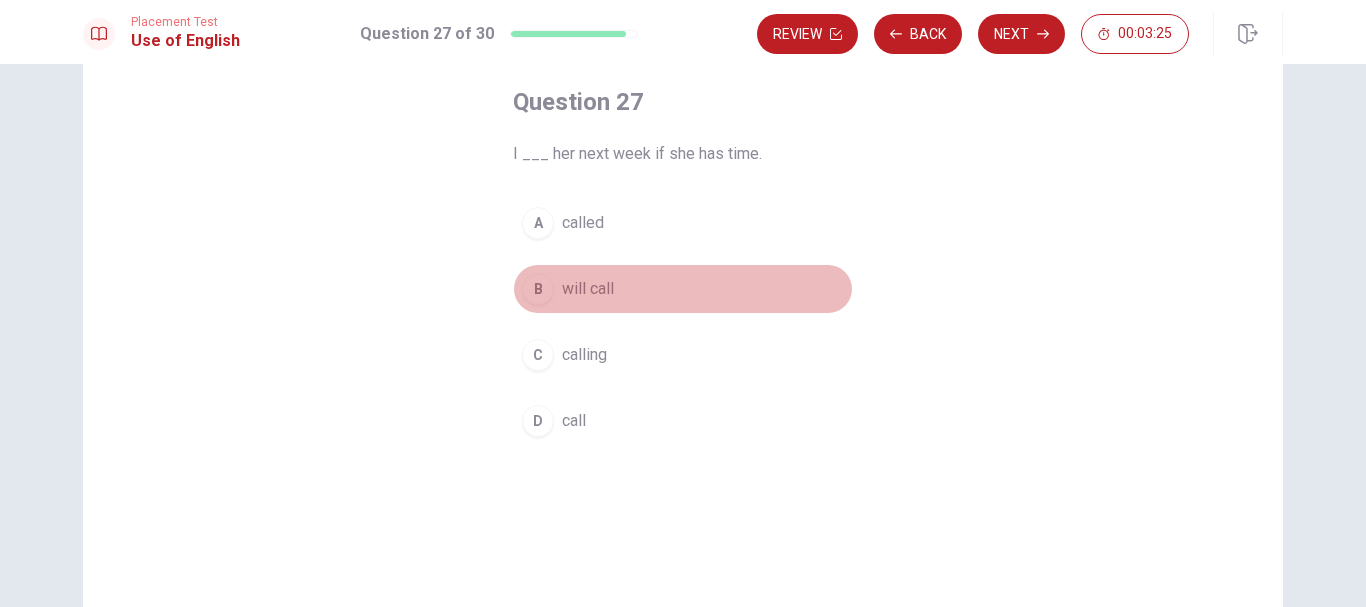 click on "B will call" at bounding box center (683, 289) 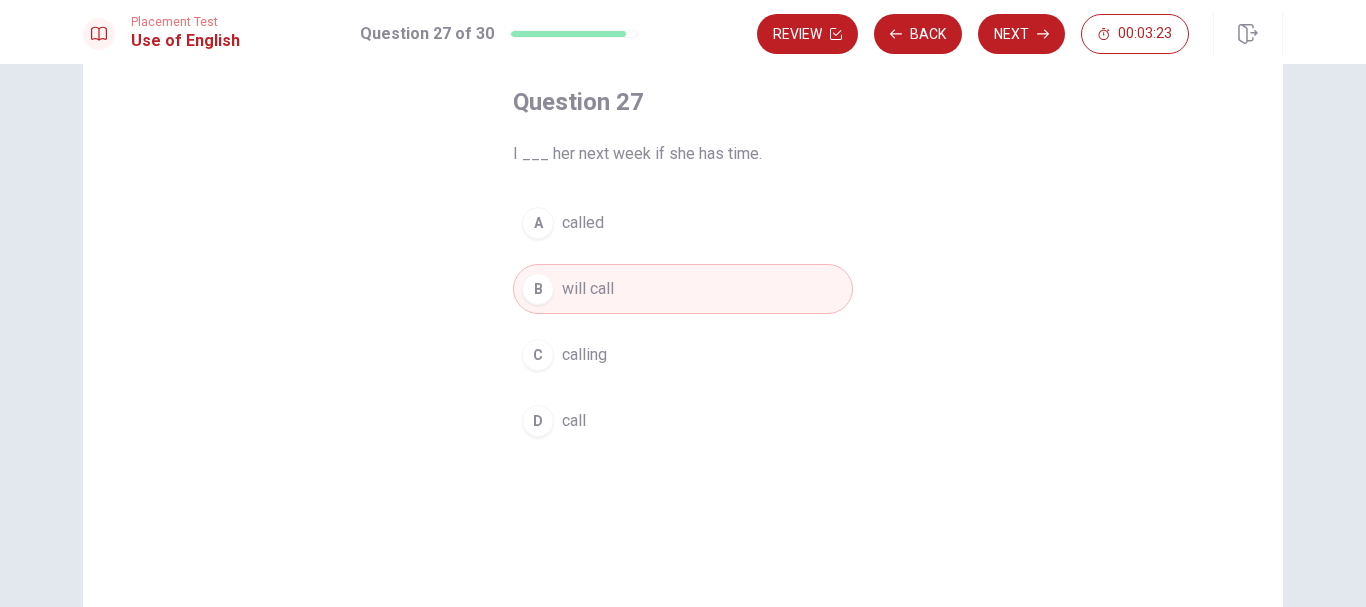 click on "Next" at bounding box center [1021, 34] 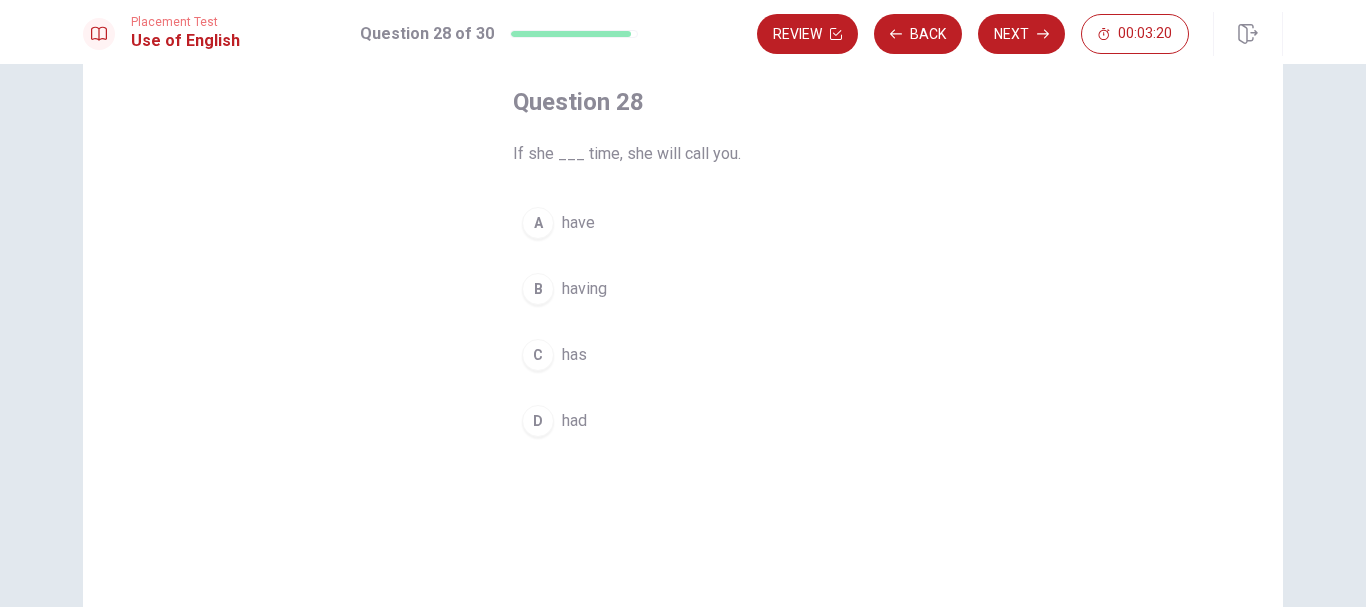 click on "C has" at bounding box center (683, 355) 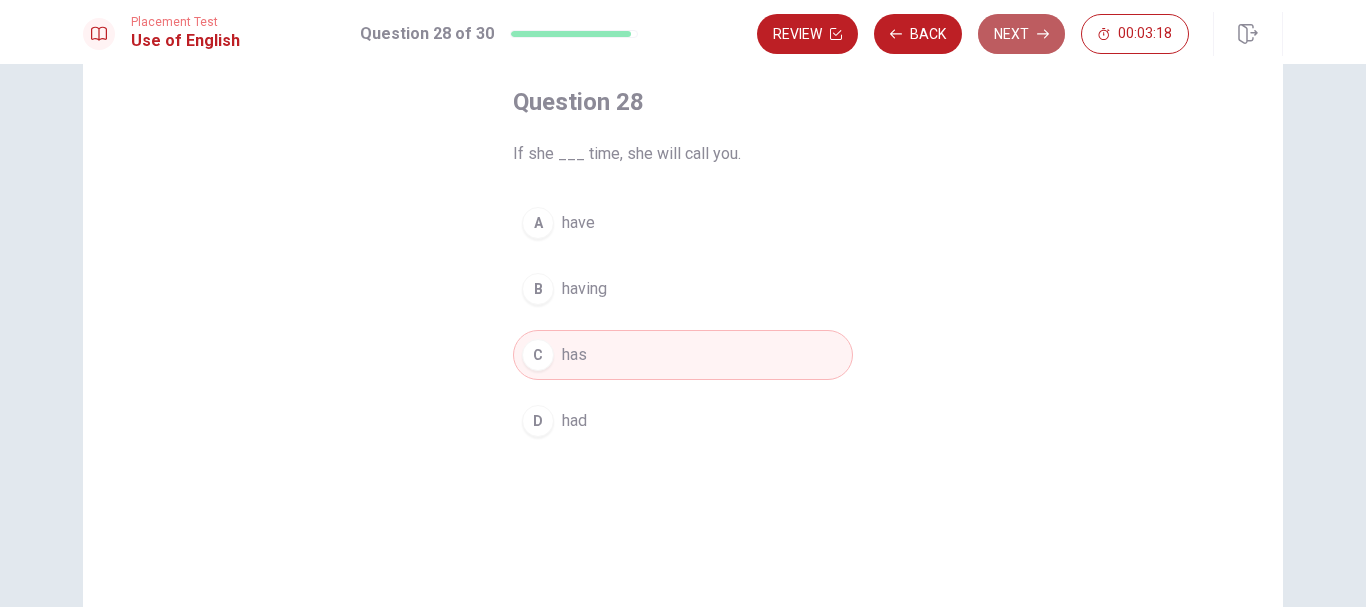 click on "Next" at bounding box center (1021, 34) 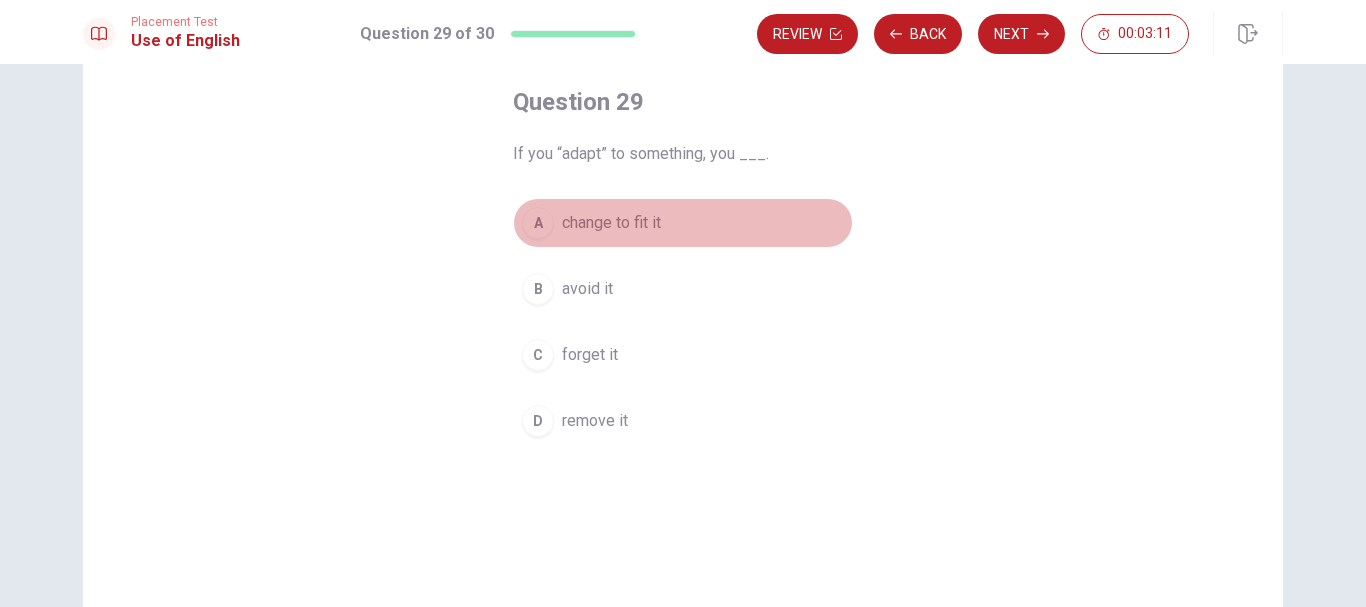 click on "change to fit it" at bounding box center (611, 223) 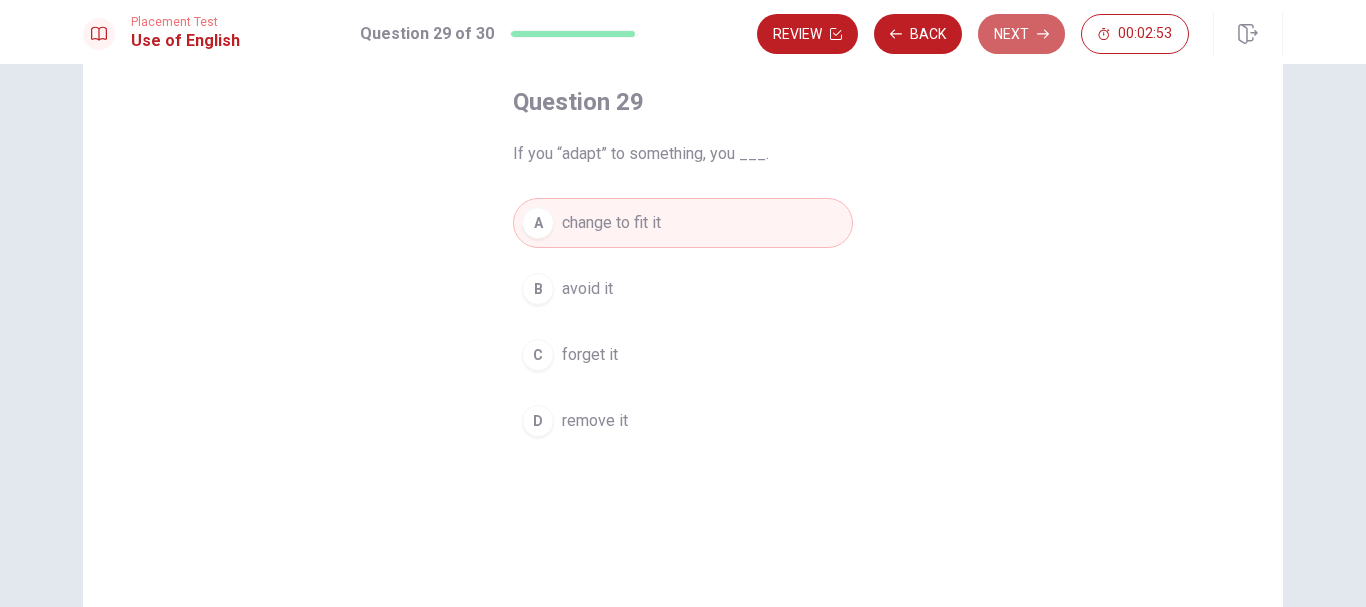 click on "Next" at bounding box center [1021, 34] 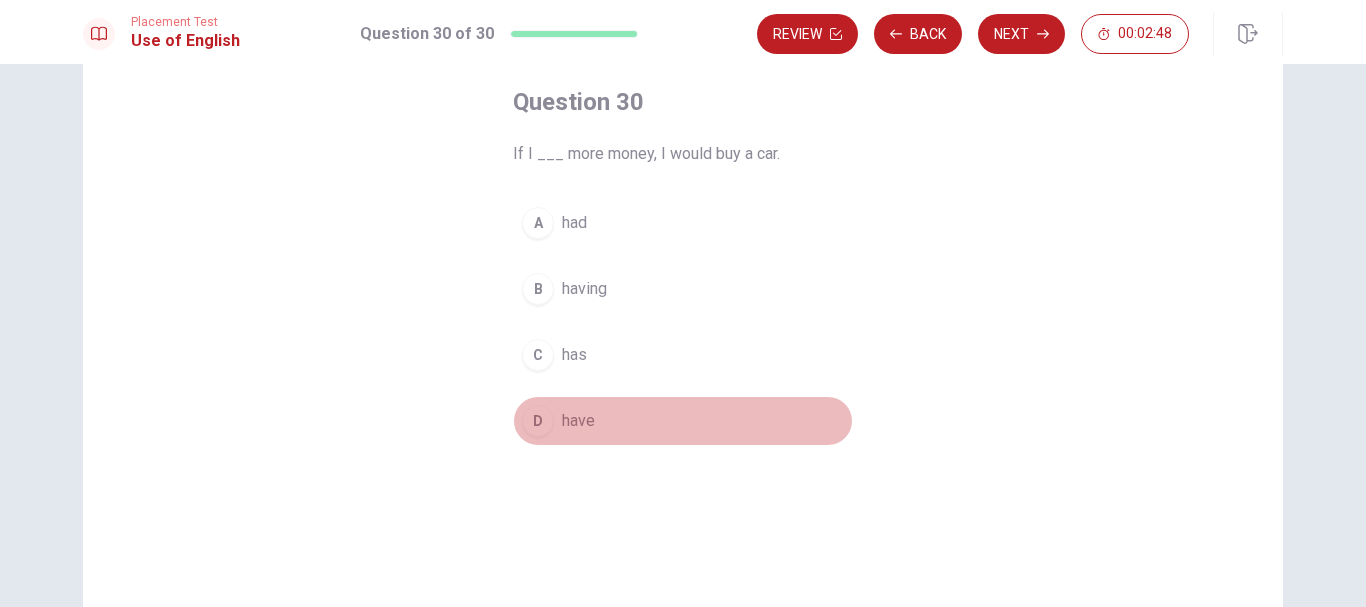 click on "have" at bounding box center [578, 421] 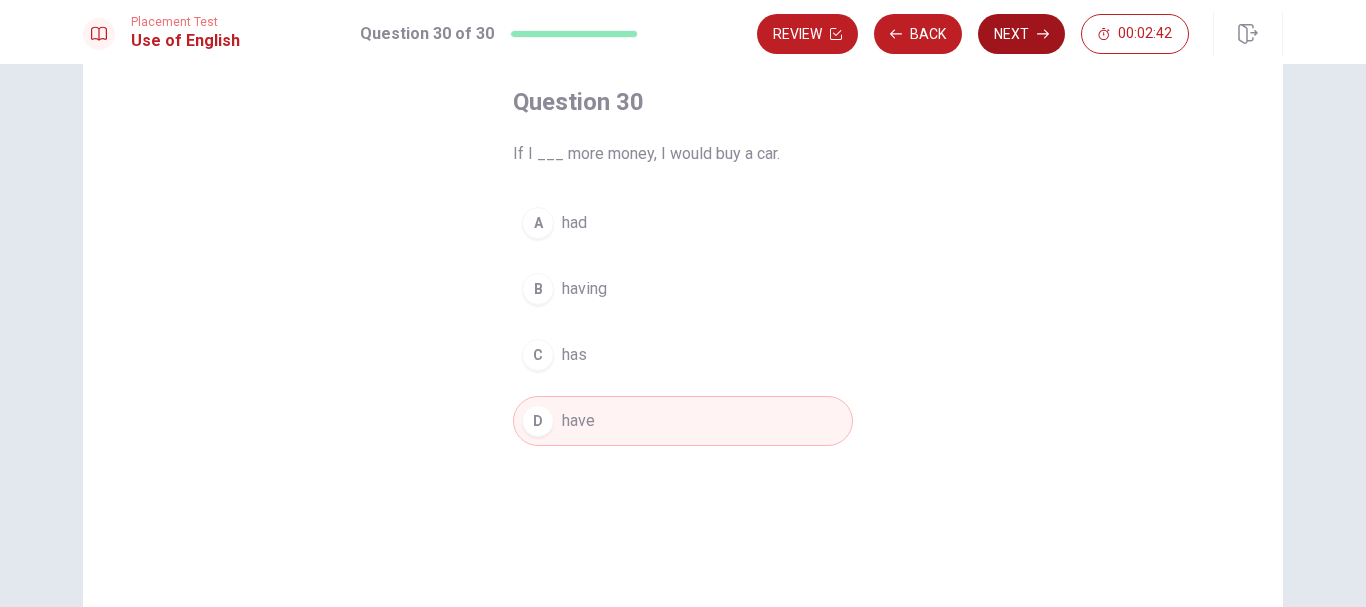 click on "Next" at bounding box center [1021, 34] 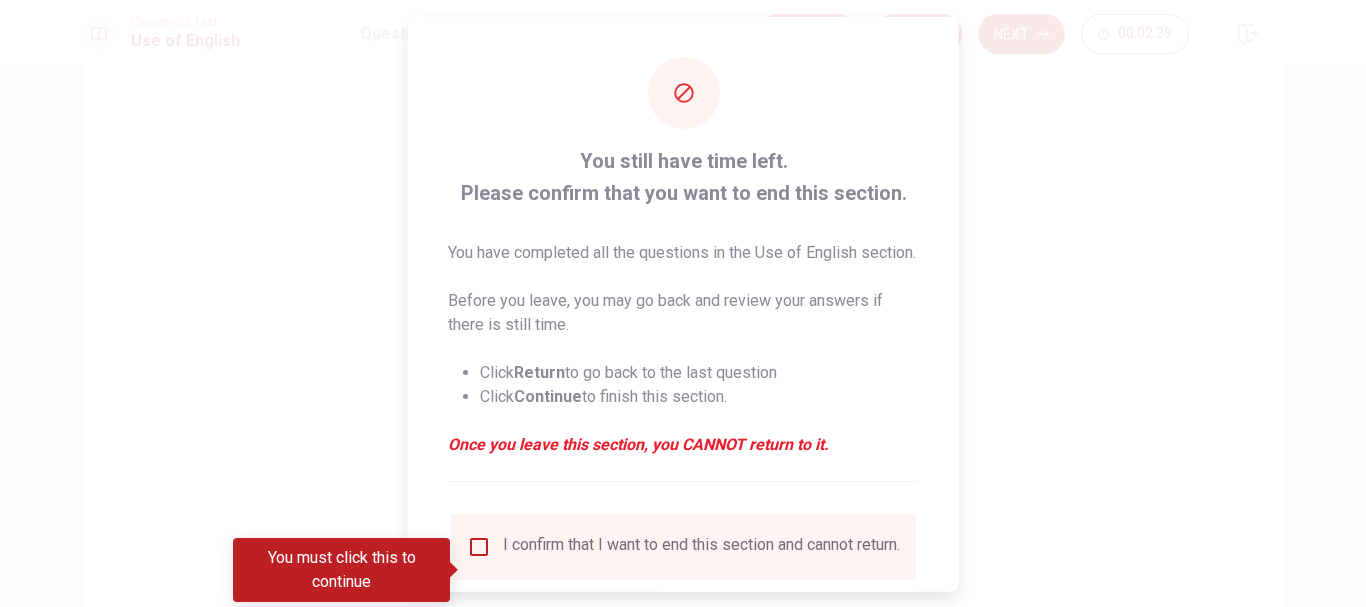 click at bounding box center (683, 303) 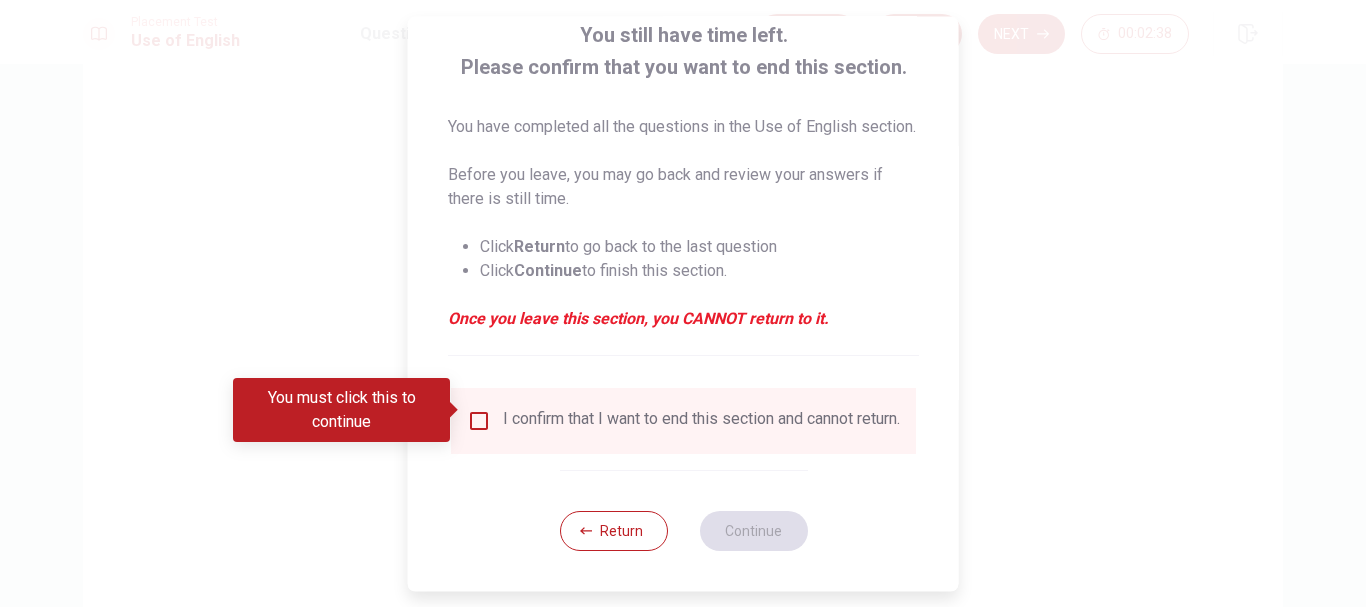 scroll, scrollTop: 163, scrollLeft: 0, axis: vertical 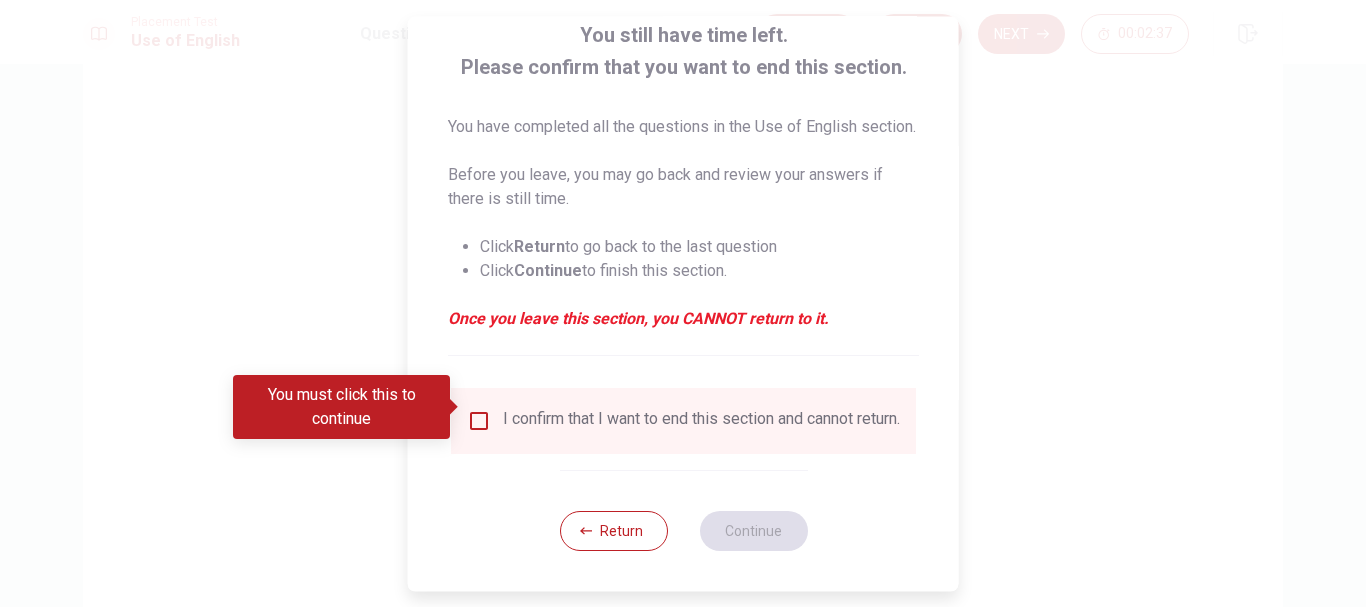 click on "Return" at bounding box center [613, 531] 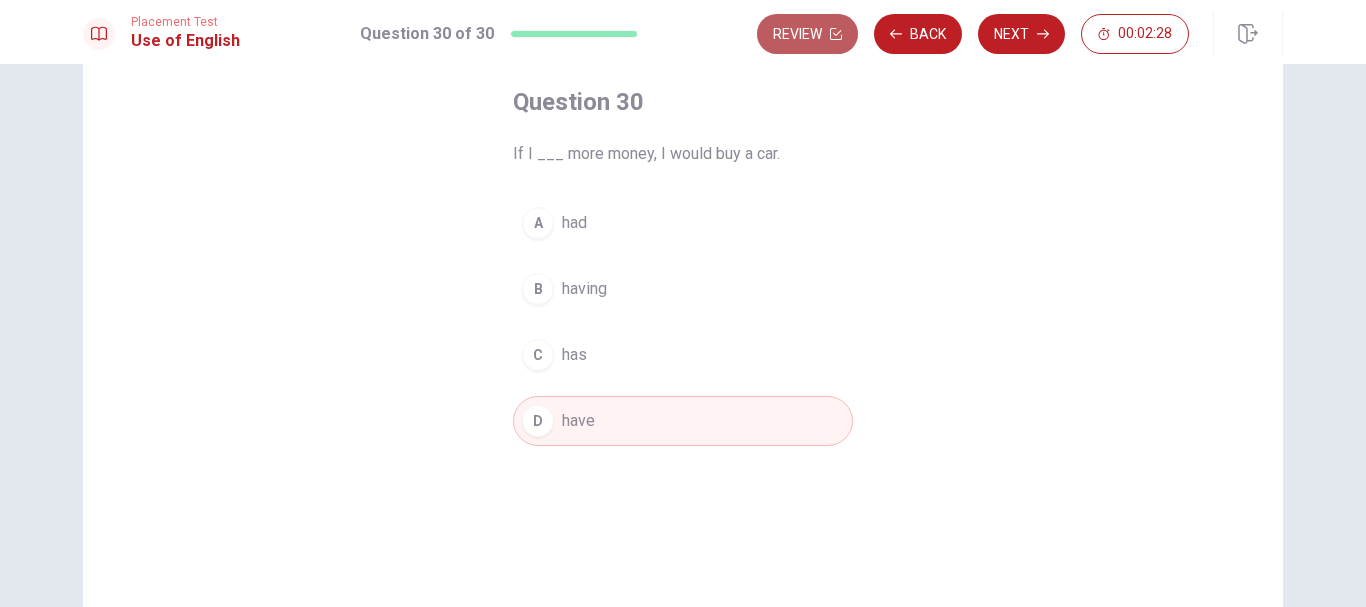 click on "Review" at bounding box center [807, 34] 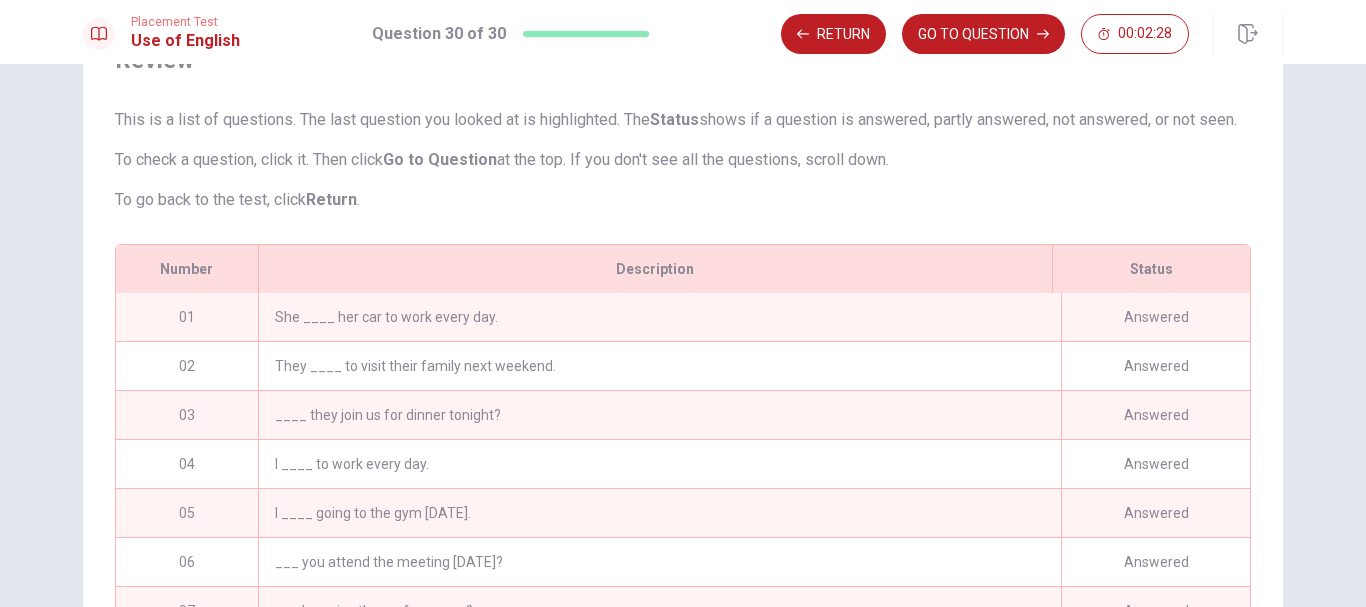 scroll, scrollTop: 403, scrollLeft: 0, axis: vertical 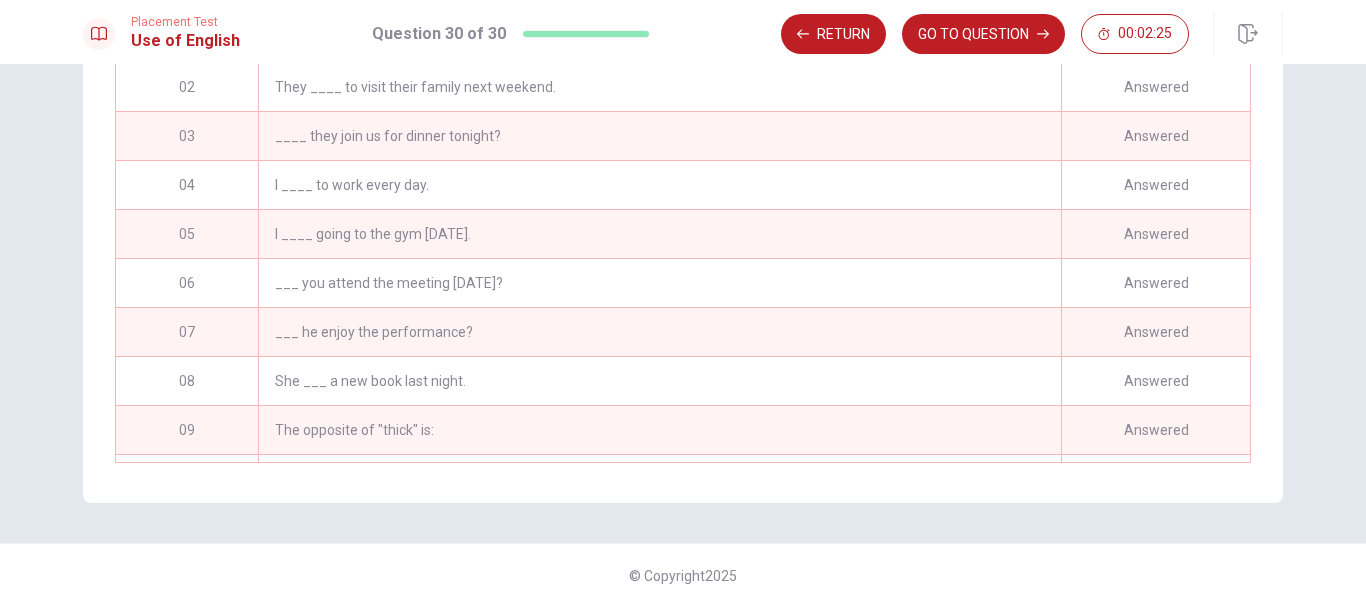 click on "Answered" at bounding box center [1155, 87] 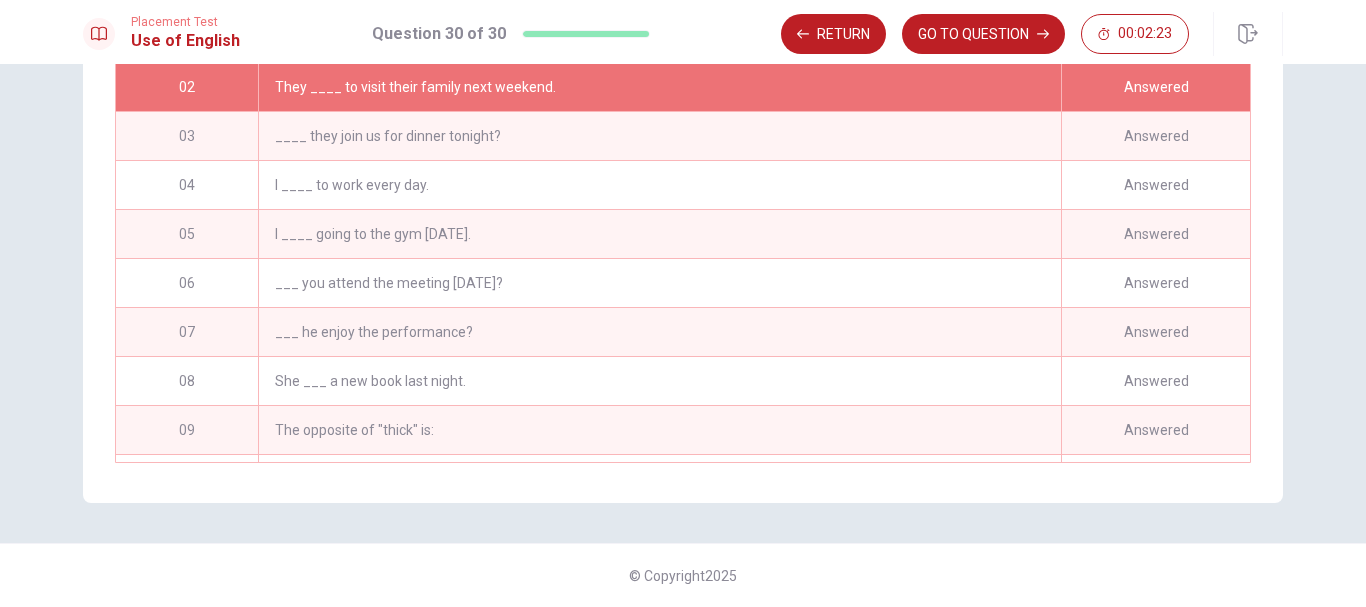 scroll, scrollTop: 0, scrollLeft: 0, axis: both 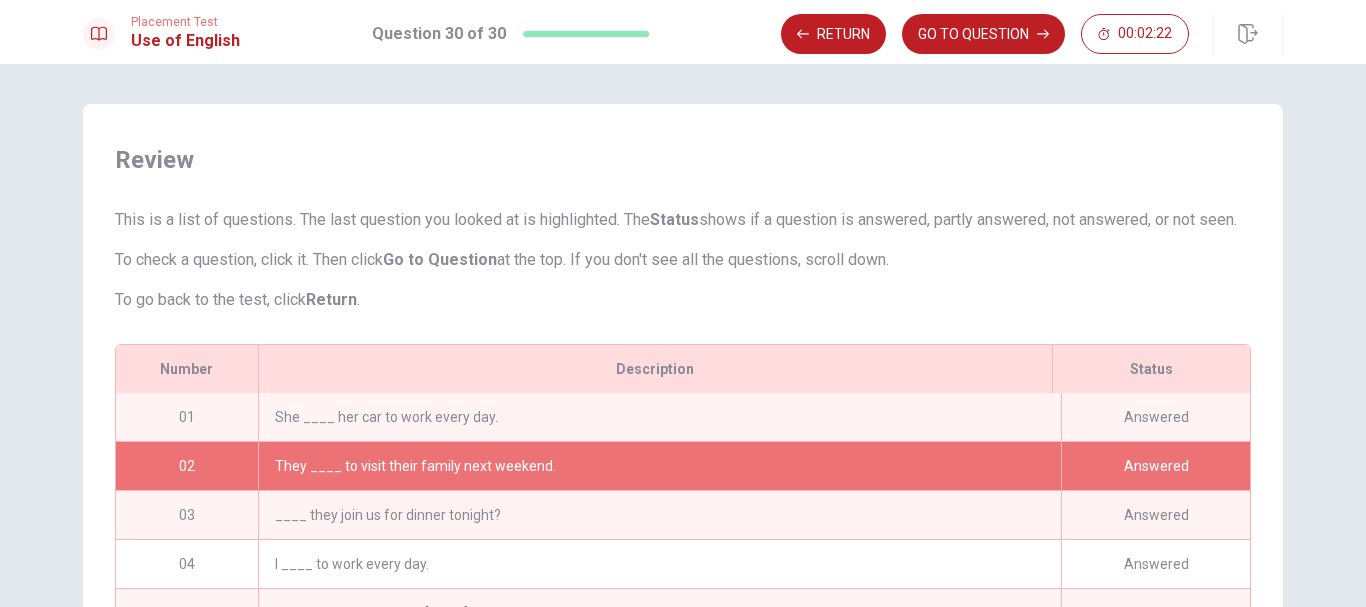 click on "Answered" at bounding box center [1155, 417] 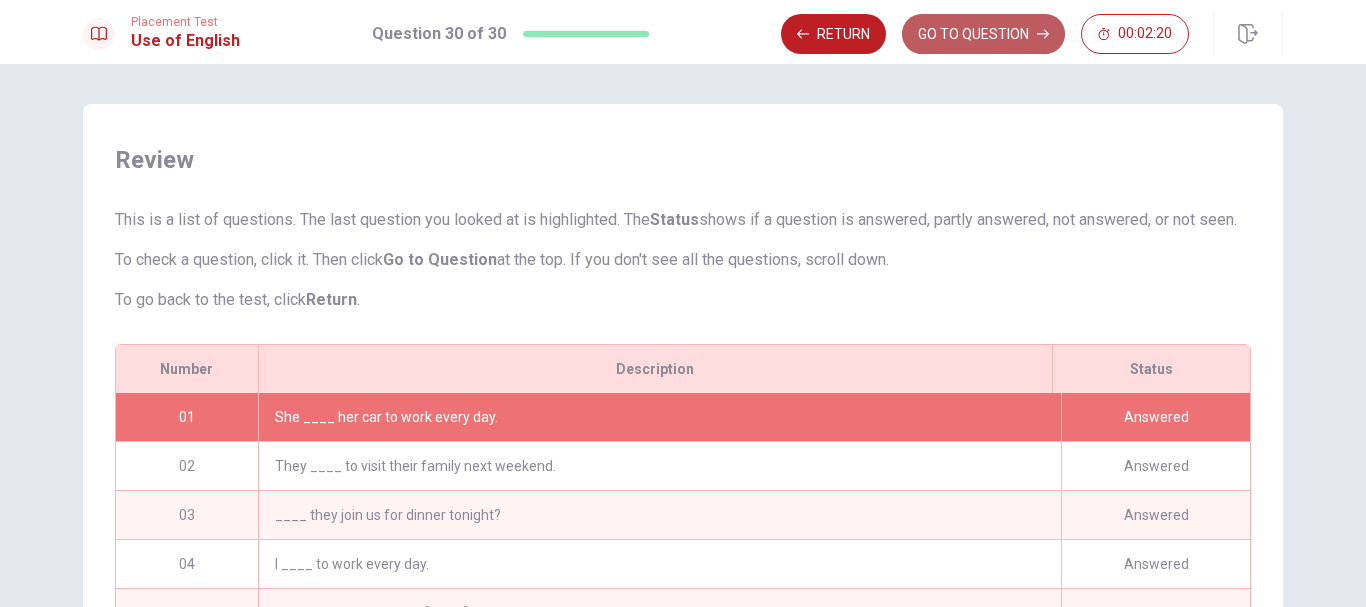 click on "GO TO QUESTION" at bounding box center [983, 34] 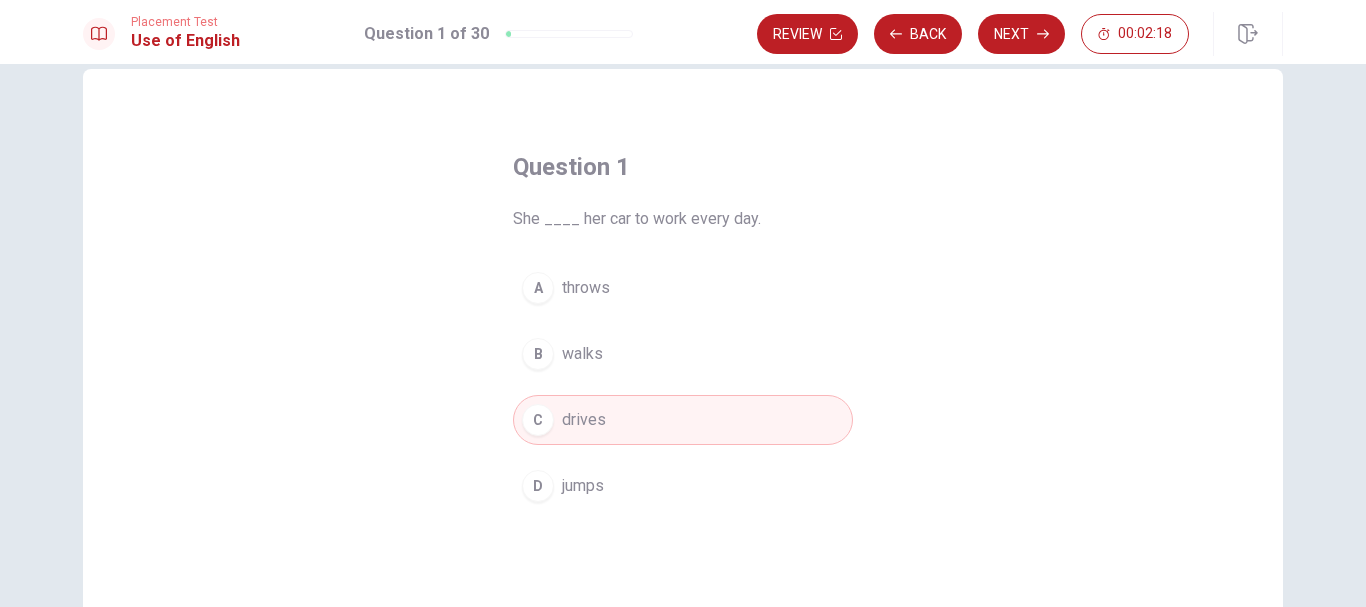 scroll, scrollTop: 0, scrollLeft: 0, axis: both 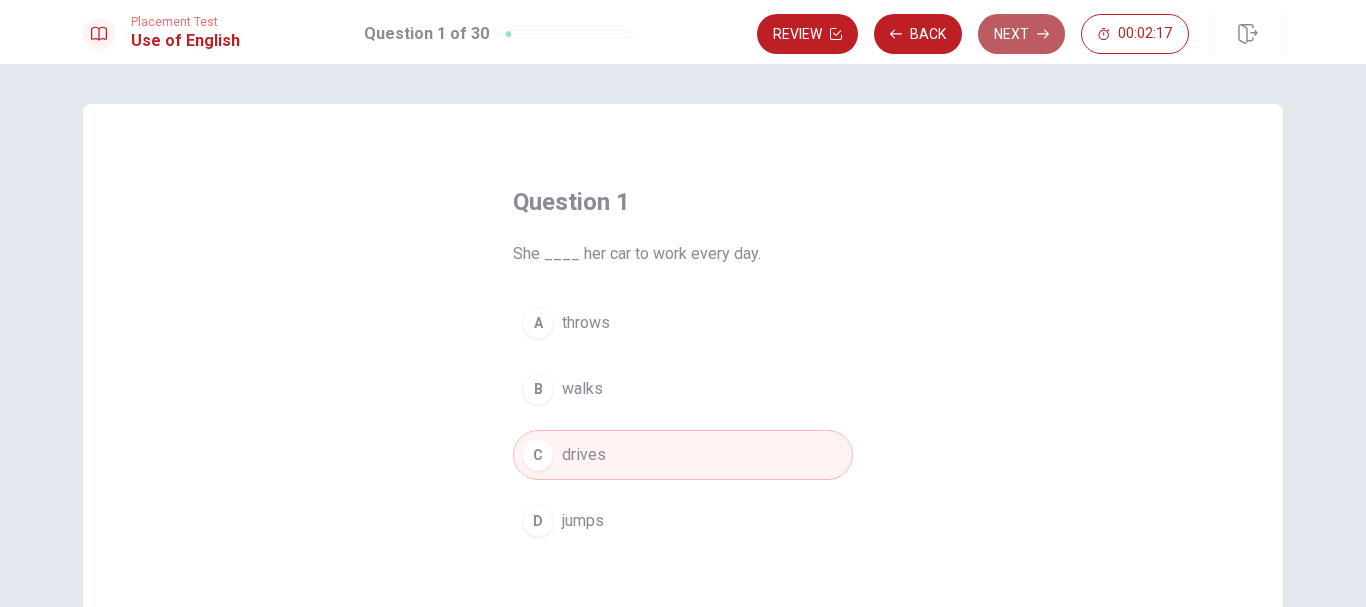 click on "Next" at bounding box center (1021, 34) 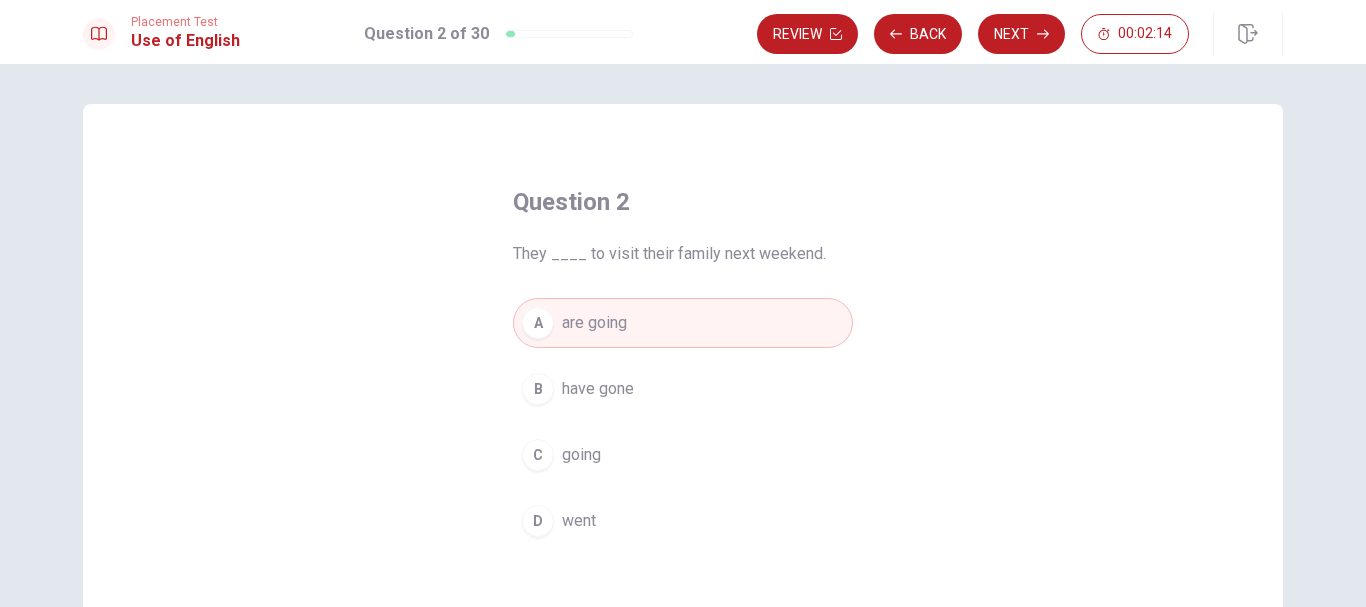 click on "Next" at bounding box center [1021, 34] 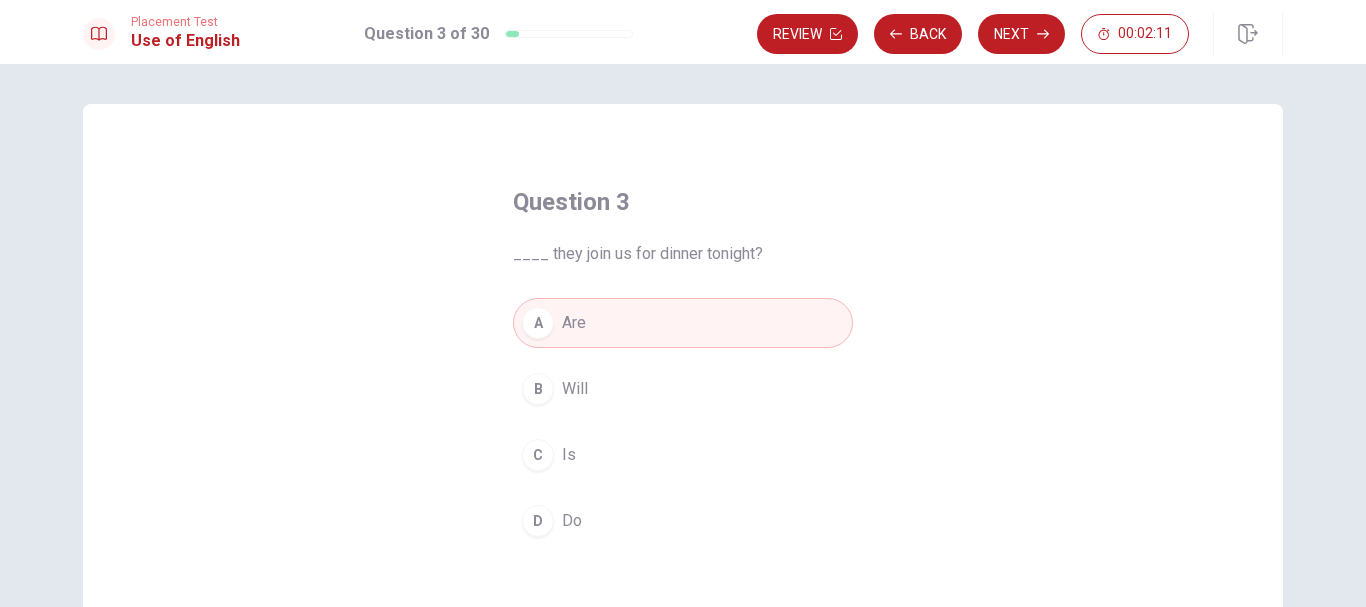click on "Review Back Next 00:02:11" at bounding box center (1020, 34) 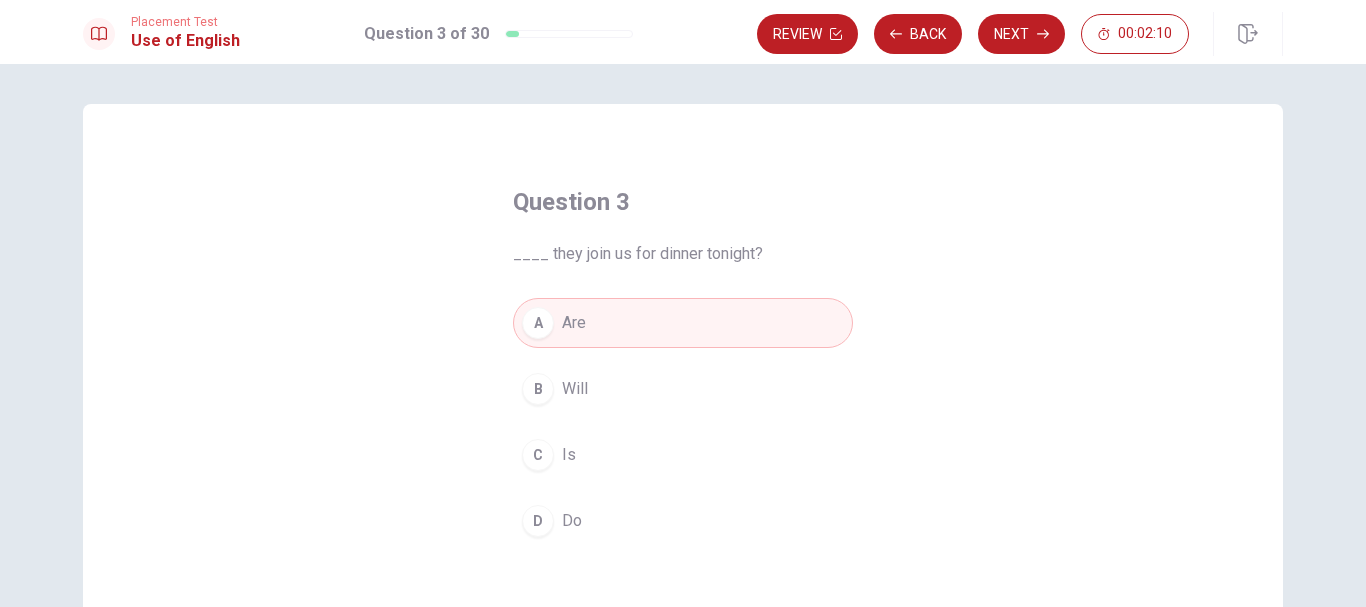click on "Next" at bounding box center (1021, 34) 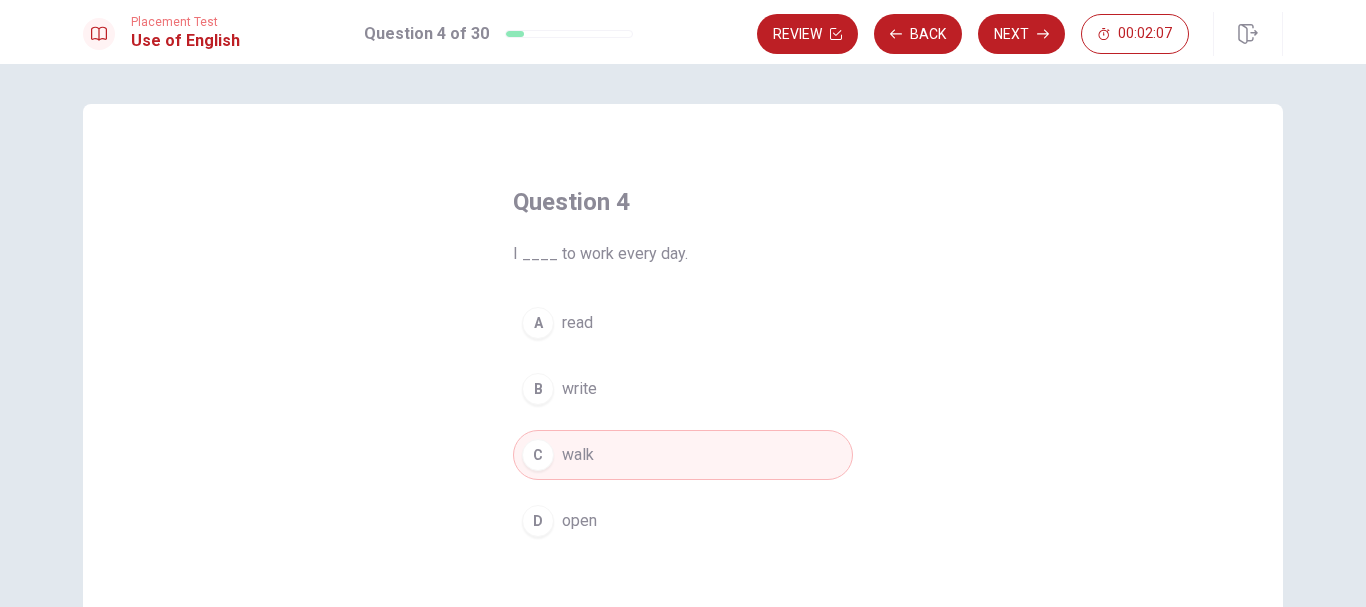 click on "Next" at bounding box center [1021, 34] 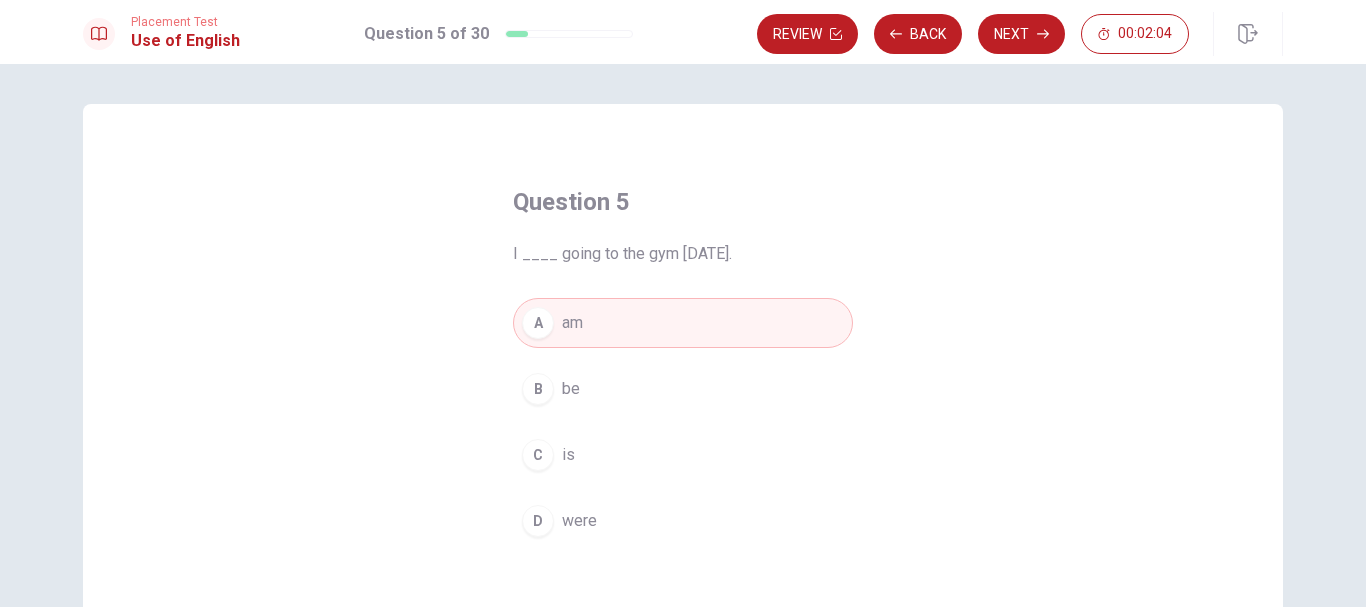 click on "Next" at bounding box center (1021, 34) 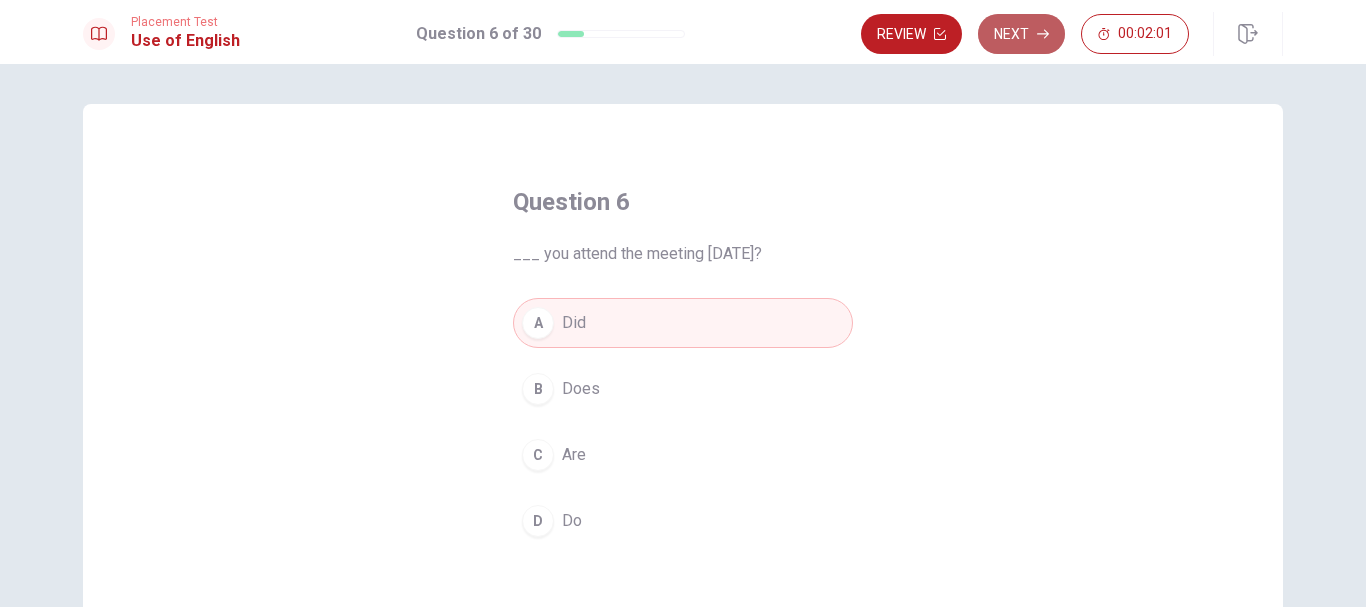 click on "Next" at bounding box center (1021, 34) 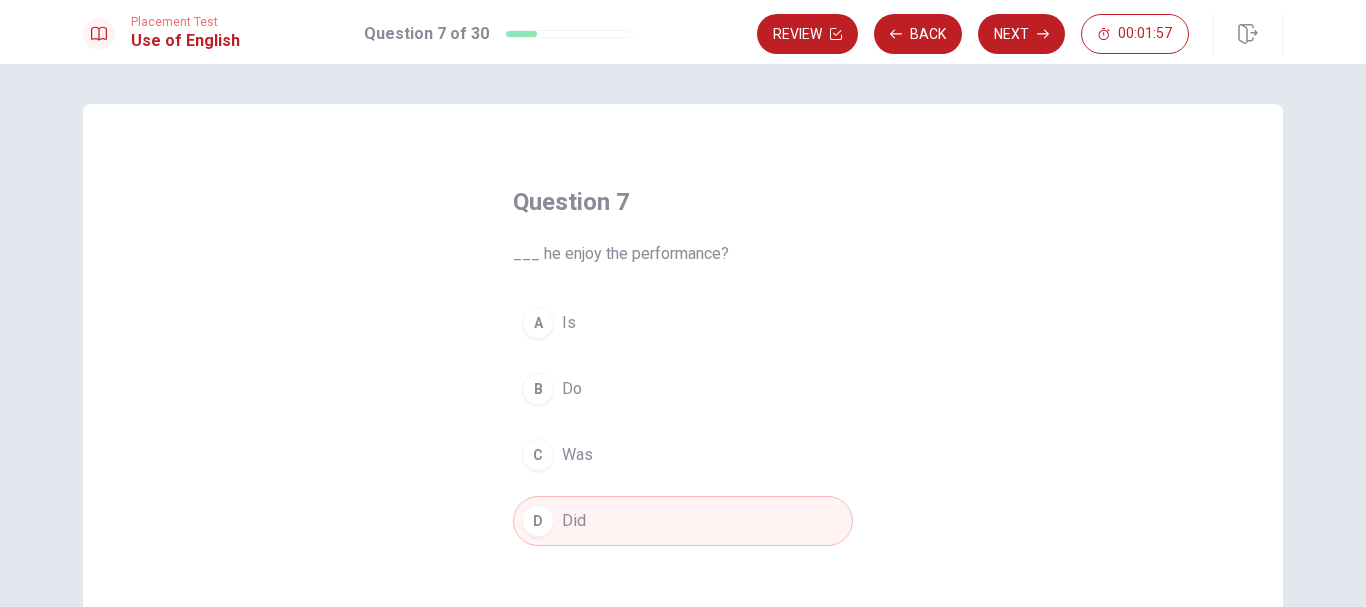 click on "Next" at bounding box center [1021, 34] 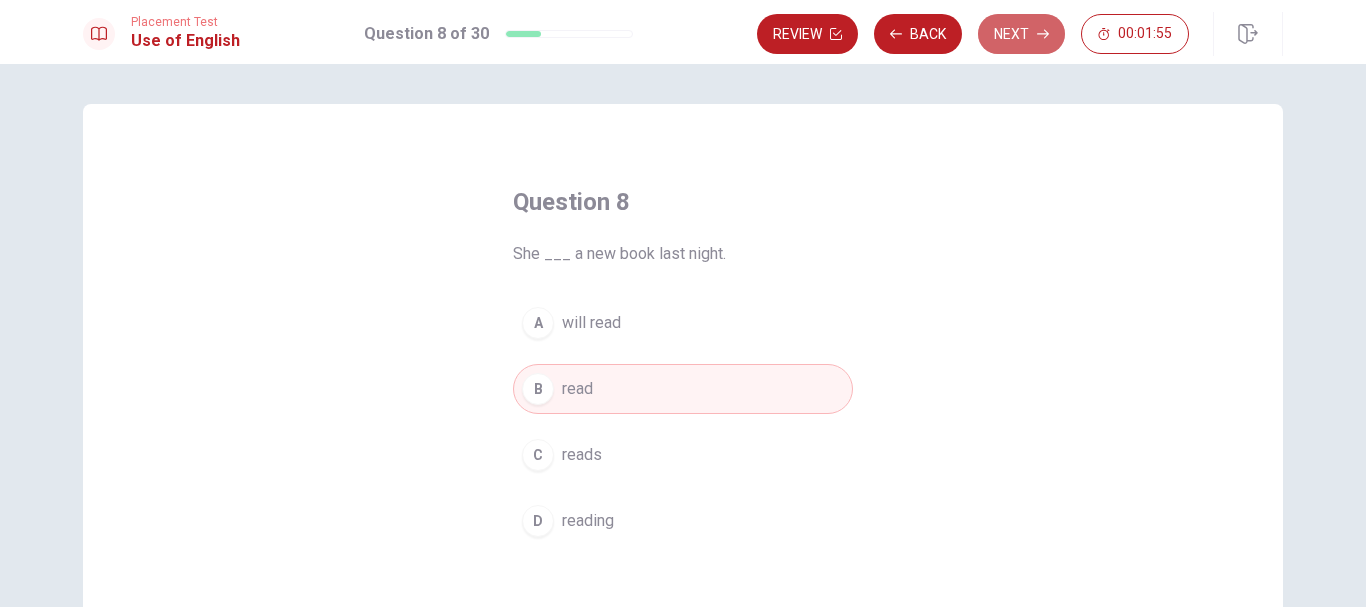 click on "Next" at bounding box center (1021, 34) 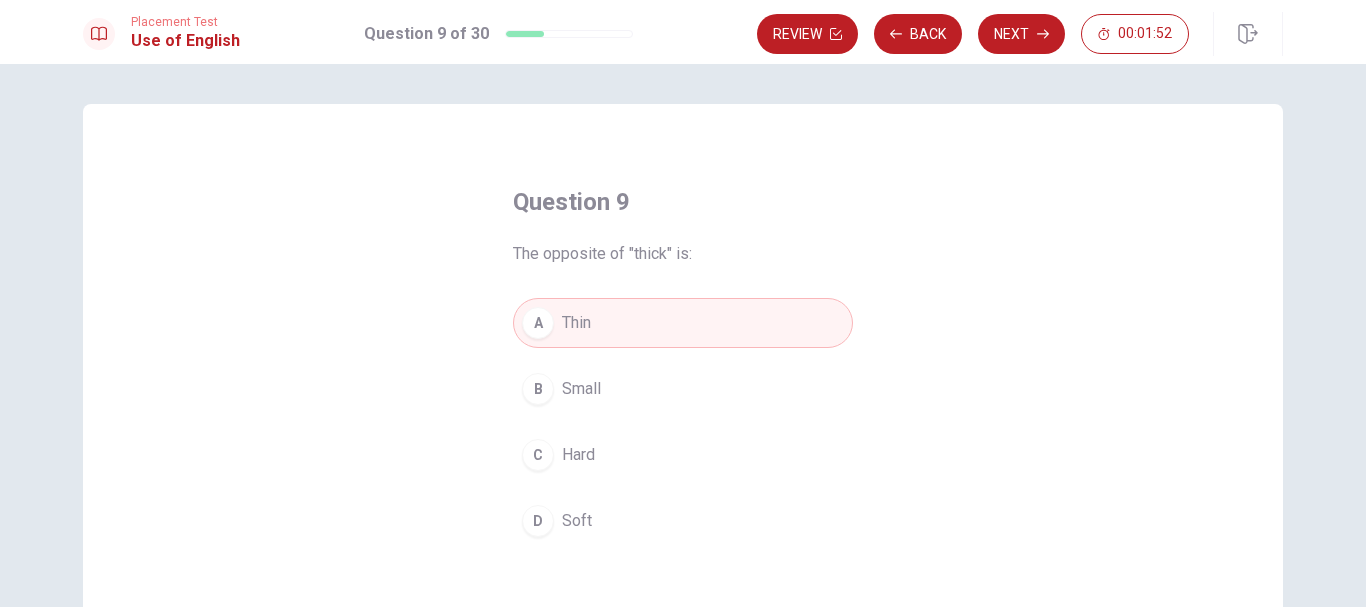 click on "Next" at bounding box center (1021, 34) 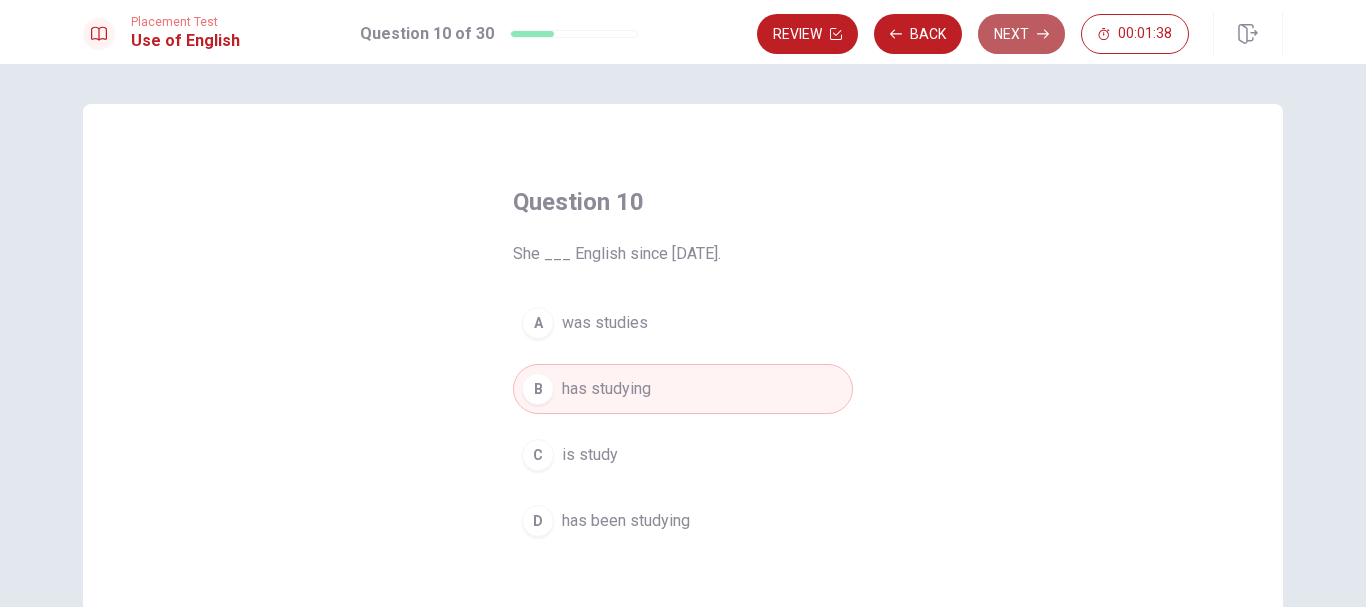click on "Next" at bounding box center (1021, 34) 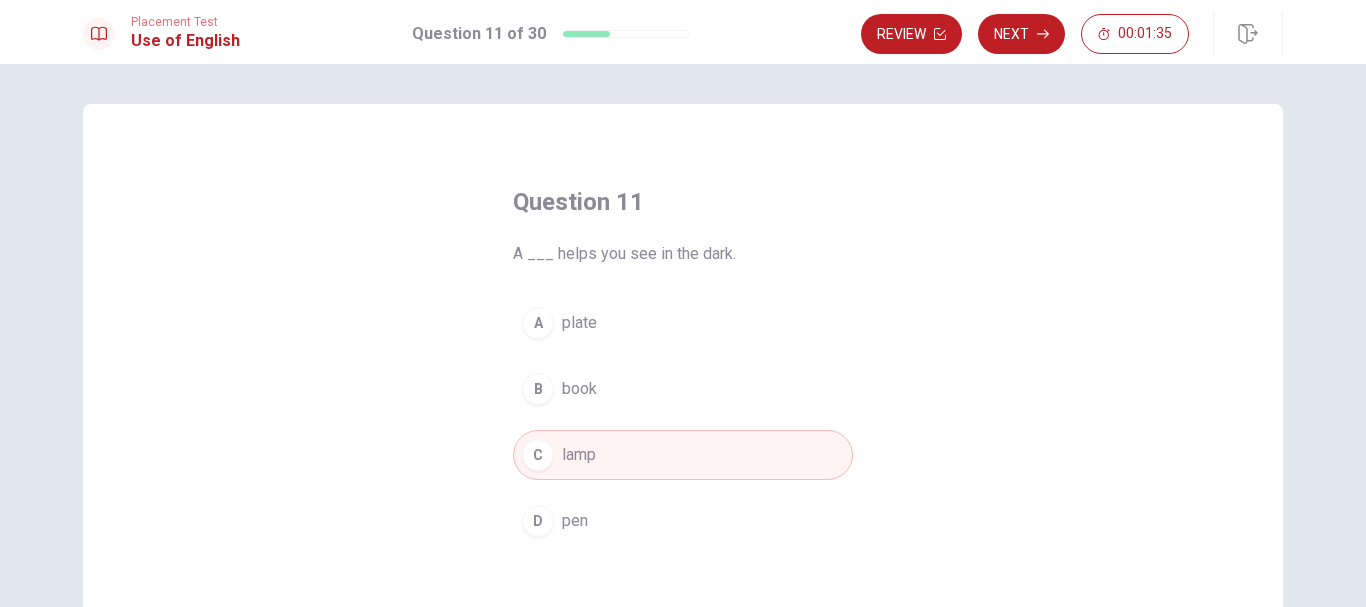 click on "Next" at bounding box center (1021, 34) 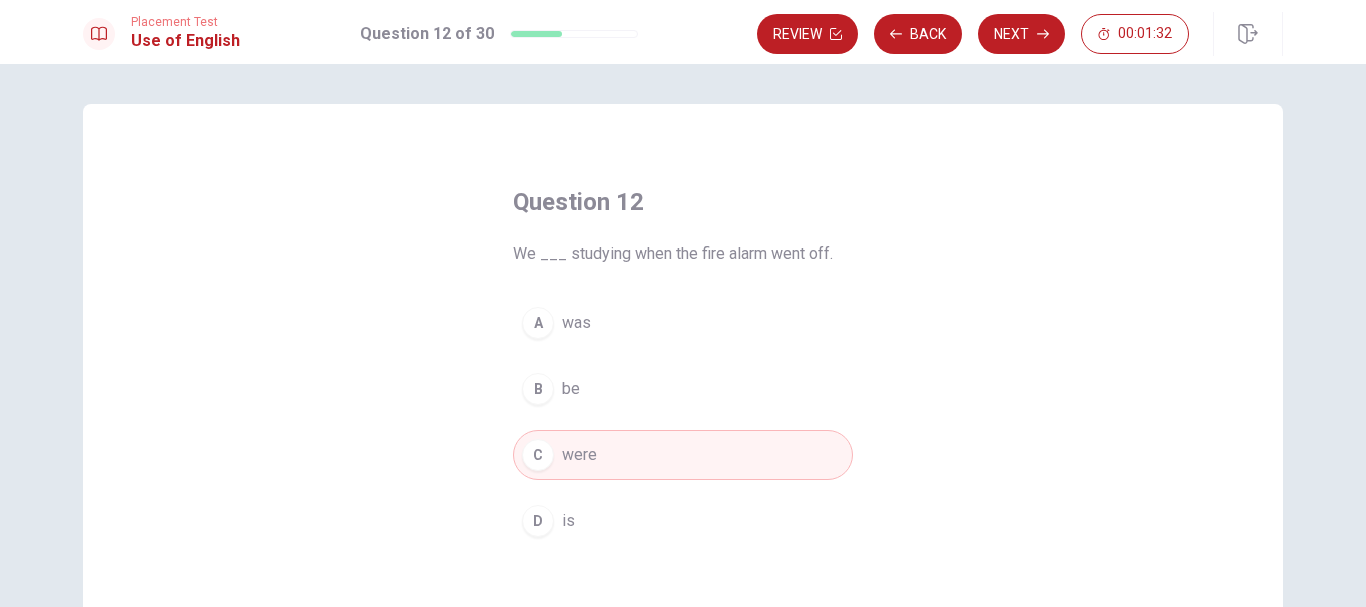 click on "Next" at bounding box center [1021, 34] 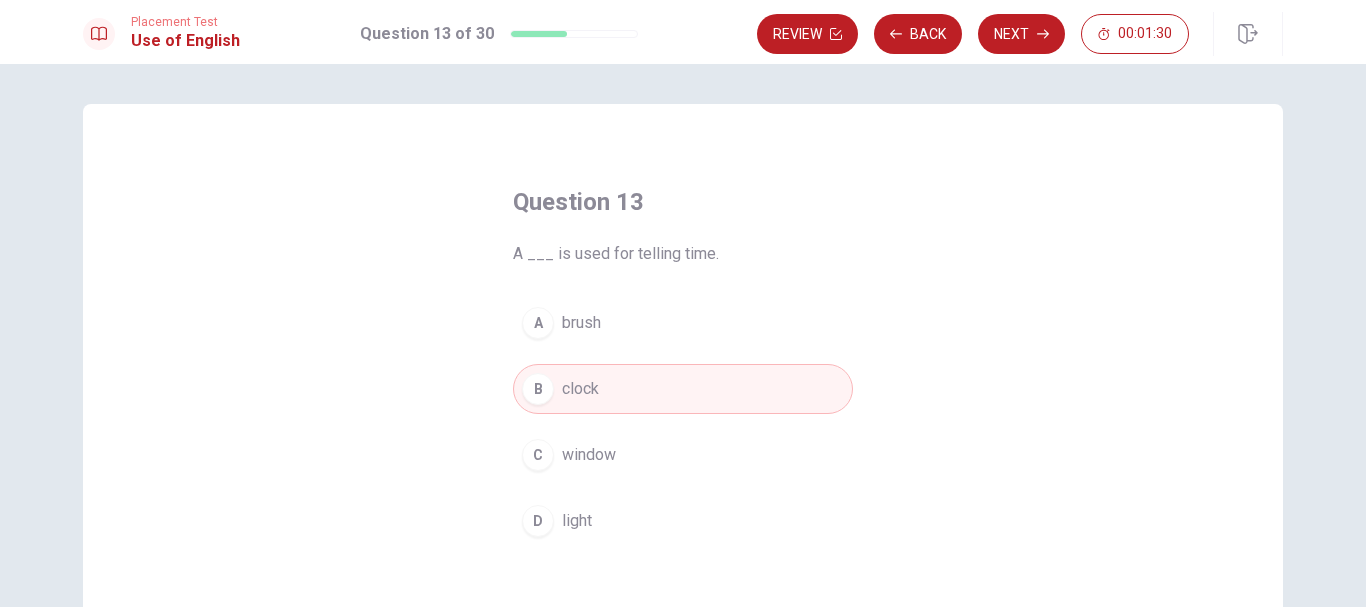 click on "Next" at bounding box center [1021, 34] 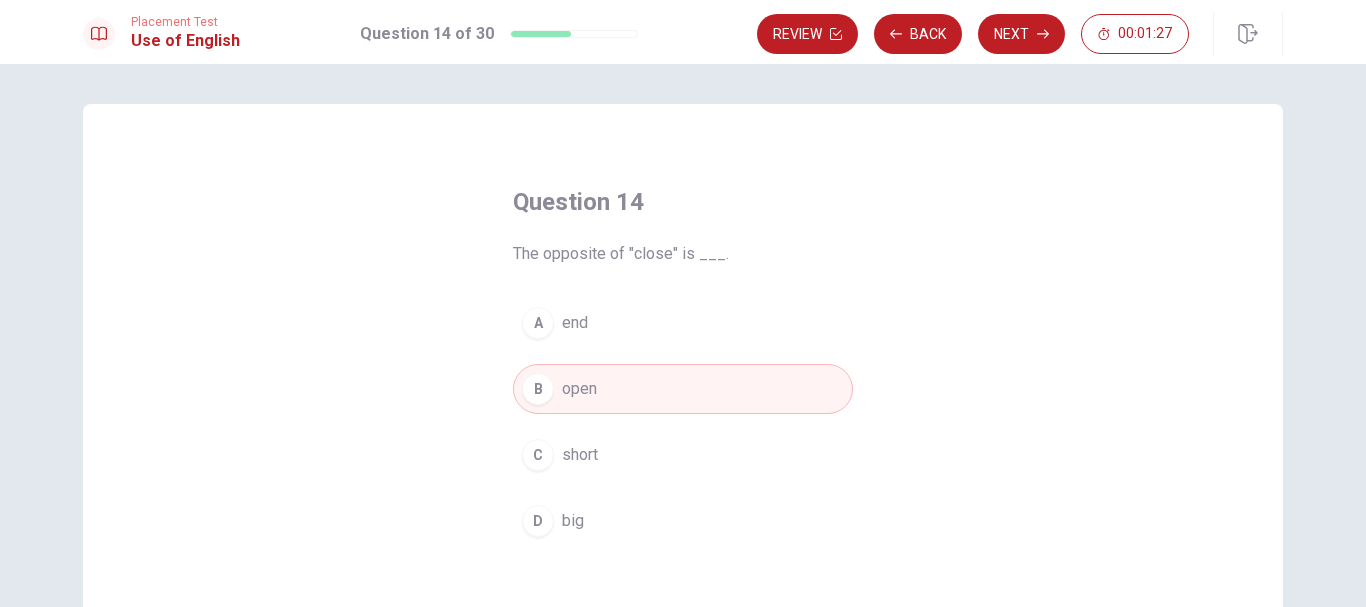 click on "Next" at bounding box center [1021, 34] 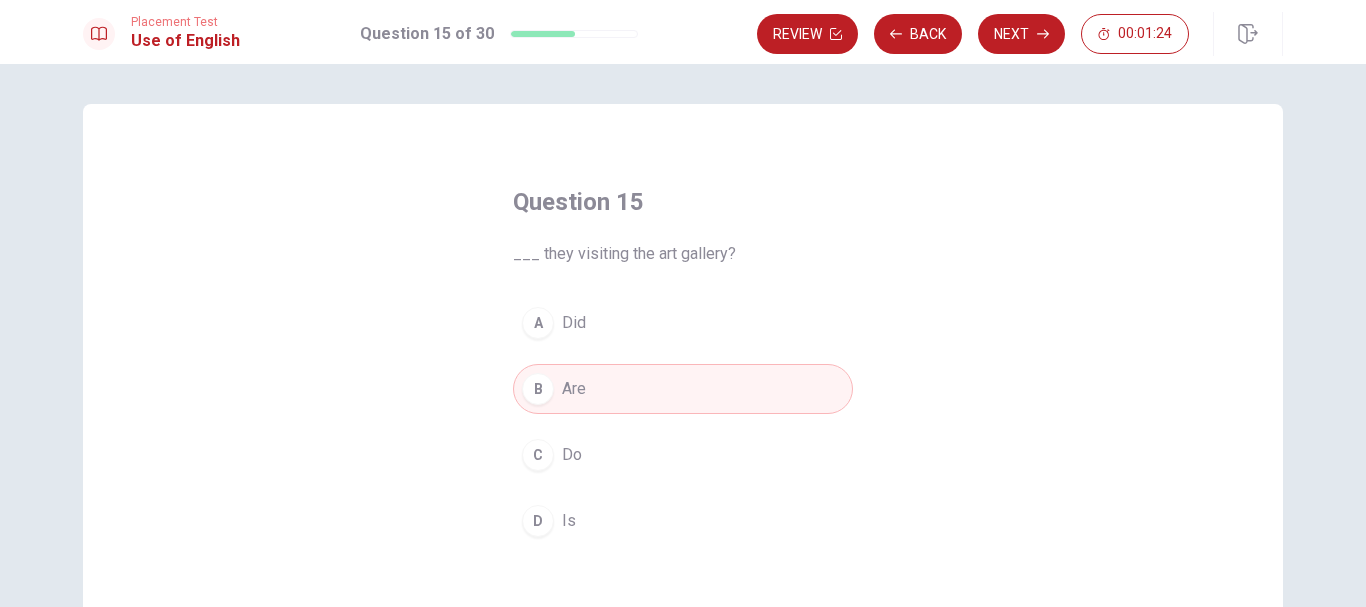 click on "Next" at bounding box center (1021, 34) 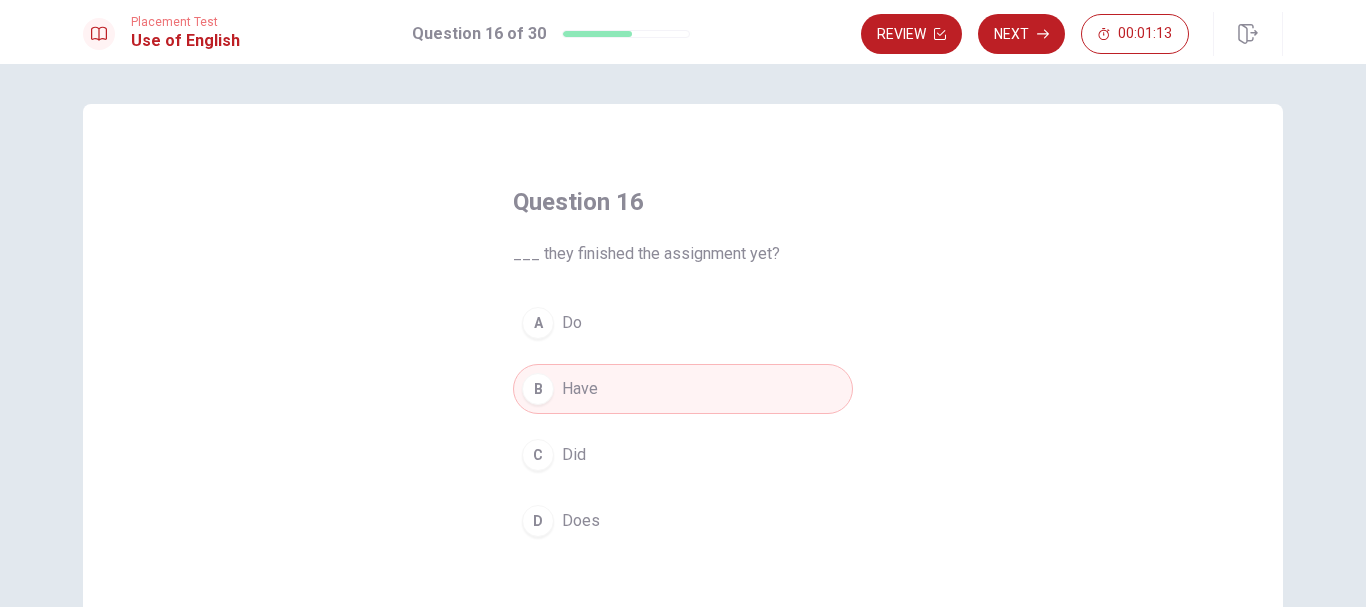 click on "Review" at bounding box center [911, 34] 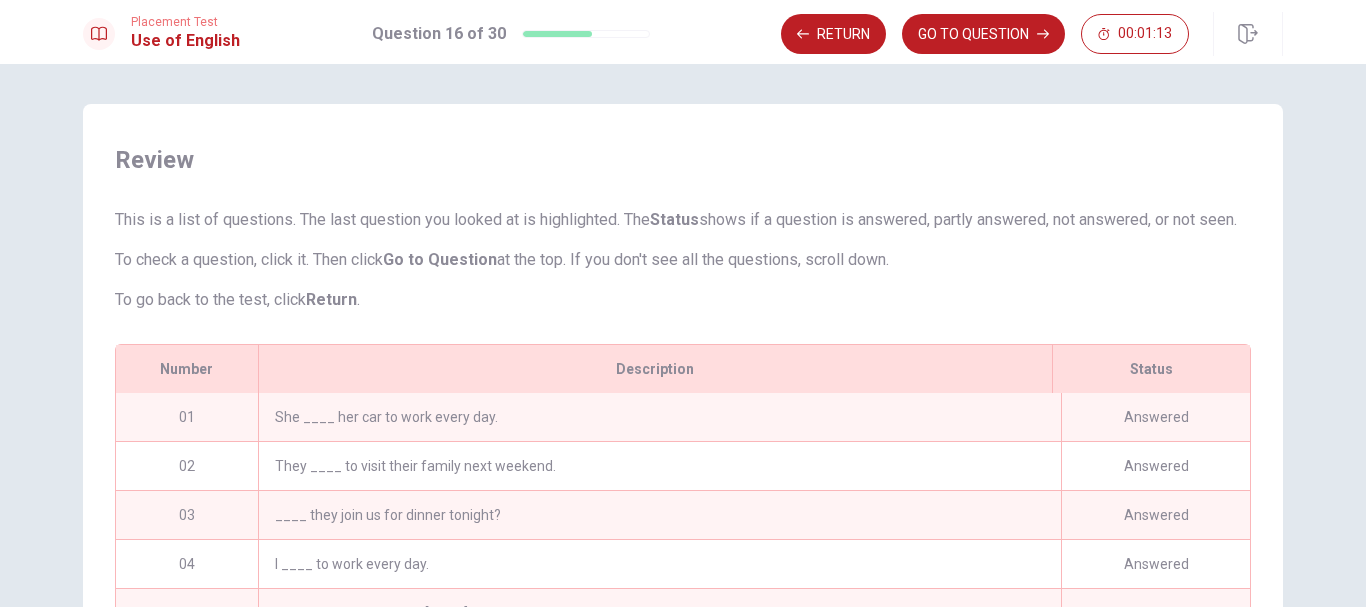 scroll, scrollTop: 353, scrollLeft: 0, axis: vertical 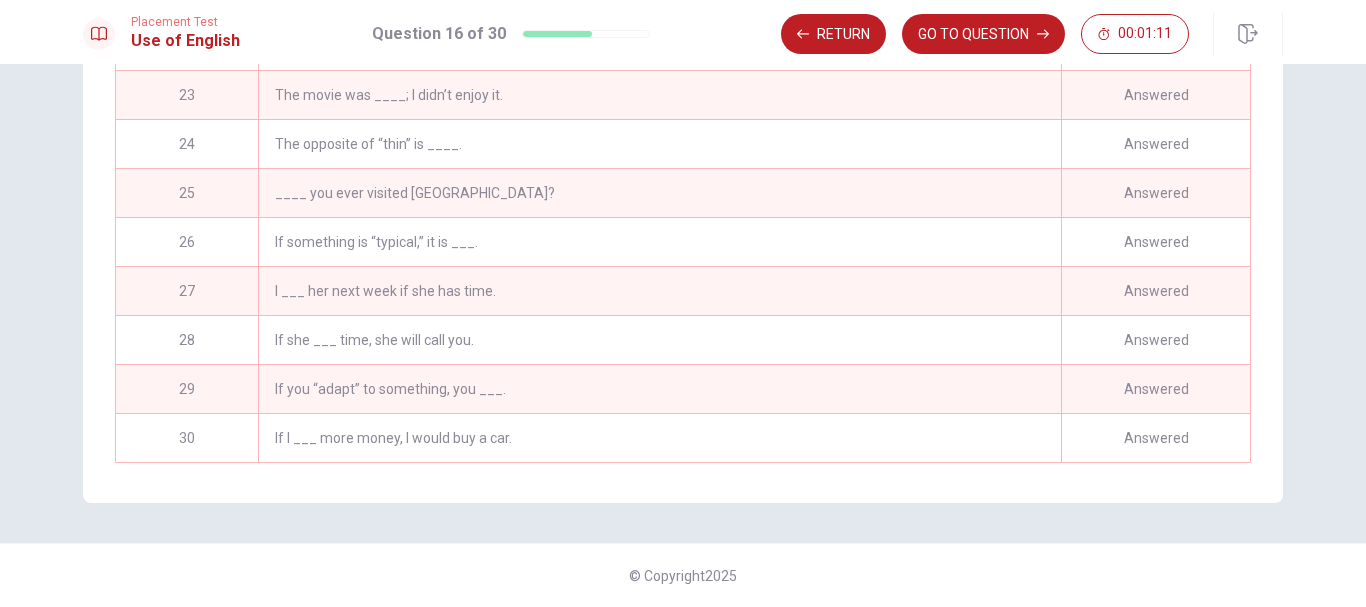 click on "If I ___ more money, I would buy a car." at bounding box center (659, 438) 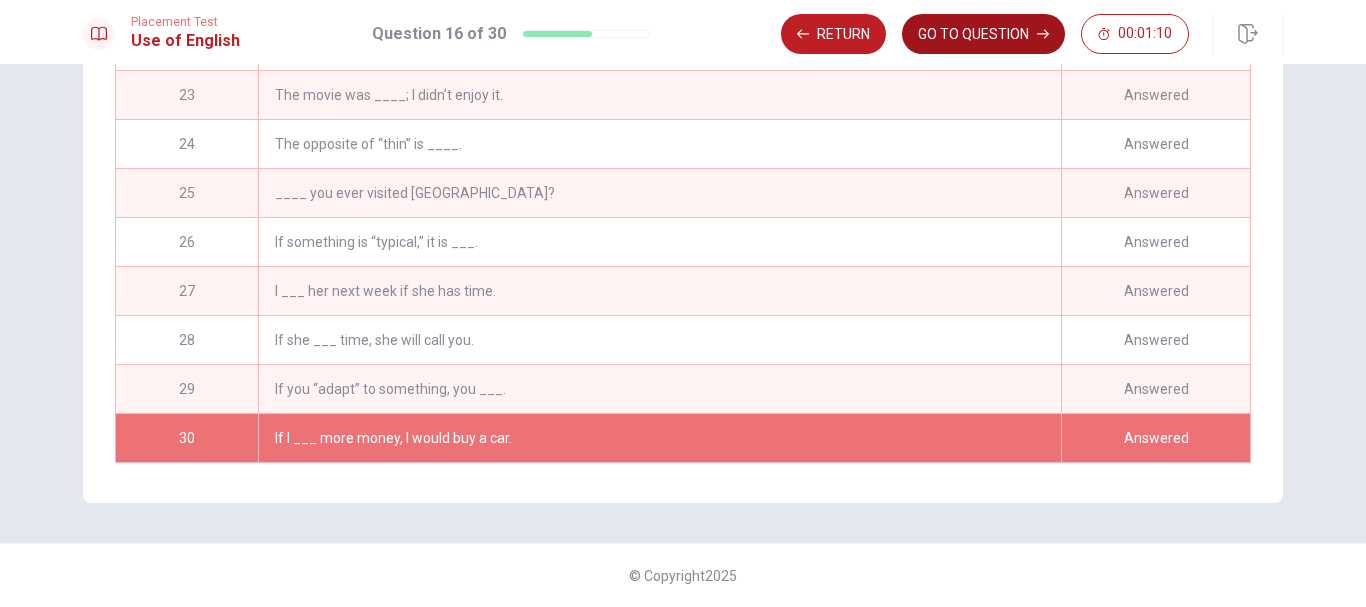click on "GO TO QUESTION" at bounding box center [983, 34] 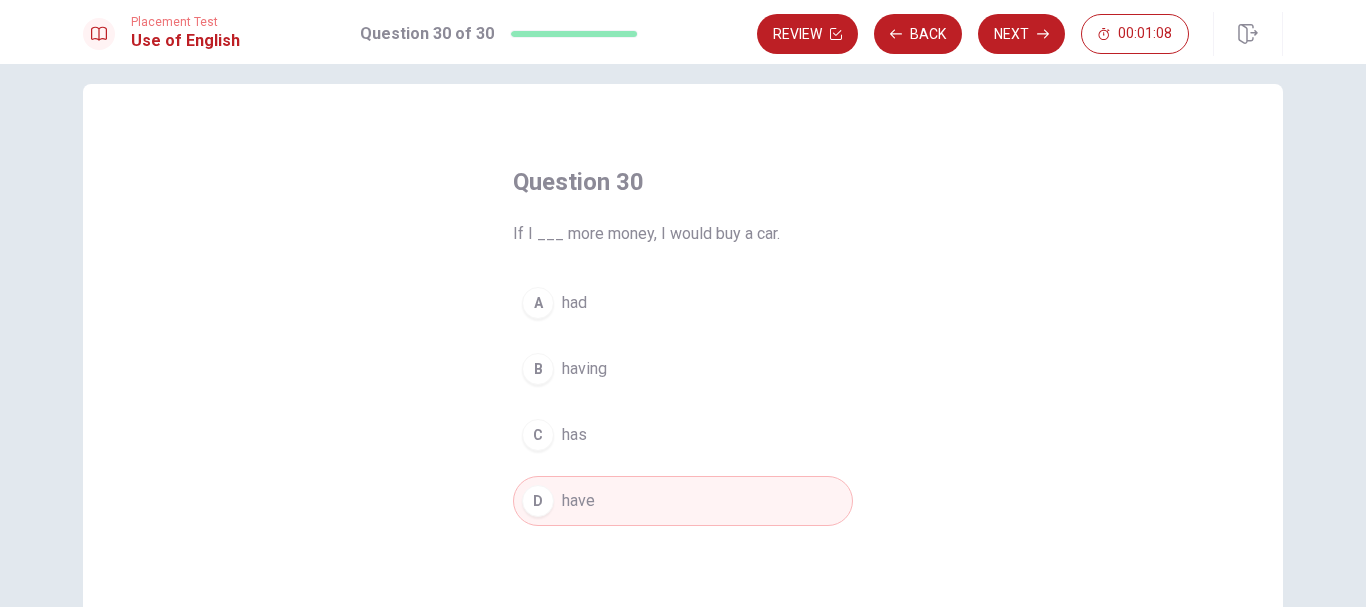scroll, scrollTop: 0, scrollLeft: 0, axis: both 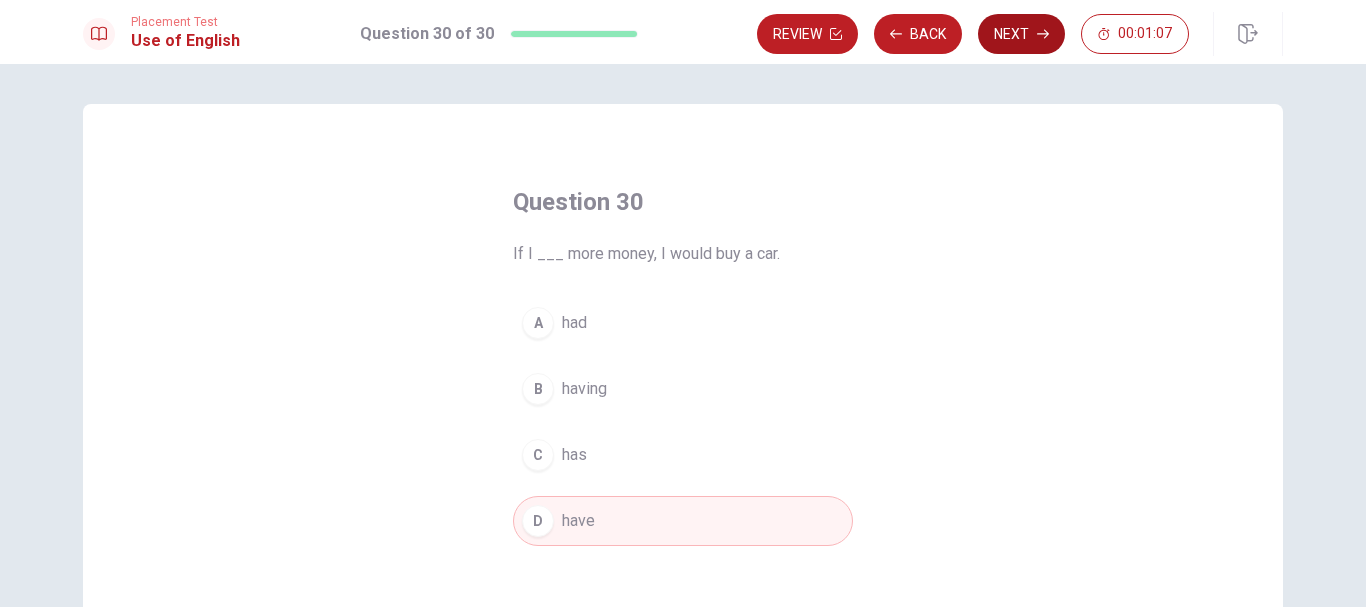 click on "Next" at bounding box center (1021, 34) 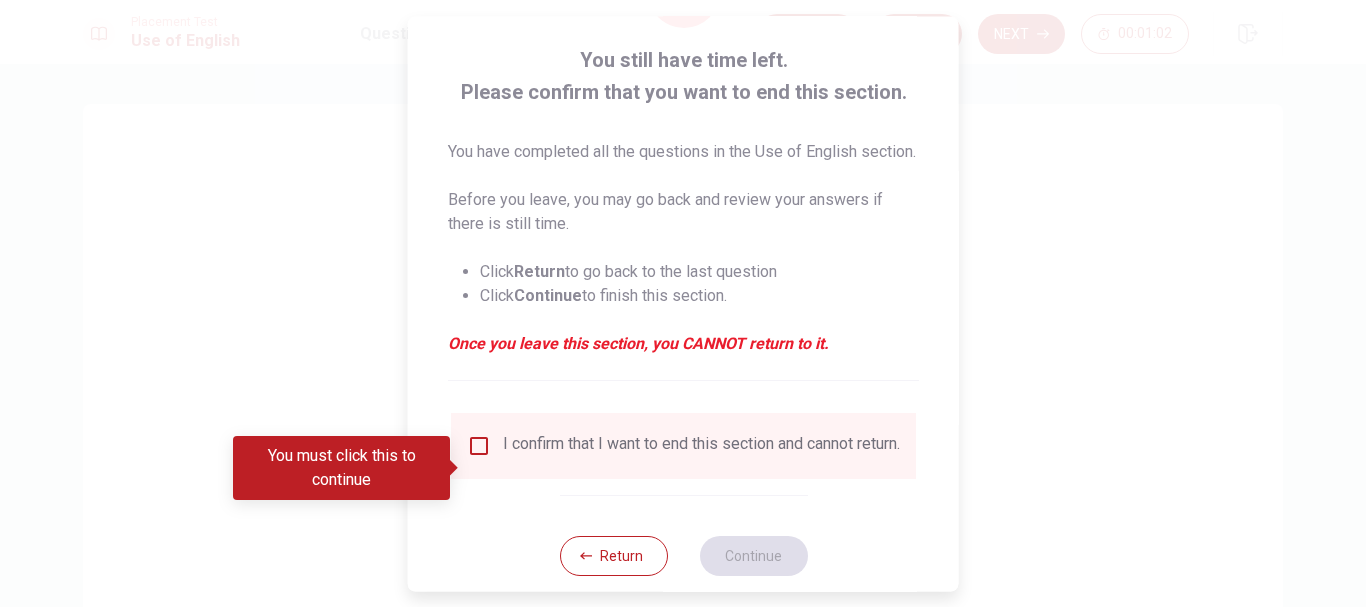 scroll, scrollTop: 163, scrollLeft: 0, axis: vertical 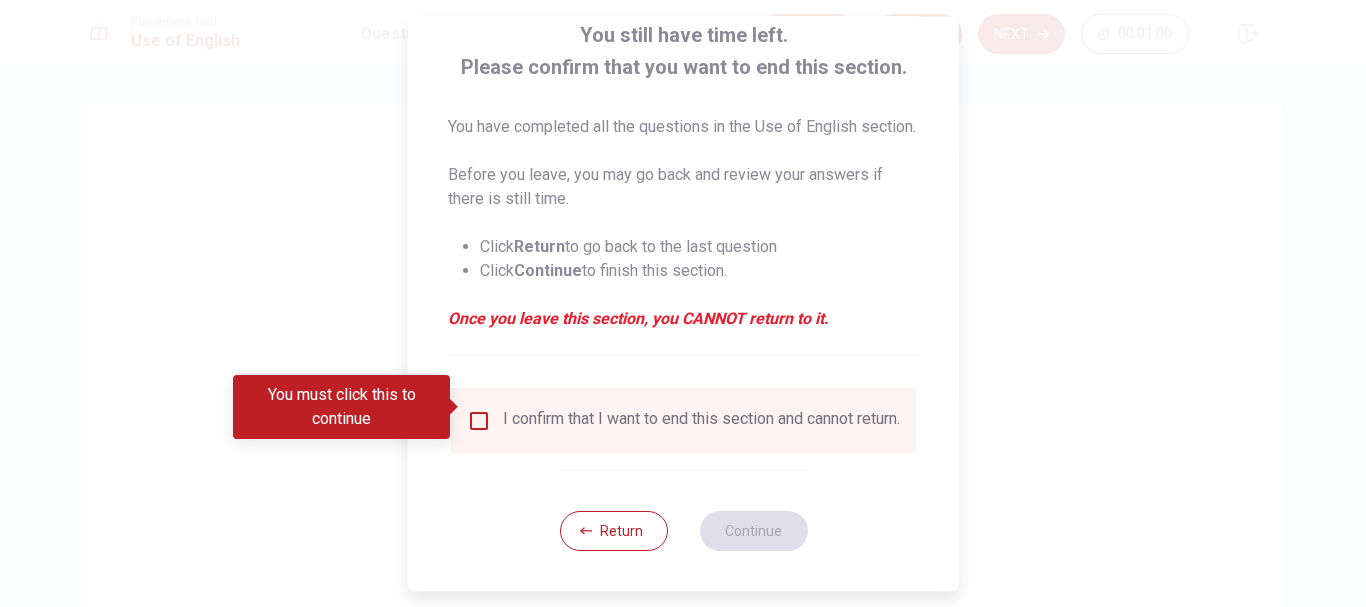 click at bounding box center (479, 421) 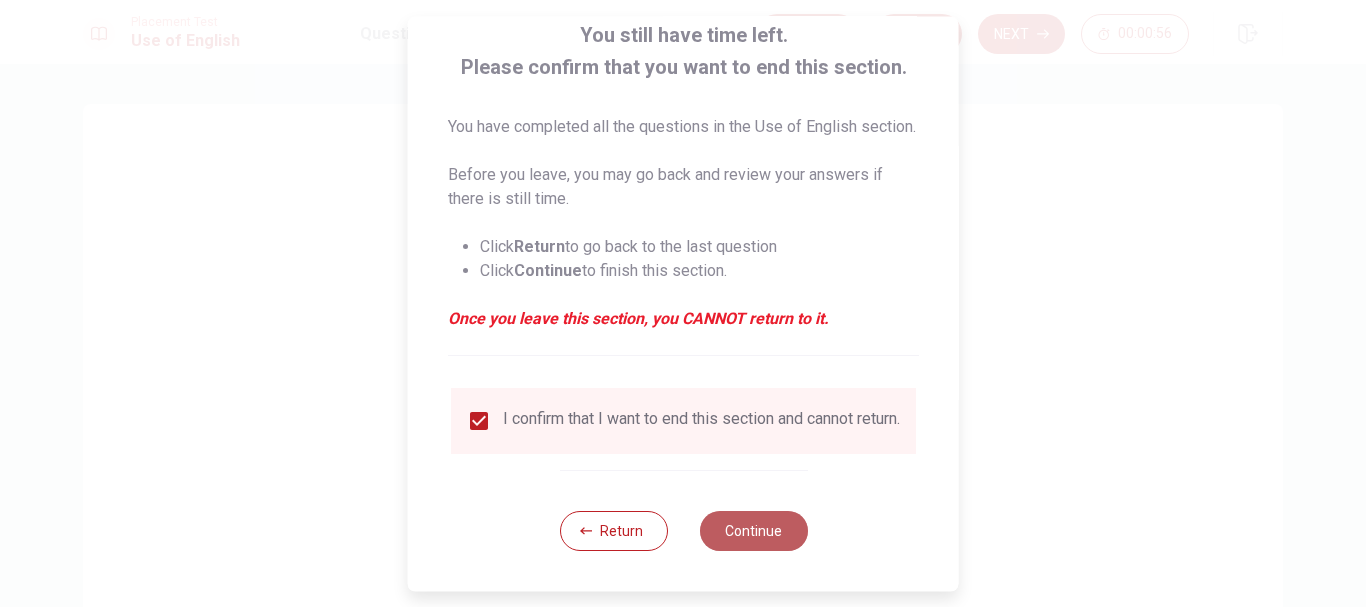 click on "Continue" at bounding box center [753, 531] 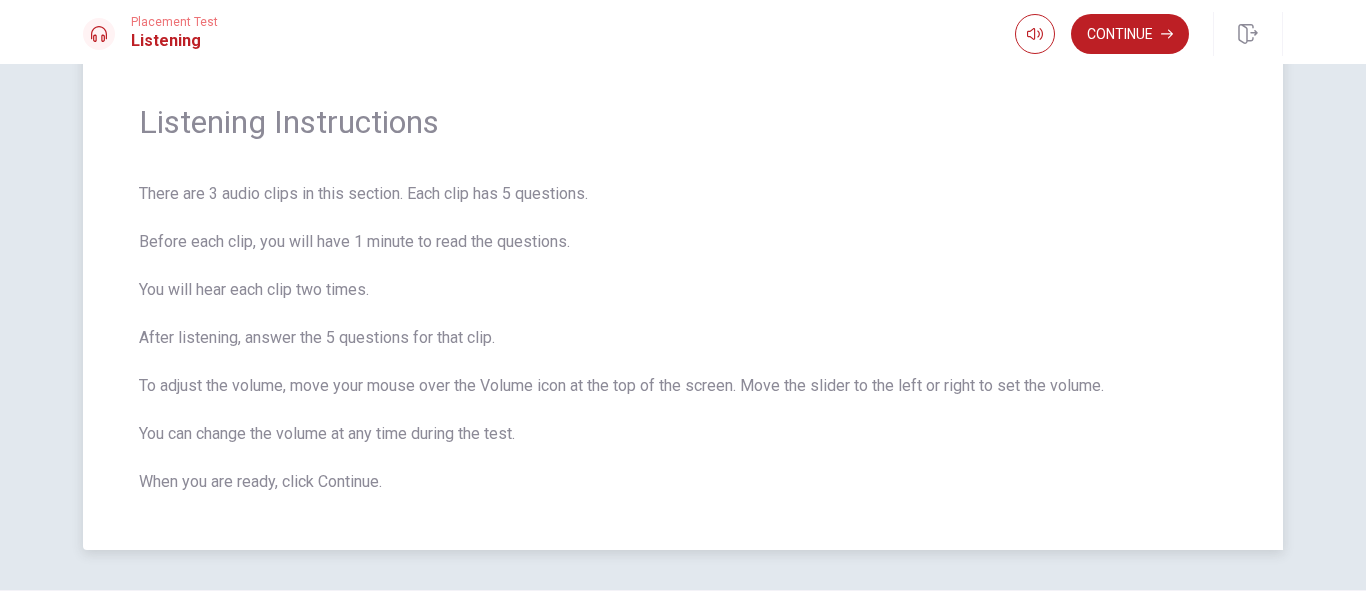 scroll, scrollTop: 100, scrollLeft: 0, axis: vertical 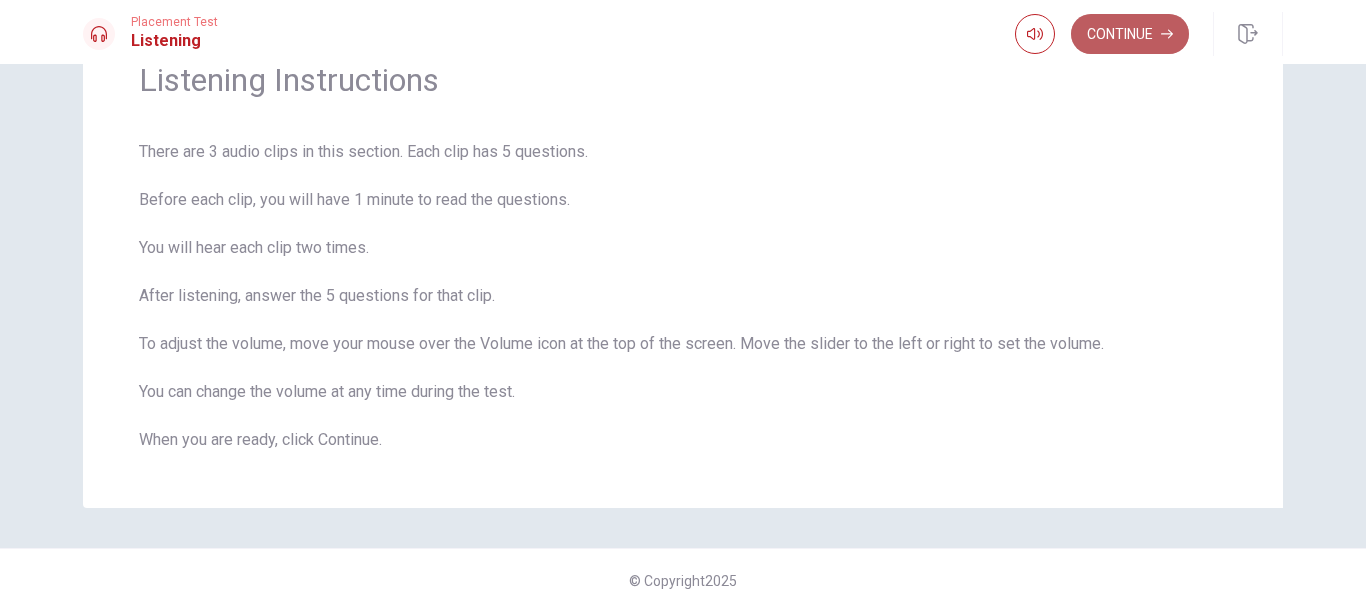 click 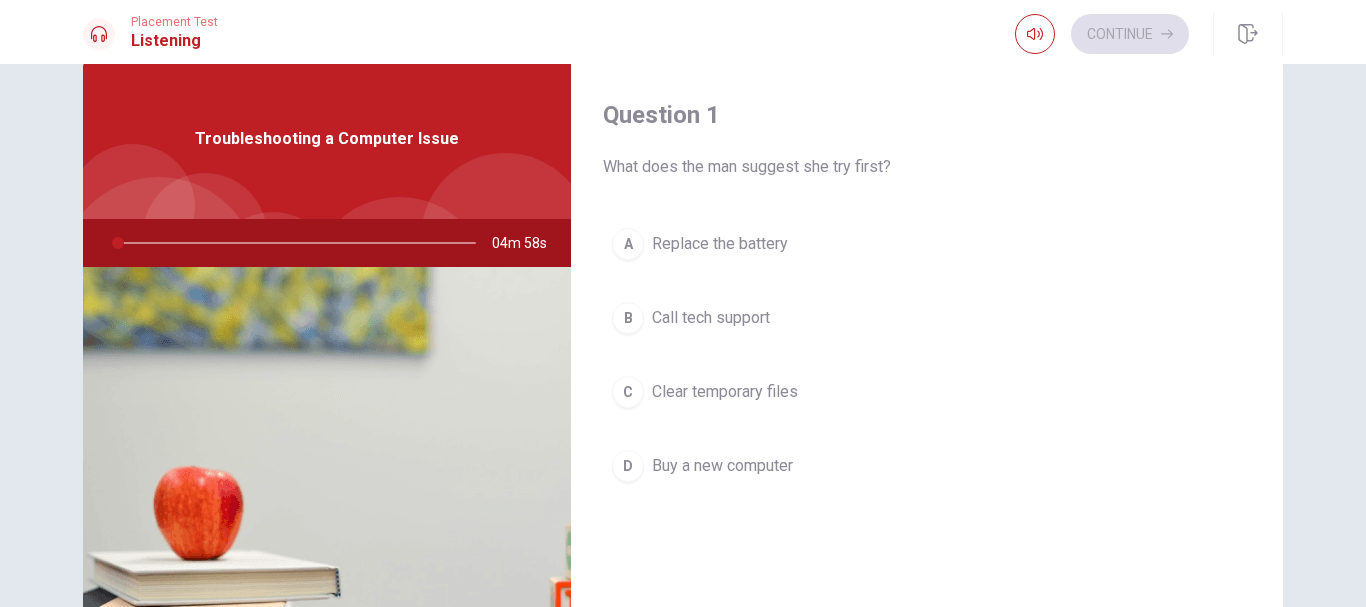 scroll, scrollTop: 0, scrollLeft: 0, axis: both 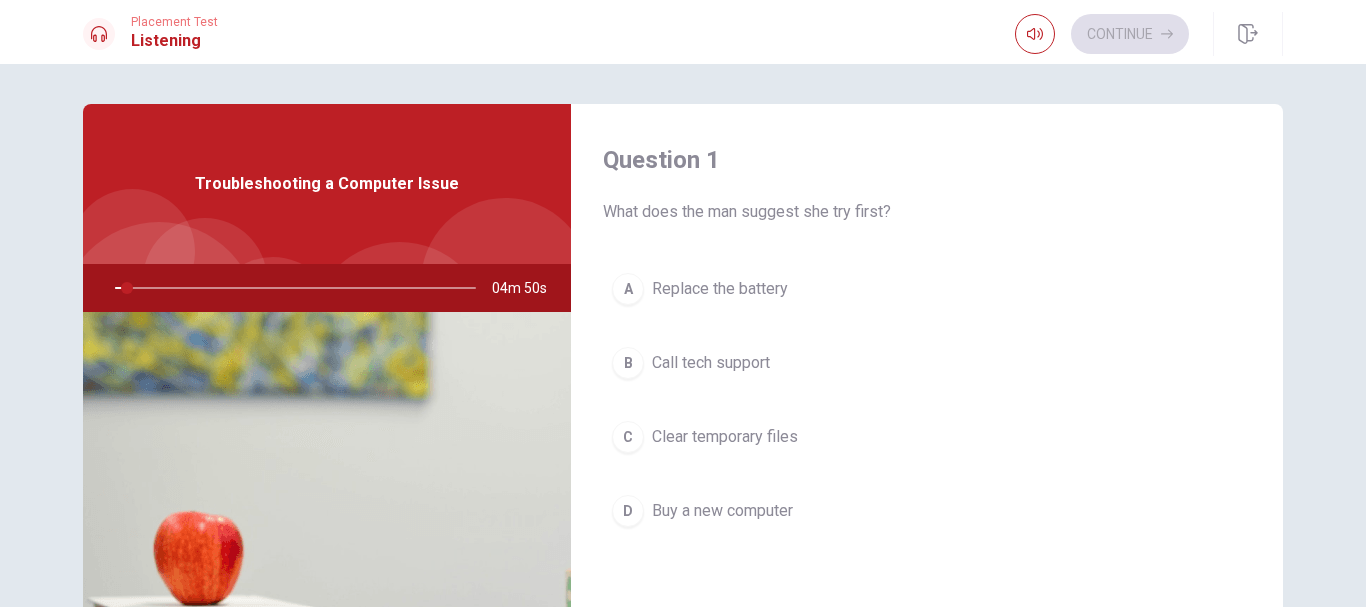 click on "Troubleshooting a Computer Issue" at bounding box center [327, 184] 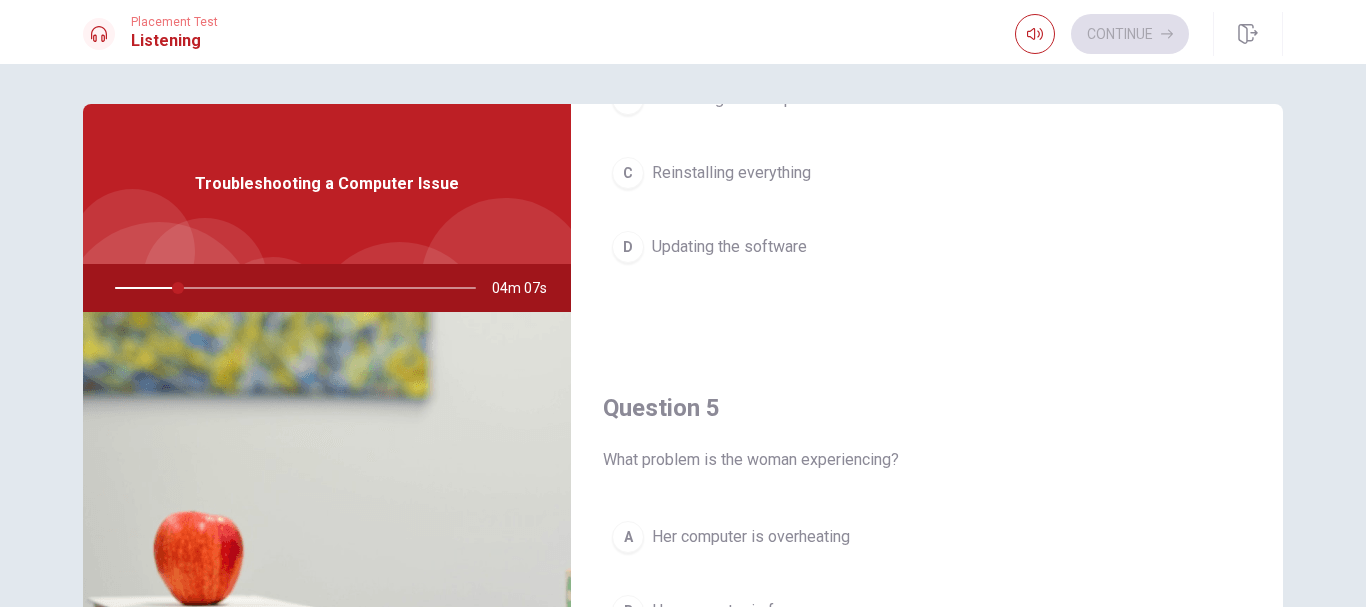 scroll, scrollTop: 1865, scrollLeft: 0, axis: vertical 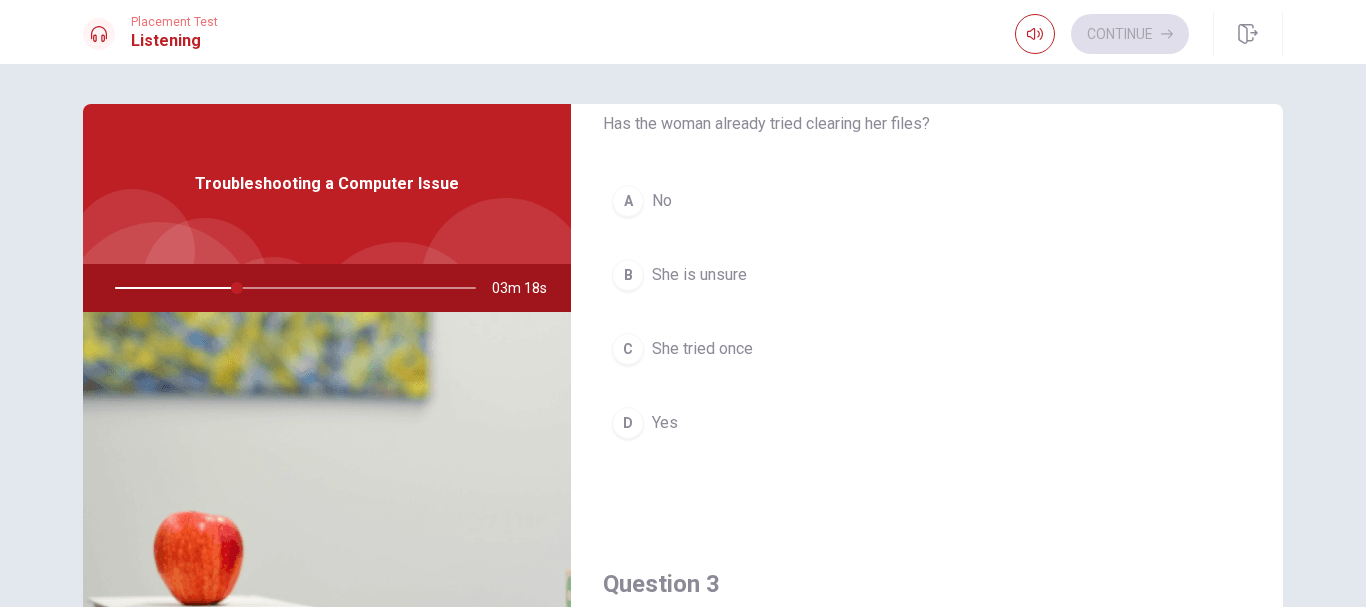click on "B" at bounding box center [628, 275] 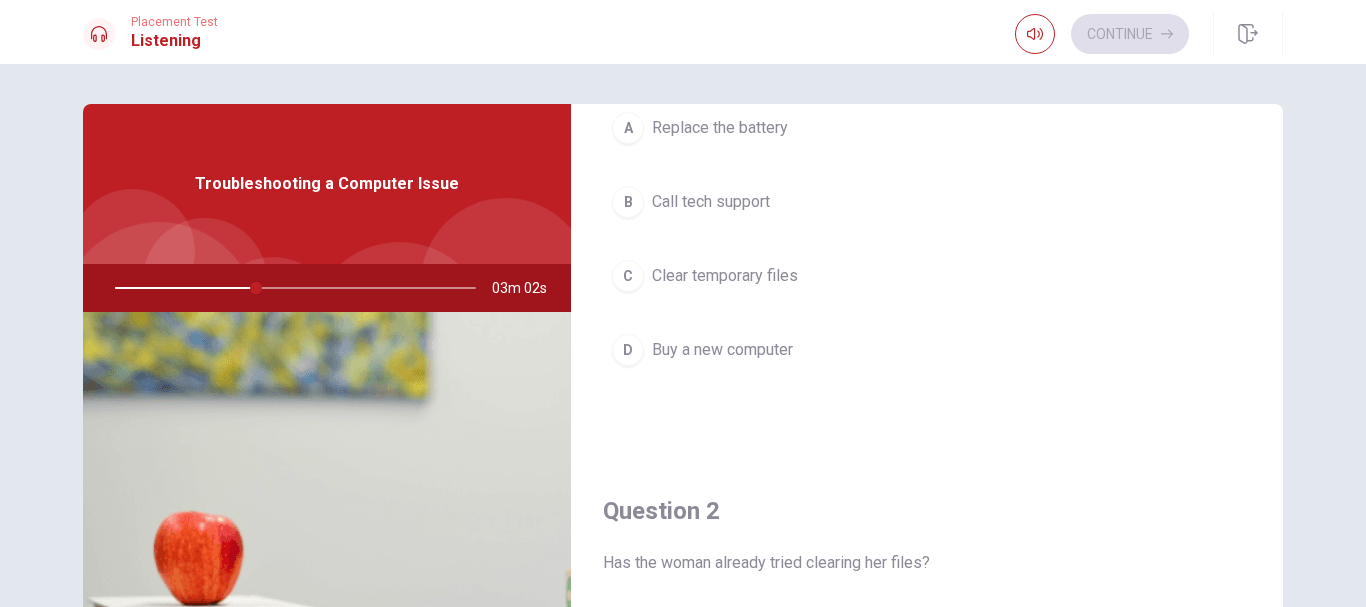 scroll, scrollTop: 65, scrollLeft: 0, axis: vertical 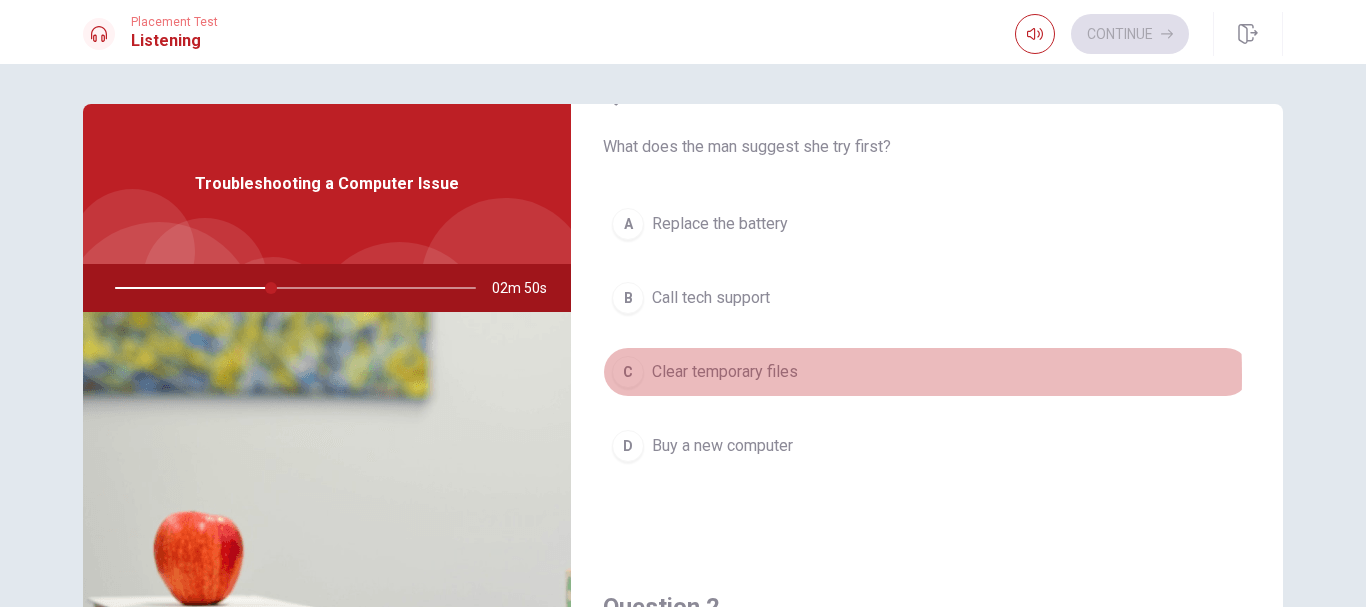 click on "C" at bounding box center [628, 372] 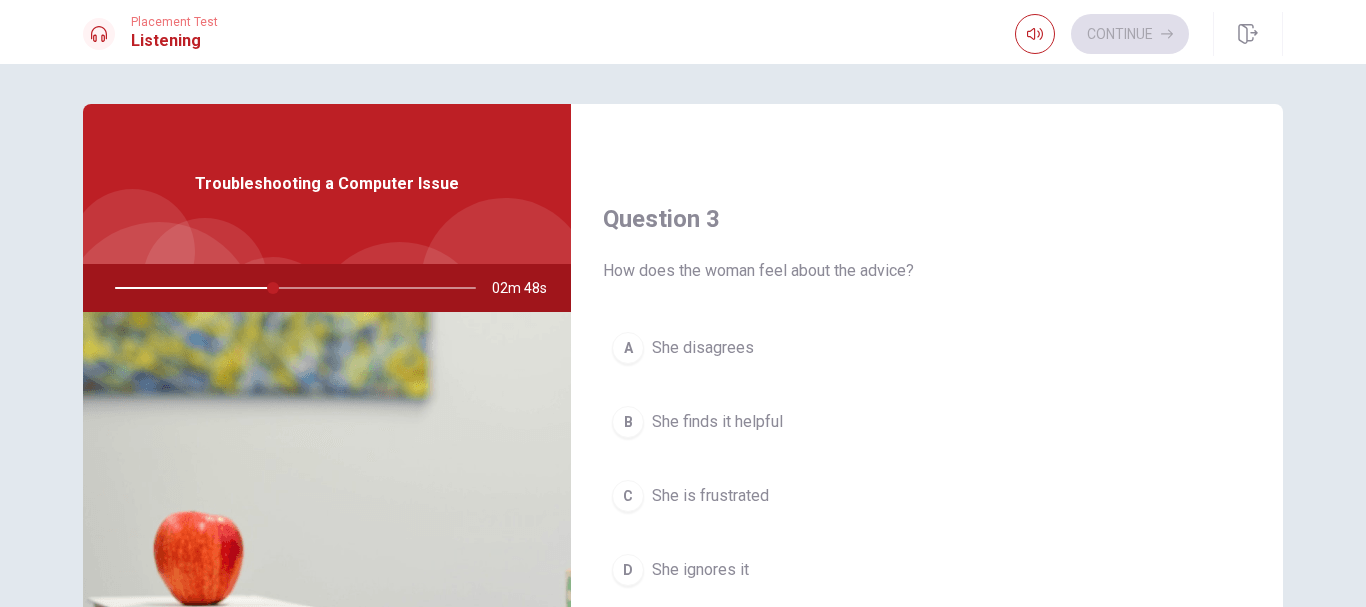 scroll, scrollTop: 1065, scrollLeft: 0, axis: vertical 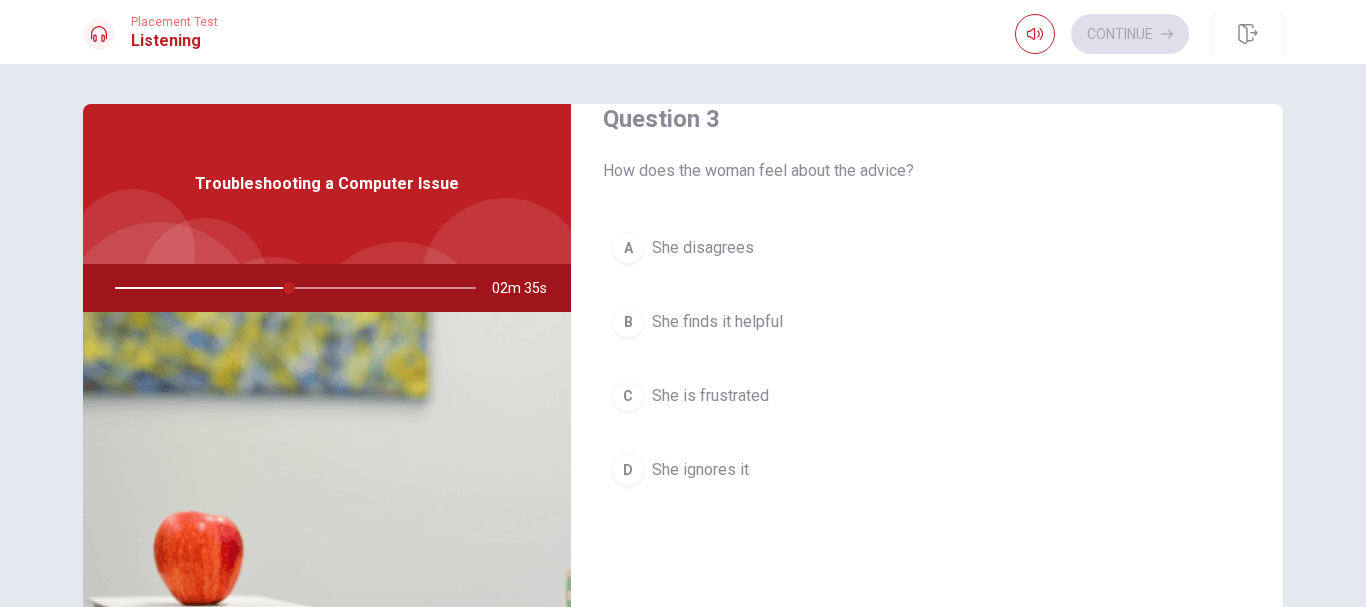 click on "B She finds it helpful" at bounding box center (927, 322) 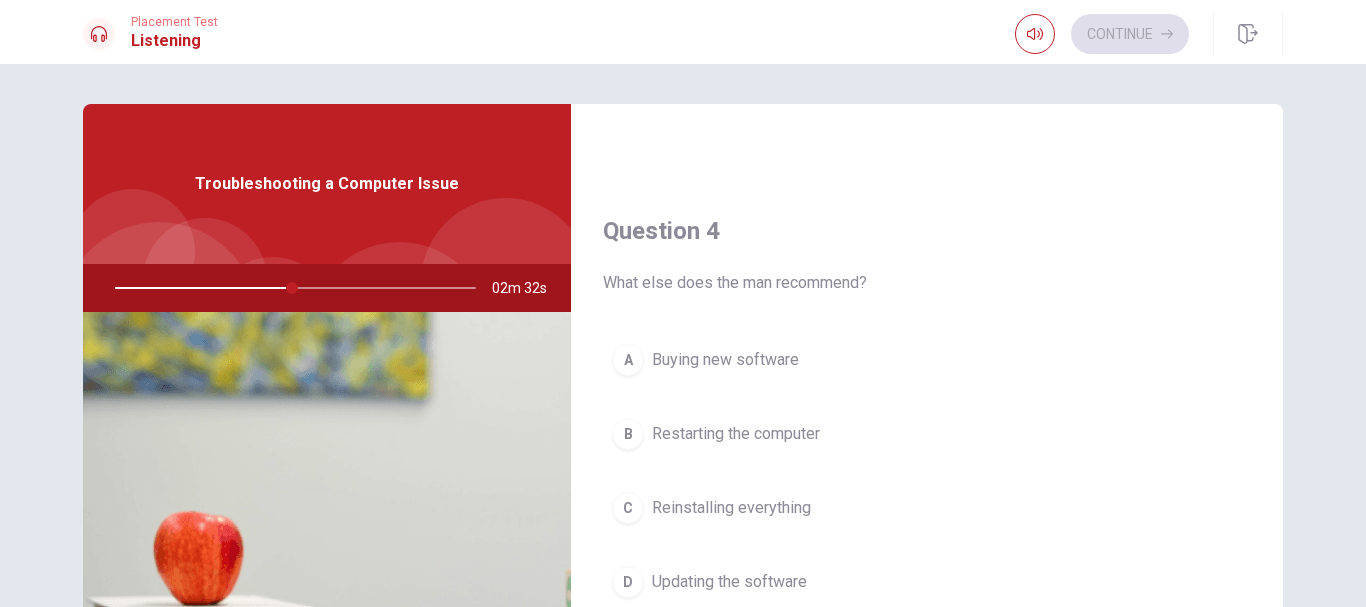 scroll, scrollTop: 1565, scrollLeft: 0, axis: vertical 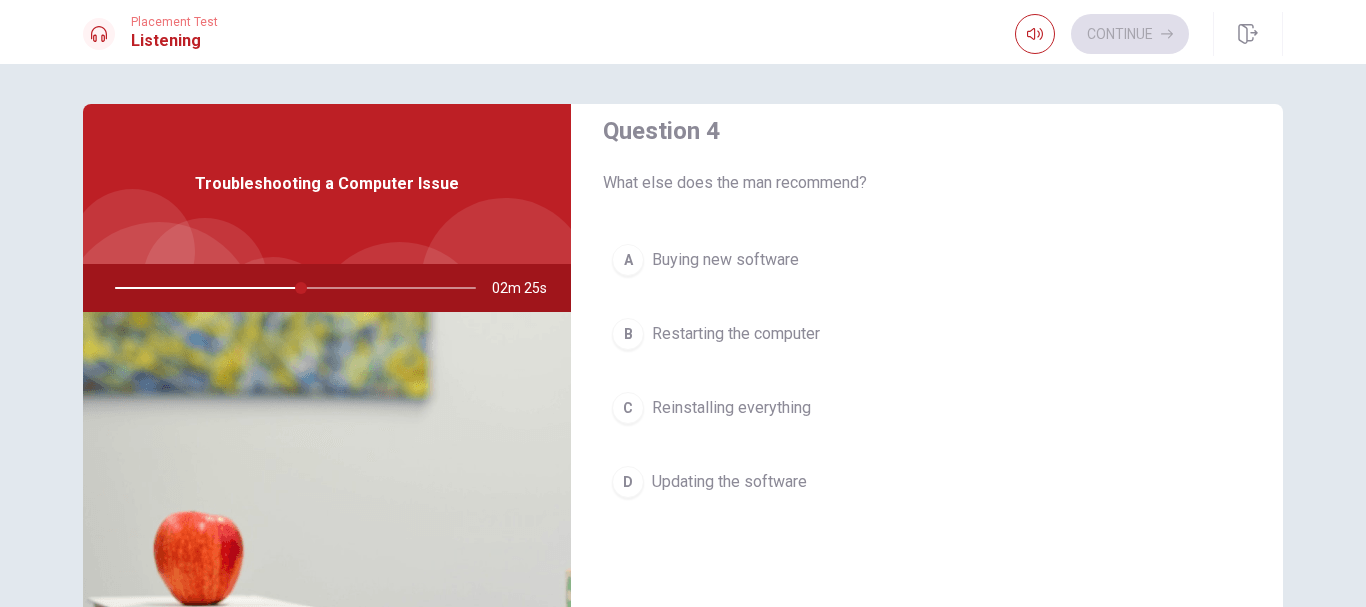 click at bounding box center (291, 288) 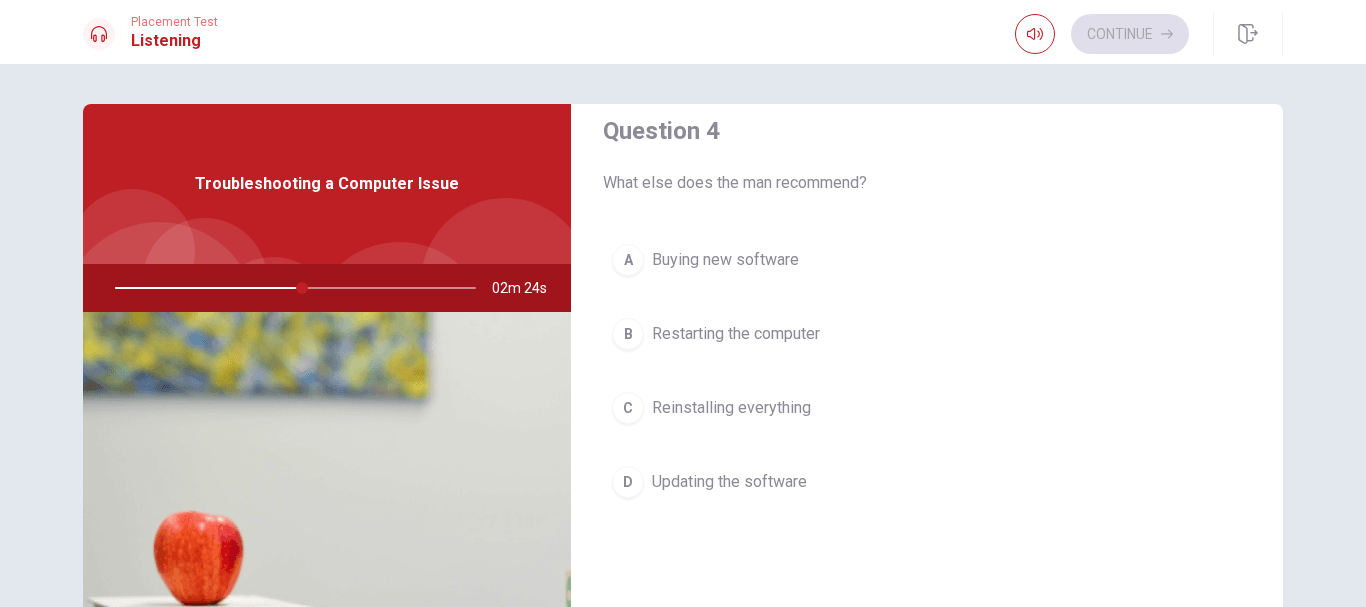 click at bounding box center (291, 288) 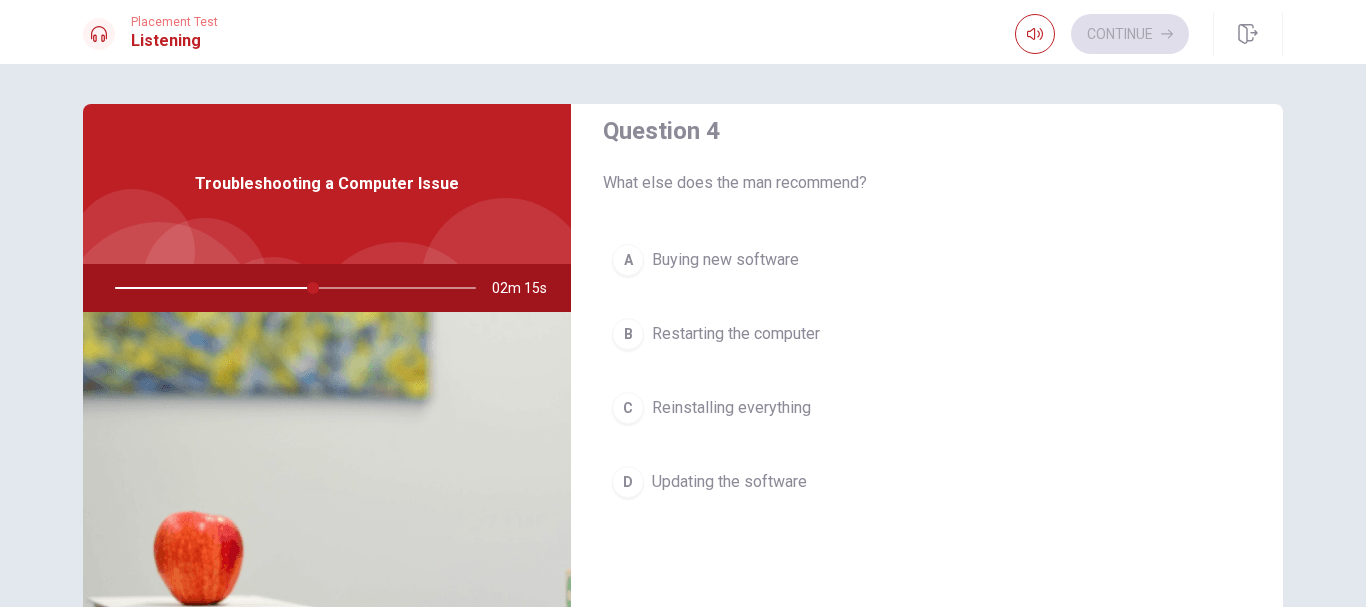 click on "Restarting the computer" at bounding box center (736, 334) 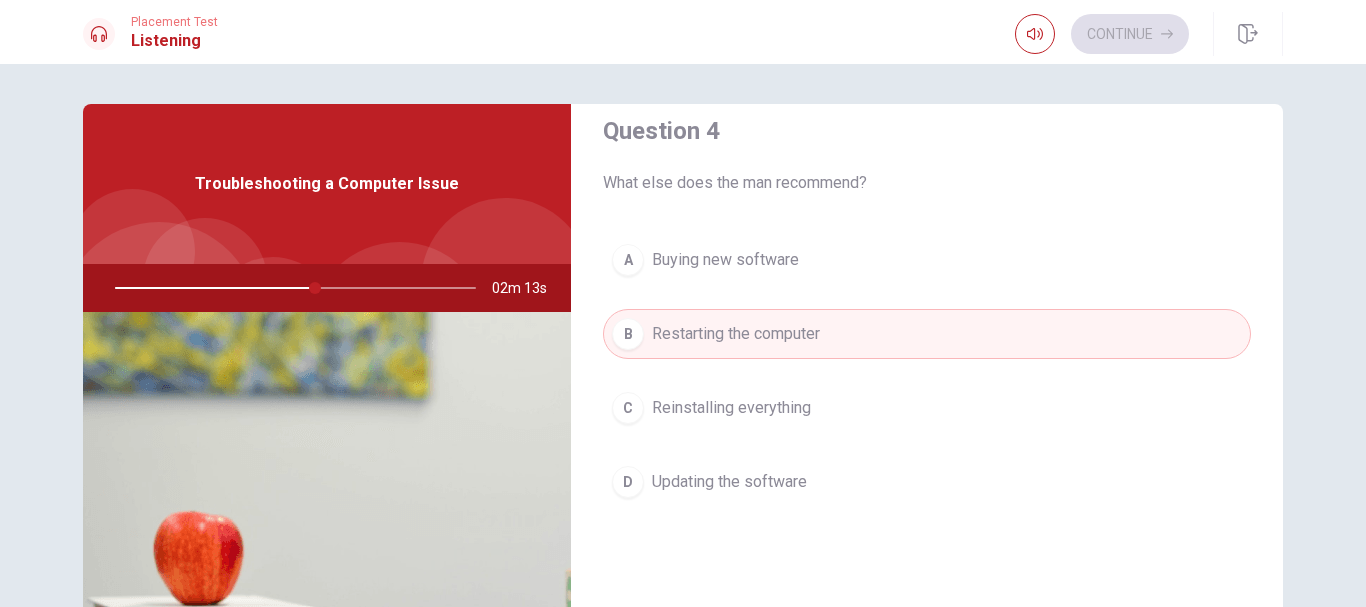 click on "Updating the software" at bounding box center [729, 482] 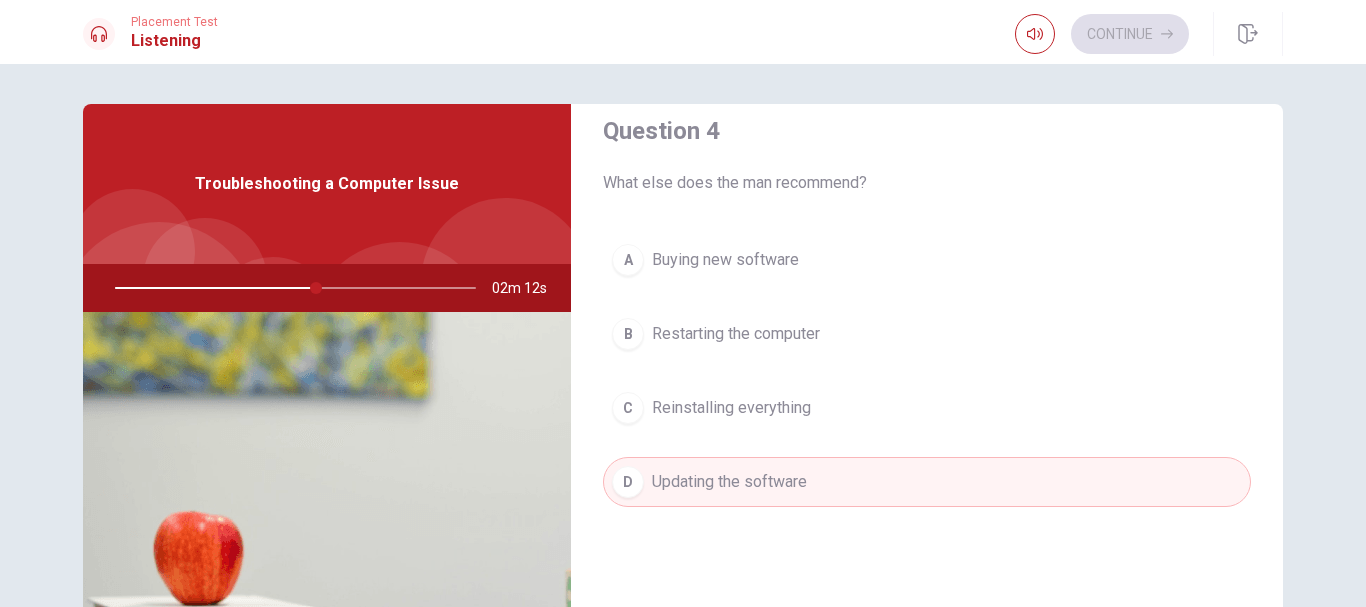 click on "Restarting the computer" at bounding box center [736, 334] 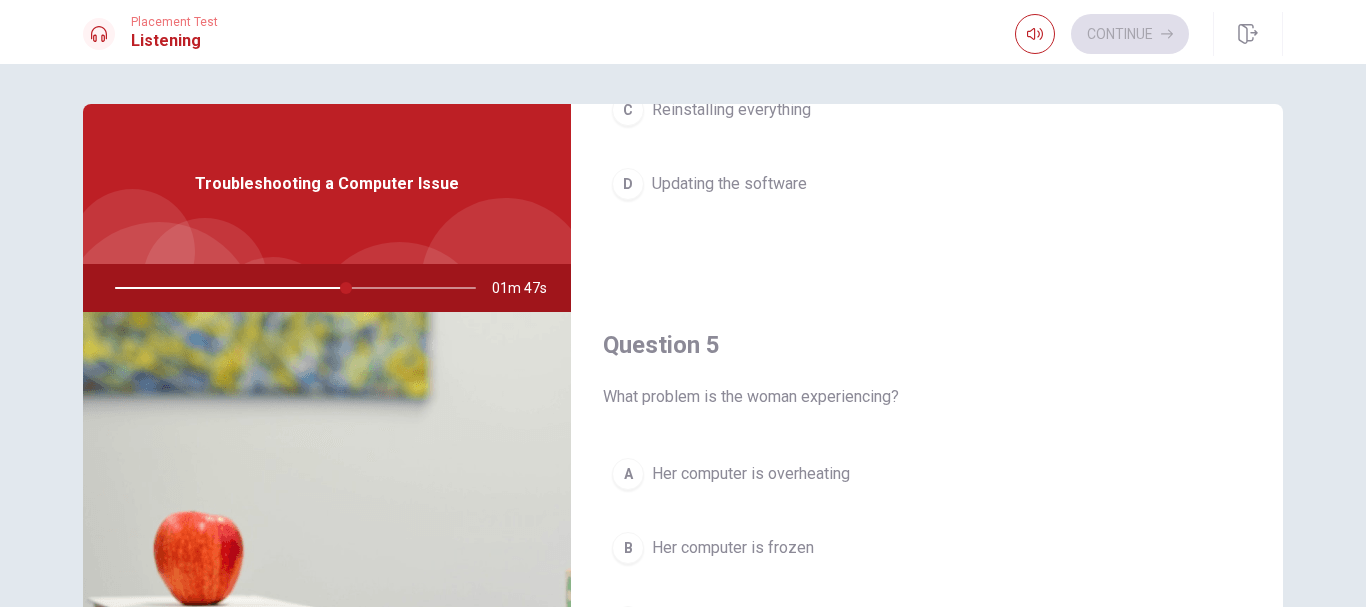 scroll, scrollTop: 1865, scrollLeft: 0, axis: vertical 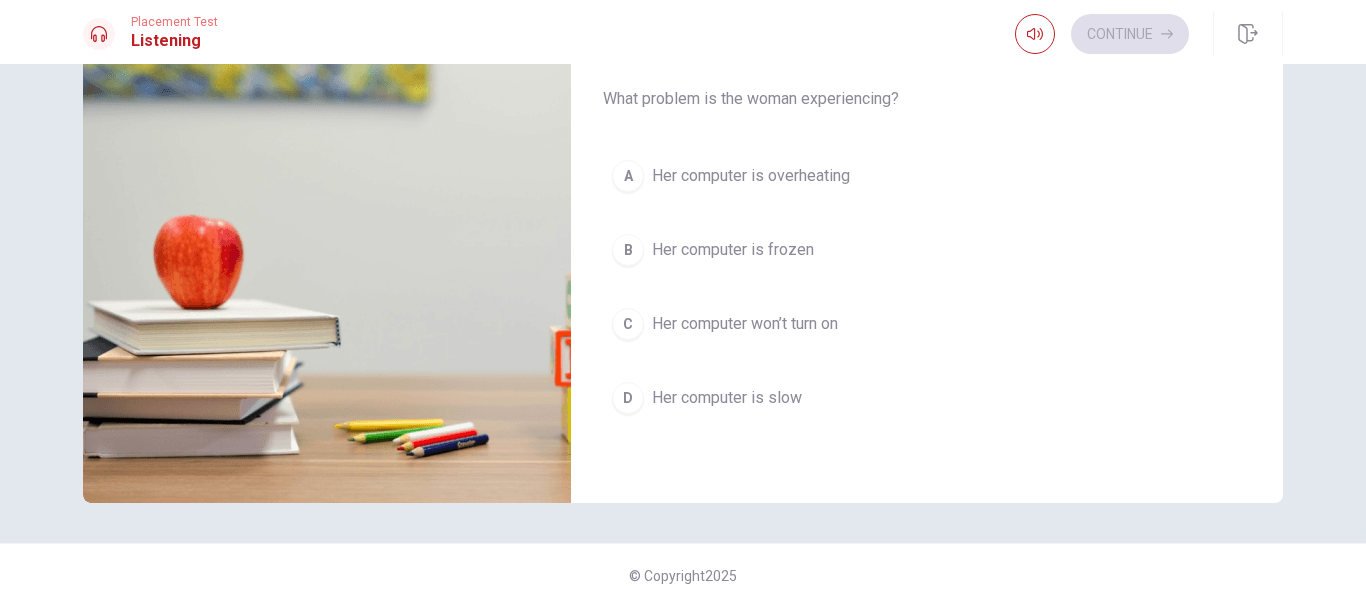 click on "D" at bounding box center [628, 398] 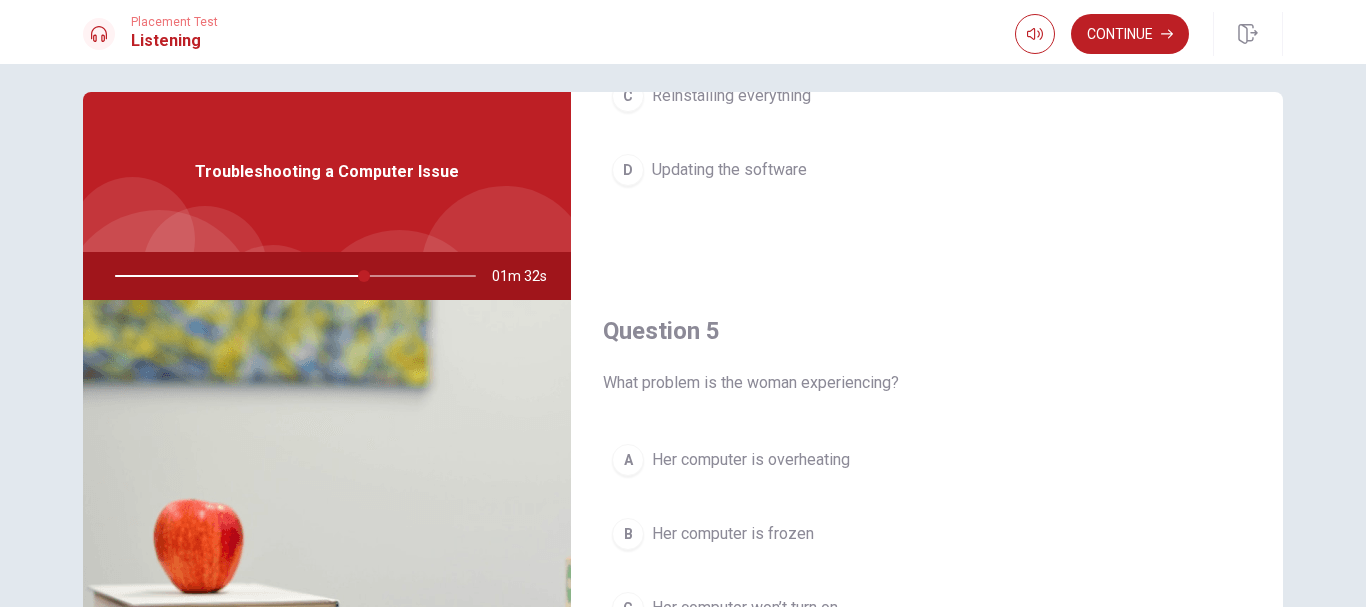 scroll, scrollTop: 0, scrollLeft: 0, axis: both 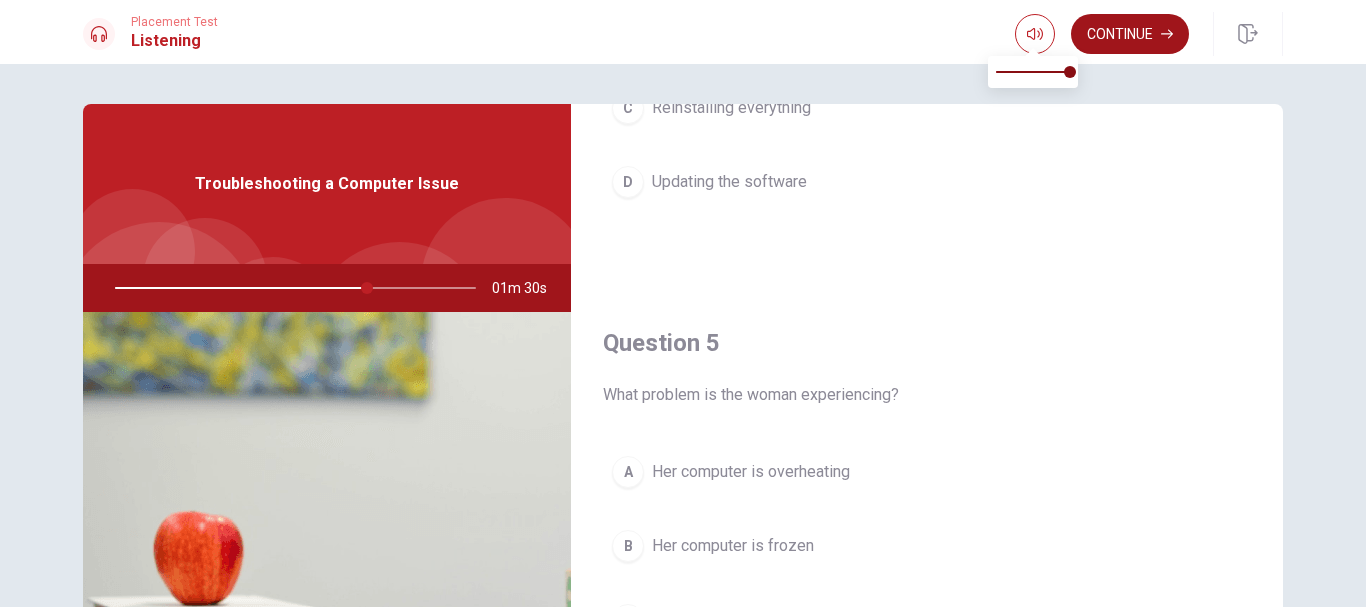 click on "Continue" at bounding box center [1130, 34] 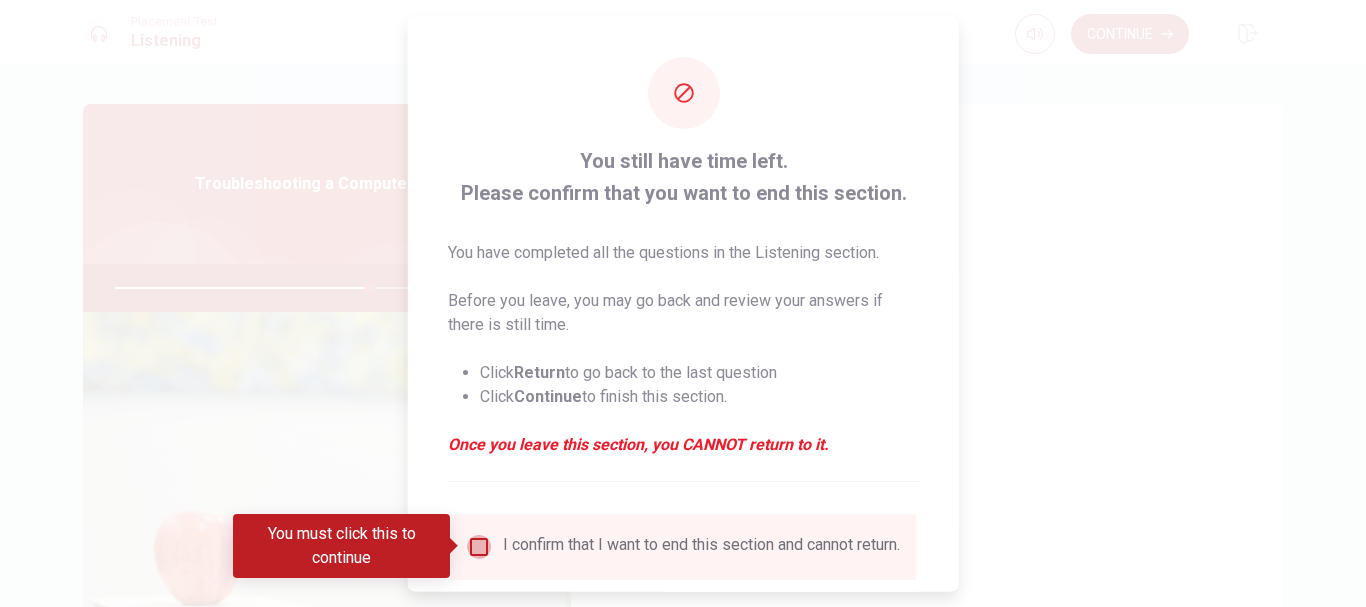 click at bounding box center (479, 546) 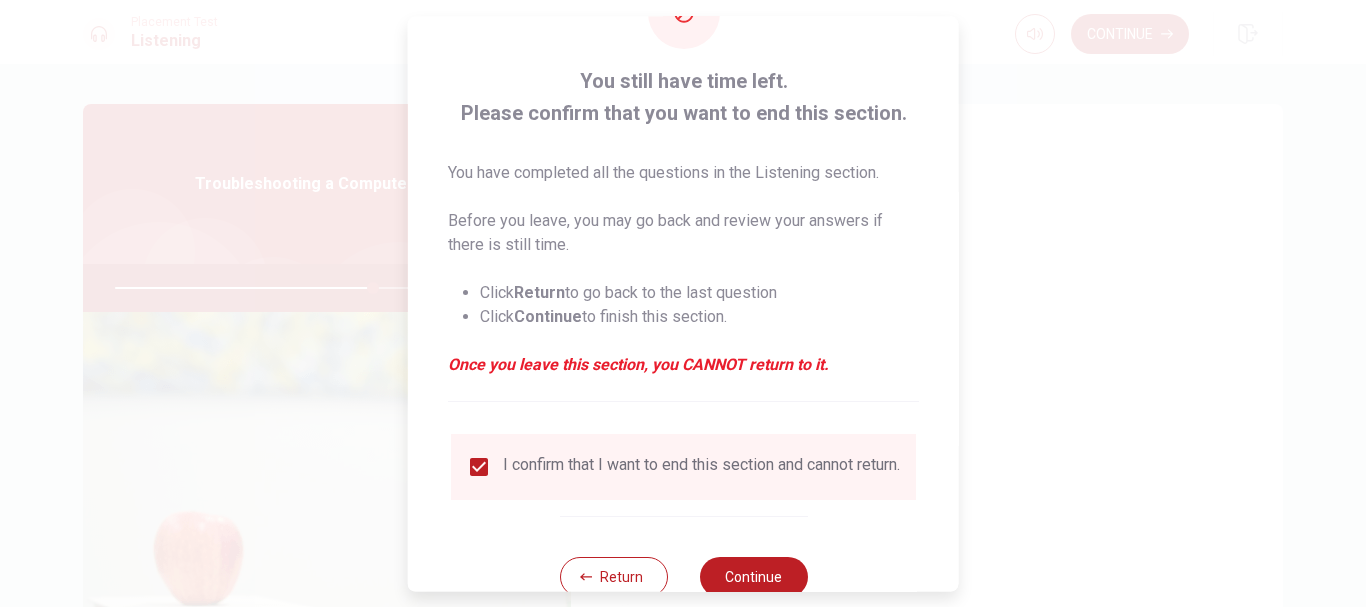 scroll, scrollTop: 139, scrollLeft: 0, axis: vertical 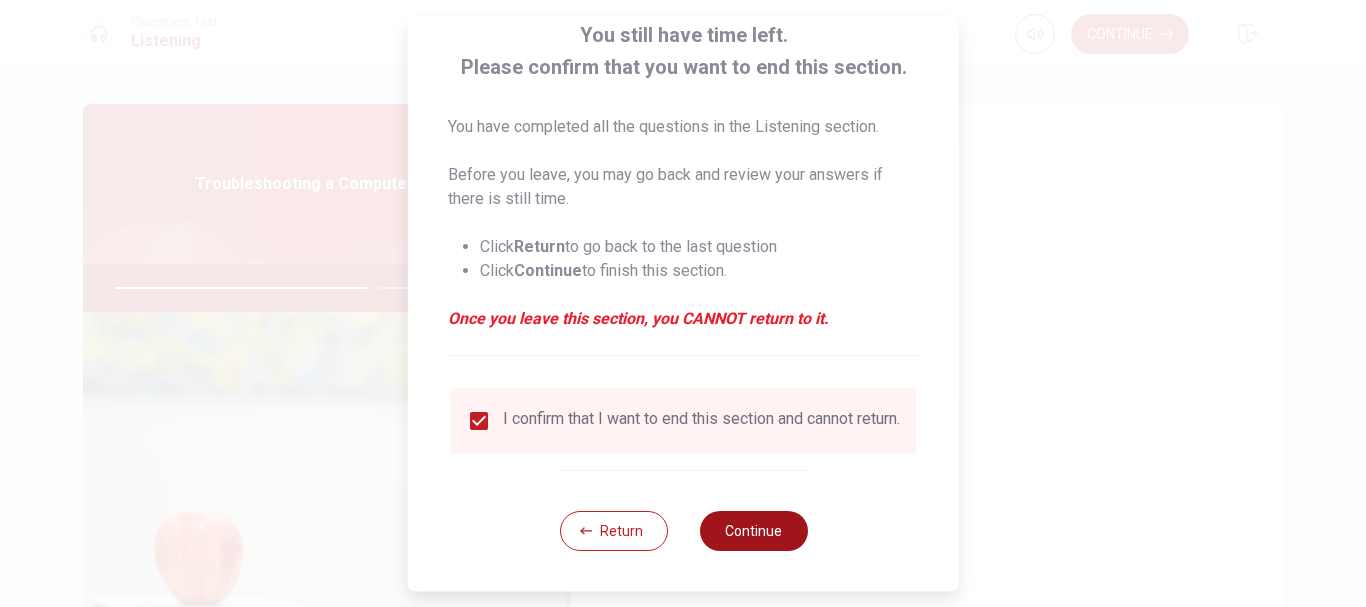 click on "Continue" at bounding box center [753, 531] 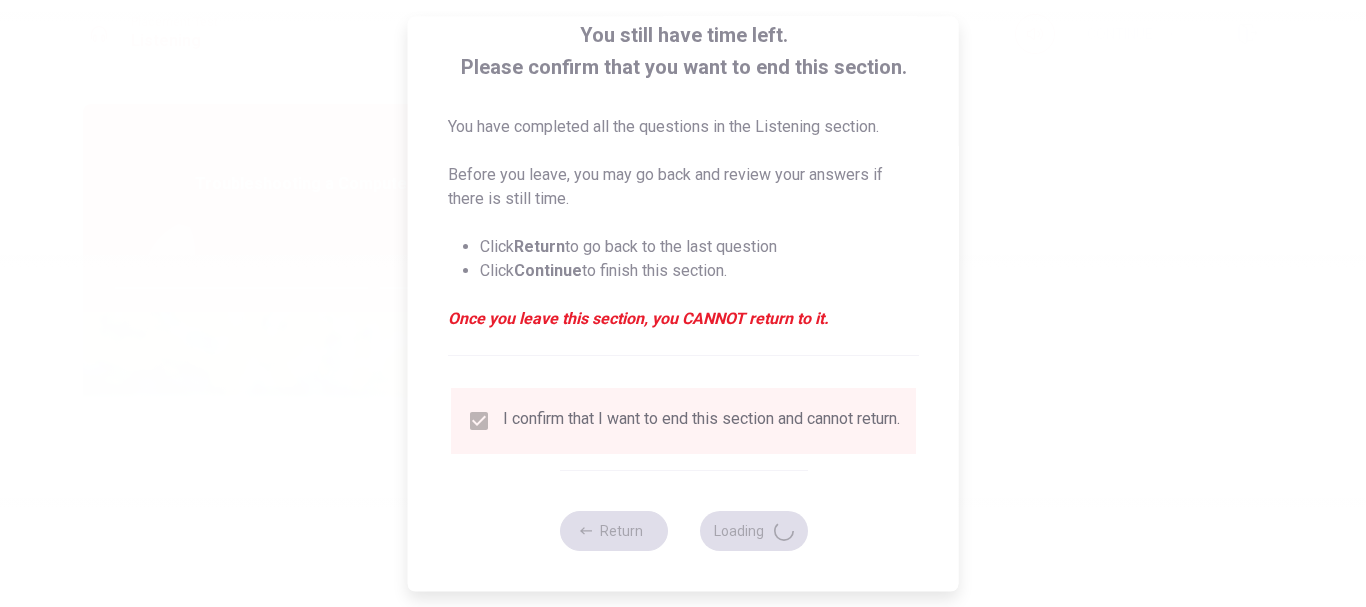 type on "72" 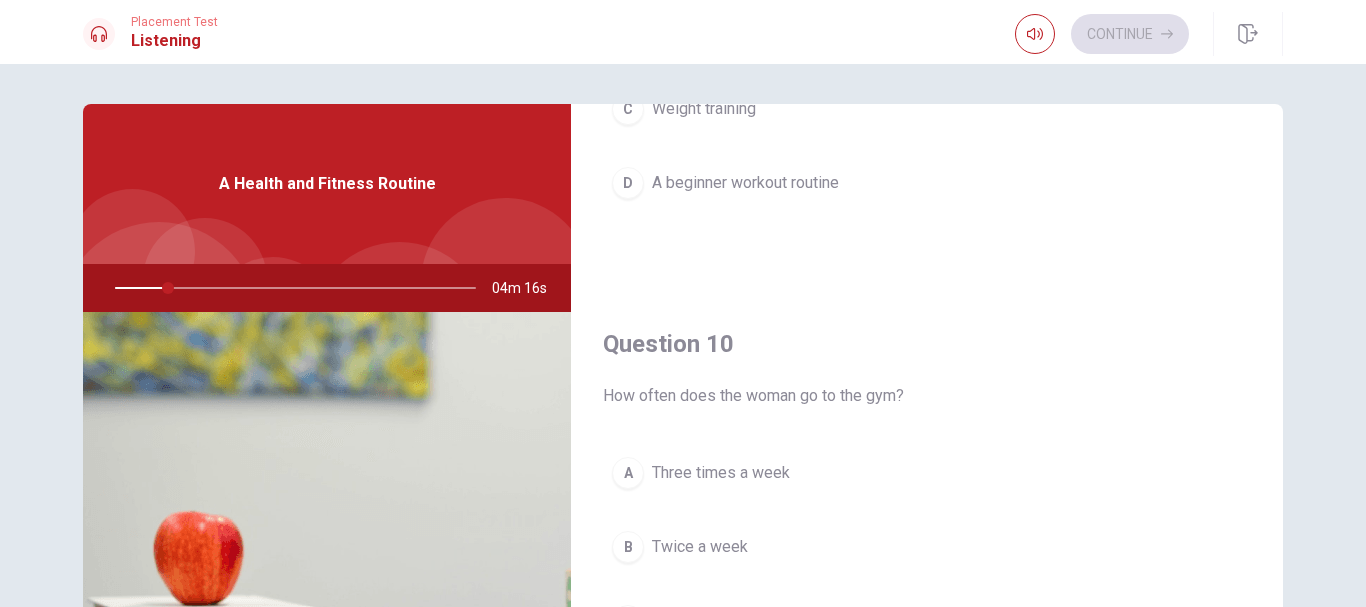 scroll, scrollTop: 1865, scrollLeft: 0, axis: vertical 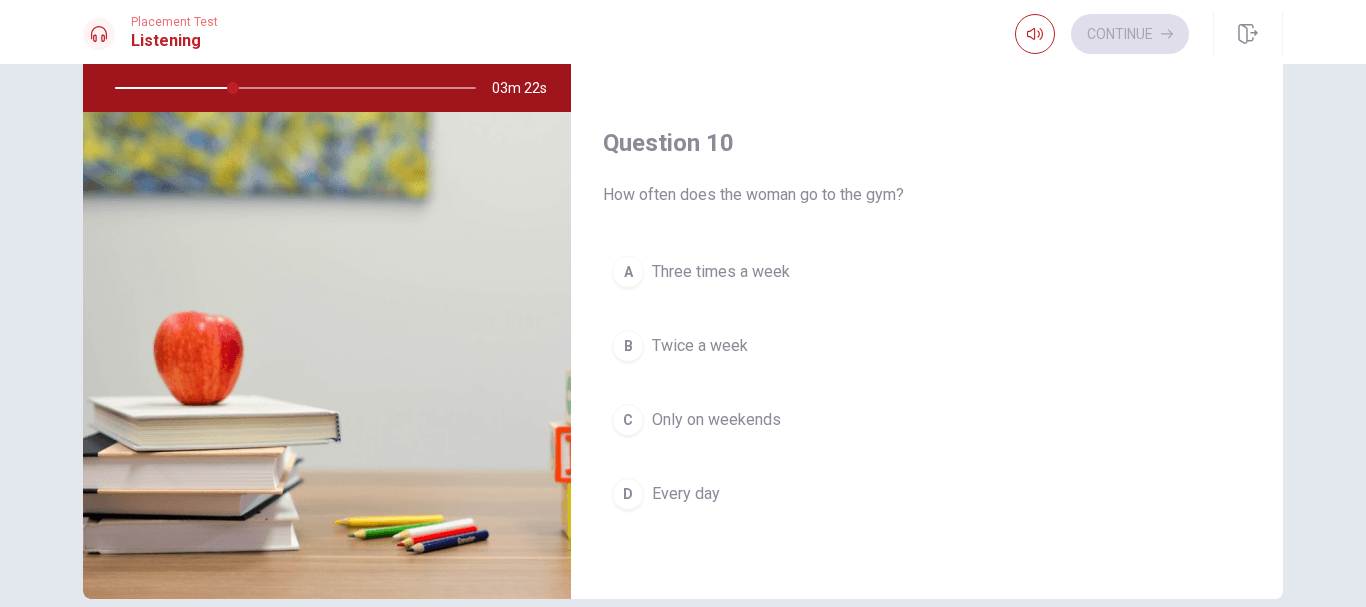 click on "Three times a week" at bounding box center (721, 272) 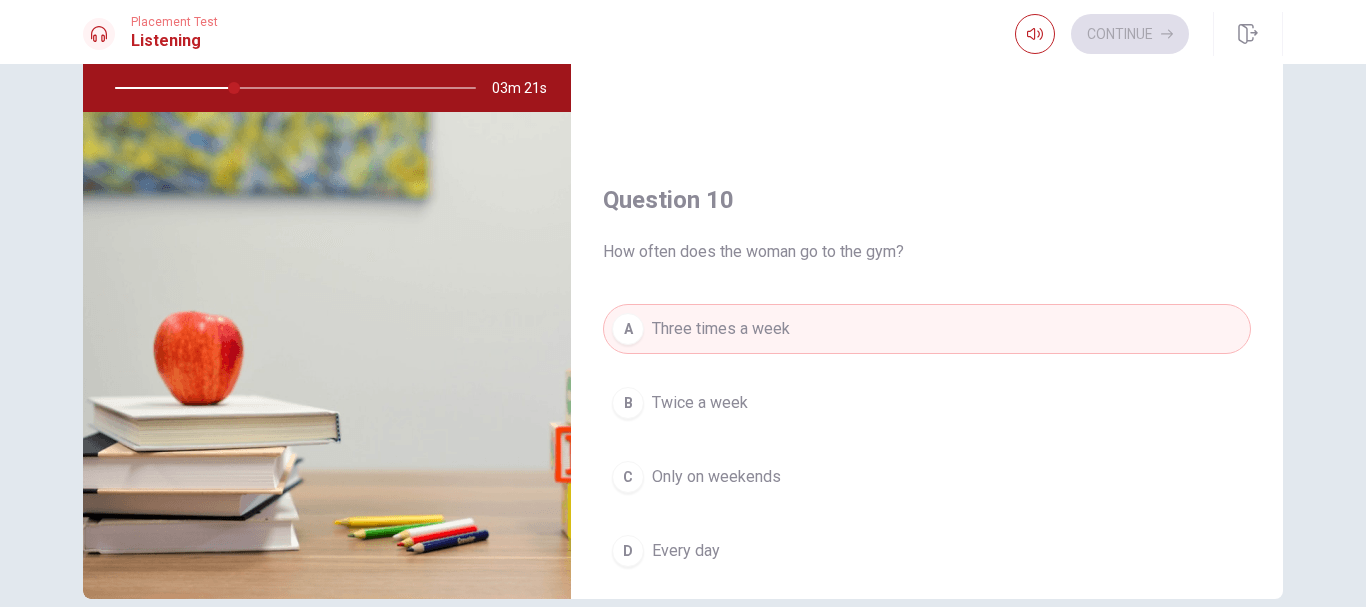 scroll, scrollTop: 1765, scrollLeft: 0, axis: vertical 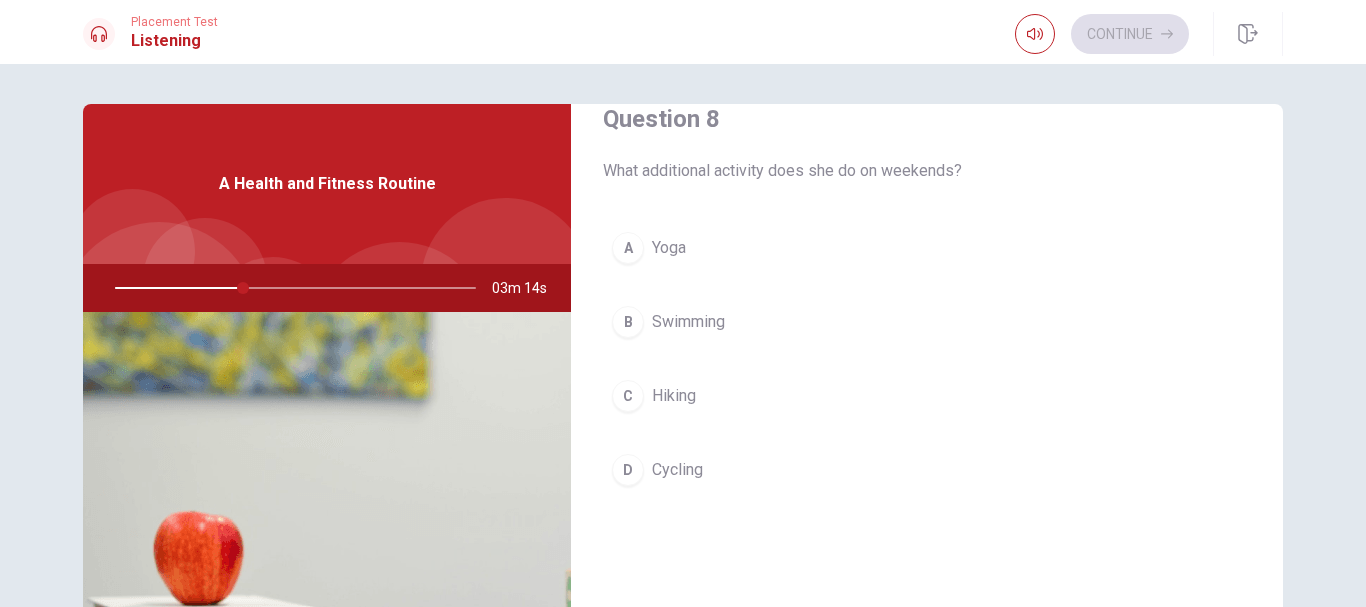 click on "Yoga" at bounding box center (669, 248) 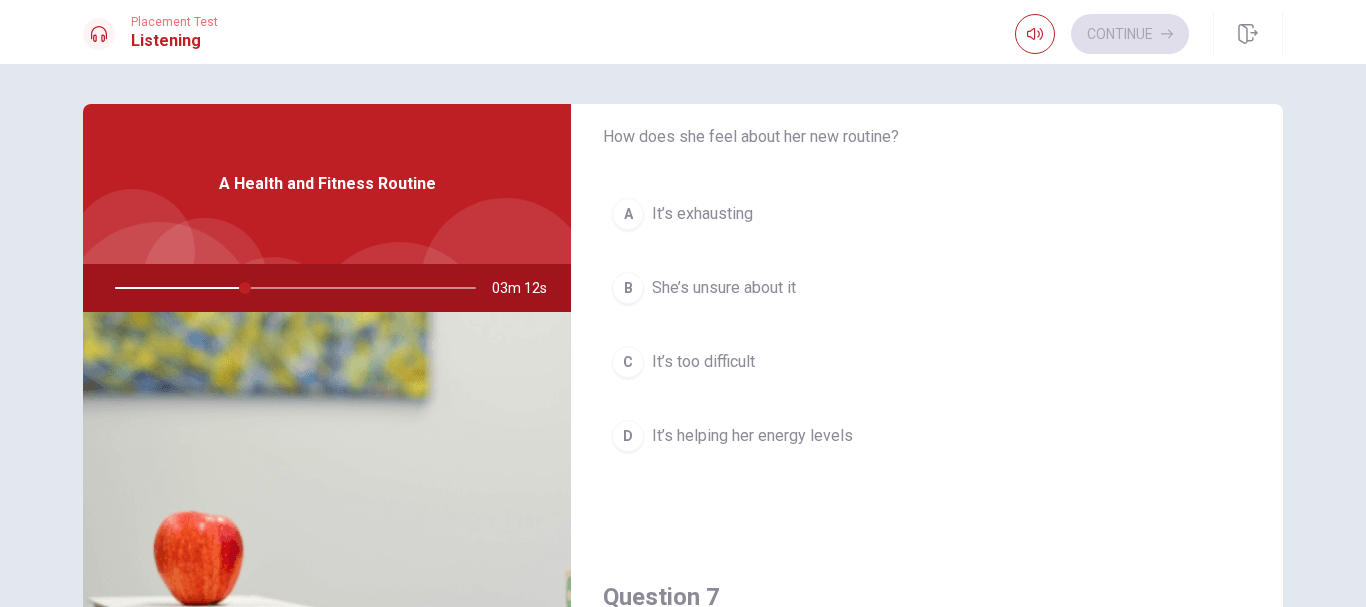 scroll, scrollTop: 65, scrollLeft: 0, axis: vertical 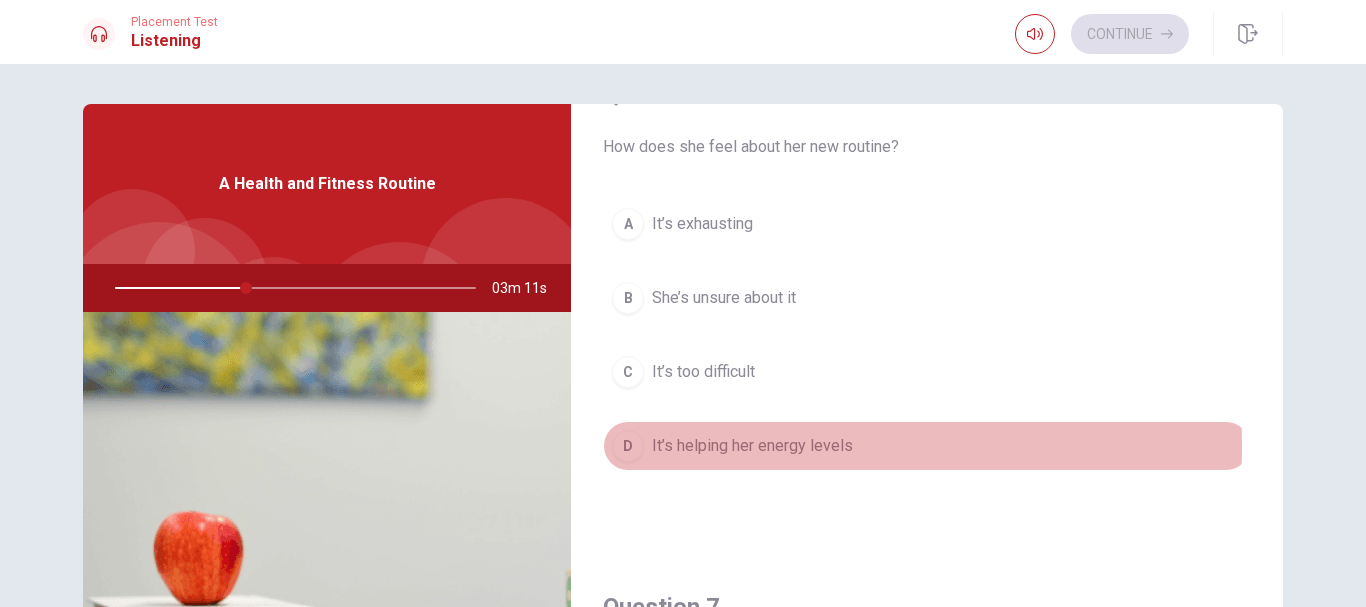 click on "It’s helping her energy levels" at bounding box center (752, 446) 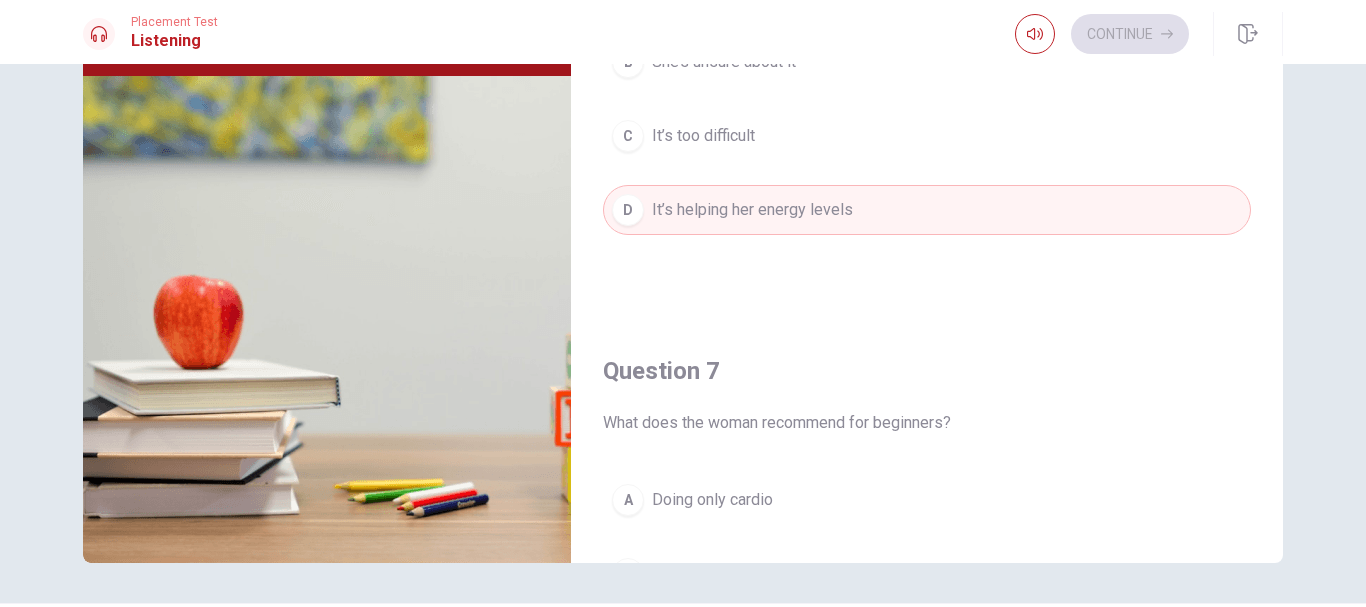 scroll, scrollTop: 296, scrollLeft: 0, axis: vertical 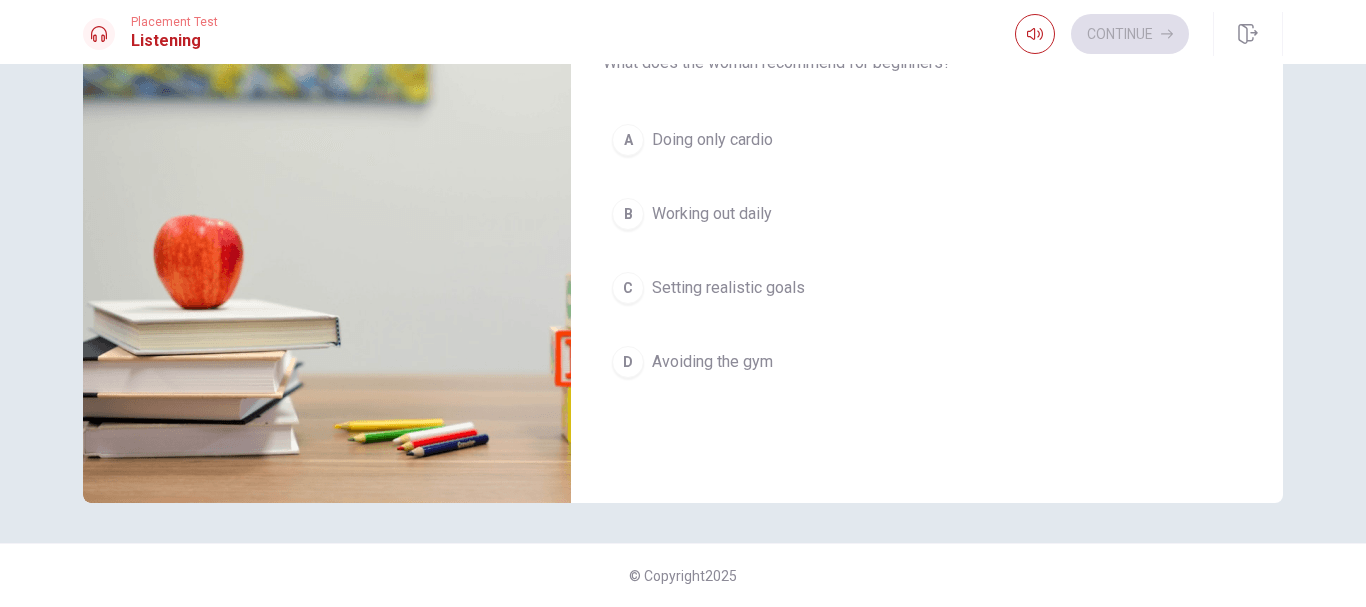 click on "C Setting realistic goals" at bounding box center (927, 288) 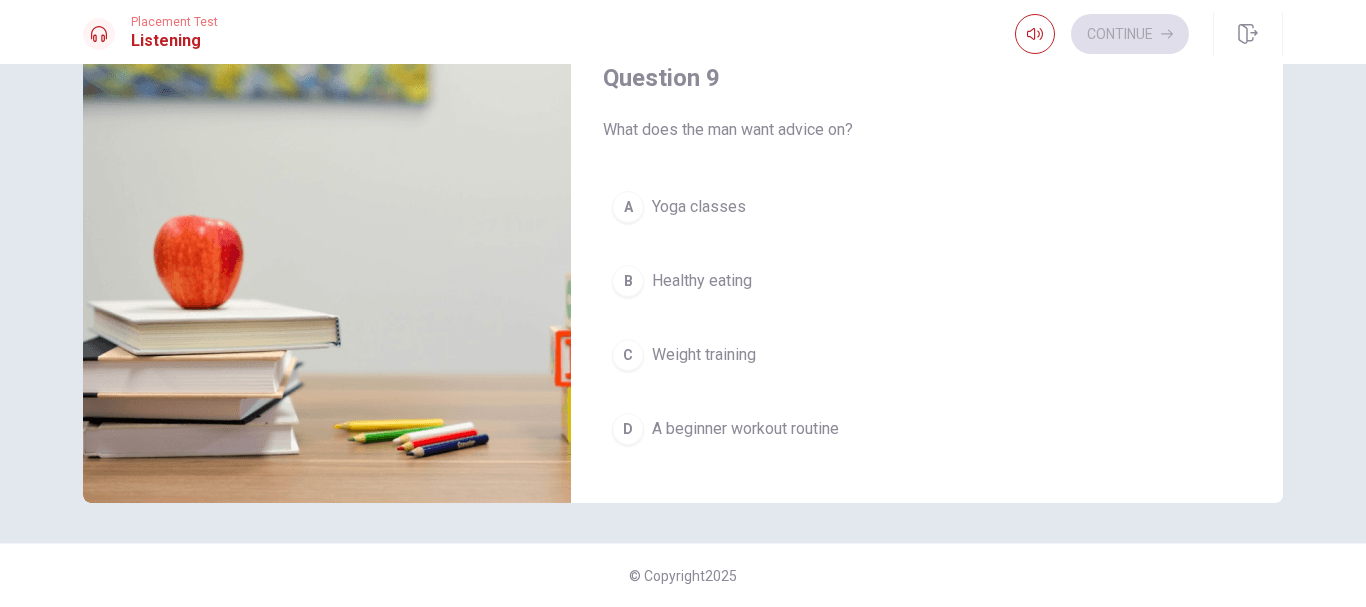 scroll, scrollTop: 1365, scrollLeft: 0, axis: vertical 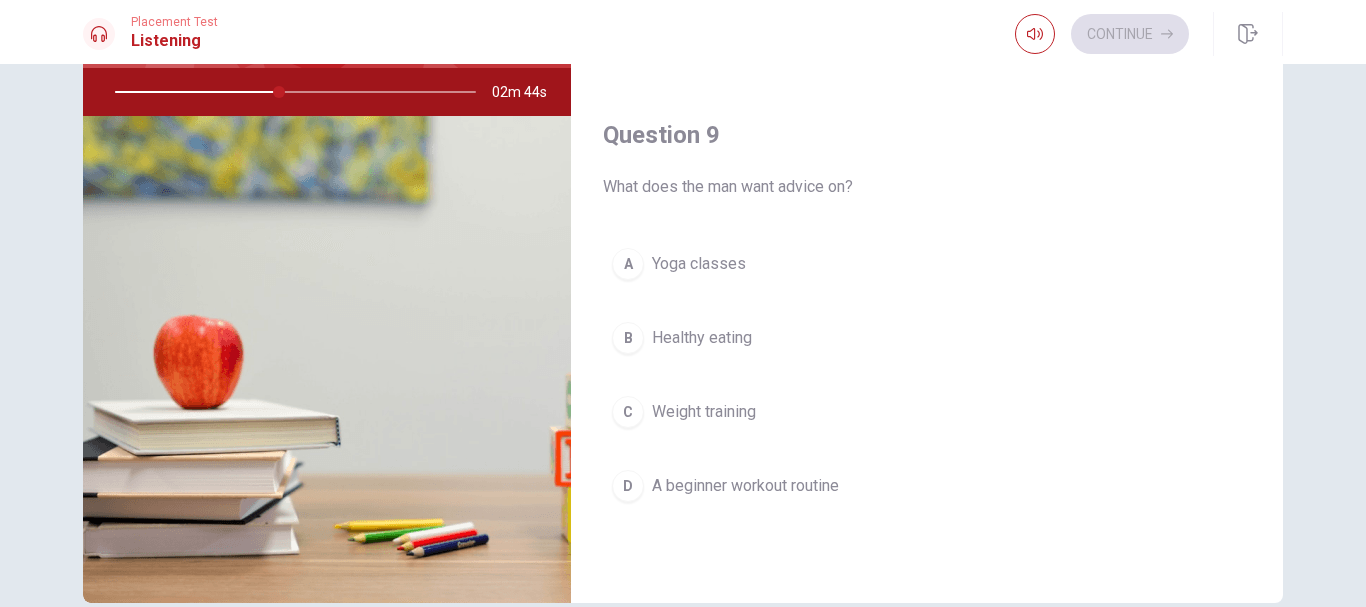 type on "46" 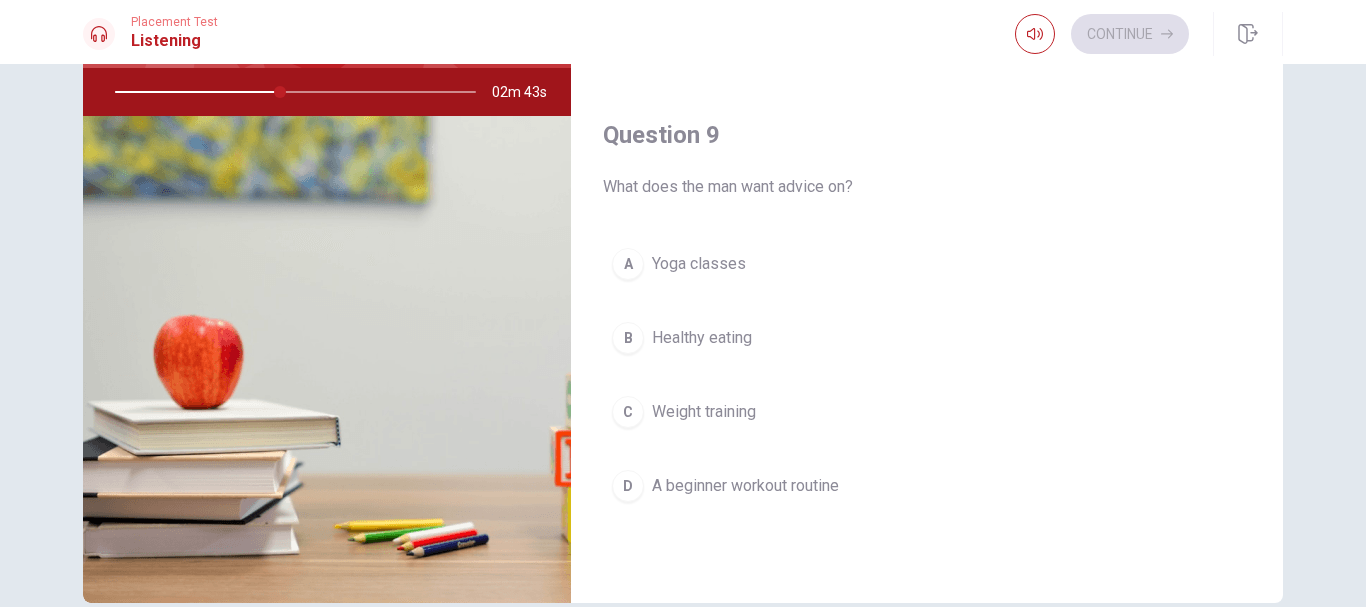 type 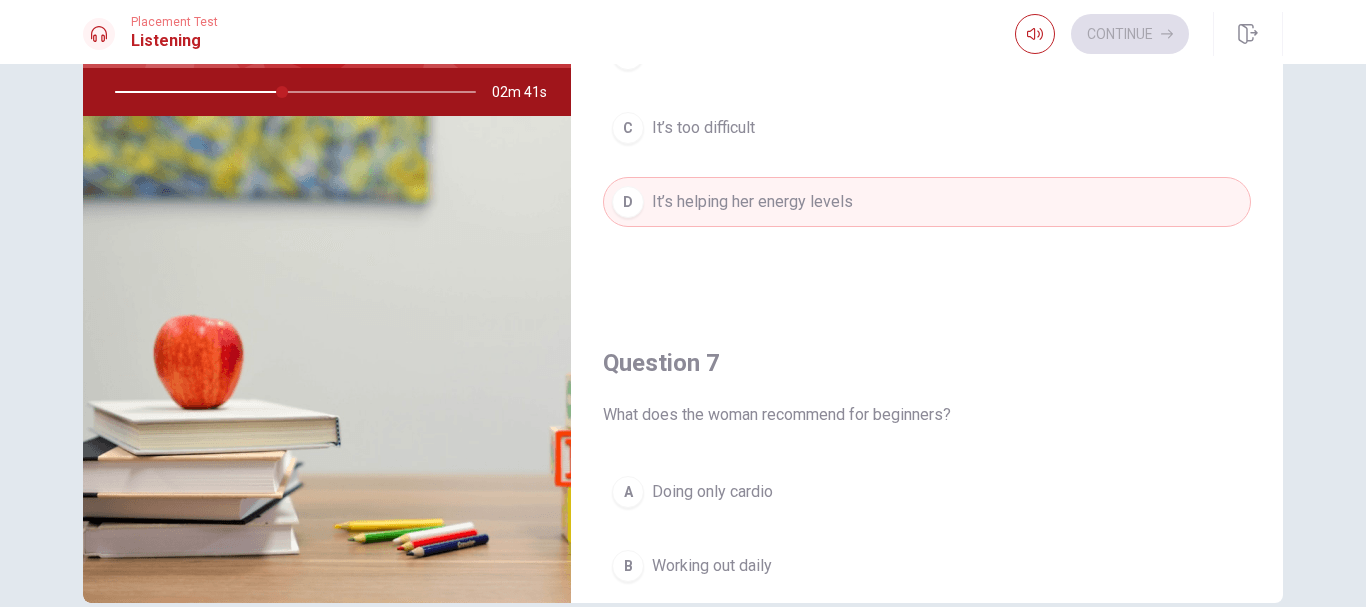 scroll, scrollTop: 0, scrollLeft: 0, axis: both 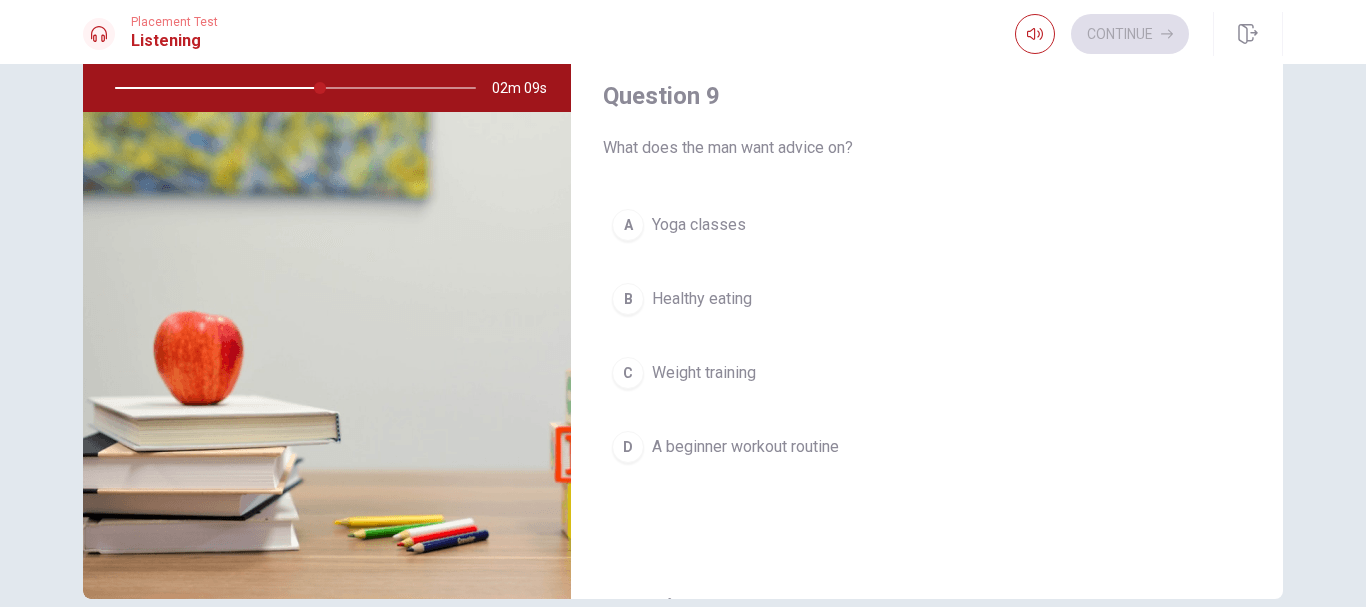 click on "D A beginner workout routine" at bounding box center (927, 447) 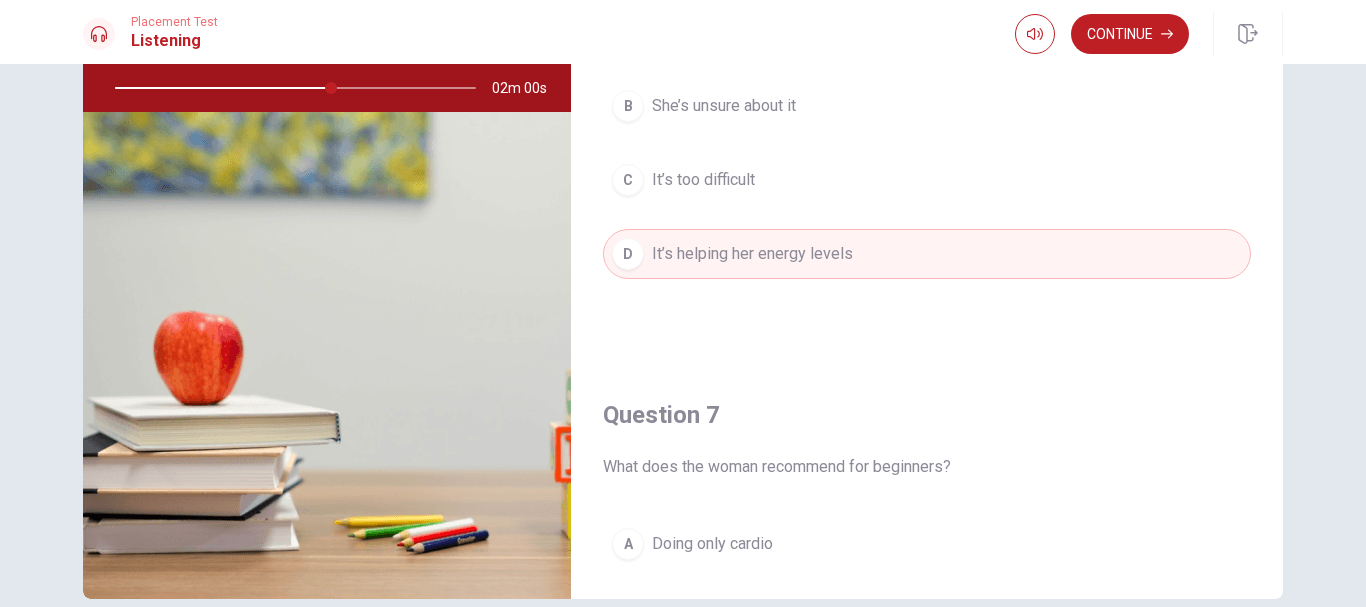 scroll, scrollTop: 0, scrollLeft: 0, axis: both 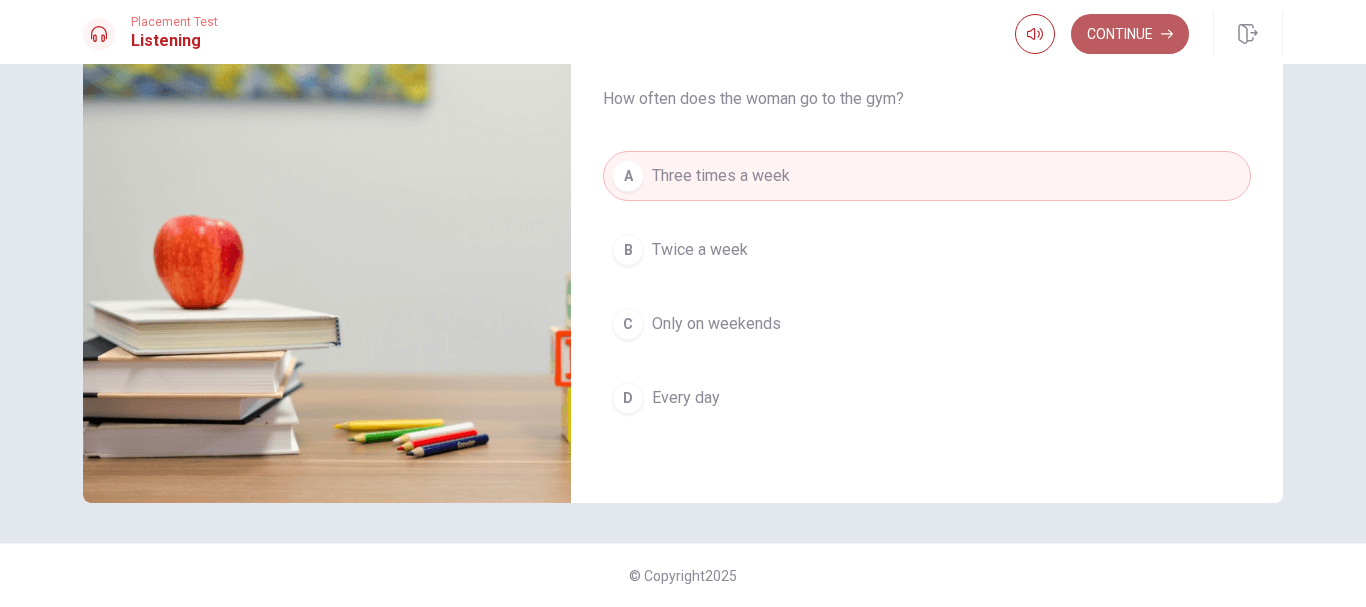 click on "Continue" at bounding box center [1130, 34] 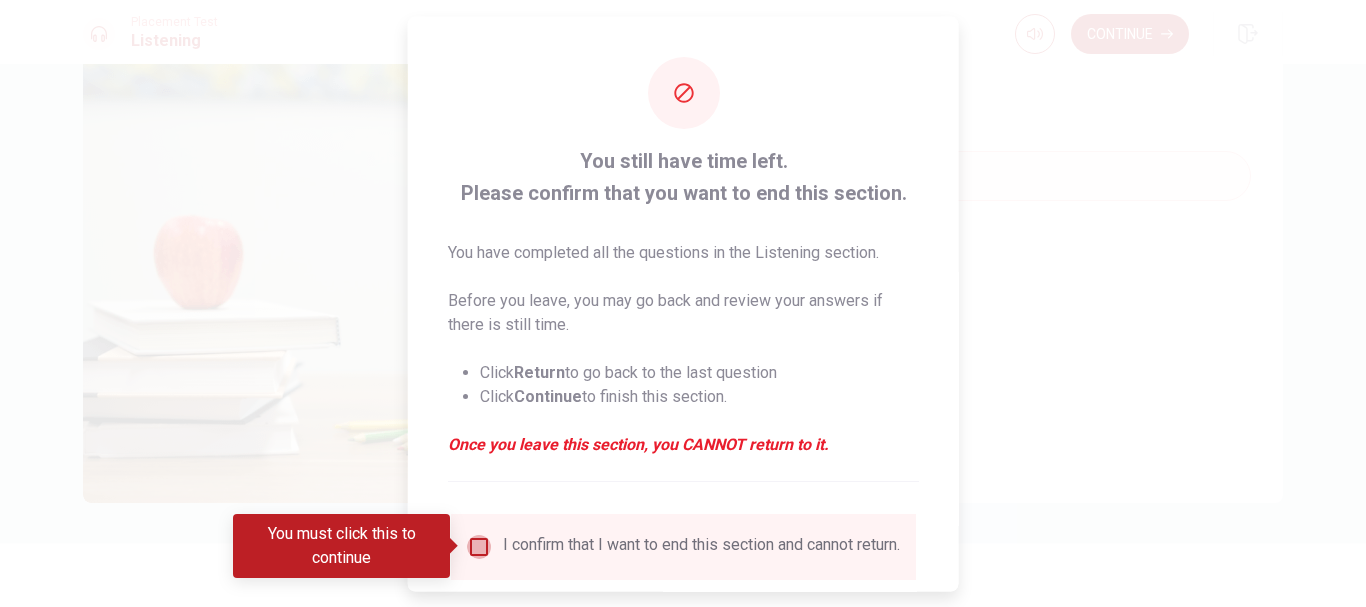 click at bounding box center (479, 546) 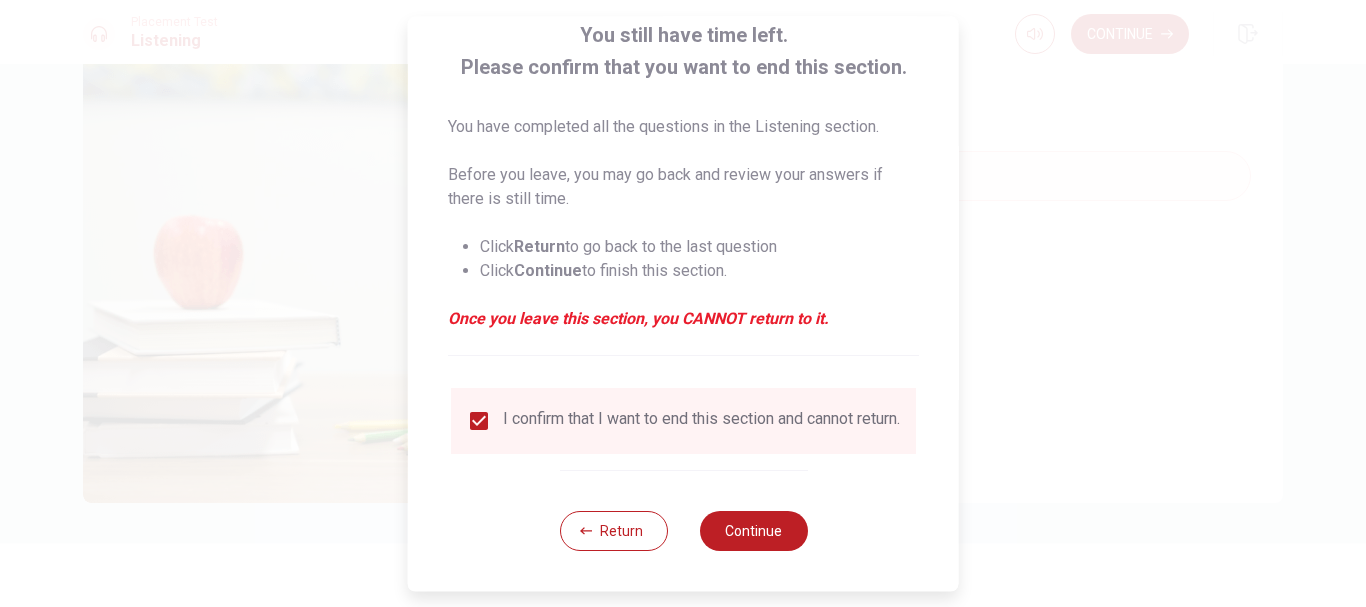 scroll, scrollTop: 139, scrollLeft: 0, axis: vertical 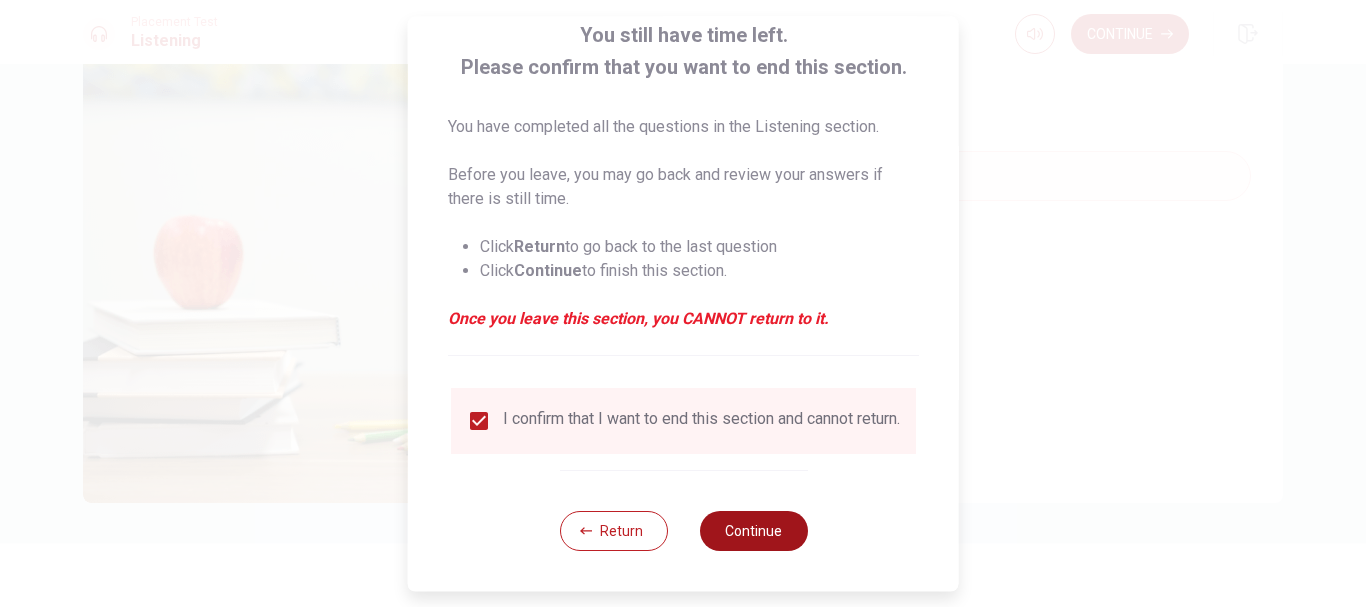 click on "Continue" at bounding box center (753, 531) 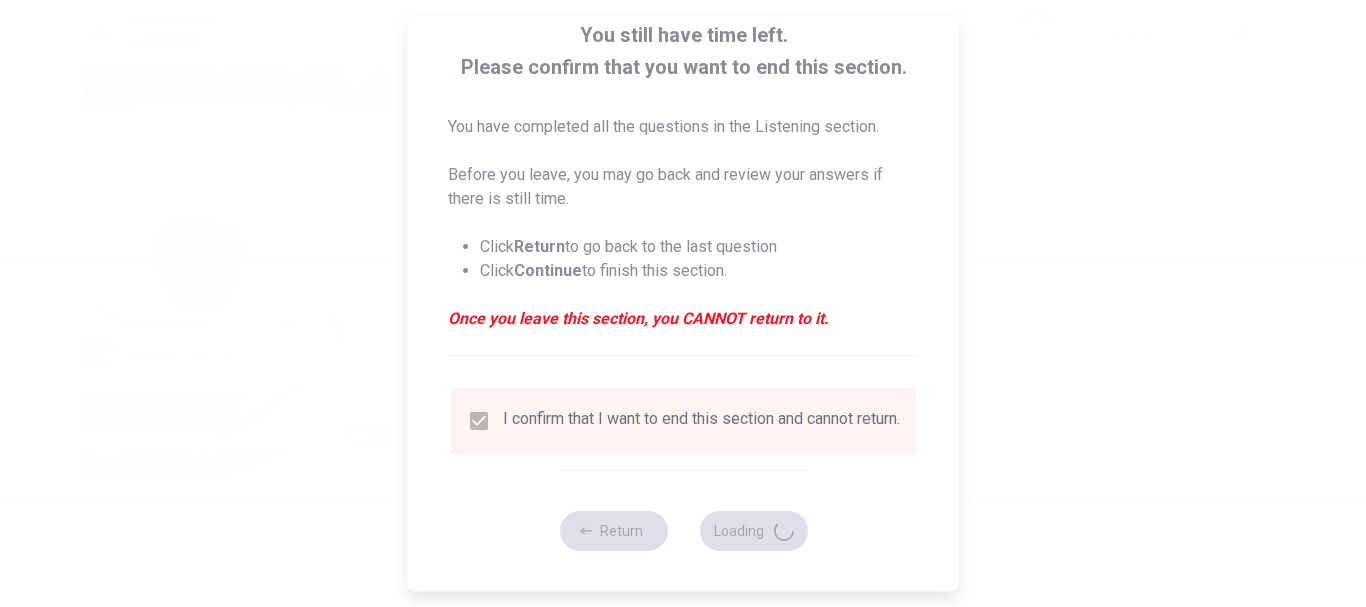 type on "71" 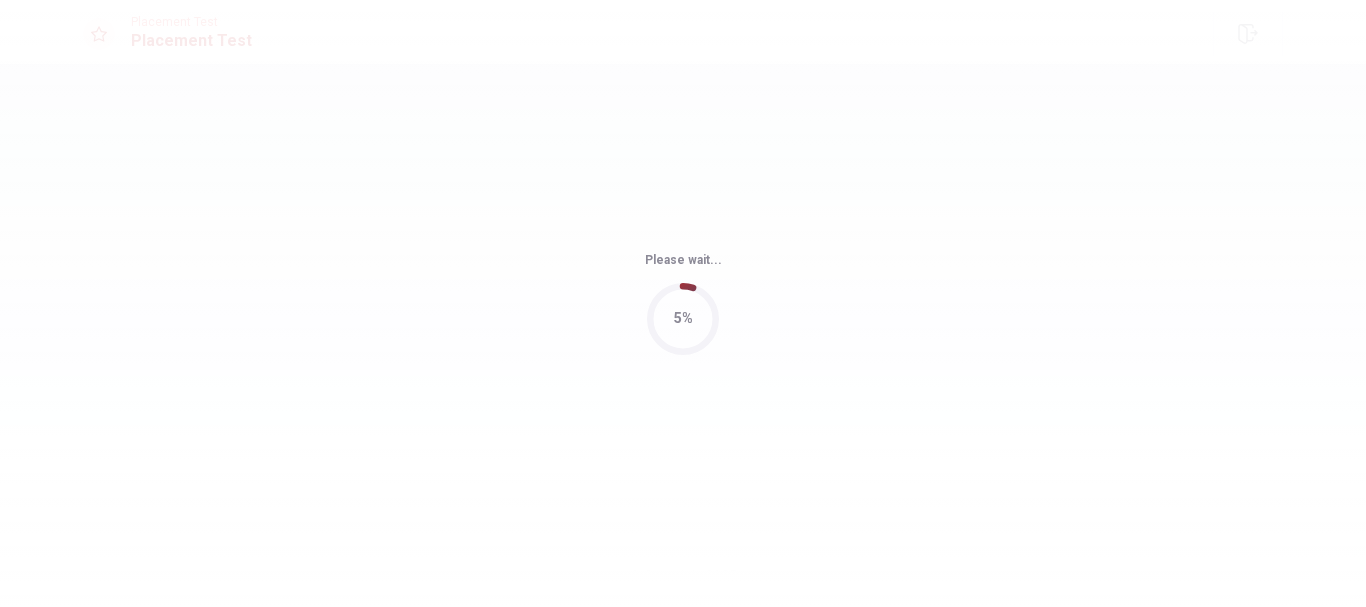 scroll, scrollTop: 0, scrollLeft: 0, axis: both 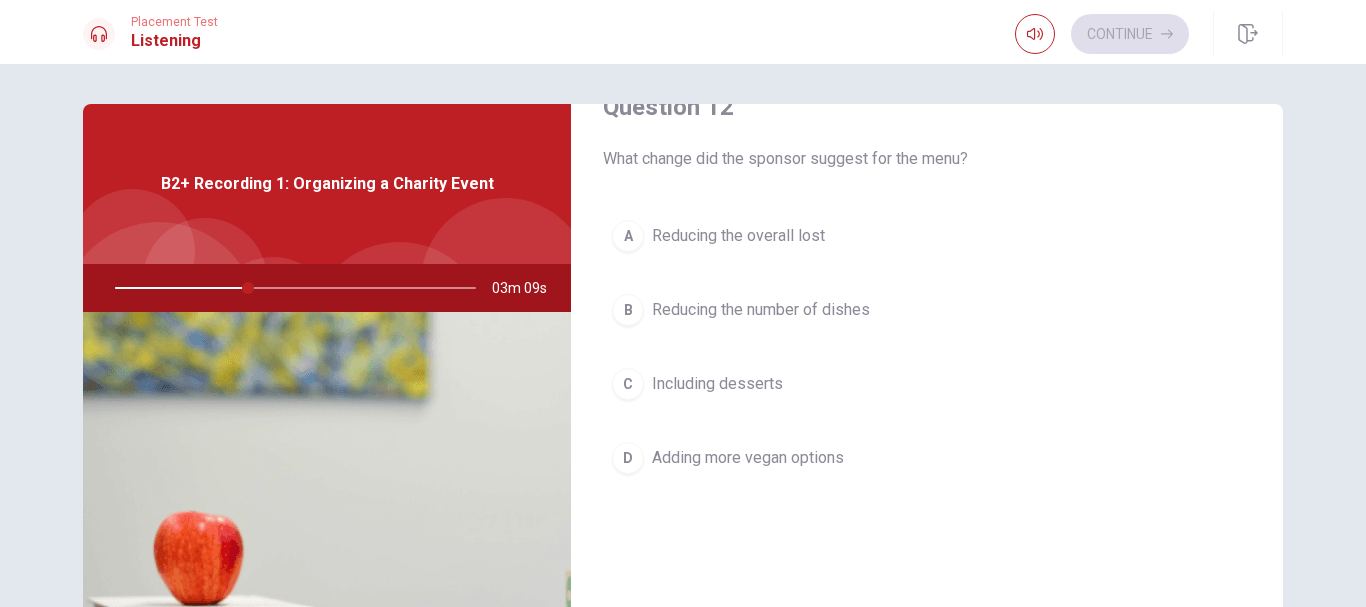 click on "A Reducing the overall lost" at bounding box center [927, 236] 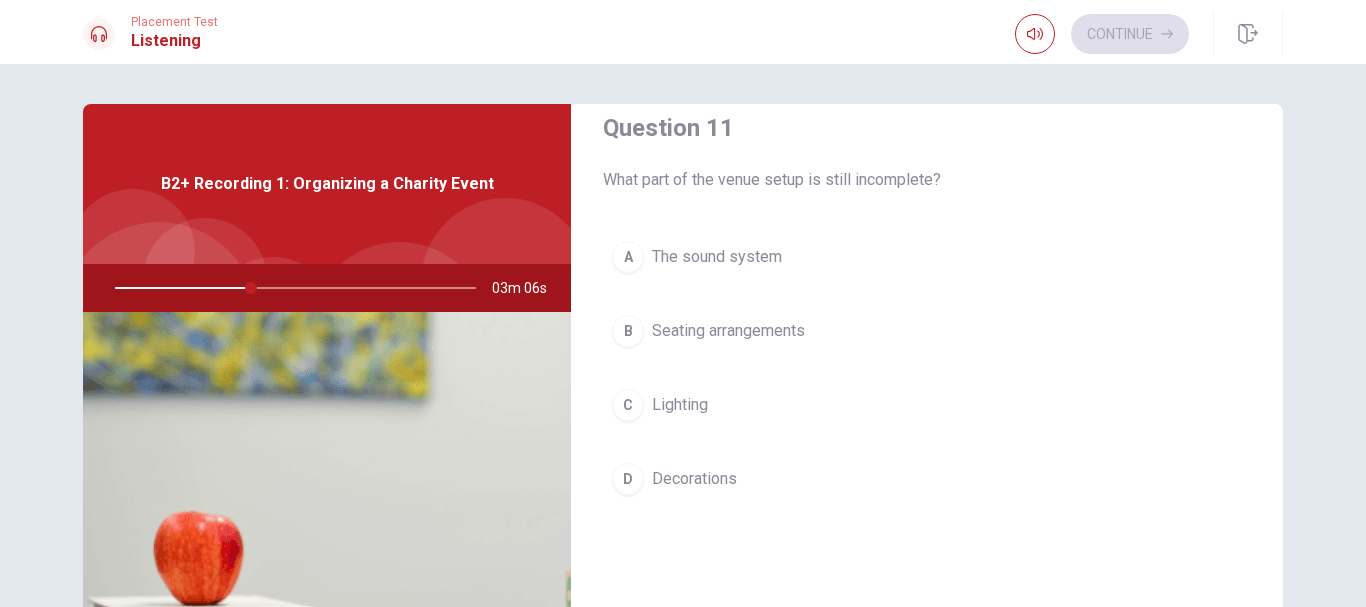 scroll, scrollTop: 0, scrollLeft: 0, axis: both 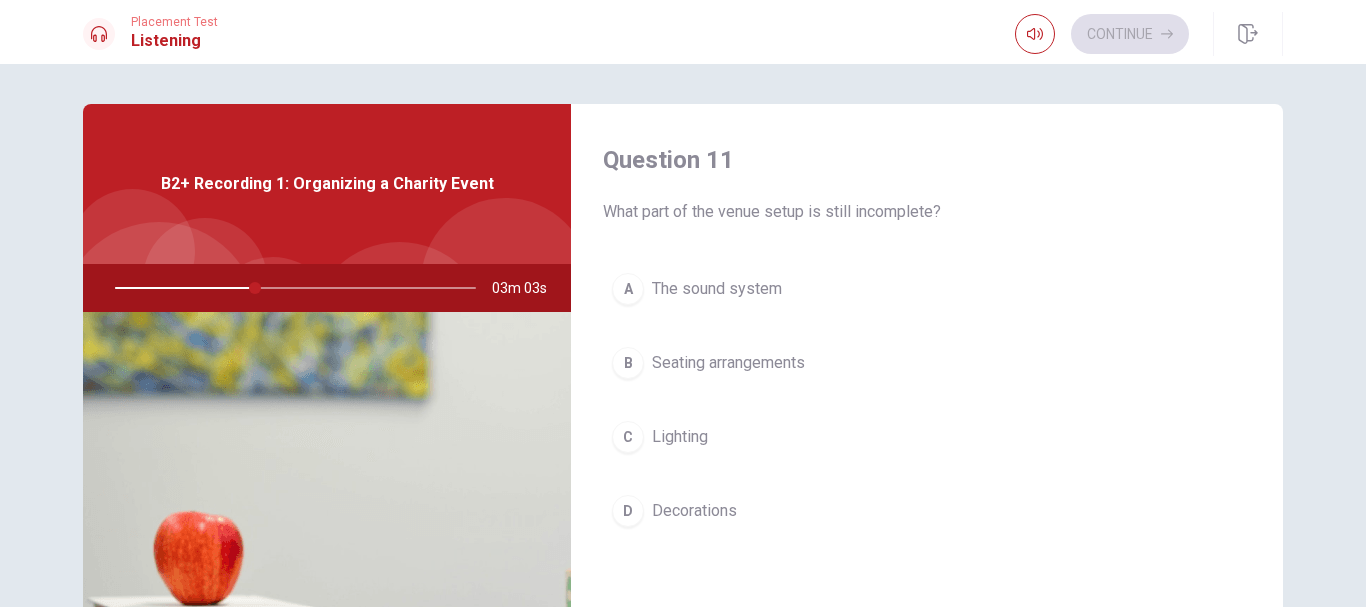 click on "Decorations" at bounding box center (694, 511) 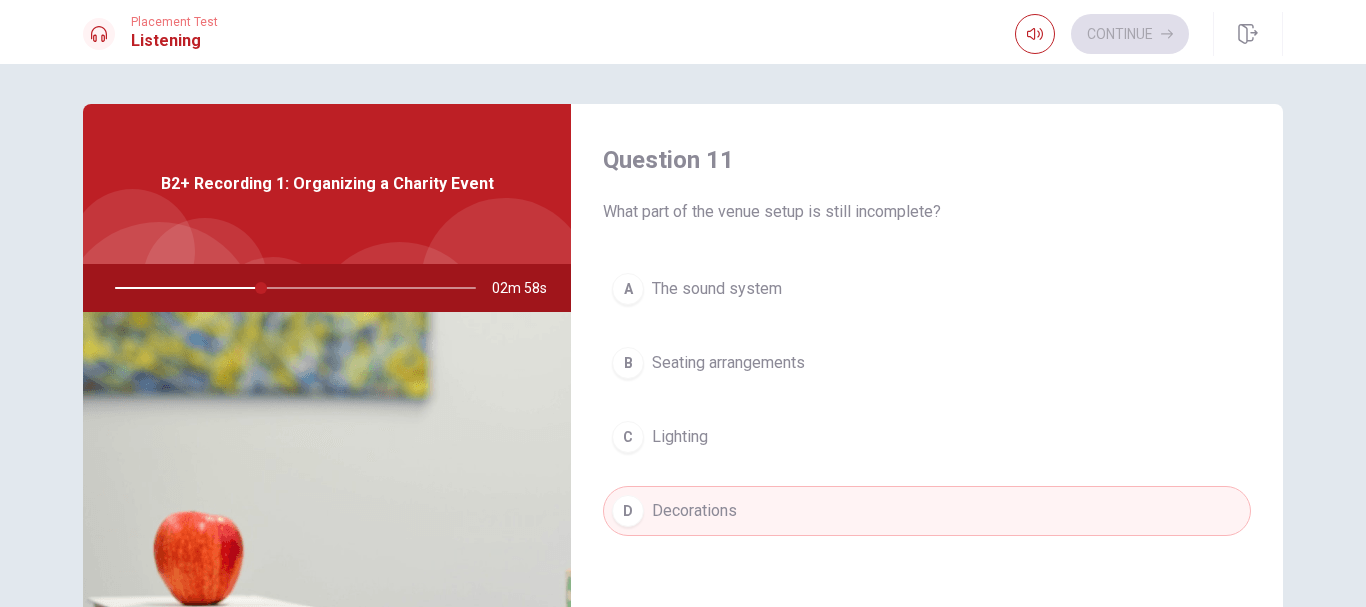 click on "A The sound system" at bounding box center [927, 289] 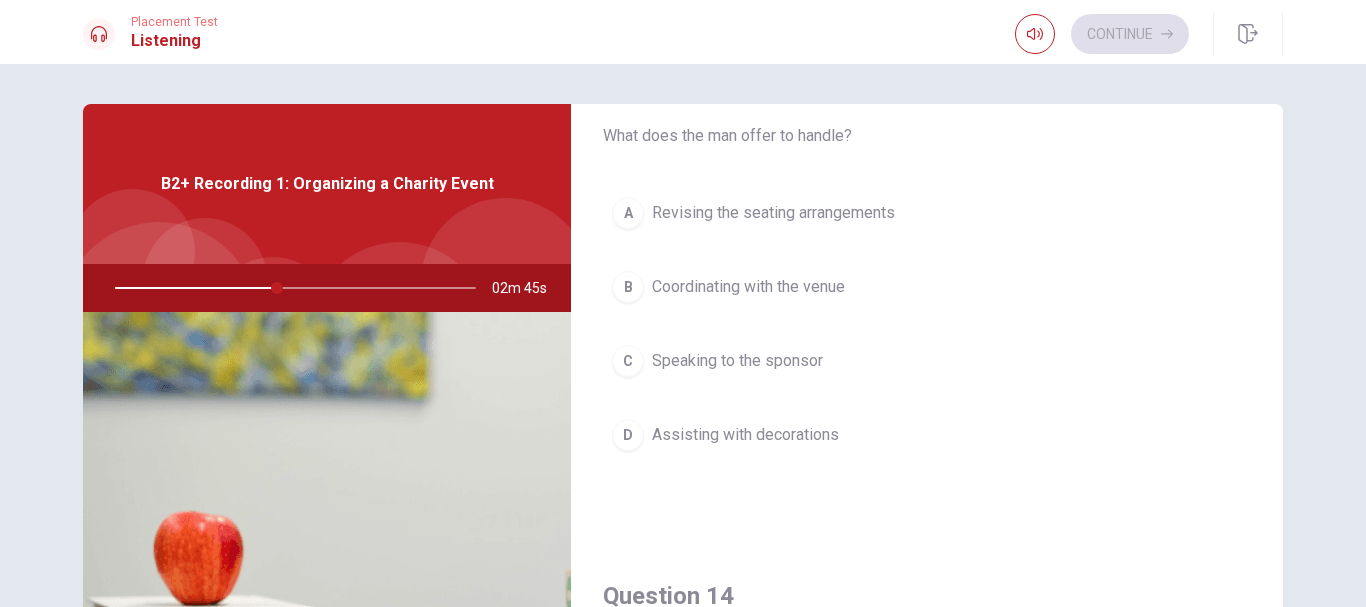 scroll, scrollTop: 1000, scrollLeft: 0, axis: vertical 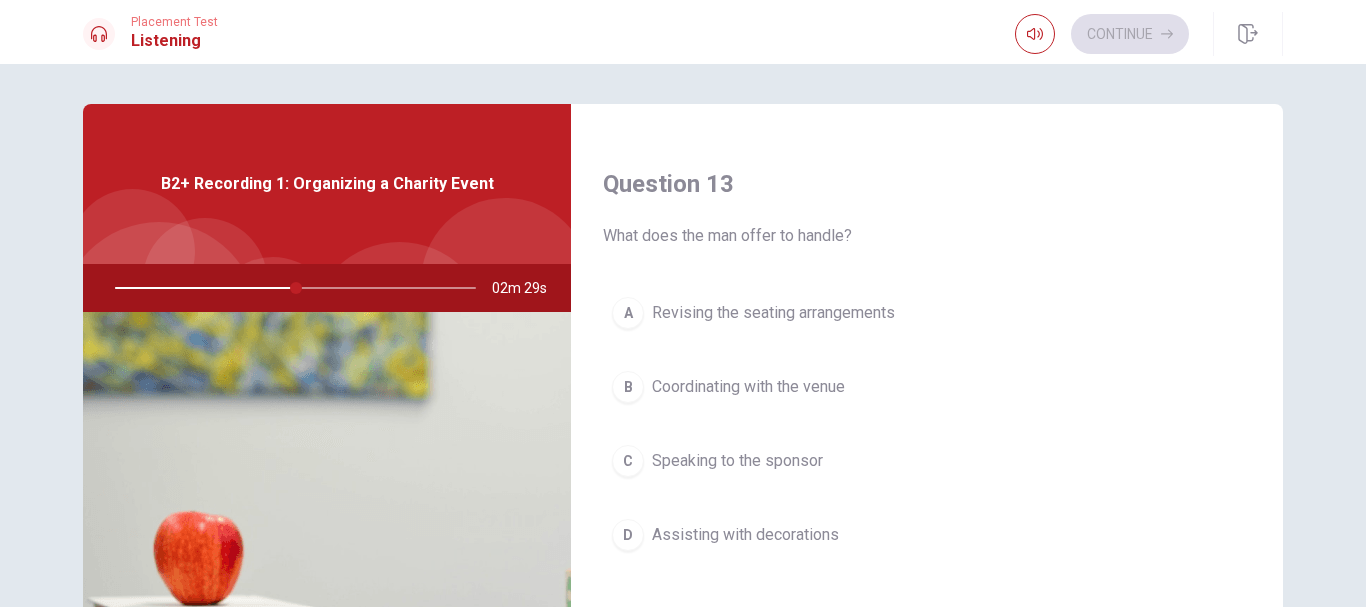 click on "A Revising the seating arrangements" at bounding box center (927, 313) 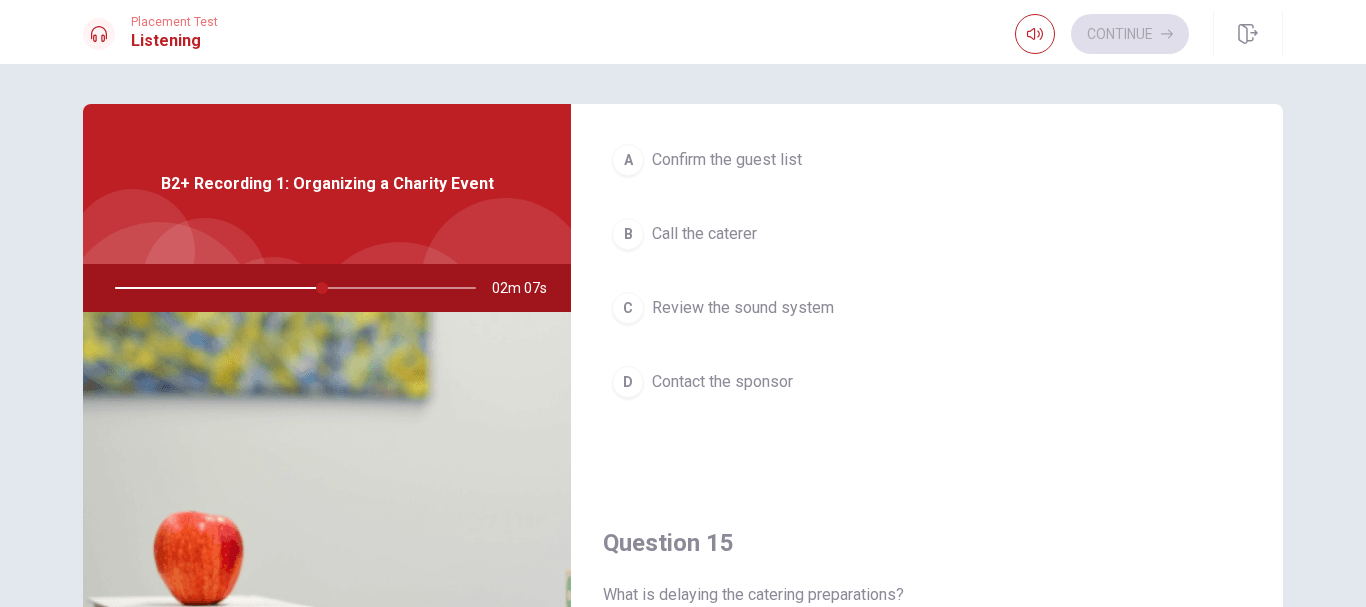 scroll, scrollTop: 1565, scrollLeft: 0, axis: vertical 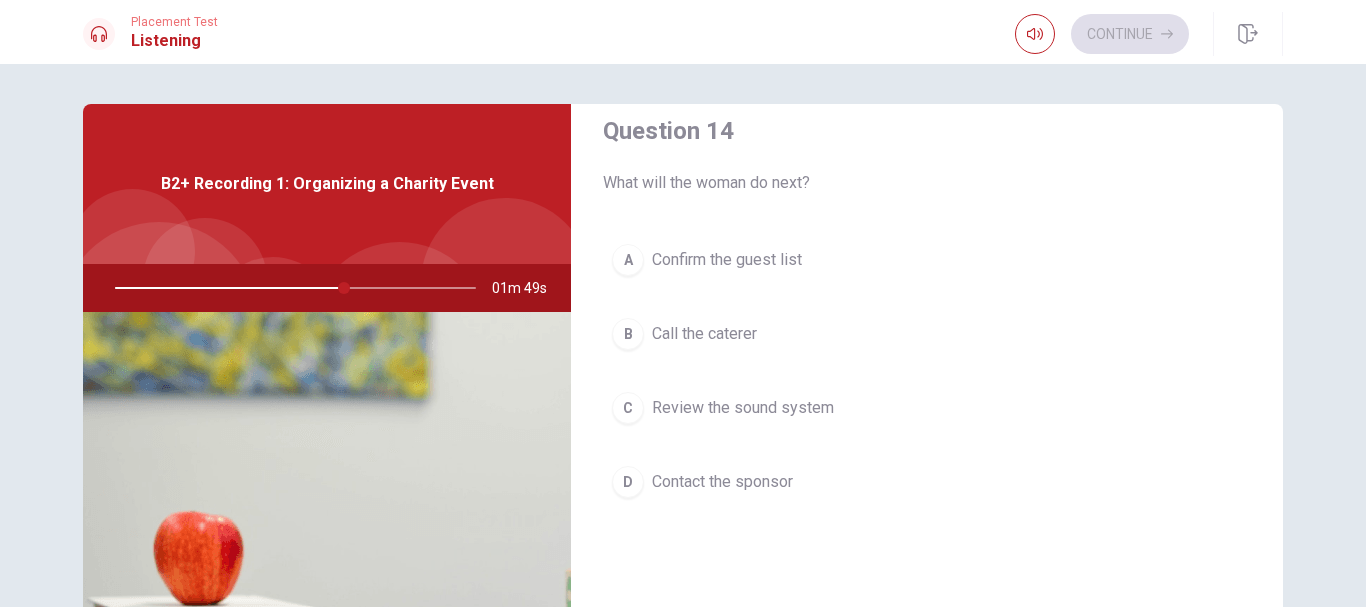 click on "Call the caterer" at bounding box center [704, 334] 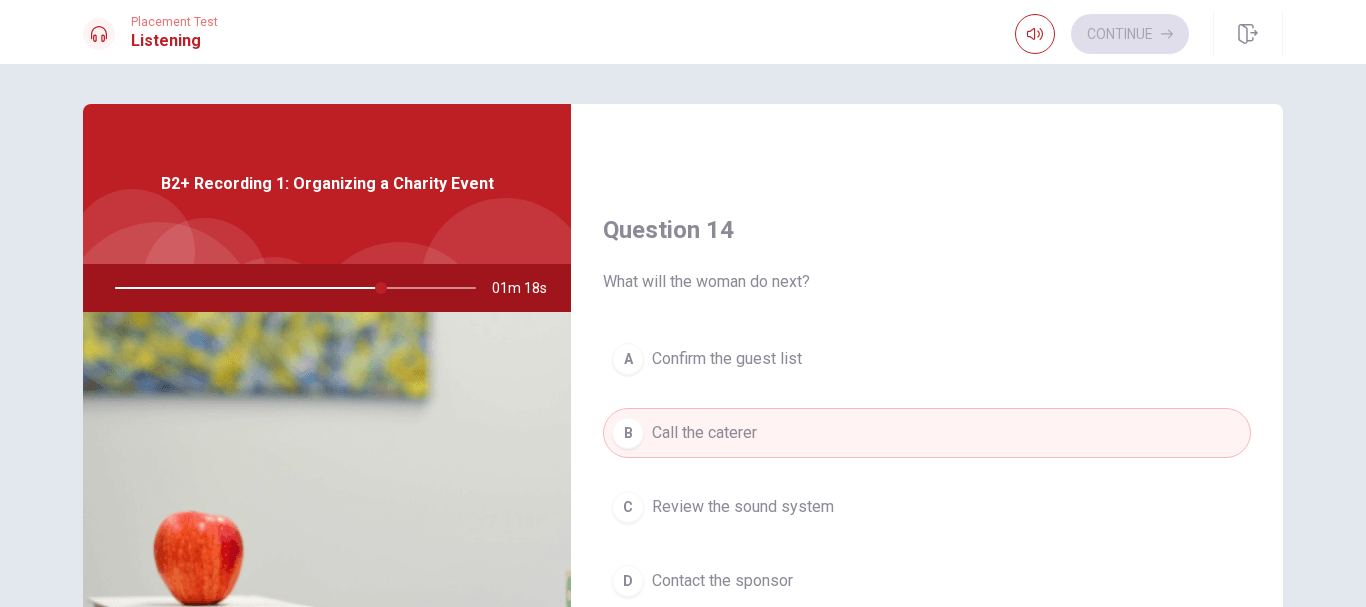 scroll, scrollTop: 1500, scrollLeft: 0, axis: vertical 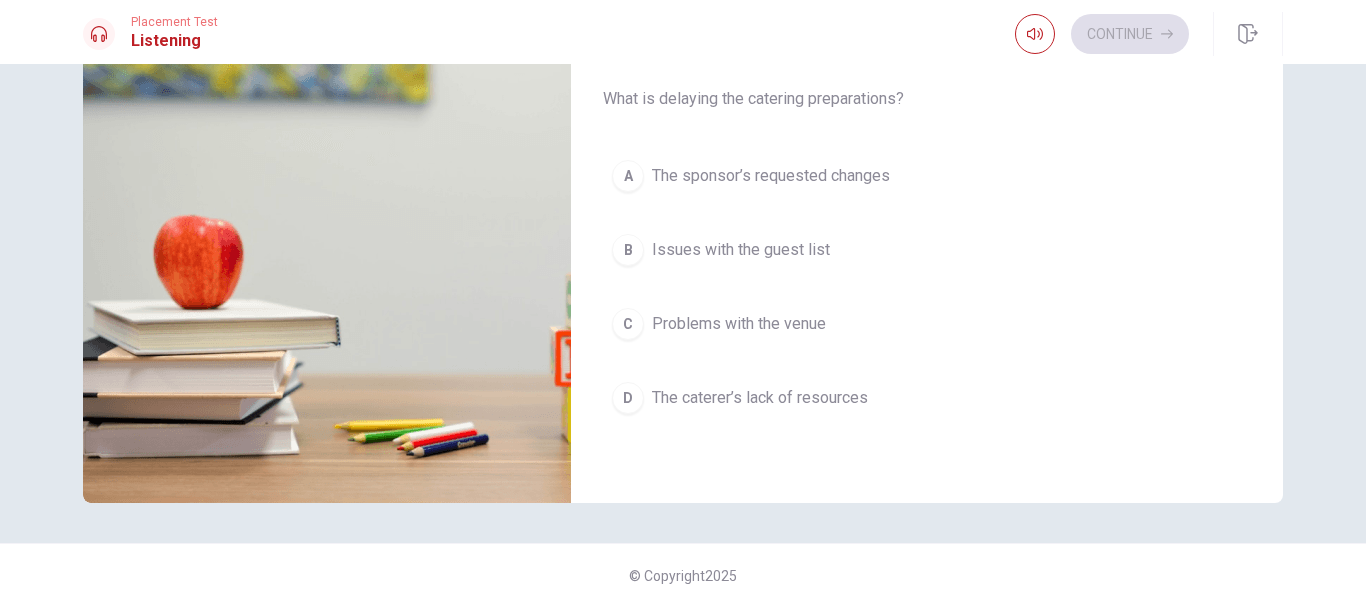 click on "The sponsor’s requested changes" at bounding box center (771, 176) 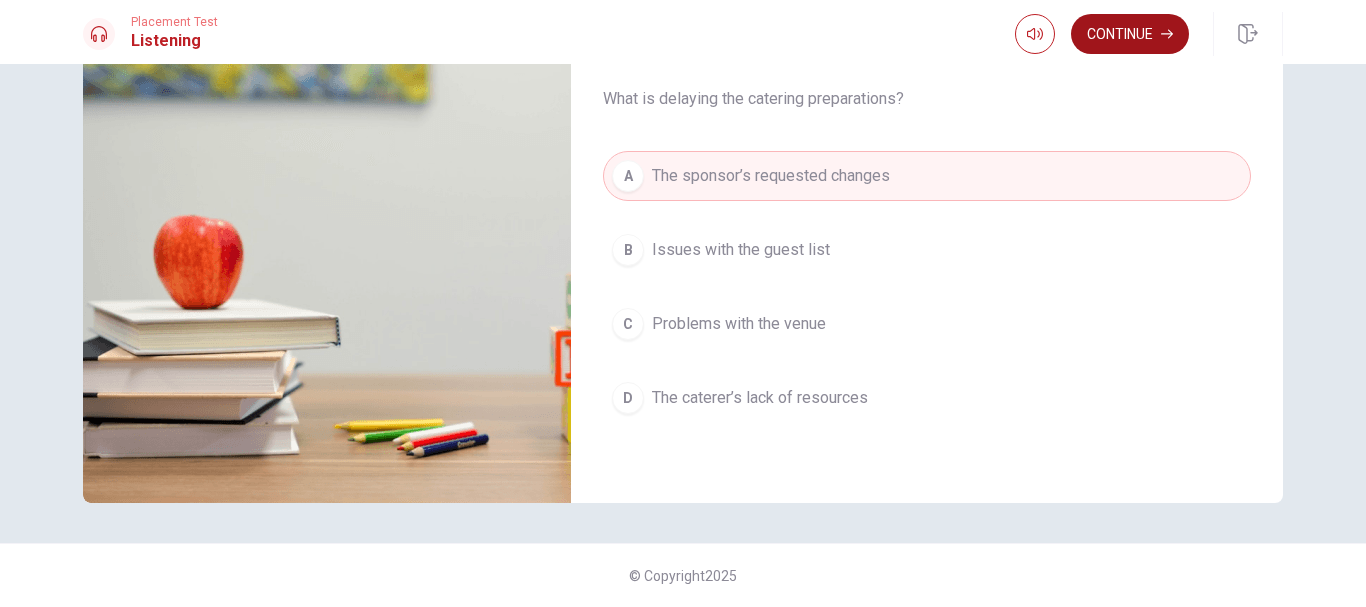 click on "Continue" at bounding box center (1130, 34) 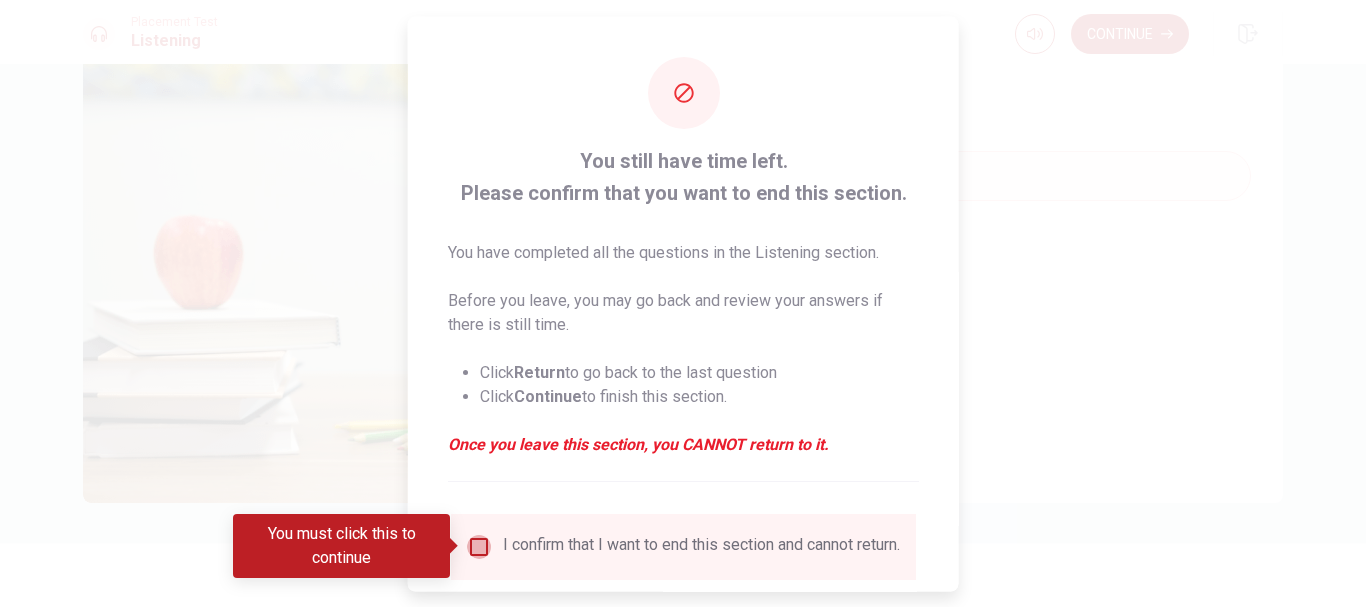 click at bounding box center [479, 546] 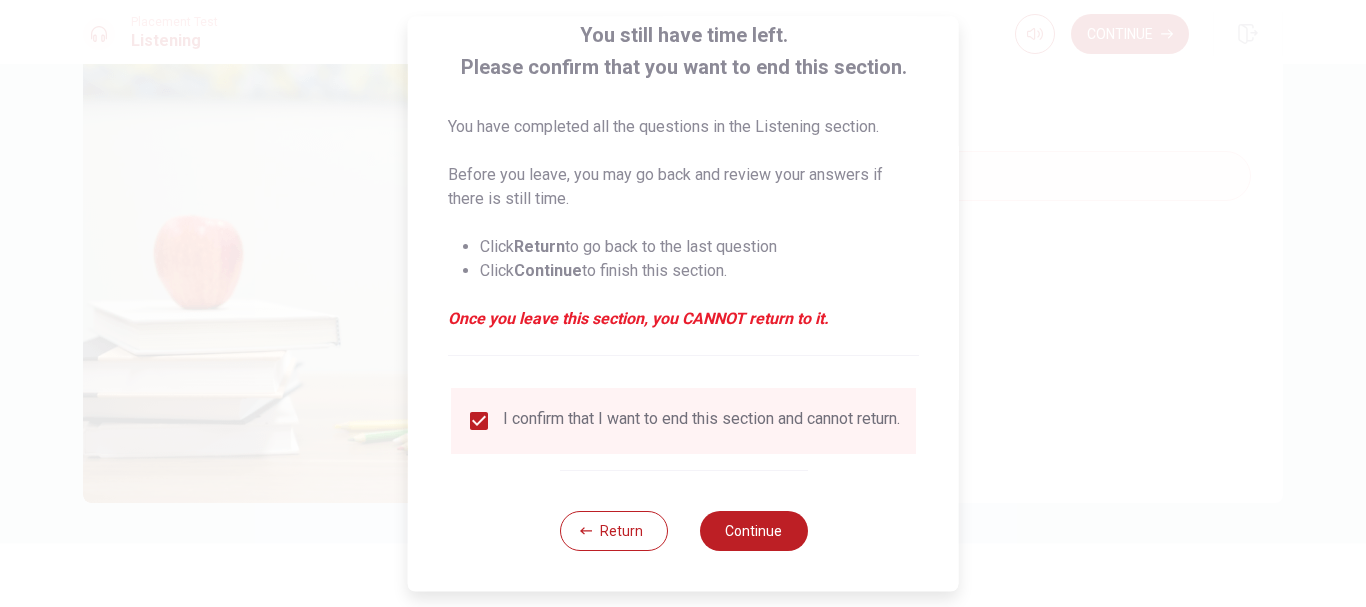 scroll, scrollTop: 139, scrollLeft: 0, axis: vertical 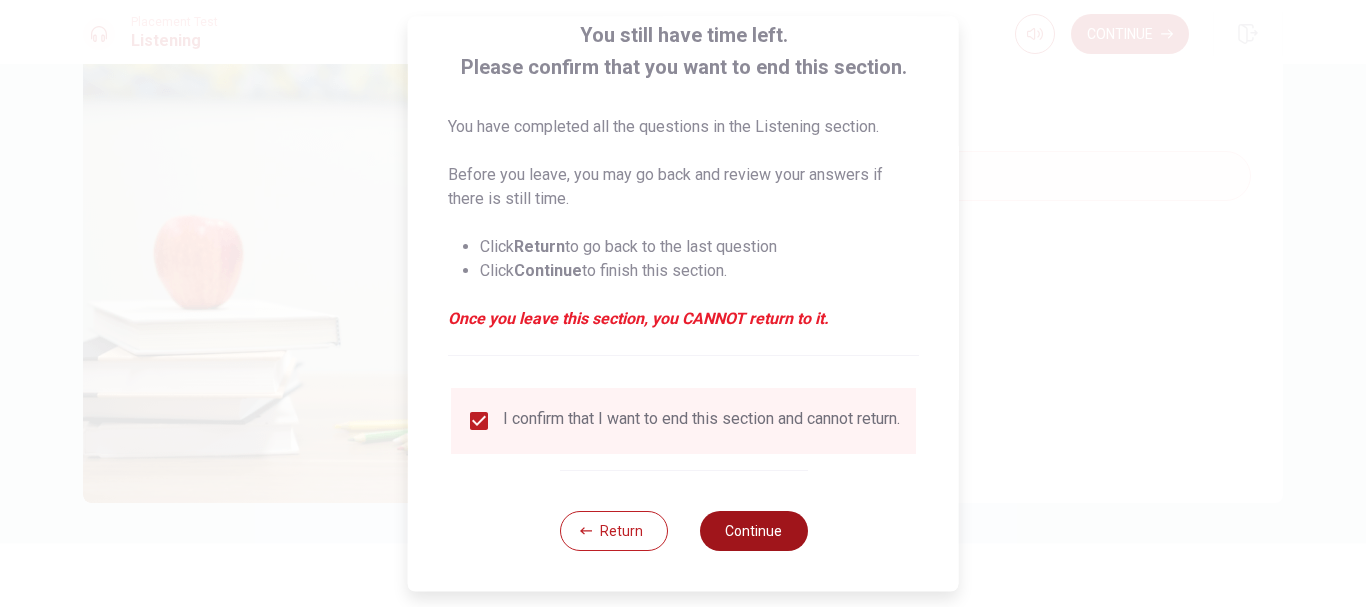 click on "Continue" at bounding box center (753, 531) 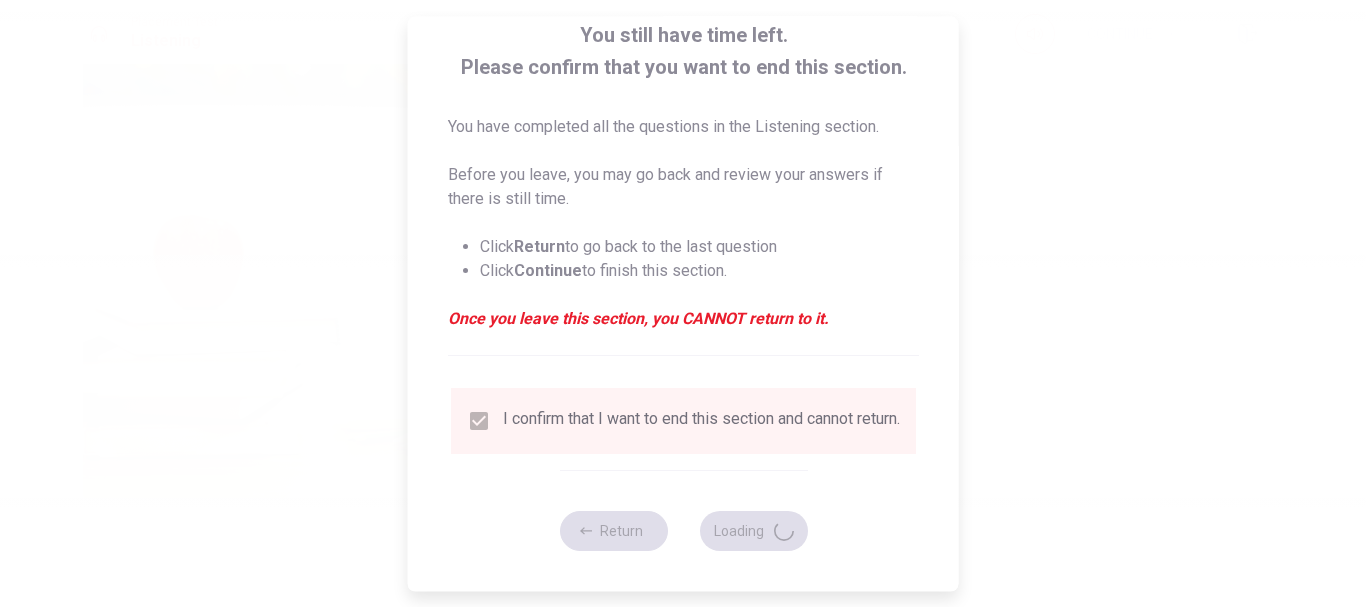 type on "81" 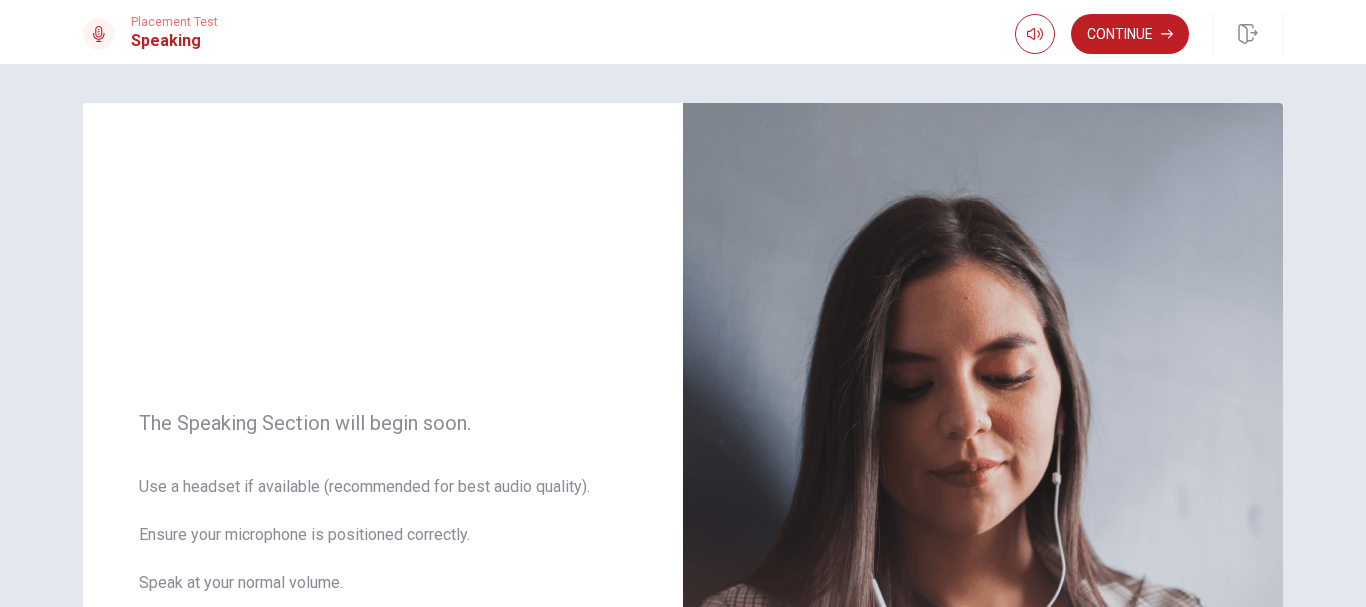 scroll, scrollTop: 0, scrollLeft: 0, axis: both 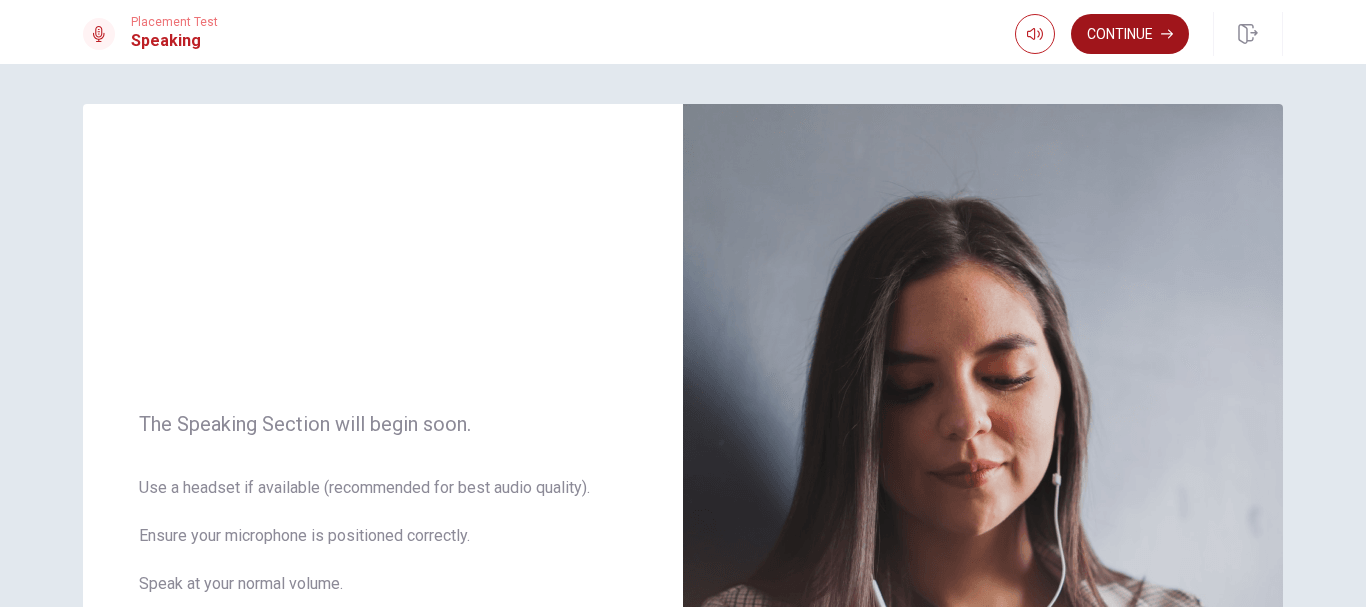 click on "Continue" at bounding box center (1130, 34) 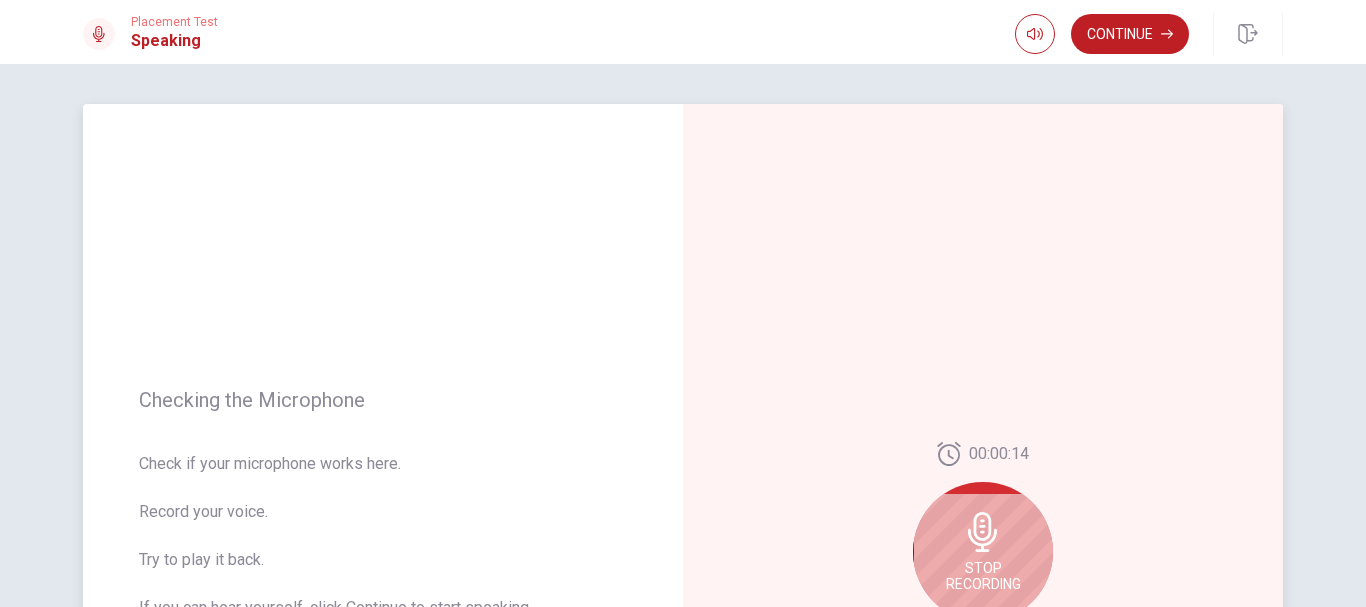 scroll, scrollTop: 200, scrollLeft: 0, axis: vertical 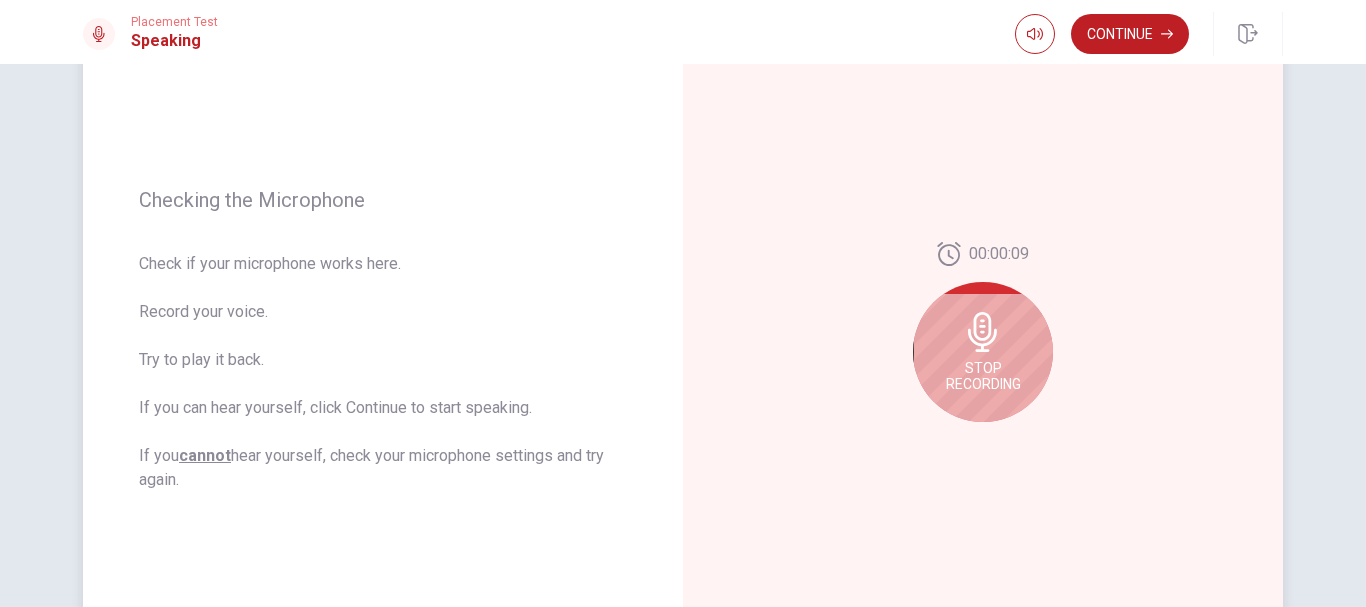 click on "Stop   Recording" at bounding box center (983, 352) 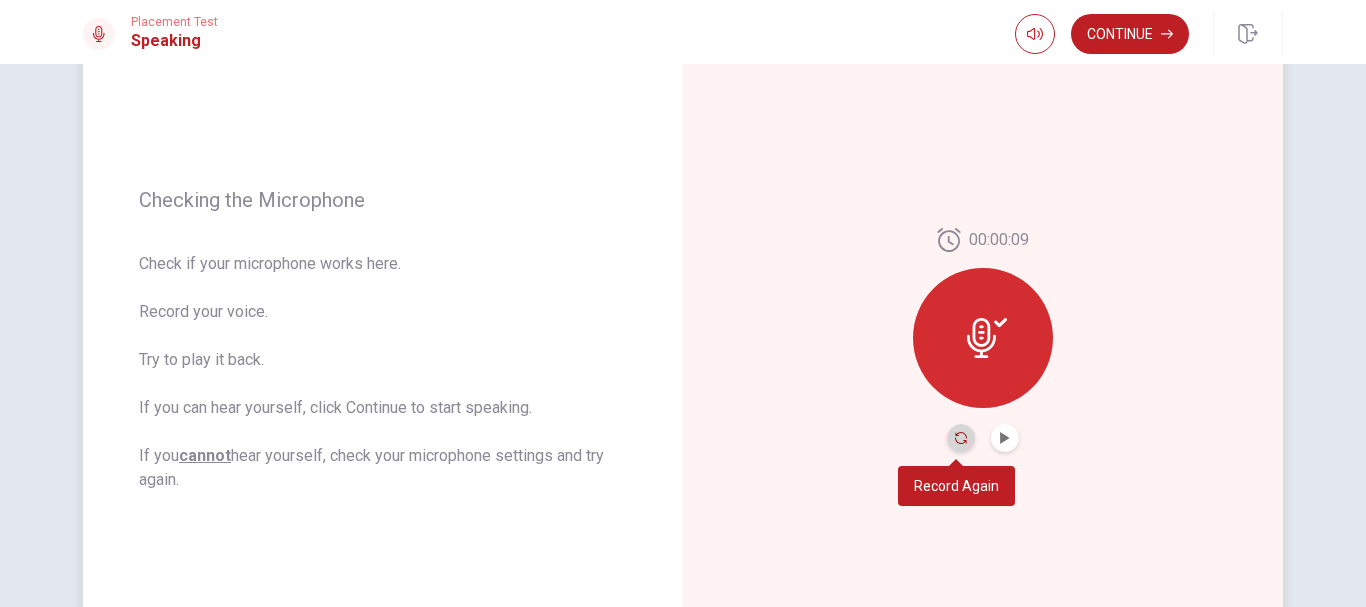 click 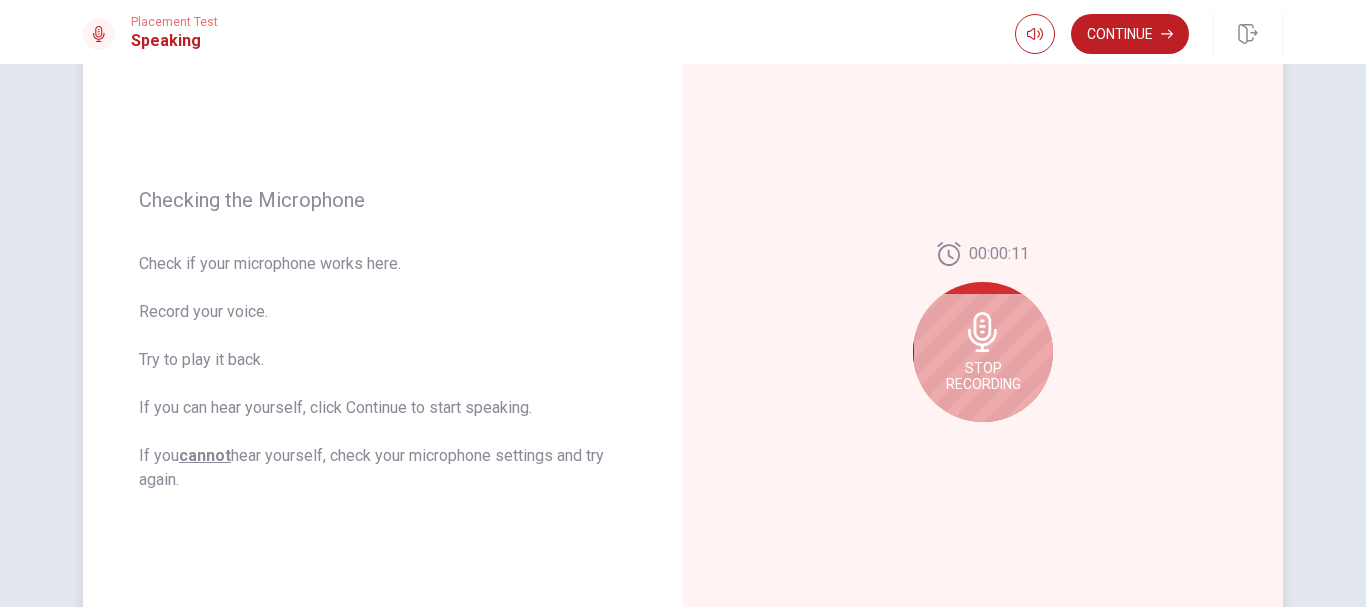 click on "Stop   Recording" at bounding box center [983, 352] 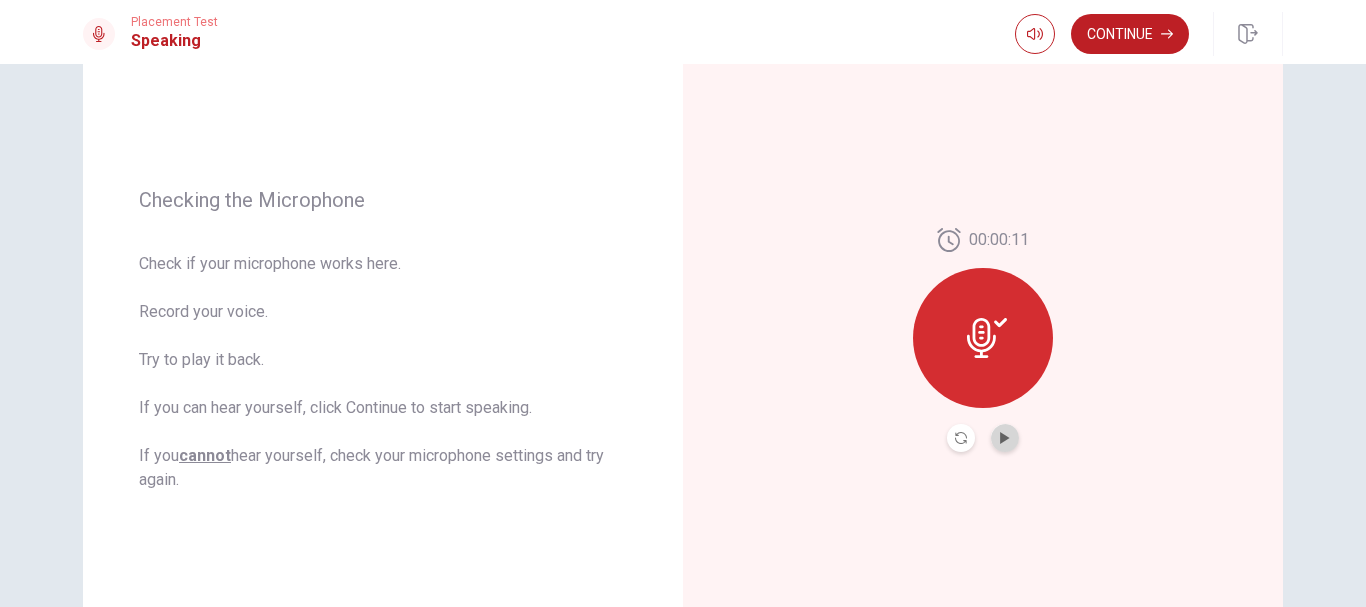 click at bounding box center [1005, 438] 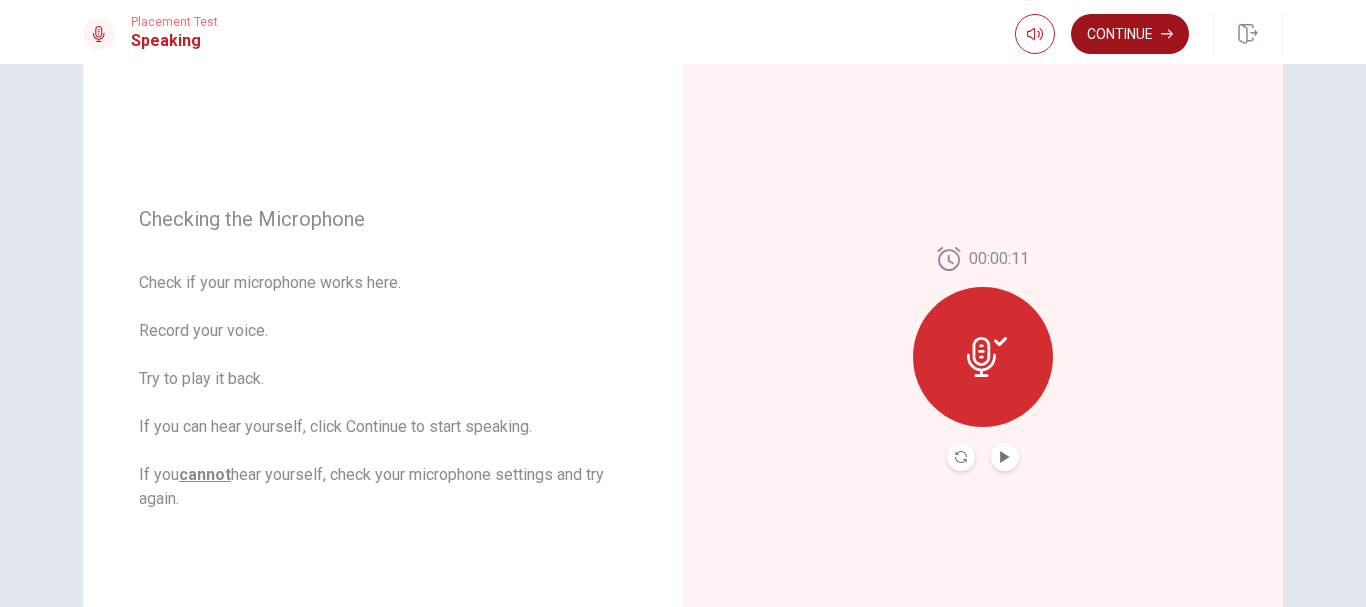 scroll, scrollTop: 173, scrollLeft: 0, axis: vertical 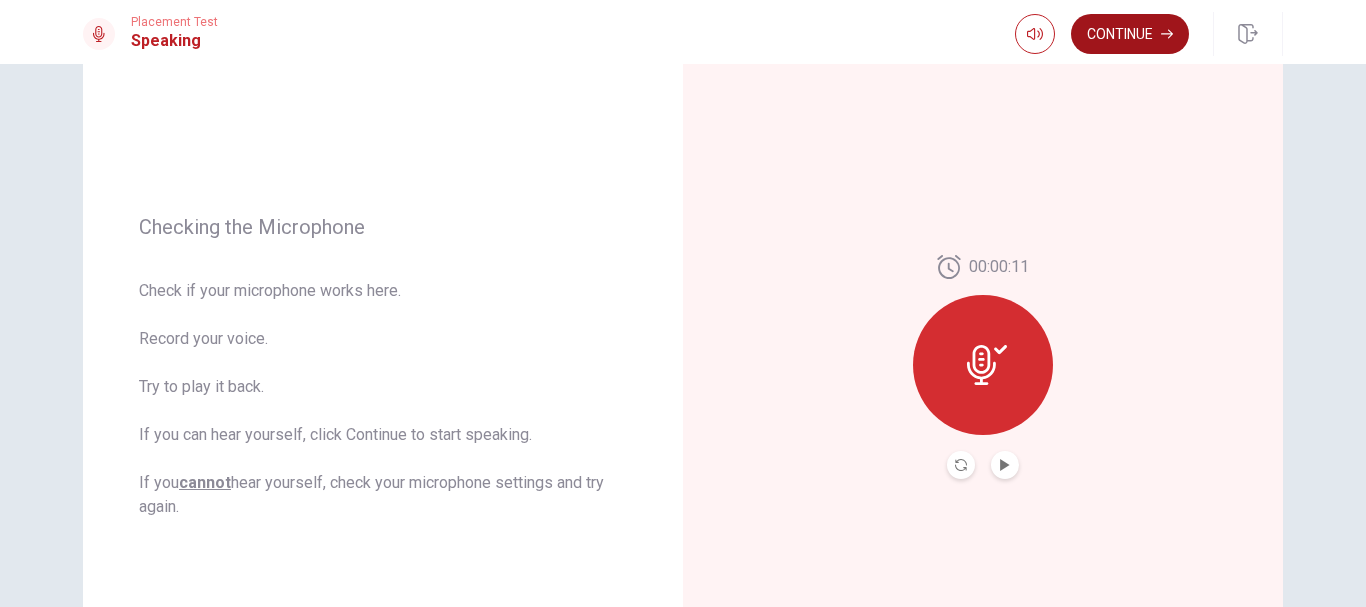 click on "Continue" at bounding box center (1130, 34) 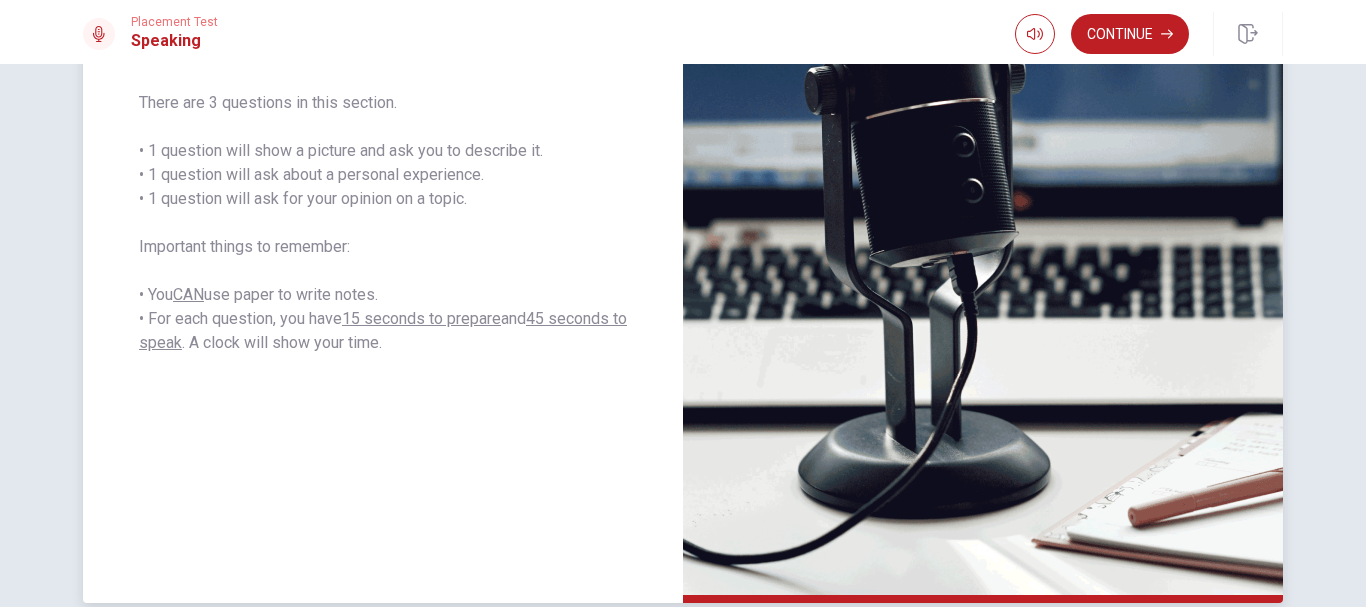 scroll, scrollTop: 473, scrollLeft: 0, axis: vertical 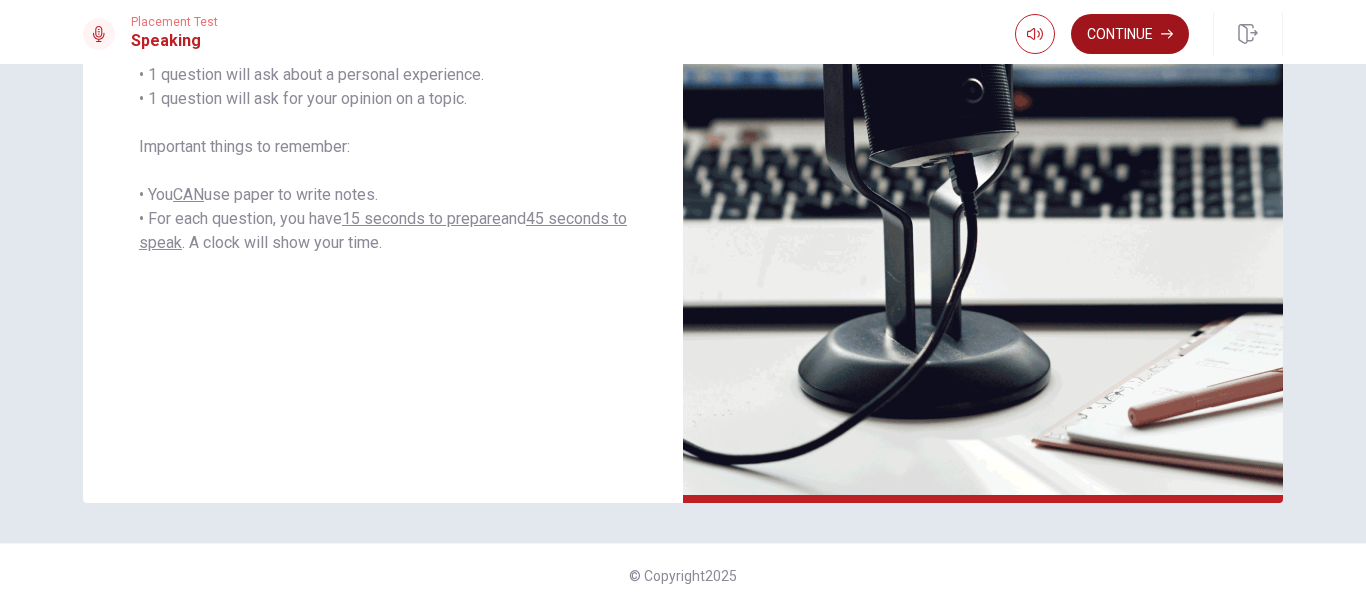 click on "Continue" at bounding box center (1130, 34) 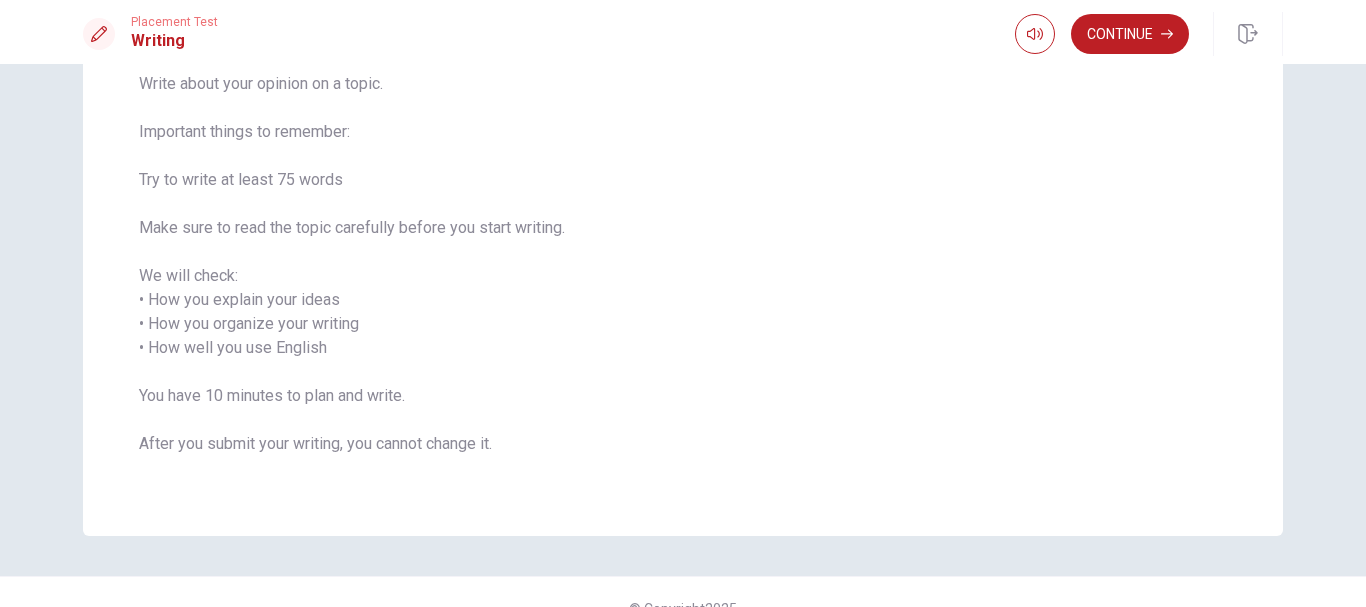 scroll, scrollTop: 200, scrollLeft: 0, axis: vertical 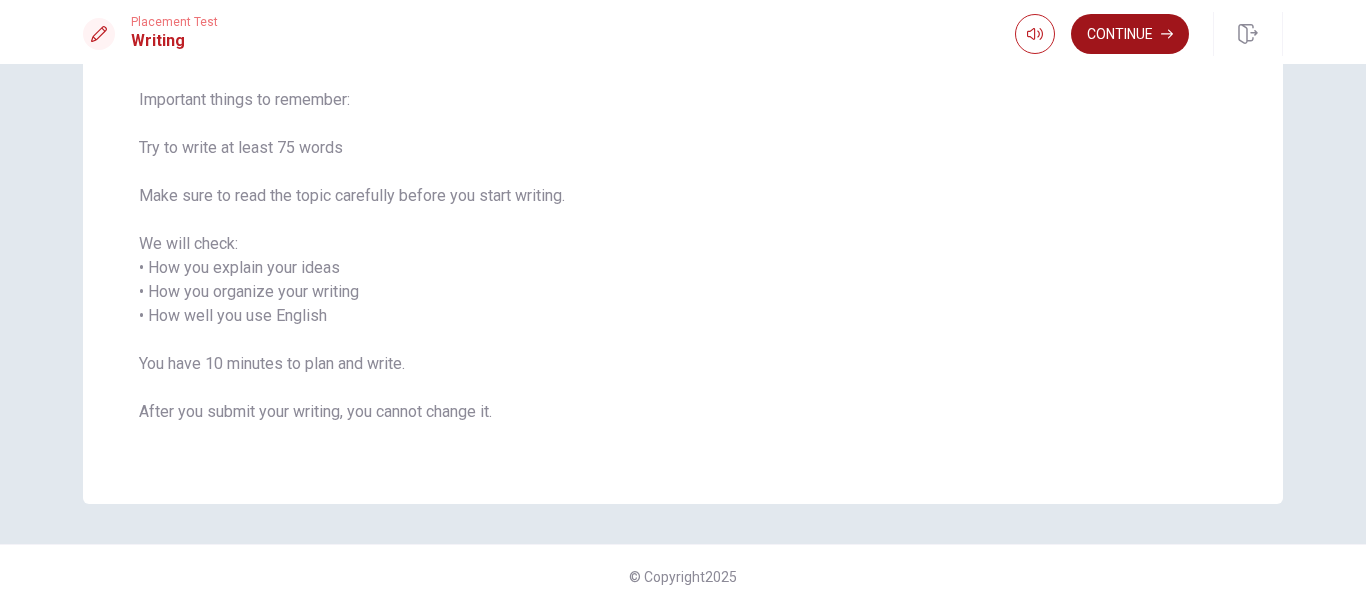 click on "Continue" at bounding box center [1130, 34] 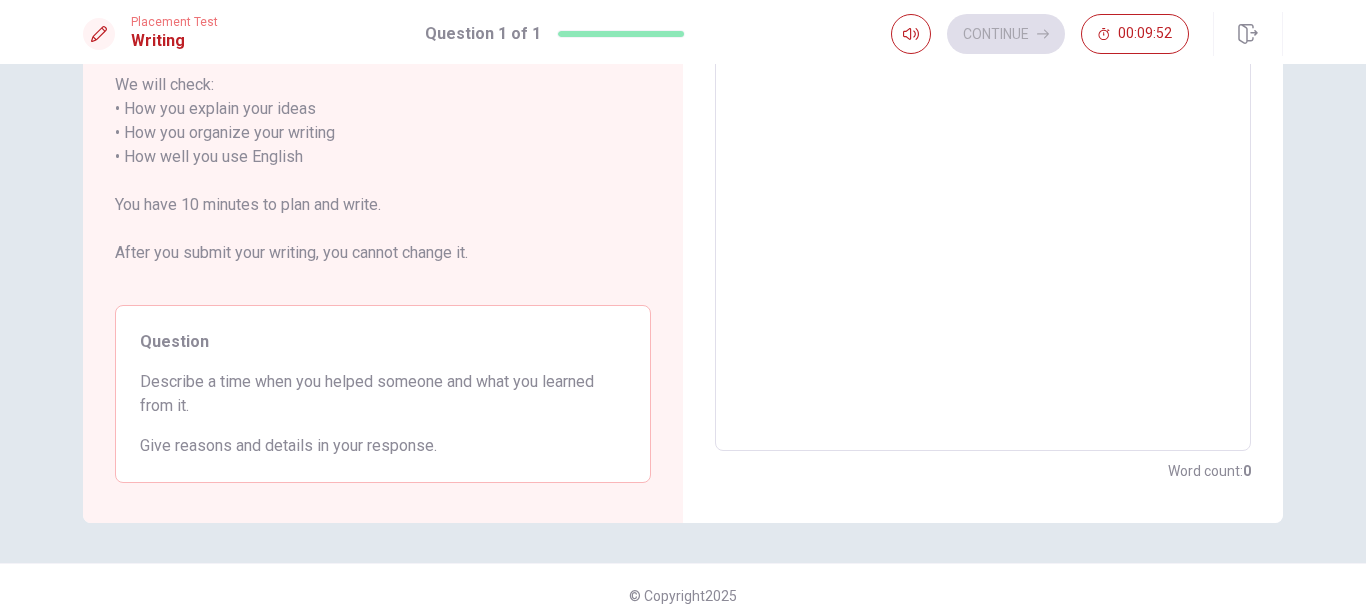 scroll, scrollTop: 331, scrollLeft: 0, axis: vertical 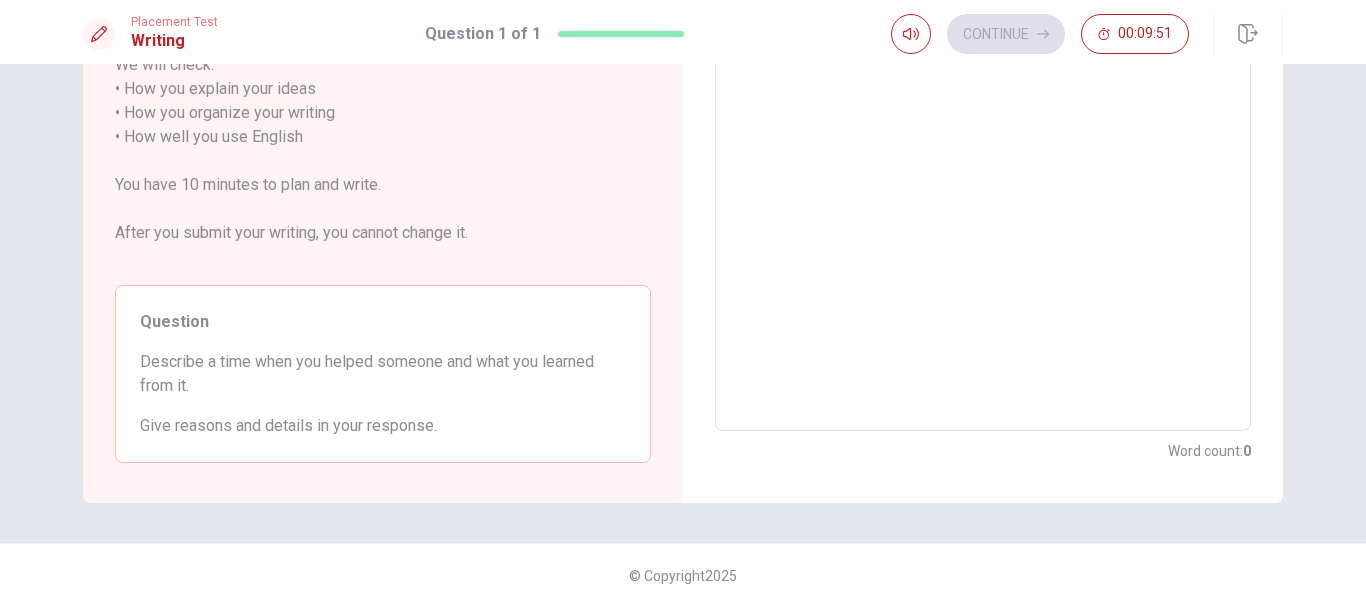 click at bounding box center [983, 137] 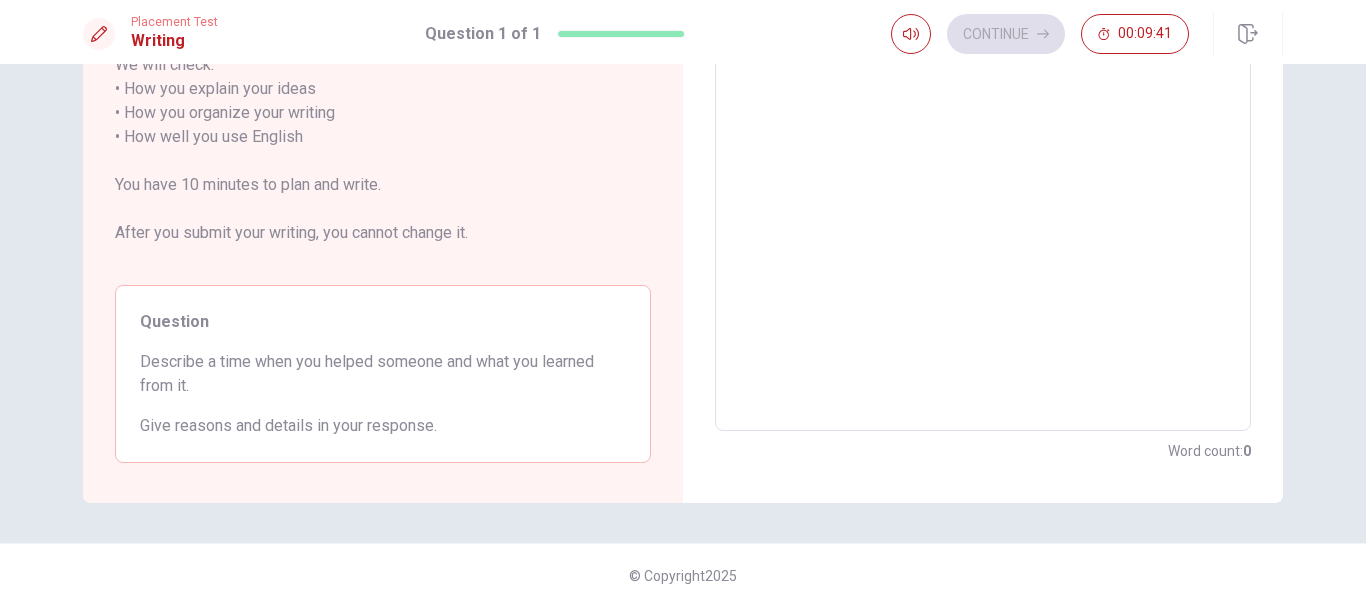 click at bounding box center (983, 137) 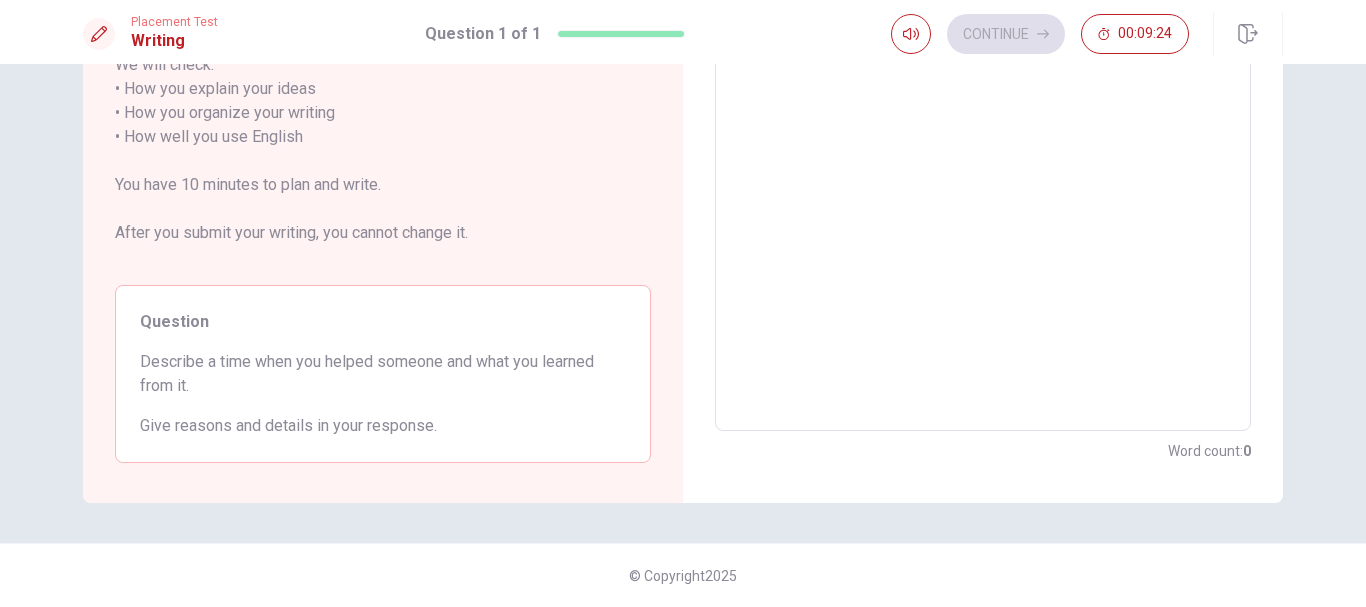 type on "I" 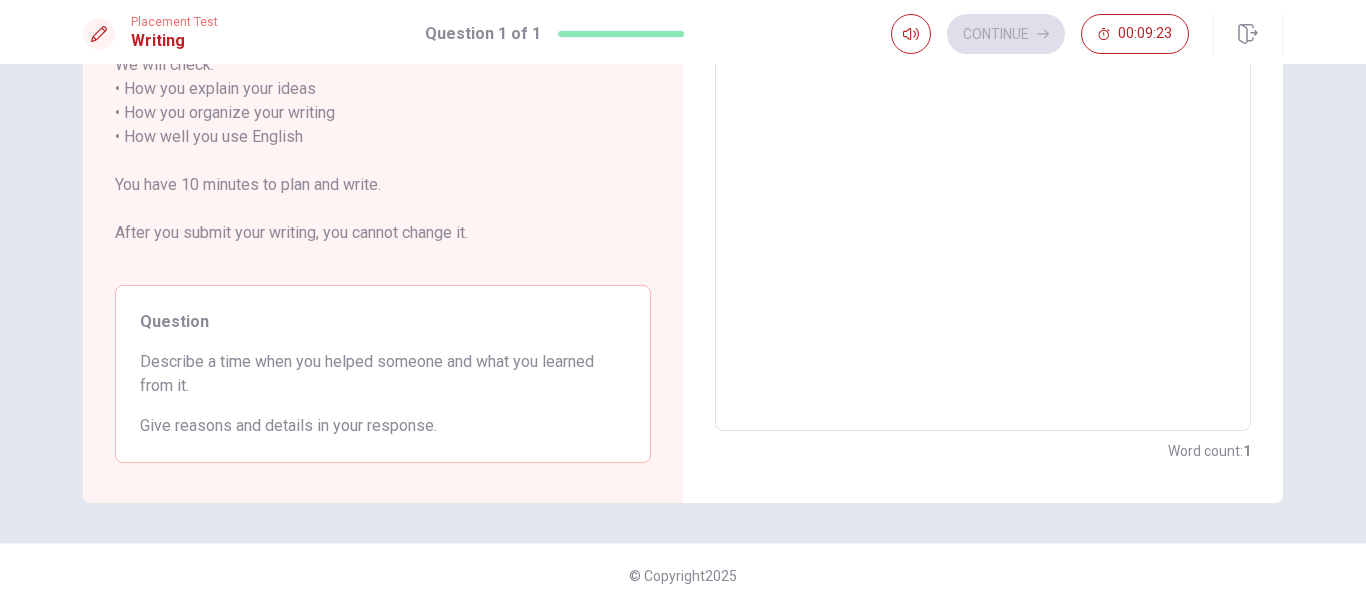 scroll, scrollTop: 128, scrollLeft: 0, axis: vertical 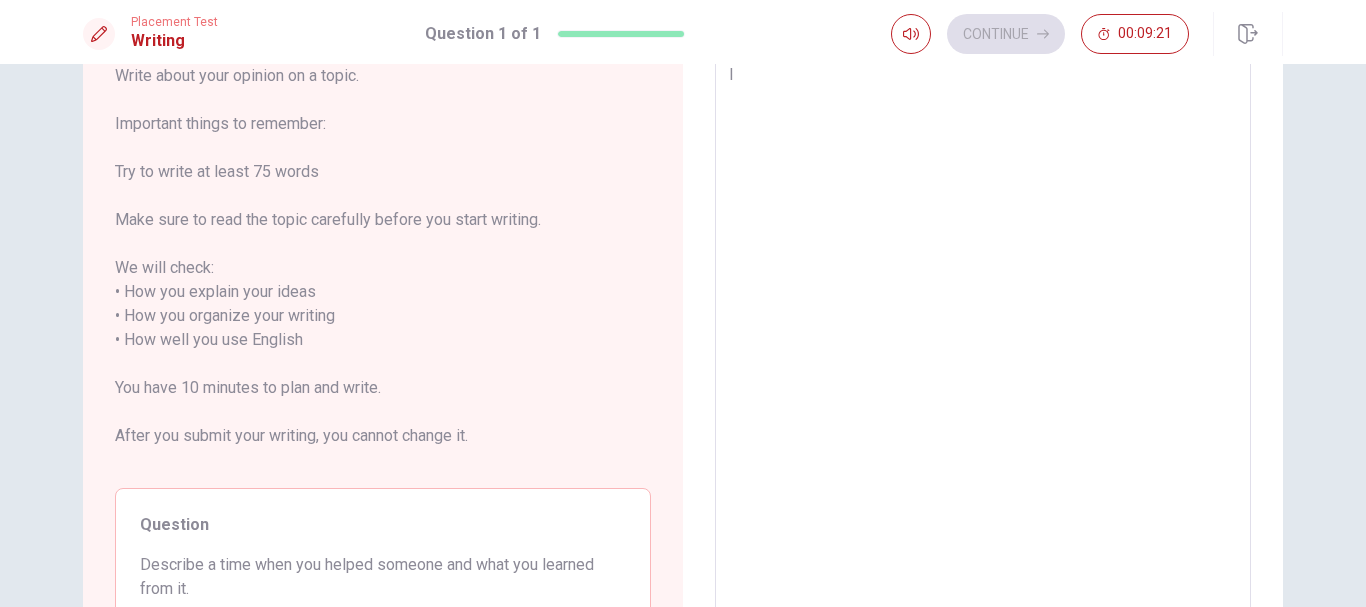 type on "x" 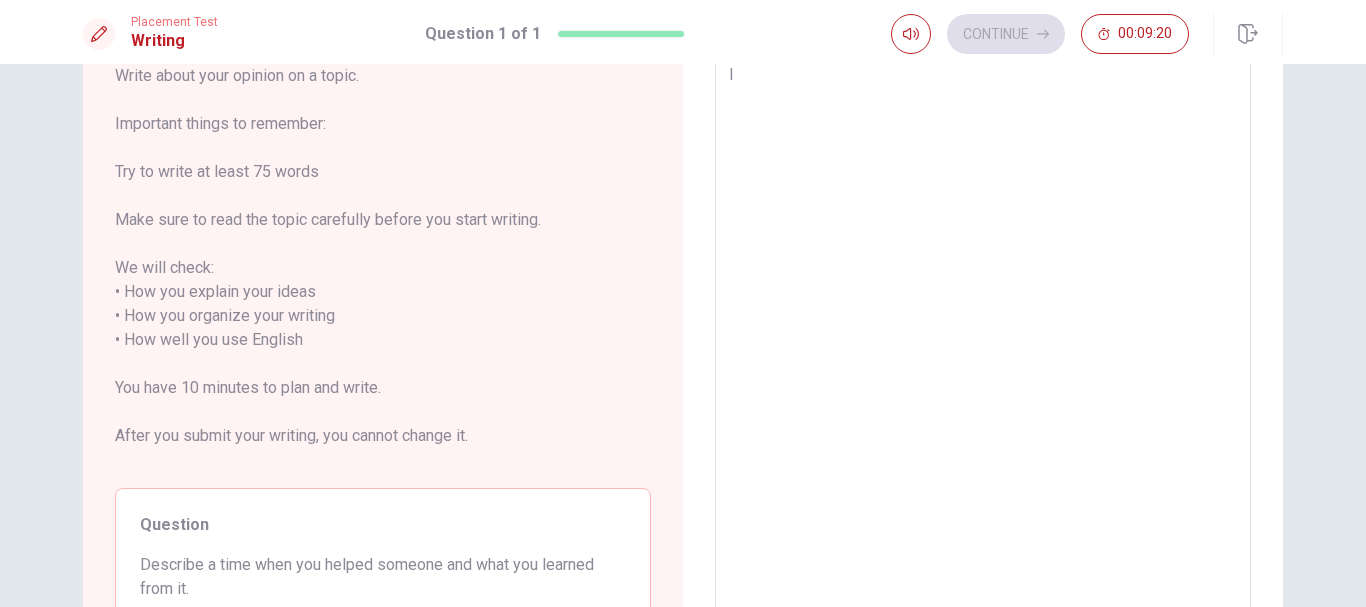 type on "I" 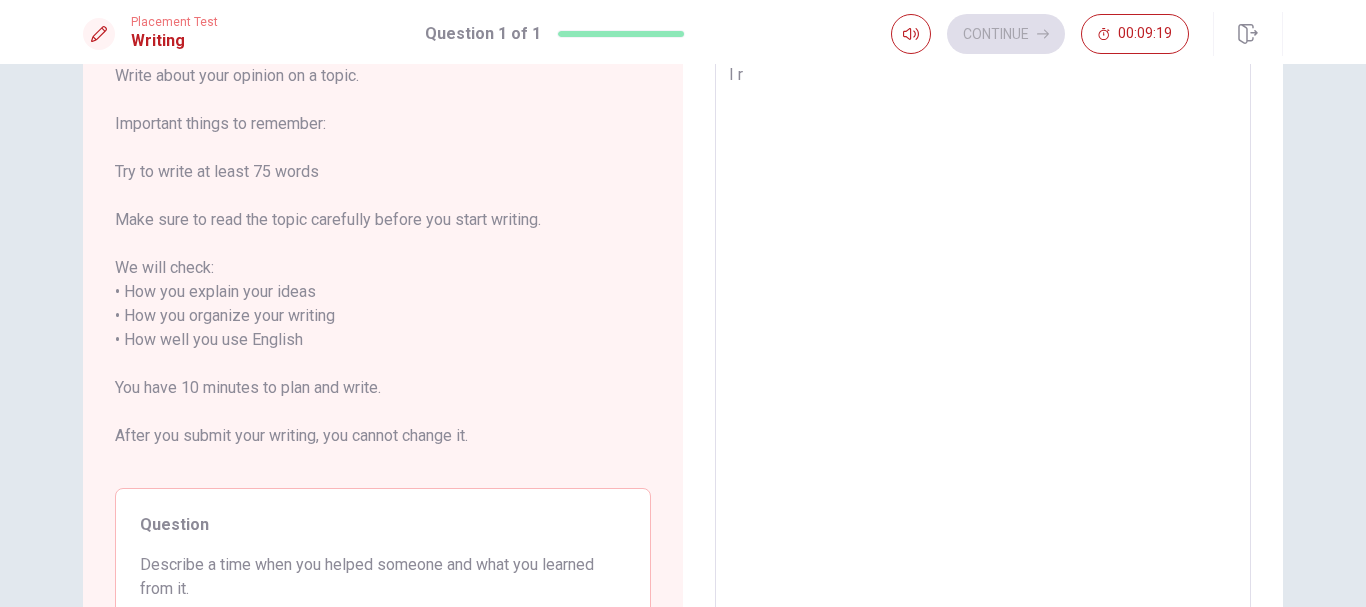 type on "x" 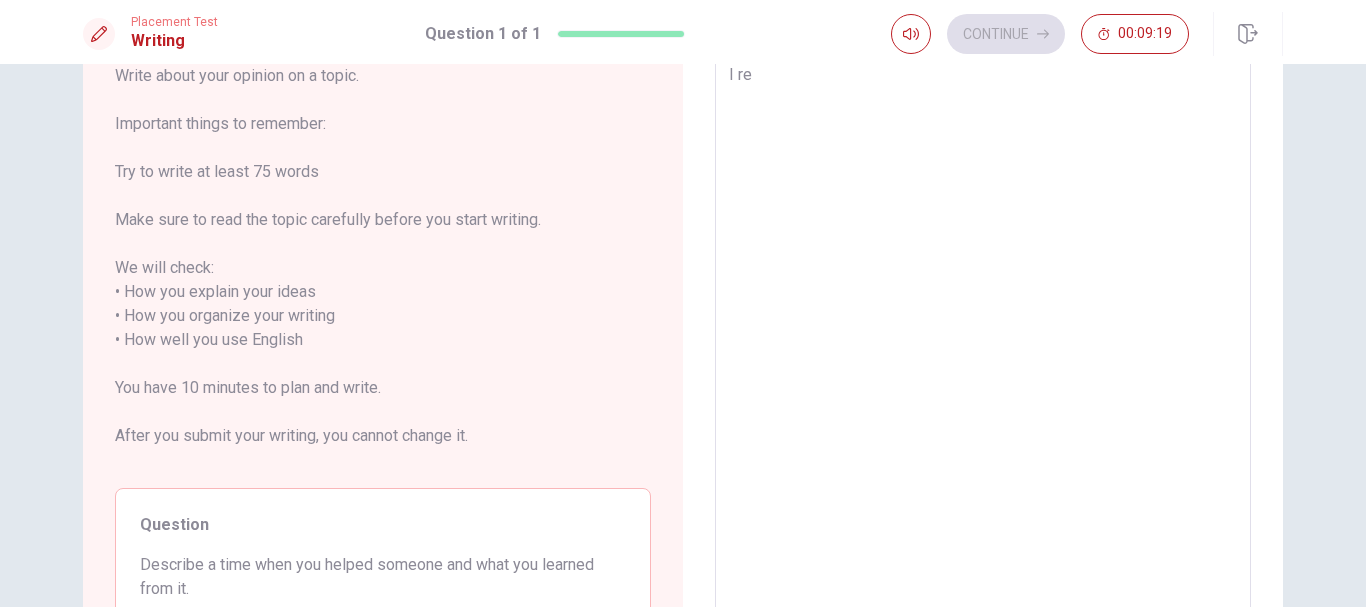 type on "x" 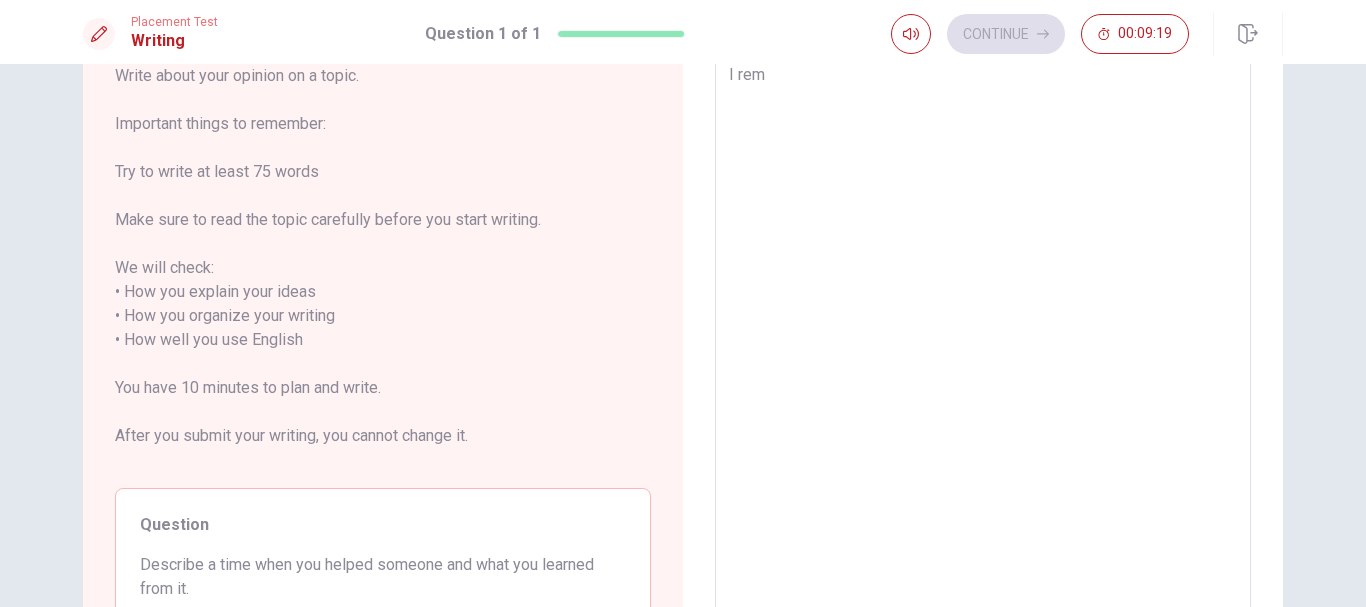 type on "x" 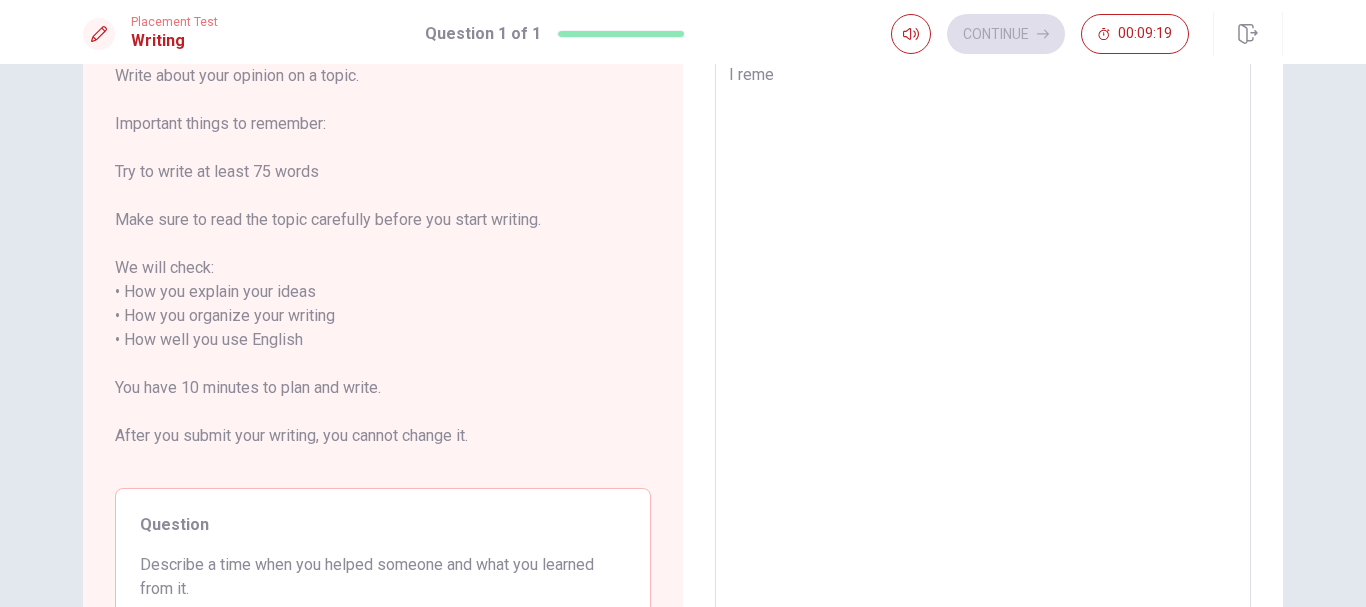 type on "x" 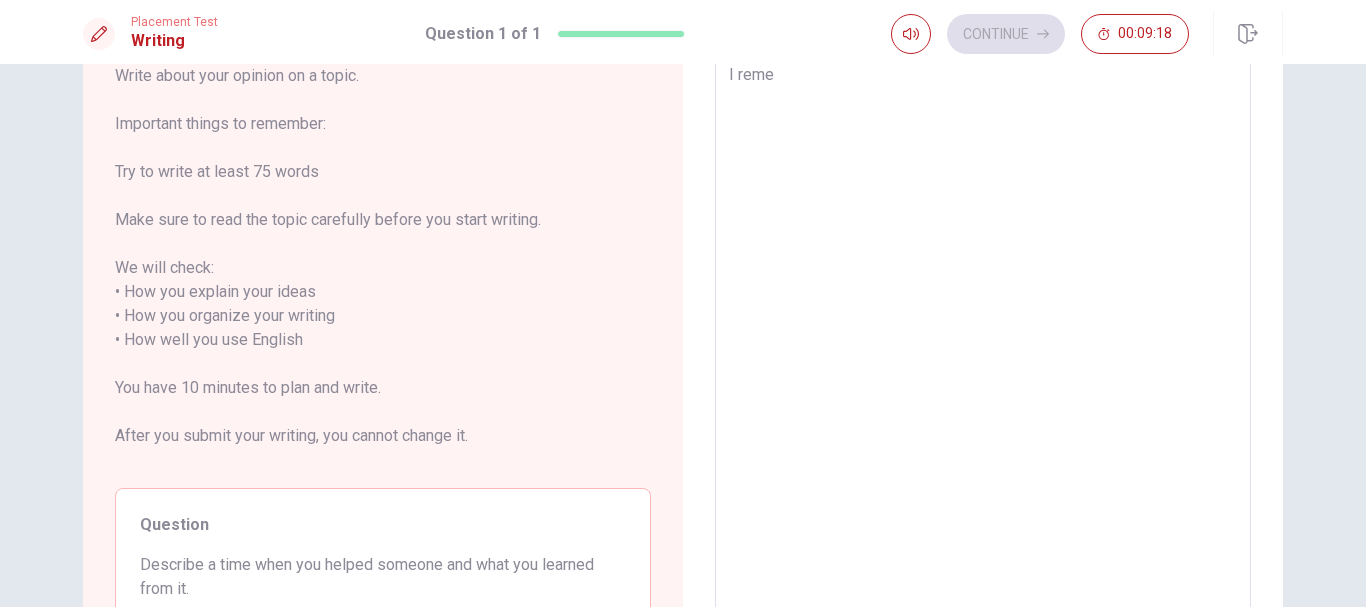 type on "I remen" 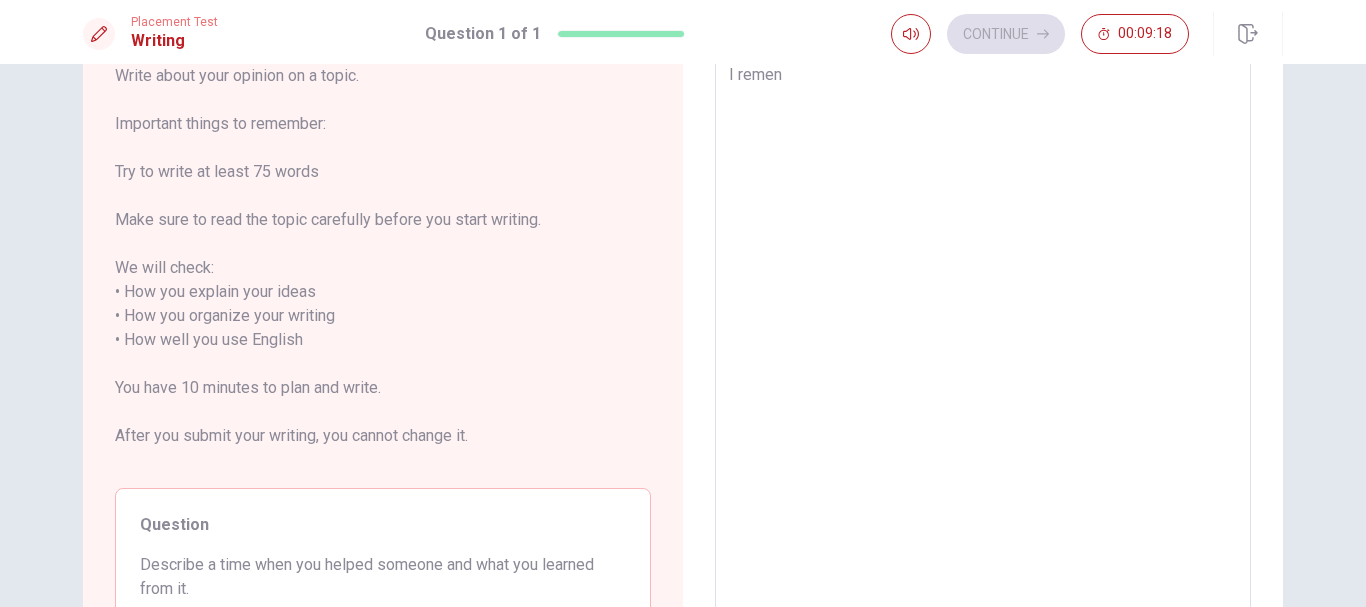 type on "x" 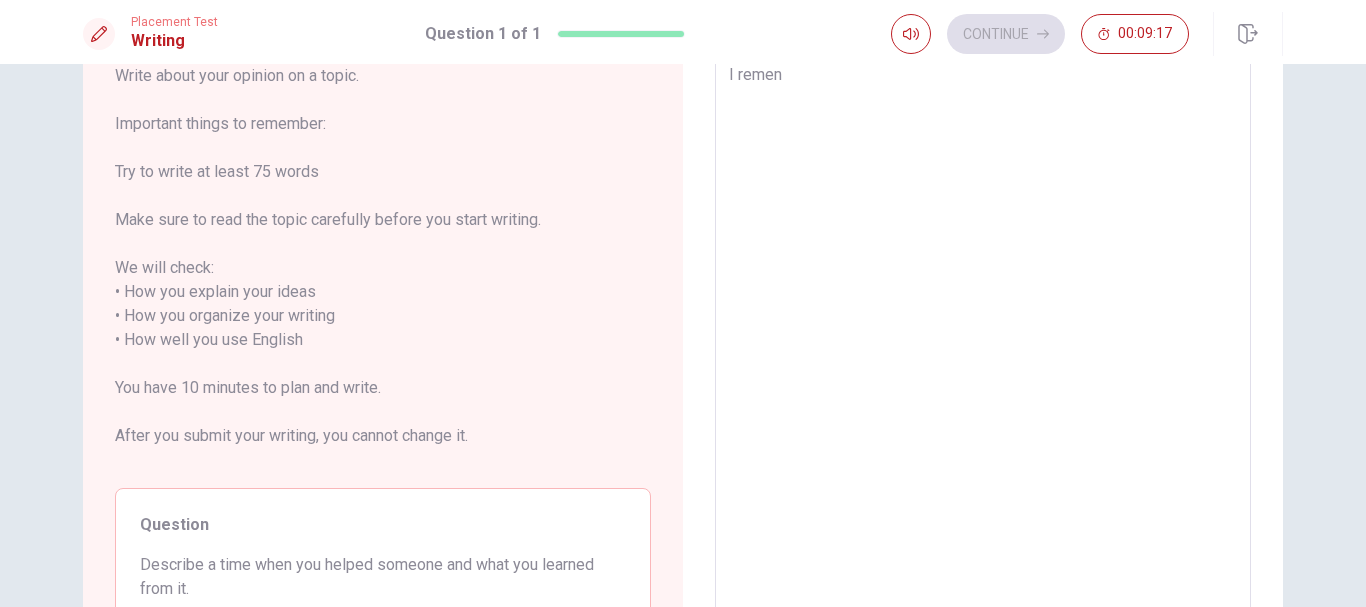 type on "I reme" 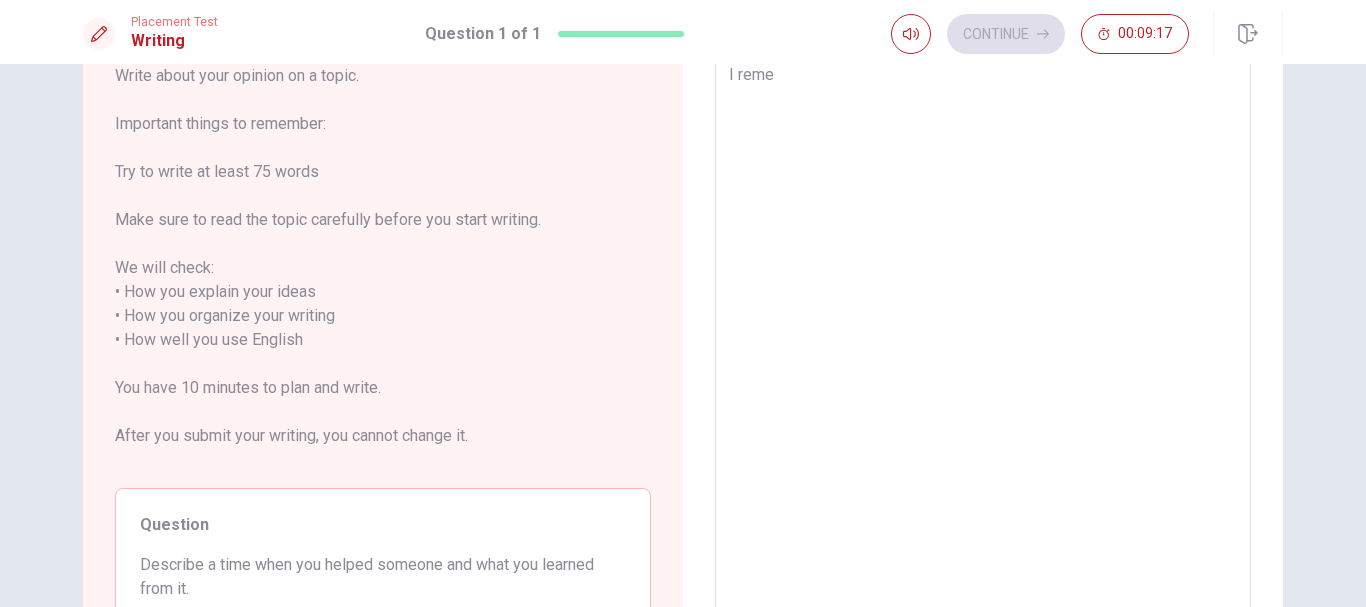 type on "x" 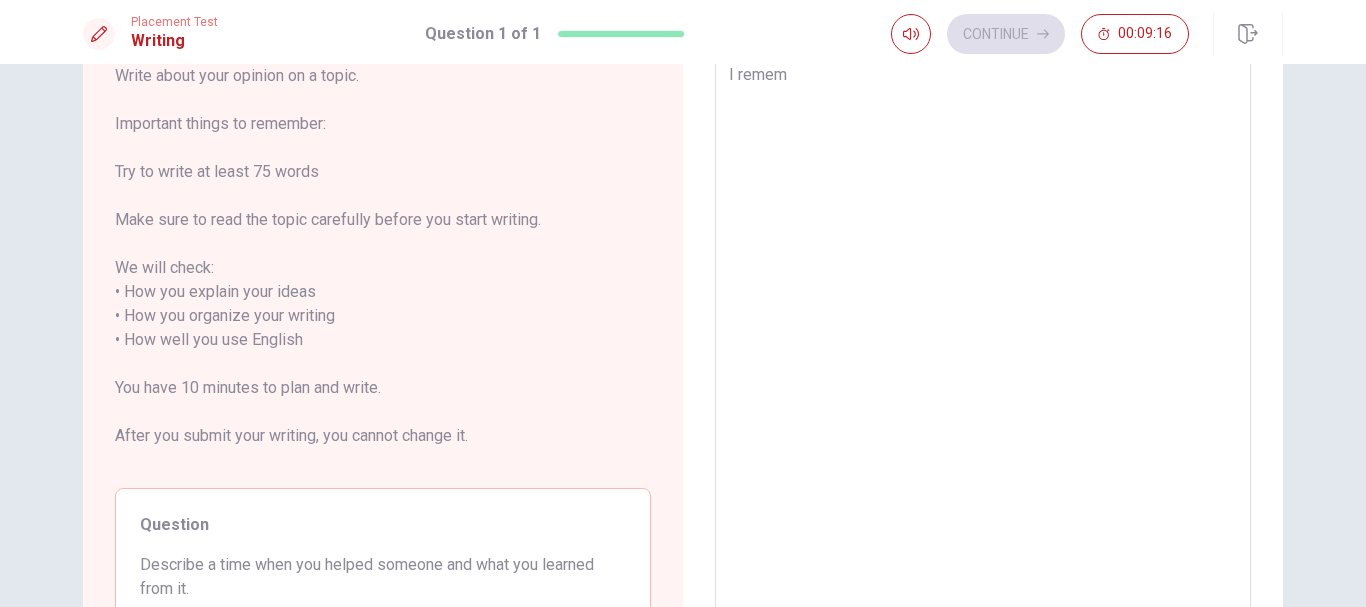 type on "x" 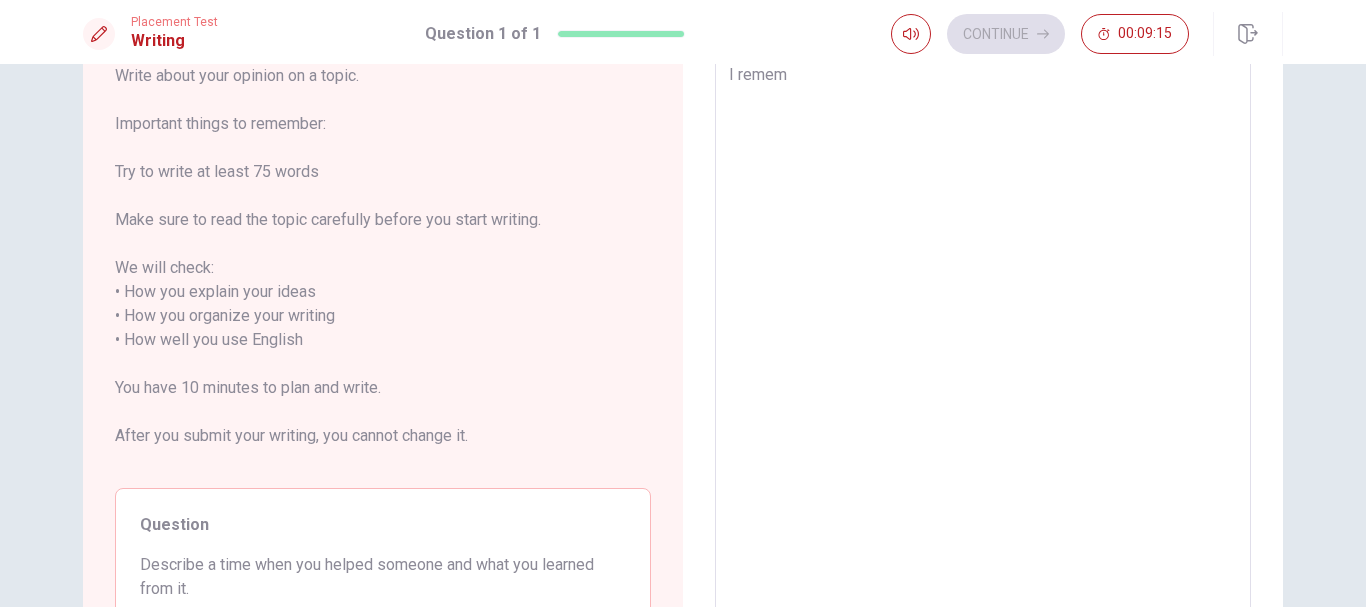 type on "I rememb" 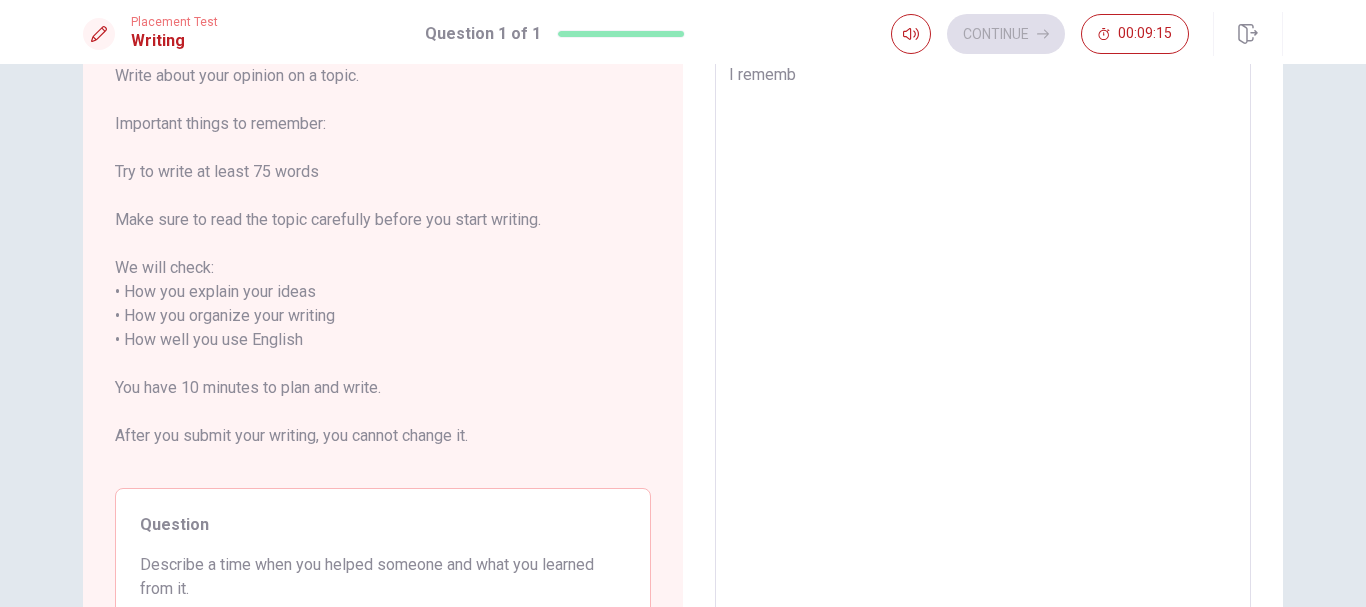 type on "x" 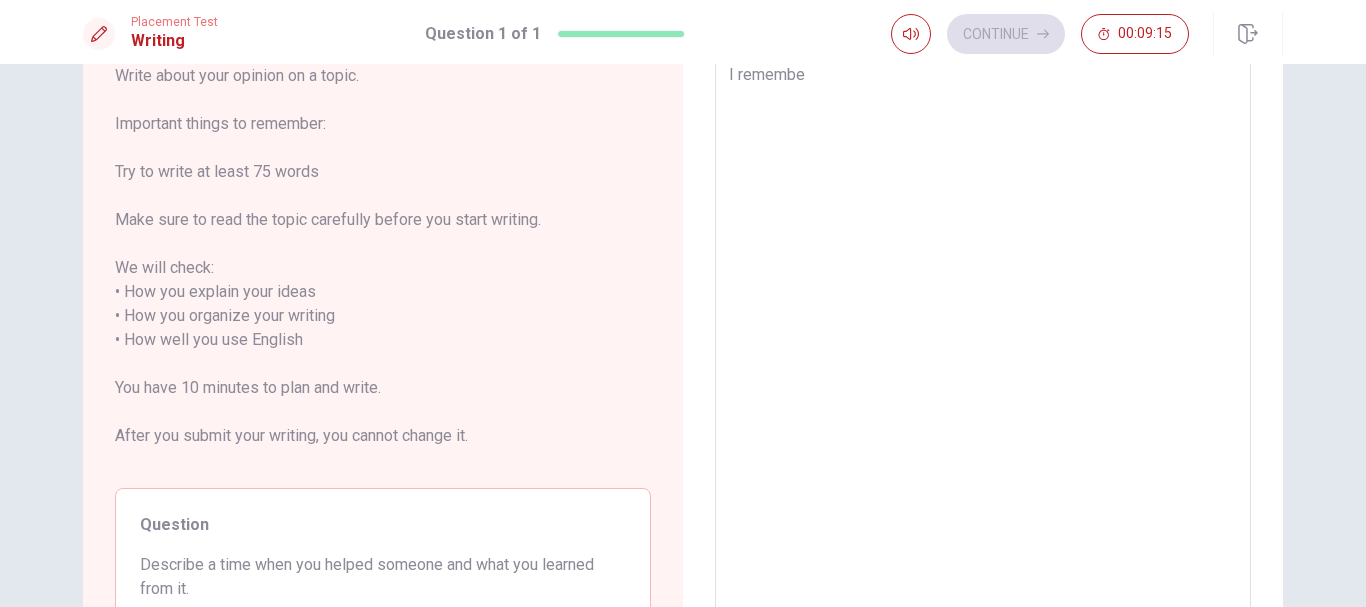 type on "x" 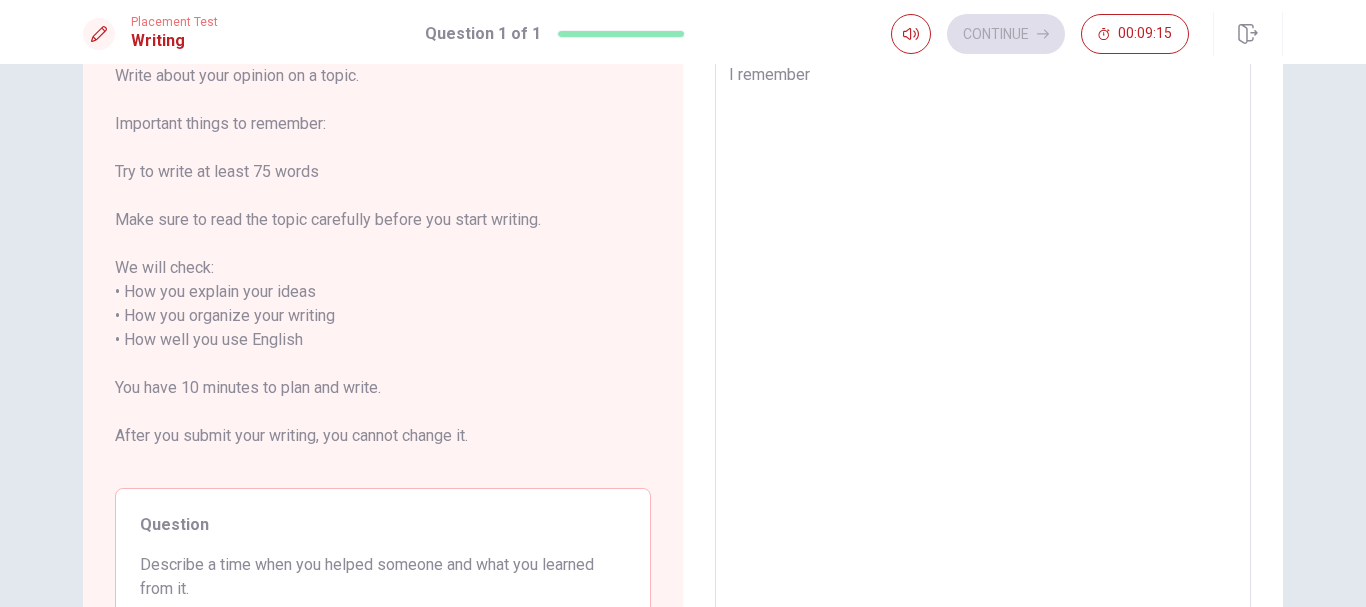 type on "x" 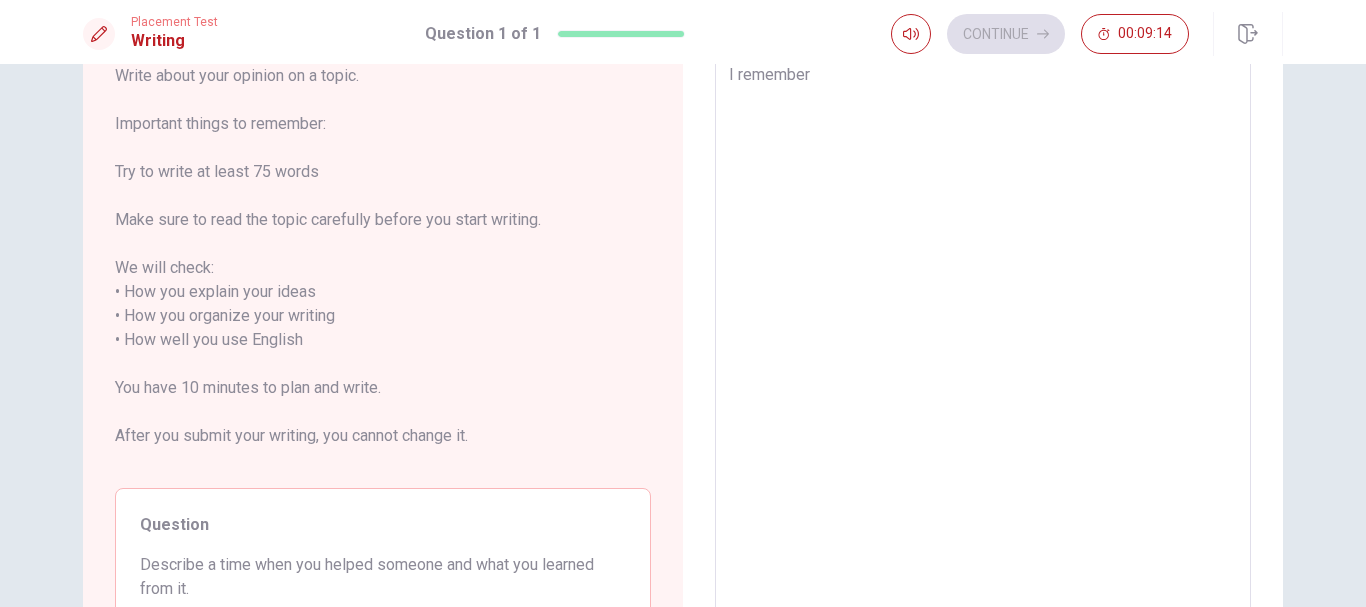 type on "I remembere" 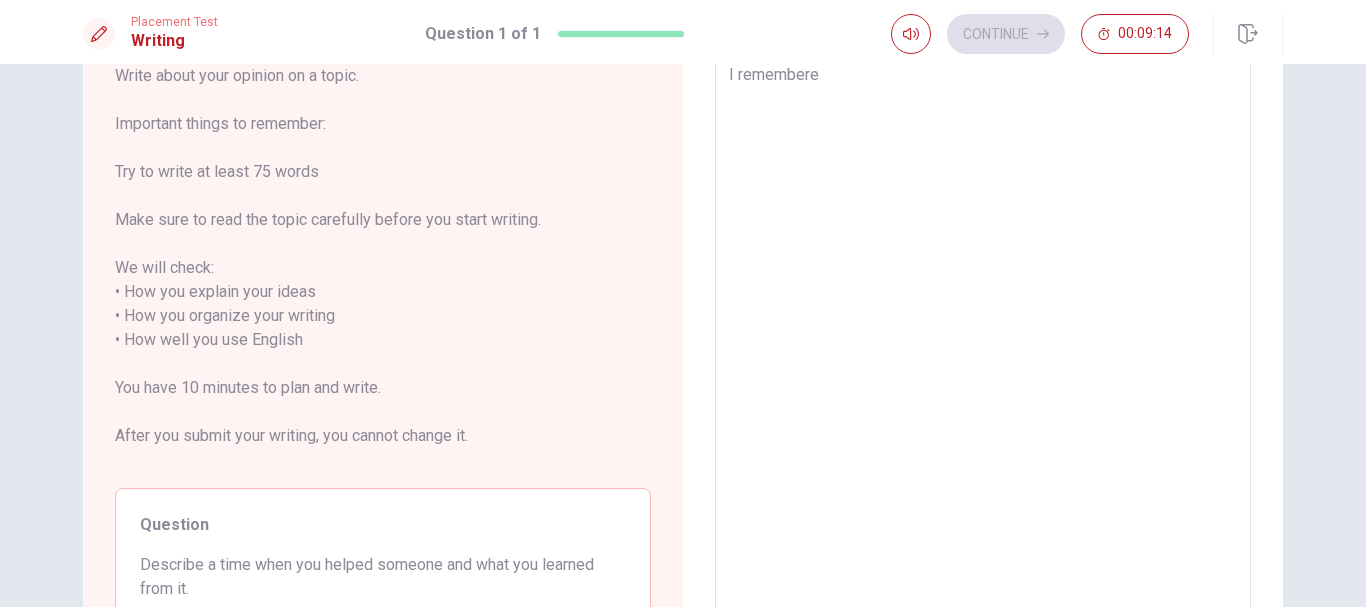 type on "x" 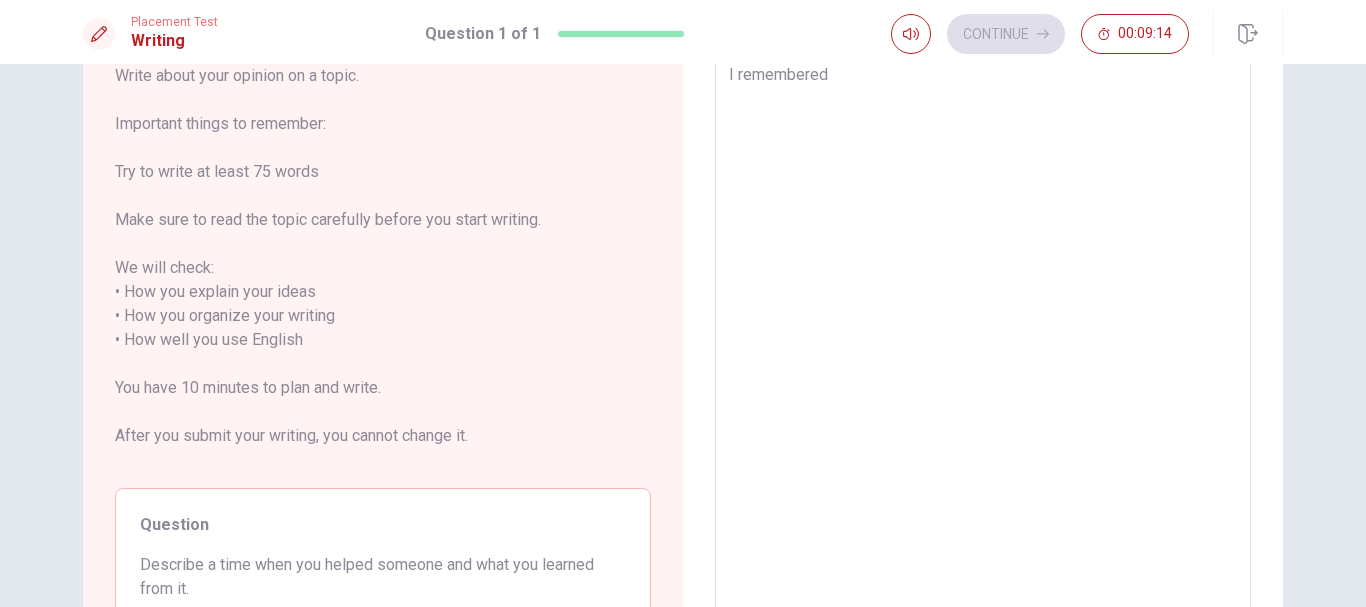 type on "x" 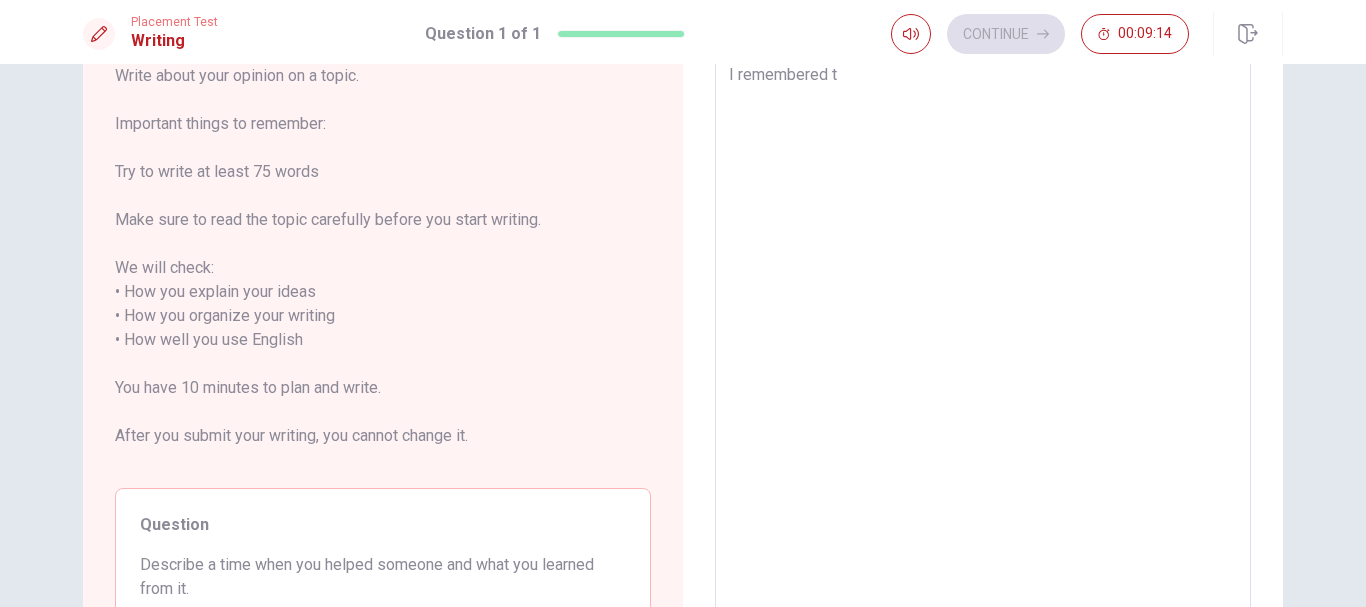 type on "x" 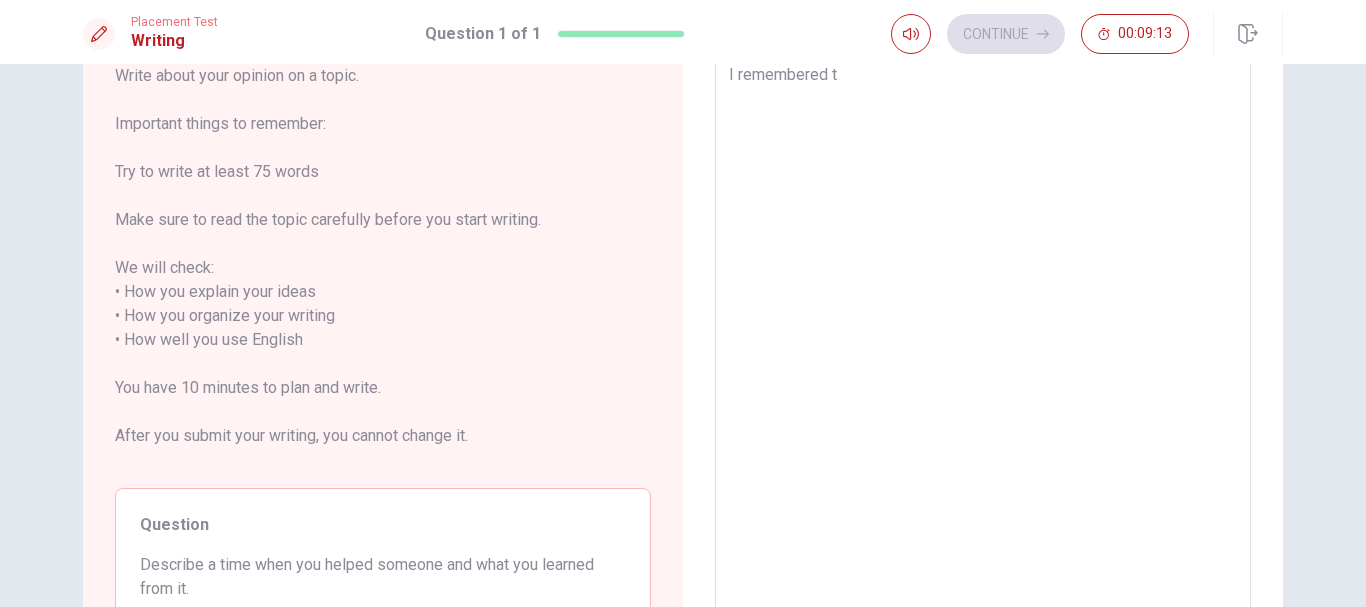 type on "I remembered th" 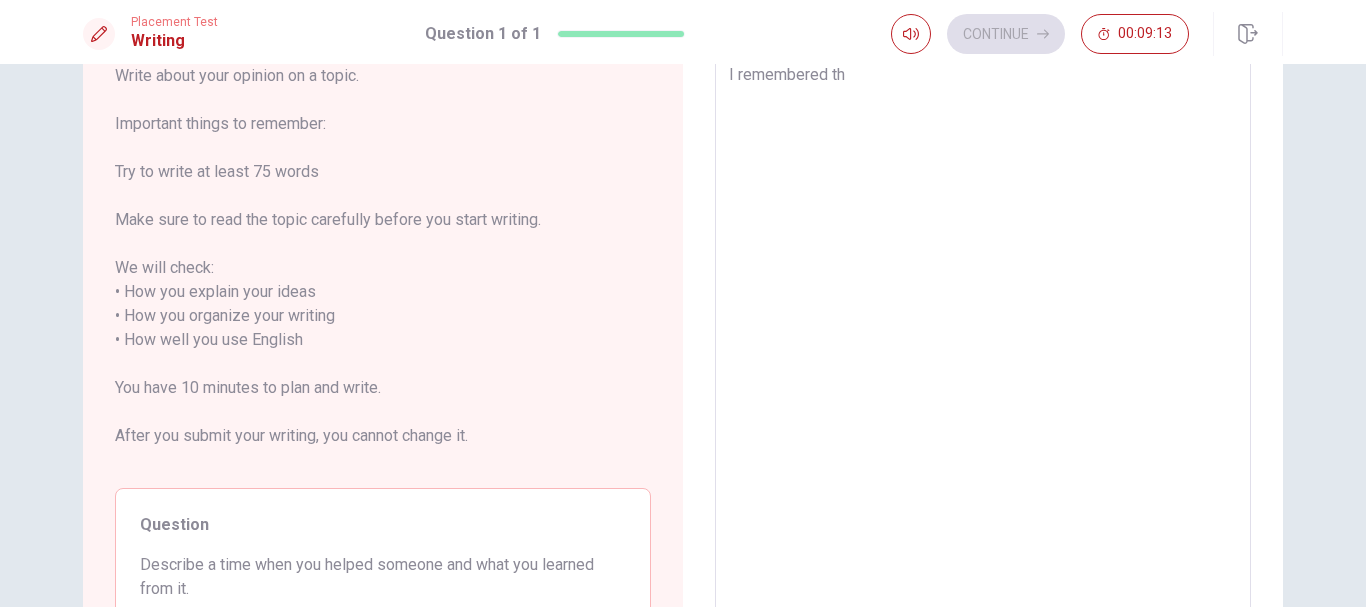 type on "x" 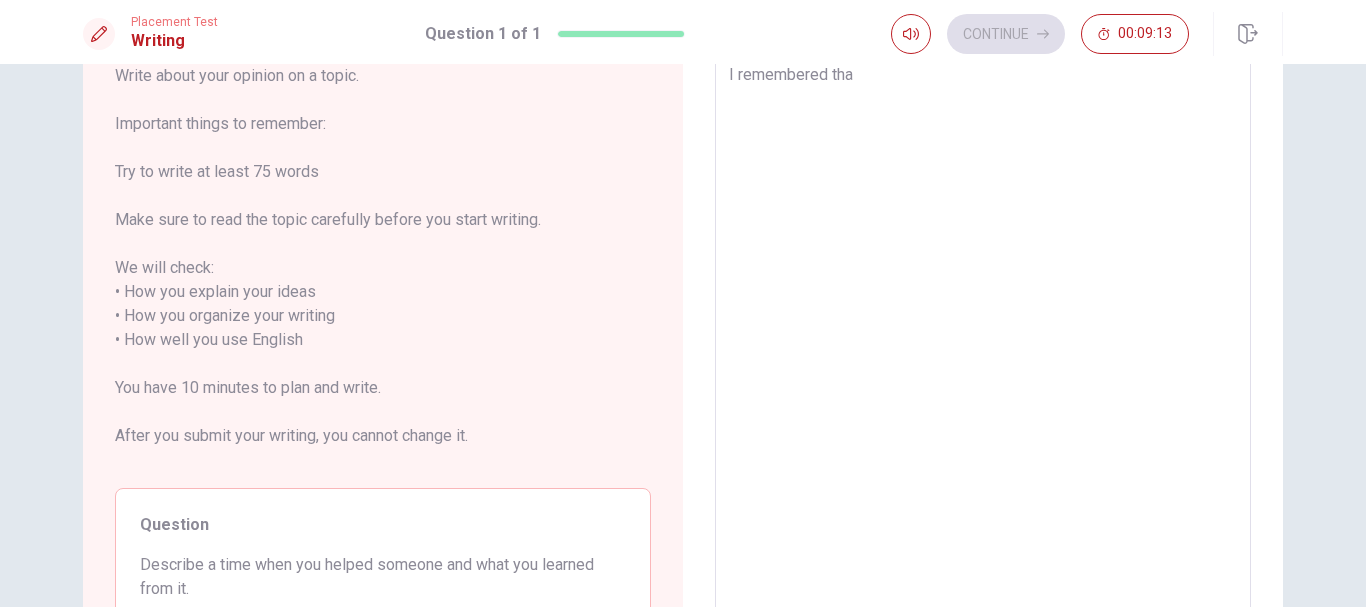type on "x" 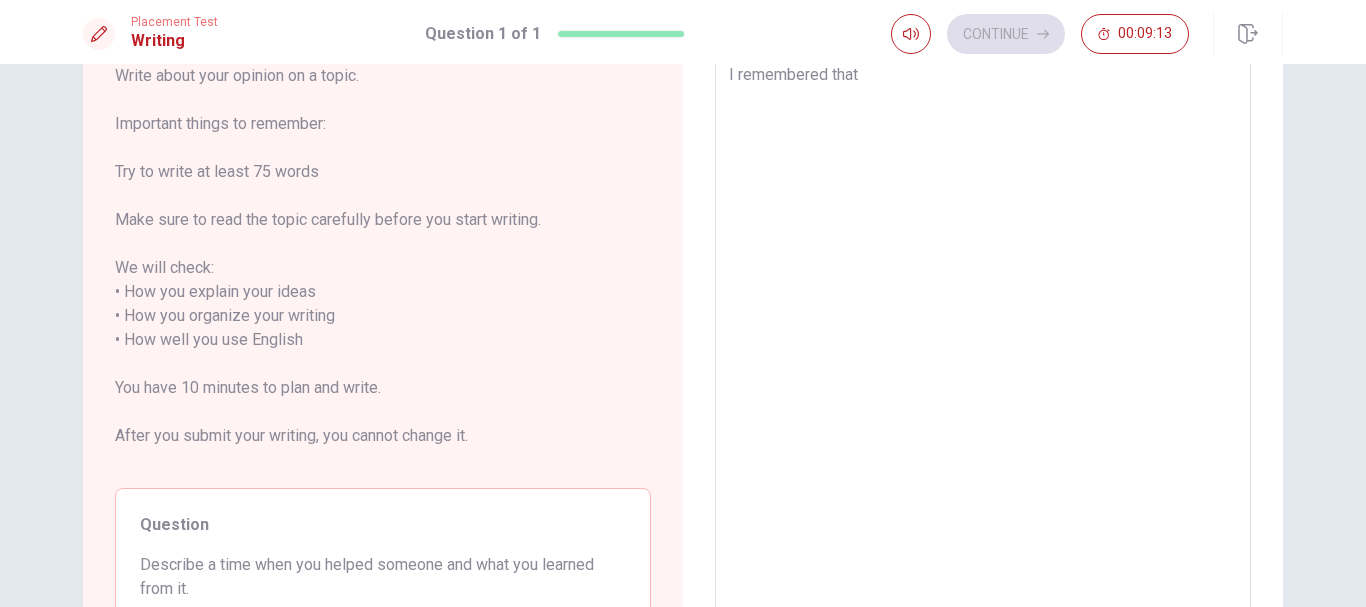 type on "x" 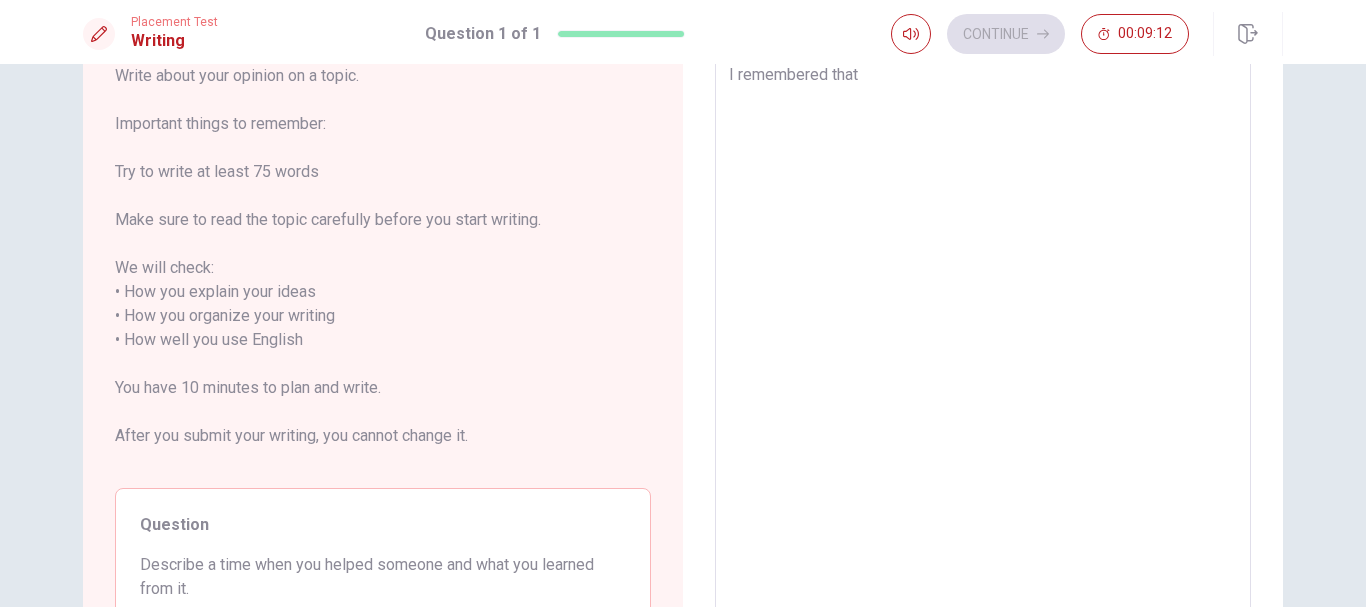 type on "I remembered that" 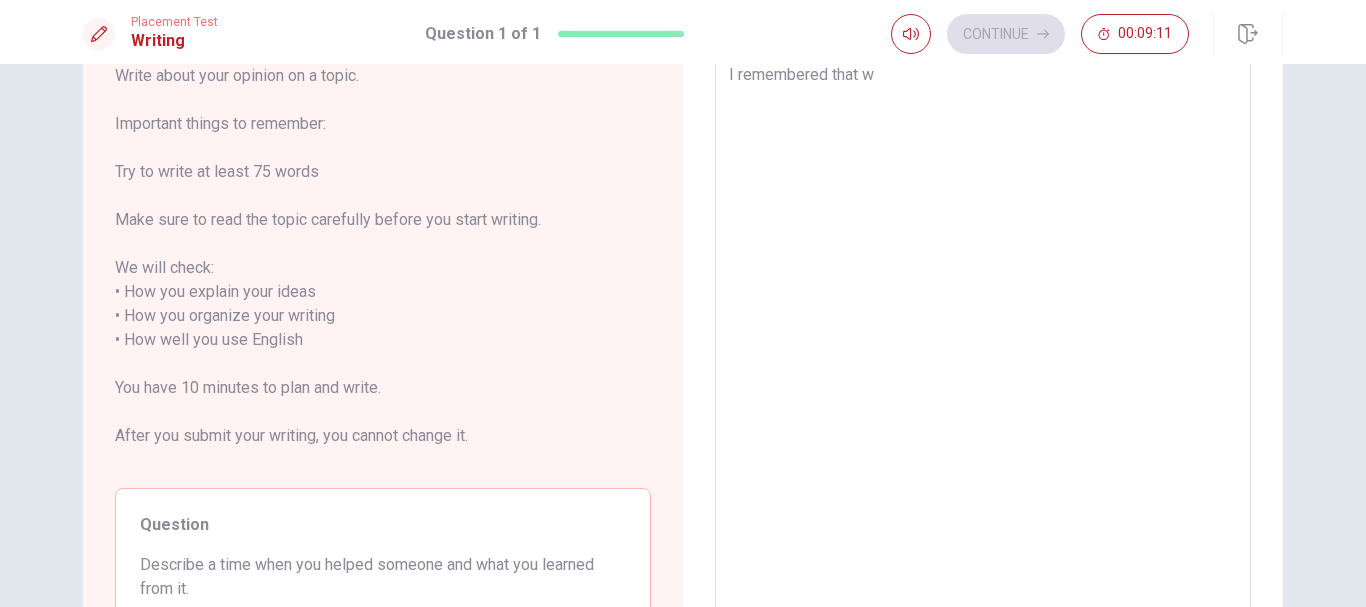type on "x" 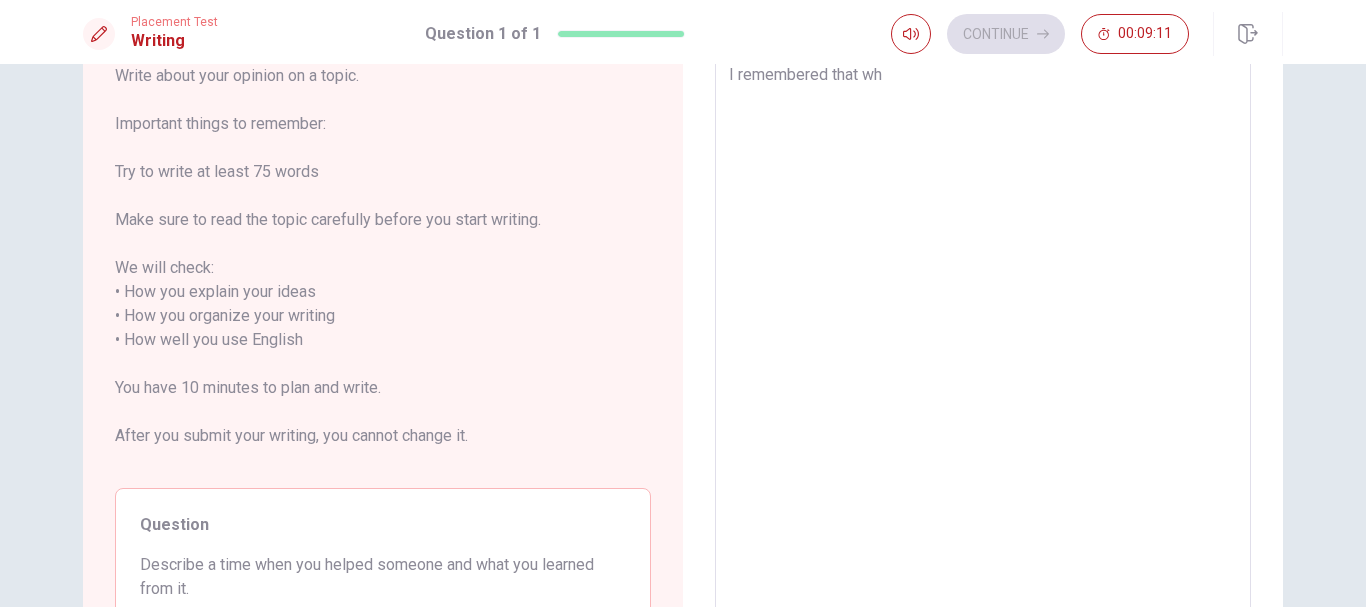 type on "I remembered that whe" 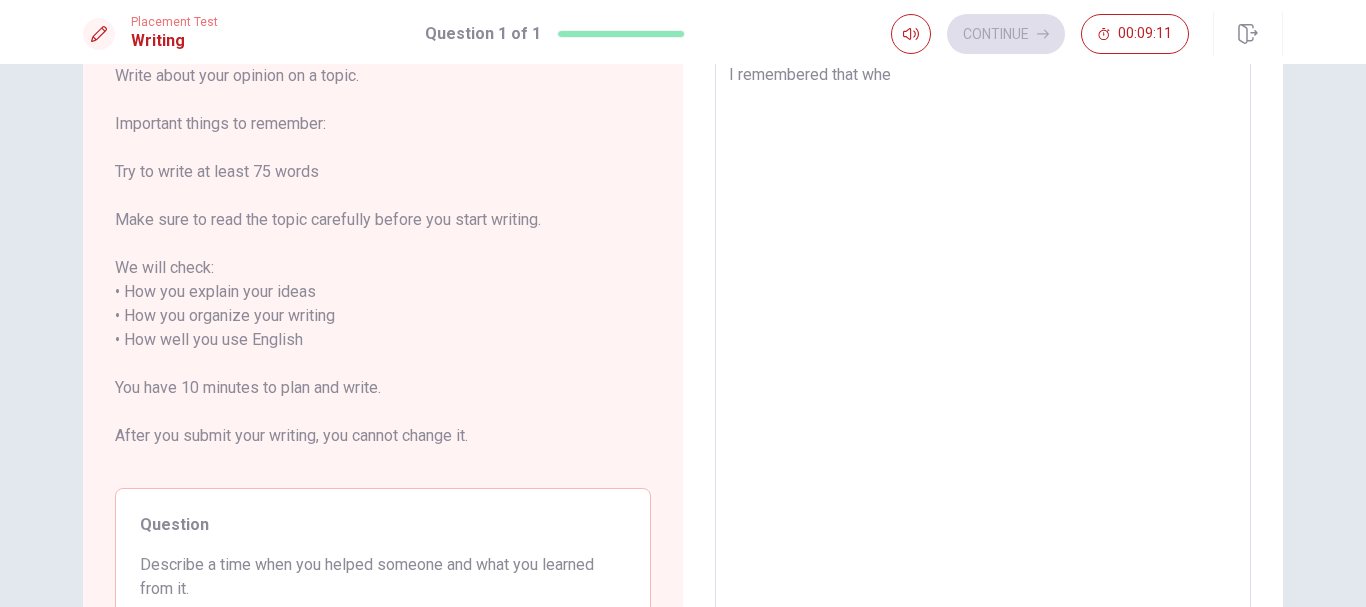 type on "x" 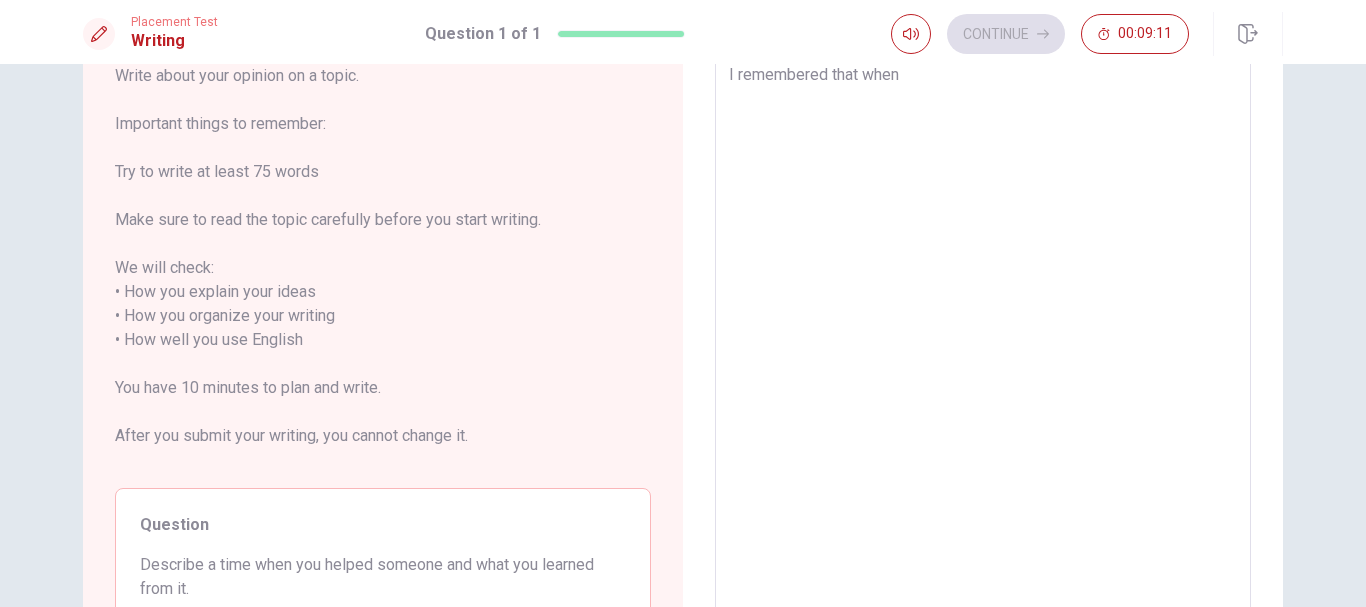 type on "I remembered that when" 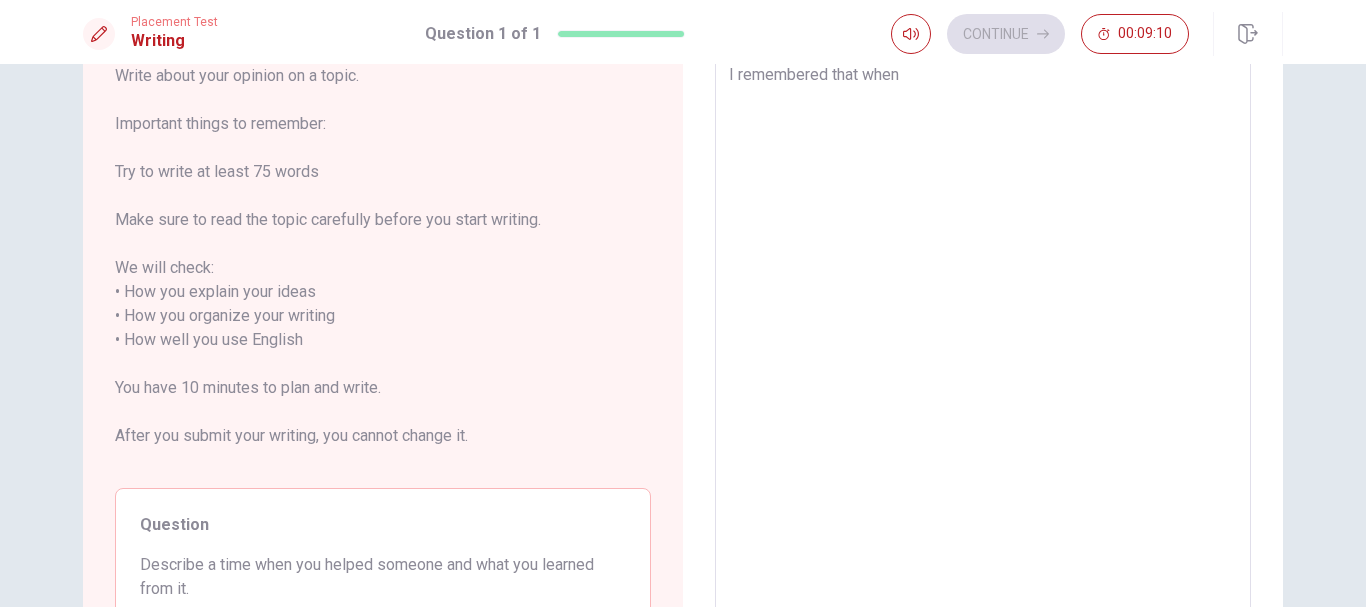 type on "I remembered that when i" 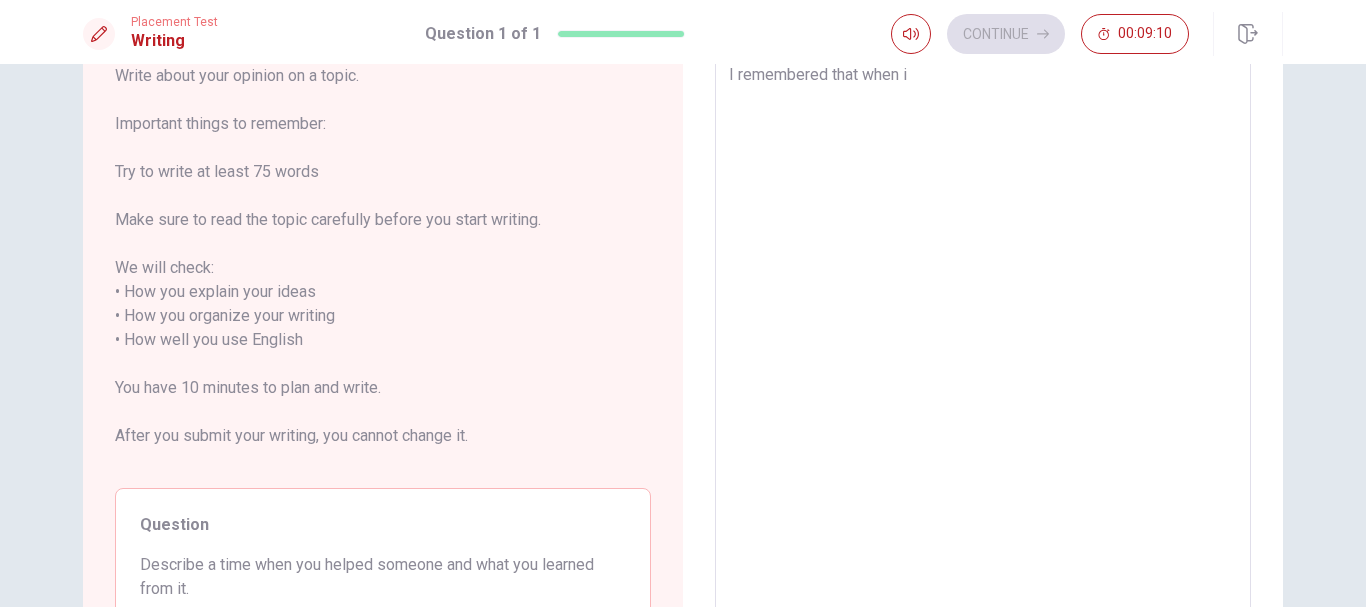 type on "x" 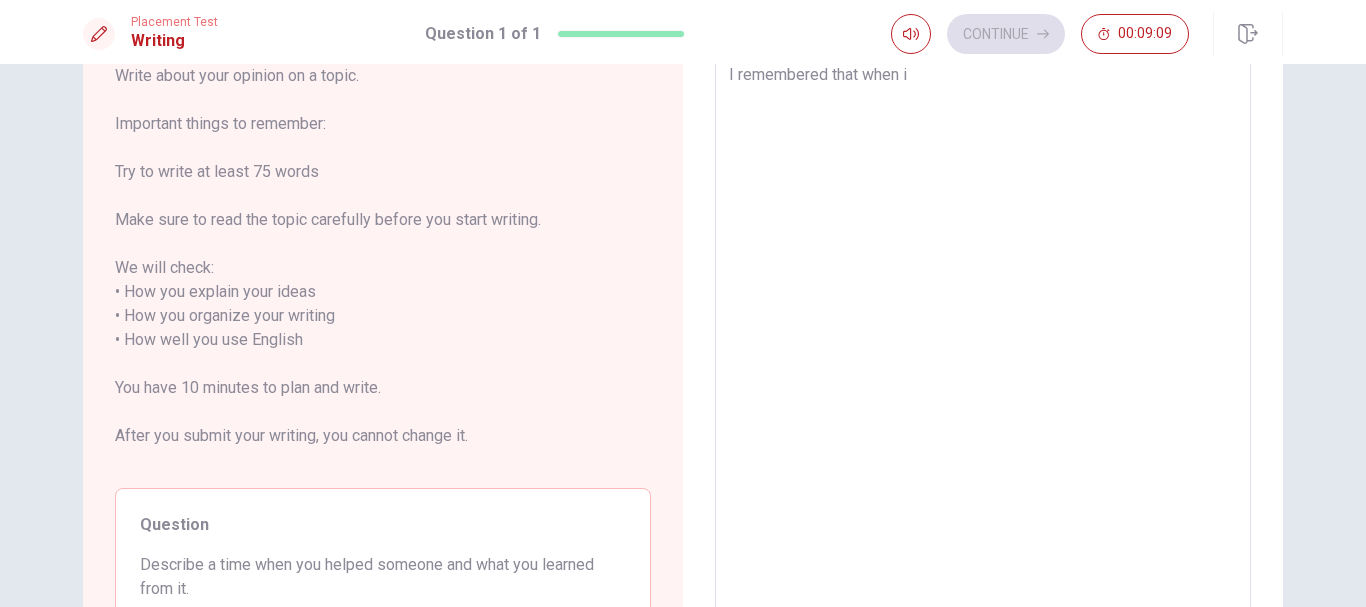 type on "I remembered that when i w" 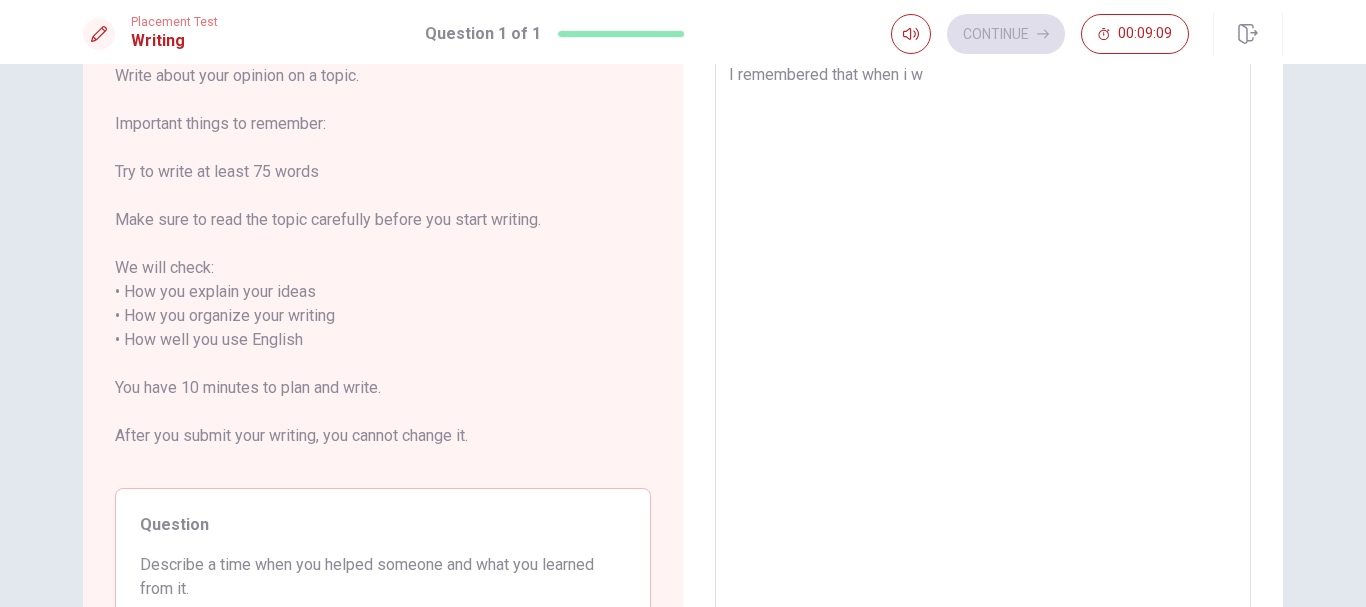 type on "x" 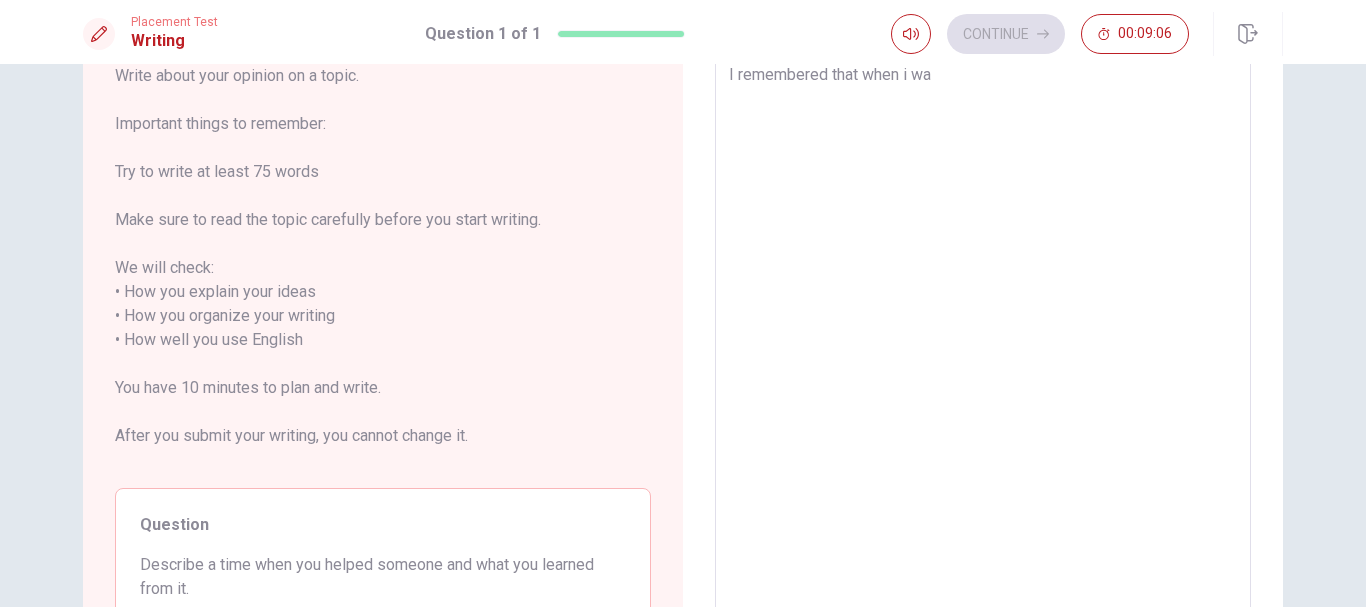 click on "I remembered that when i wa" at bounding box center [983, 340] 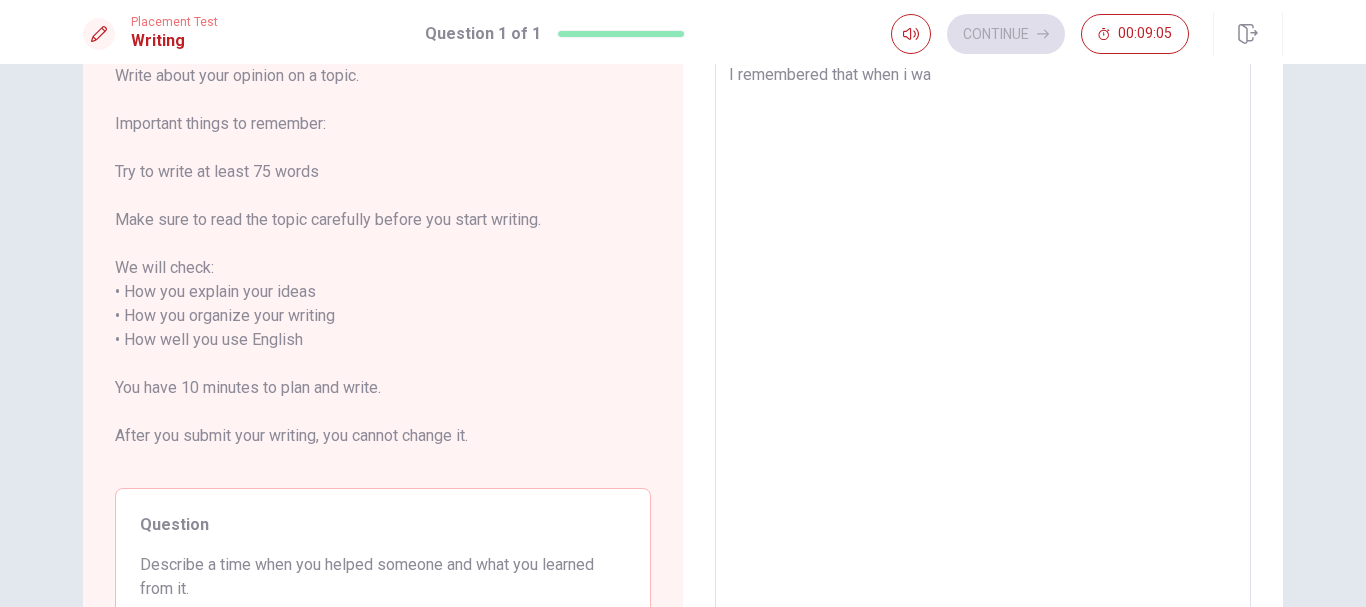 type on "I remembere that when i wa" 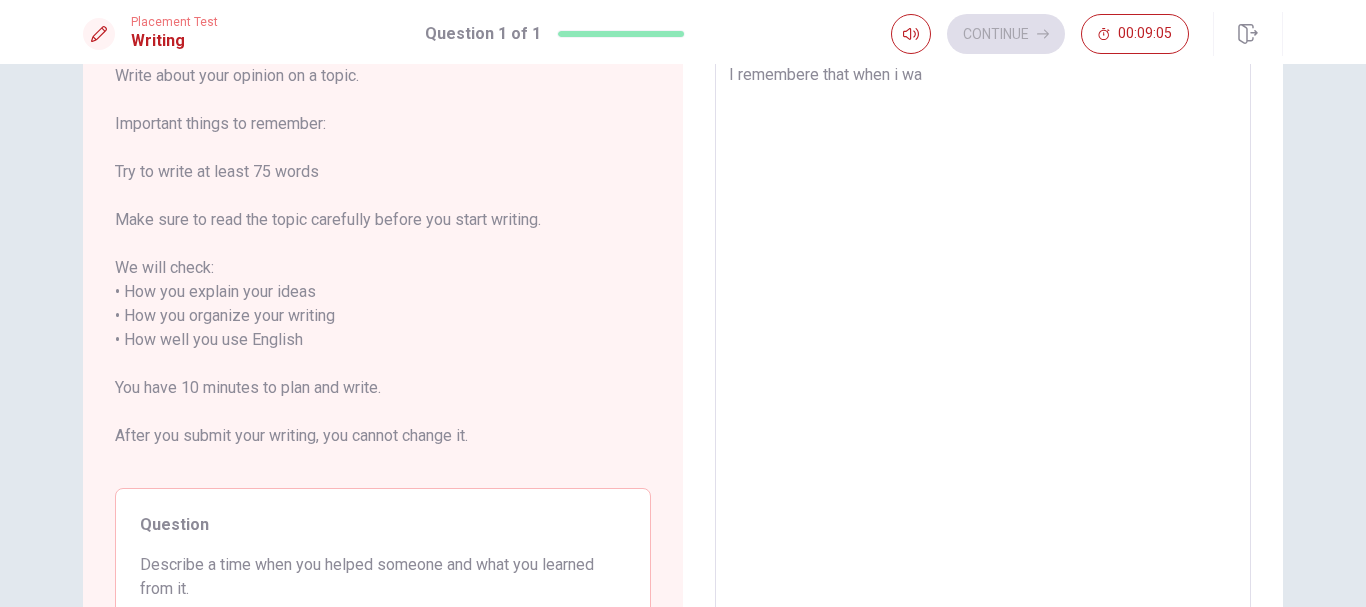 type on "x" 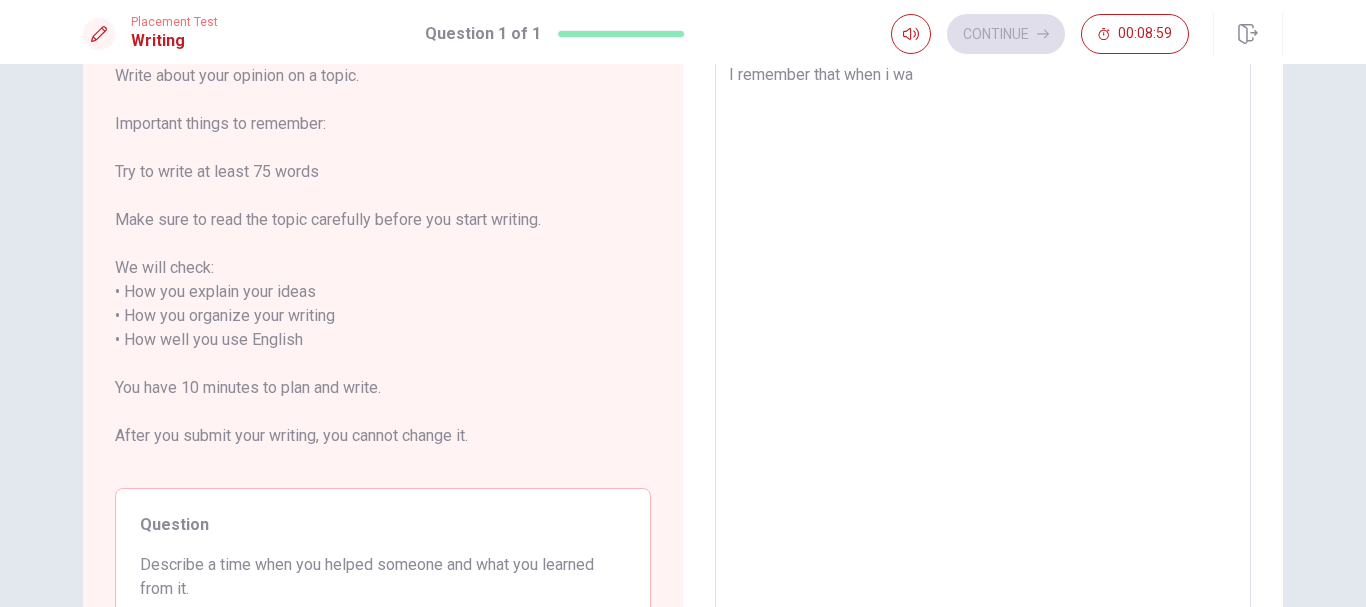 type on "x" 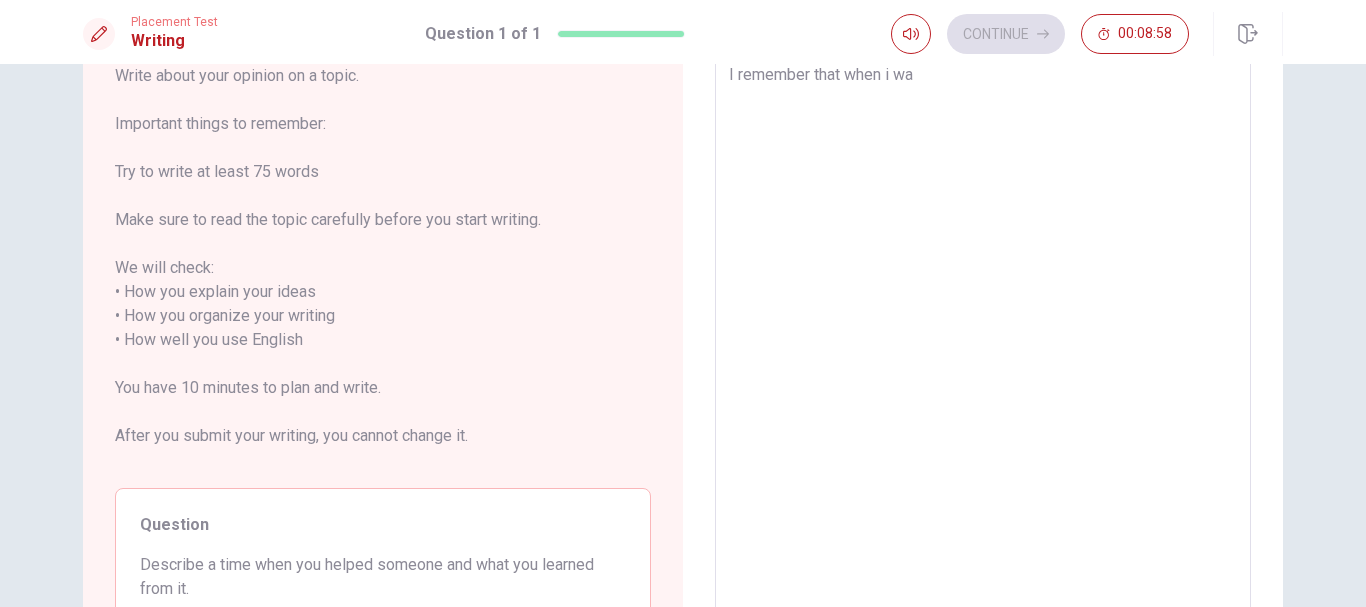 type on "I remember that when i was" 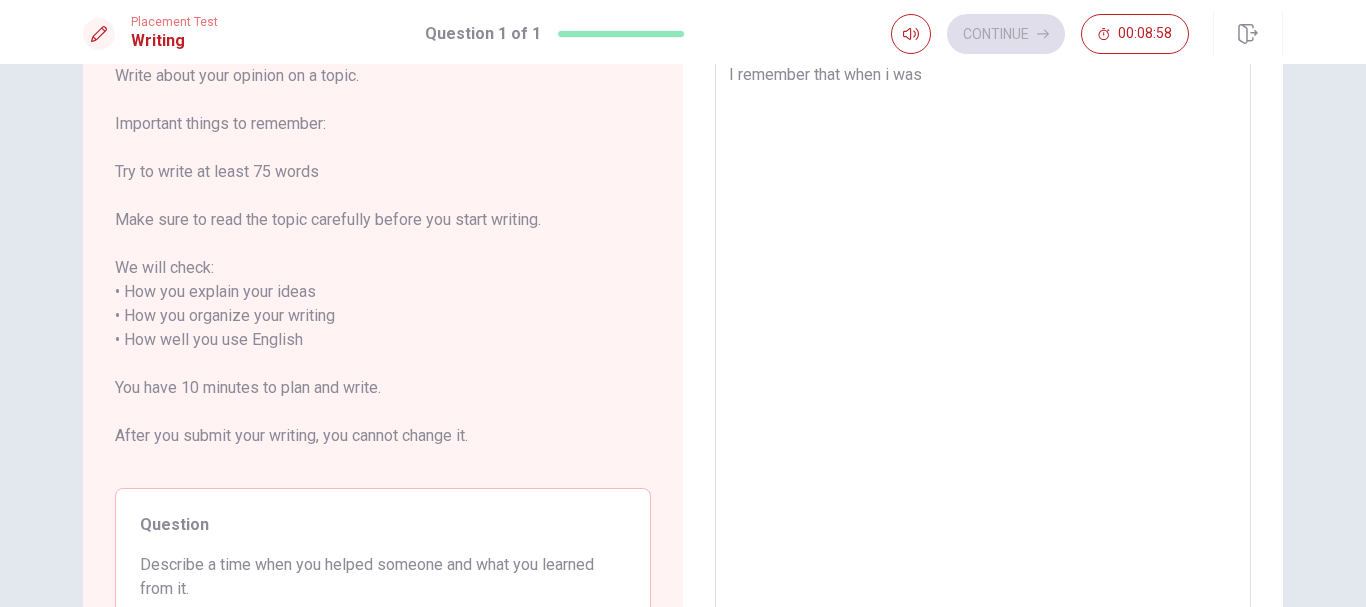 type on "x" 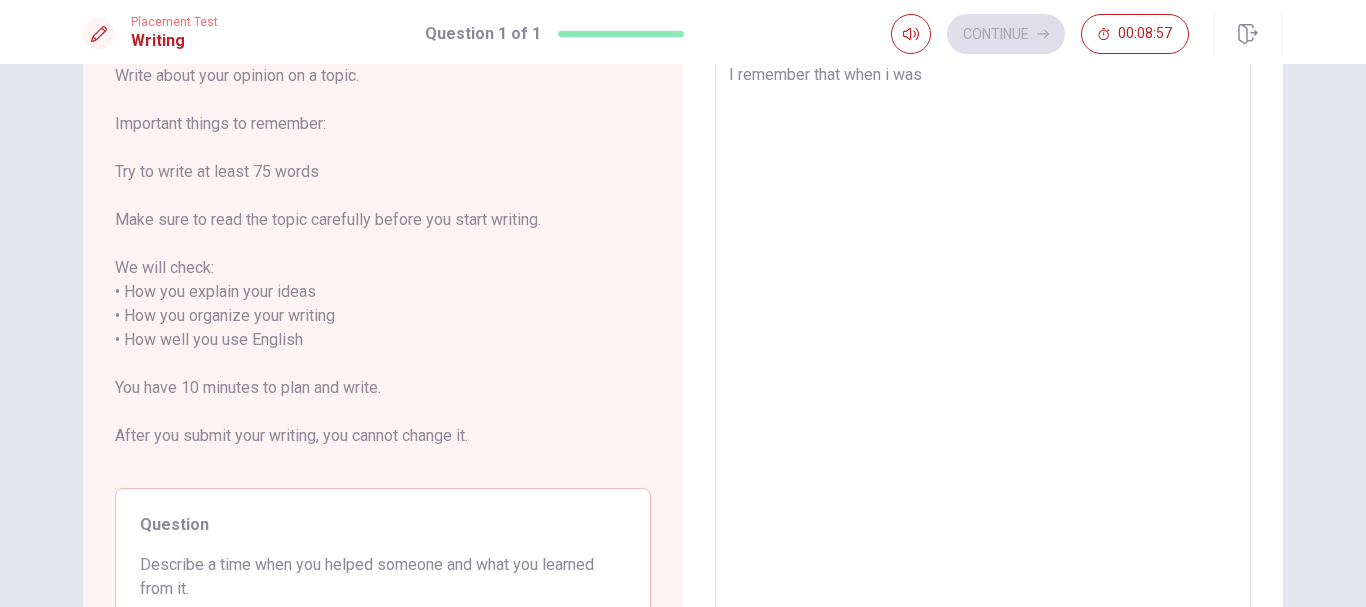 type on "I remember that when i was a" 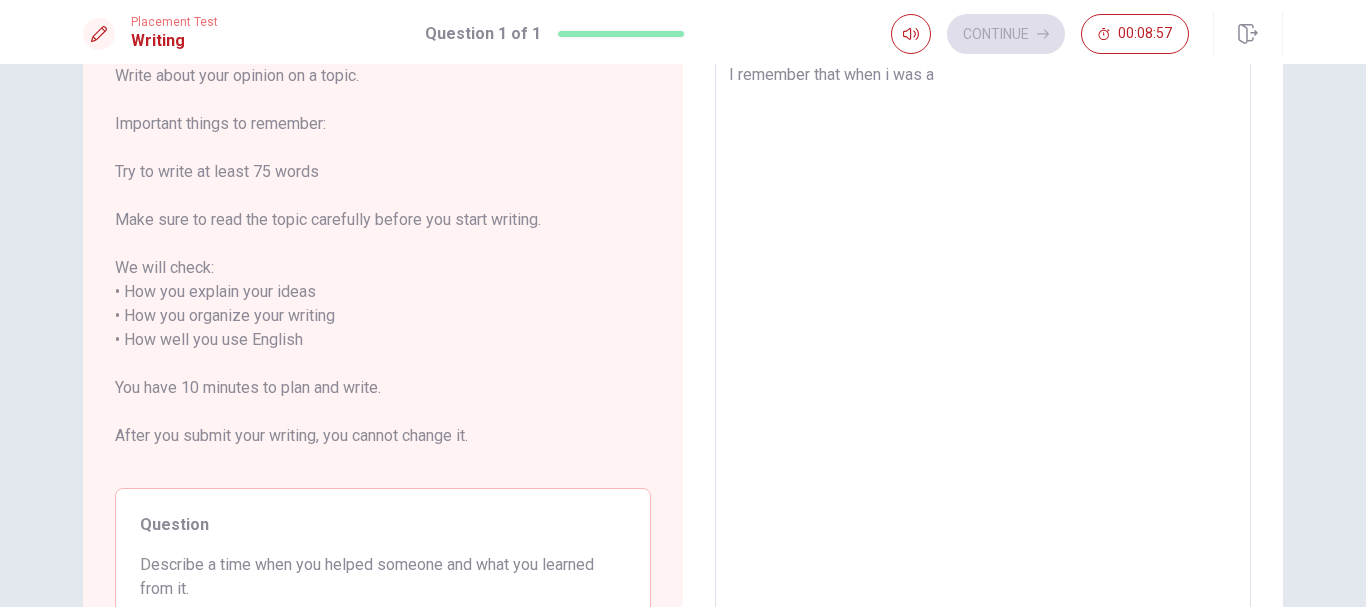 type on "x" 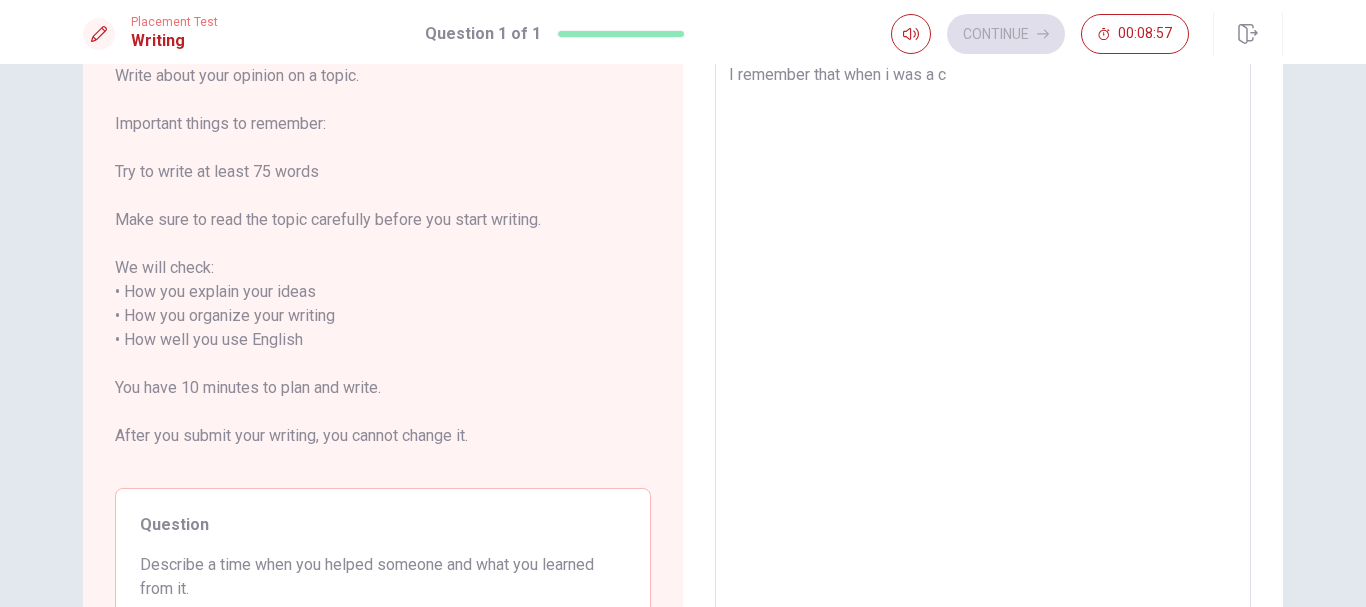 type on "x" 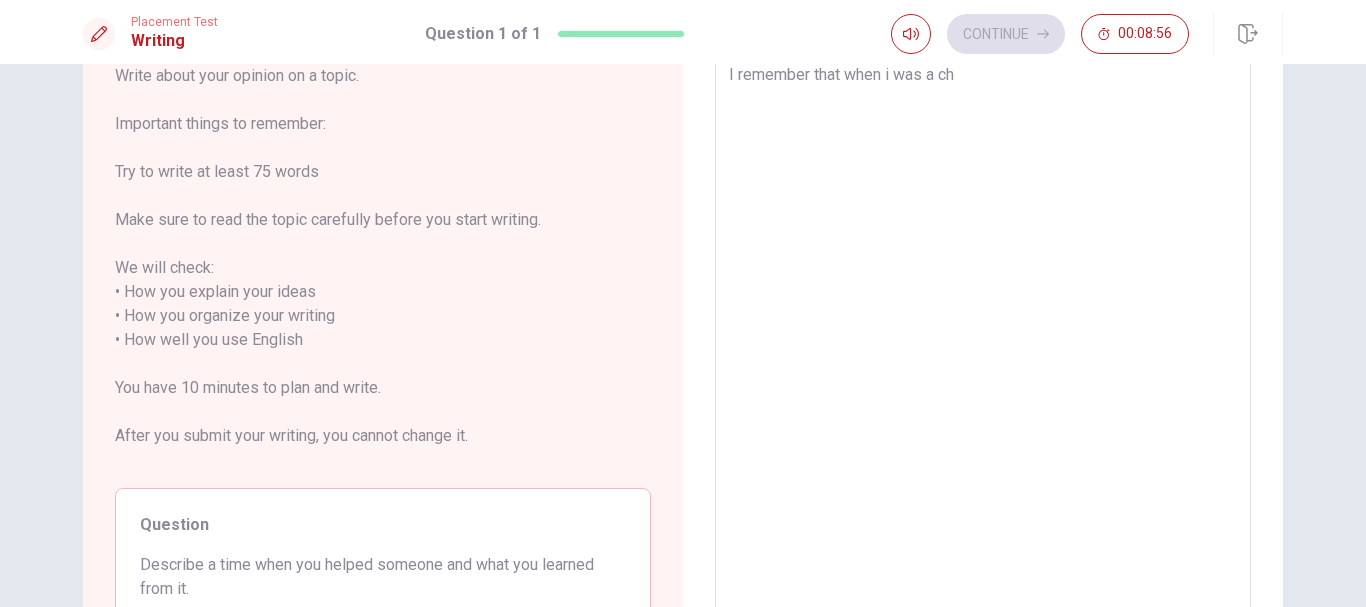 type on "x" 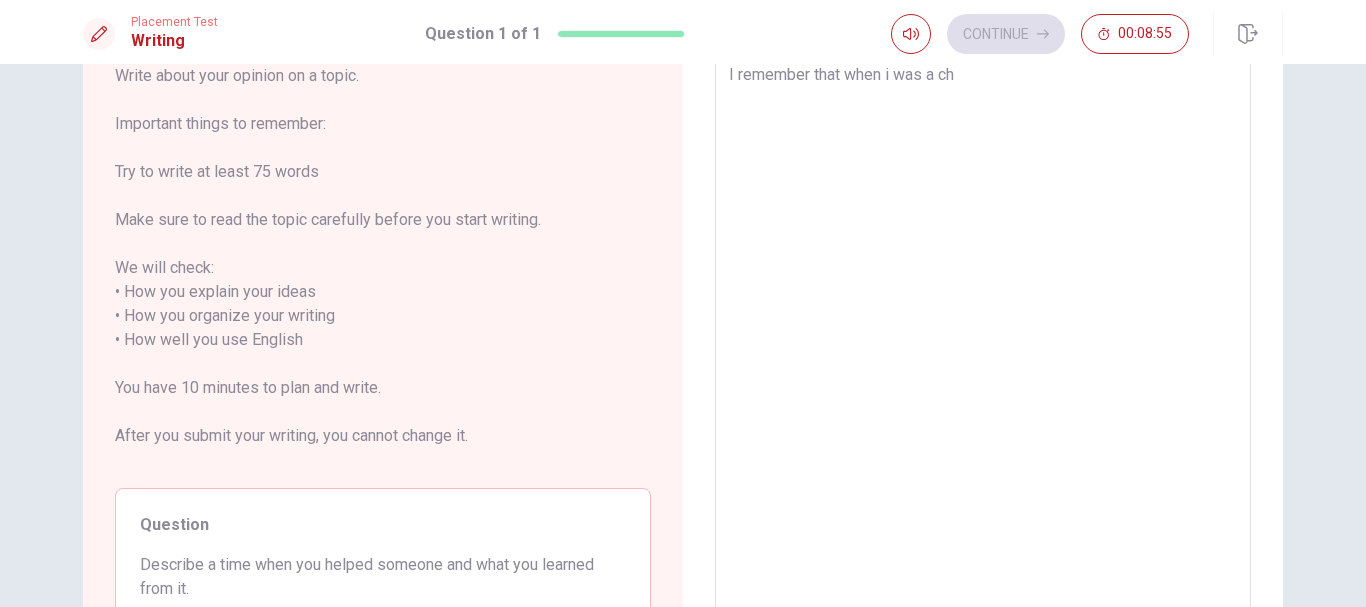 type on "I remember that when i was a chi" 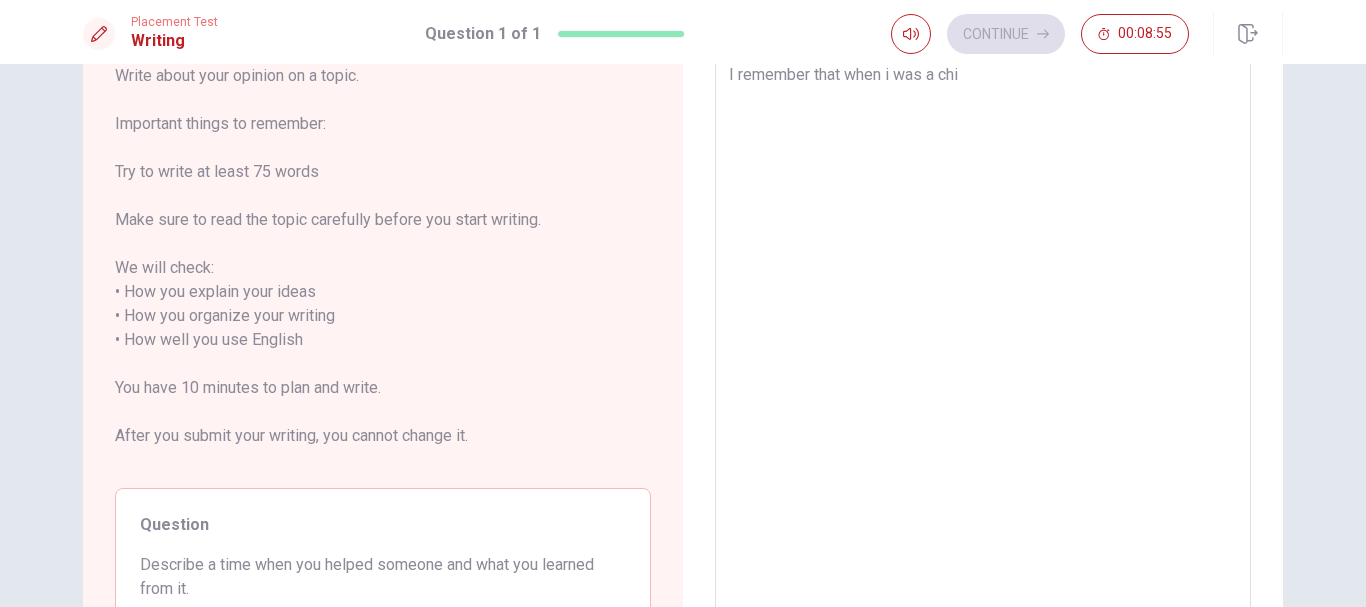 type on "x" 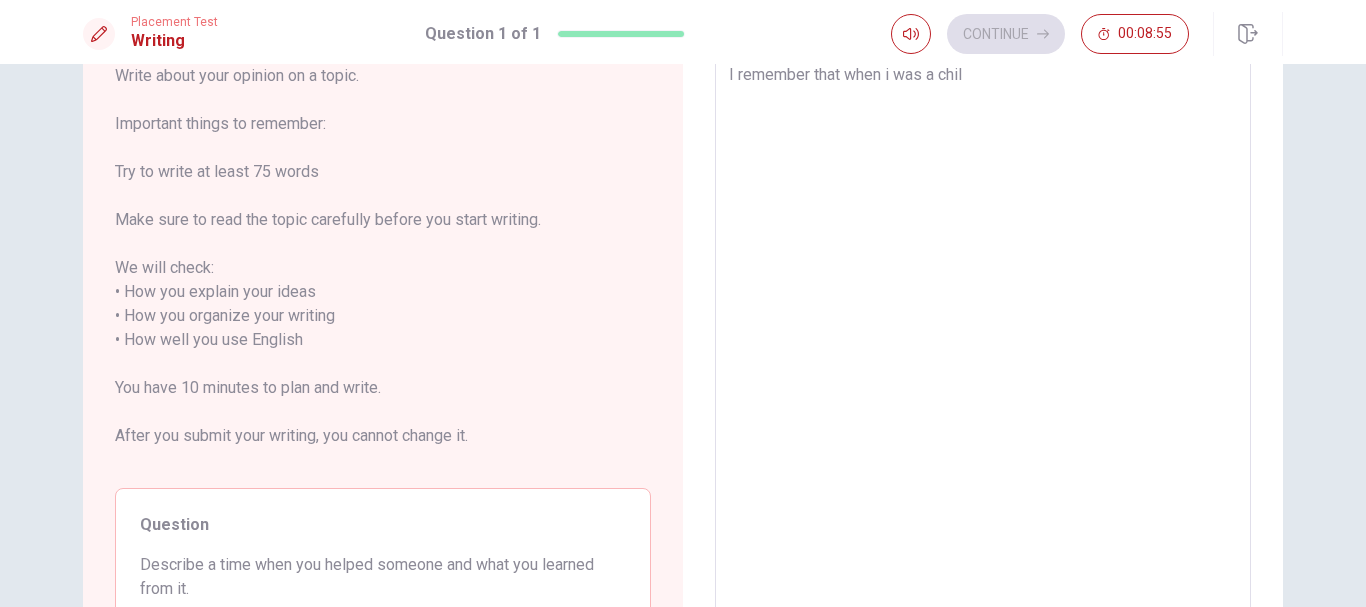 type on "x" 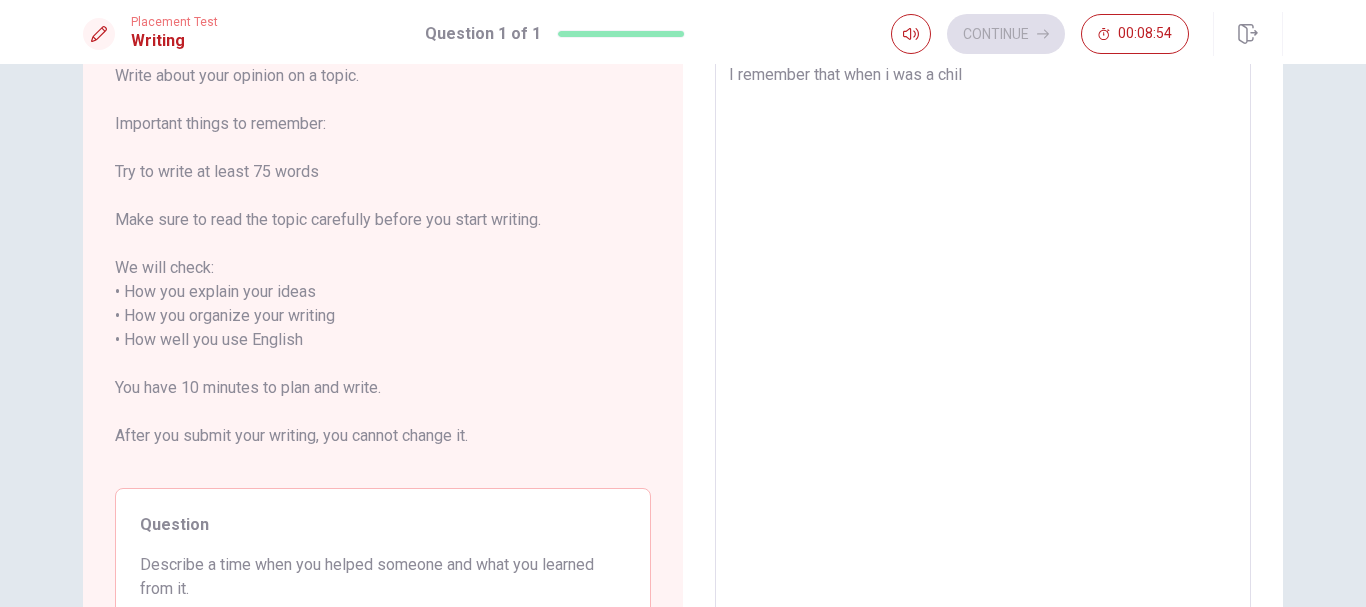 type on "I remember that when i was a child" 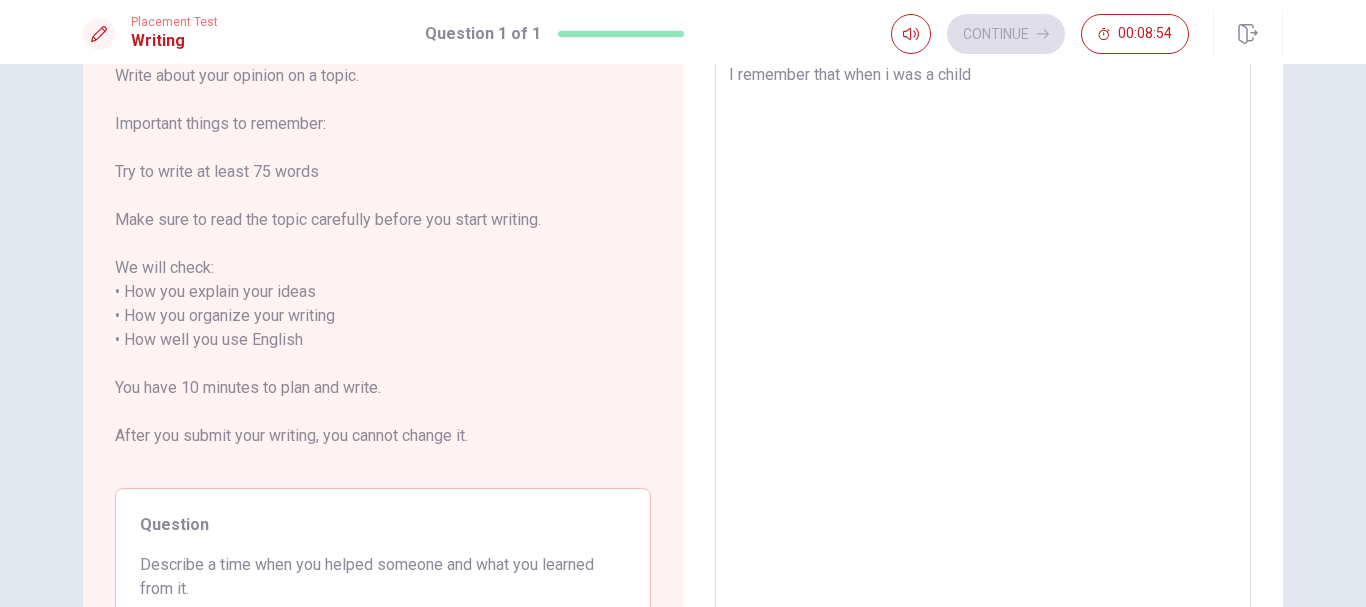 type on "x" 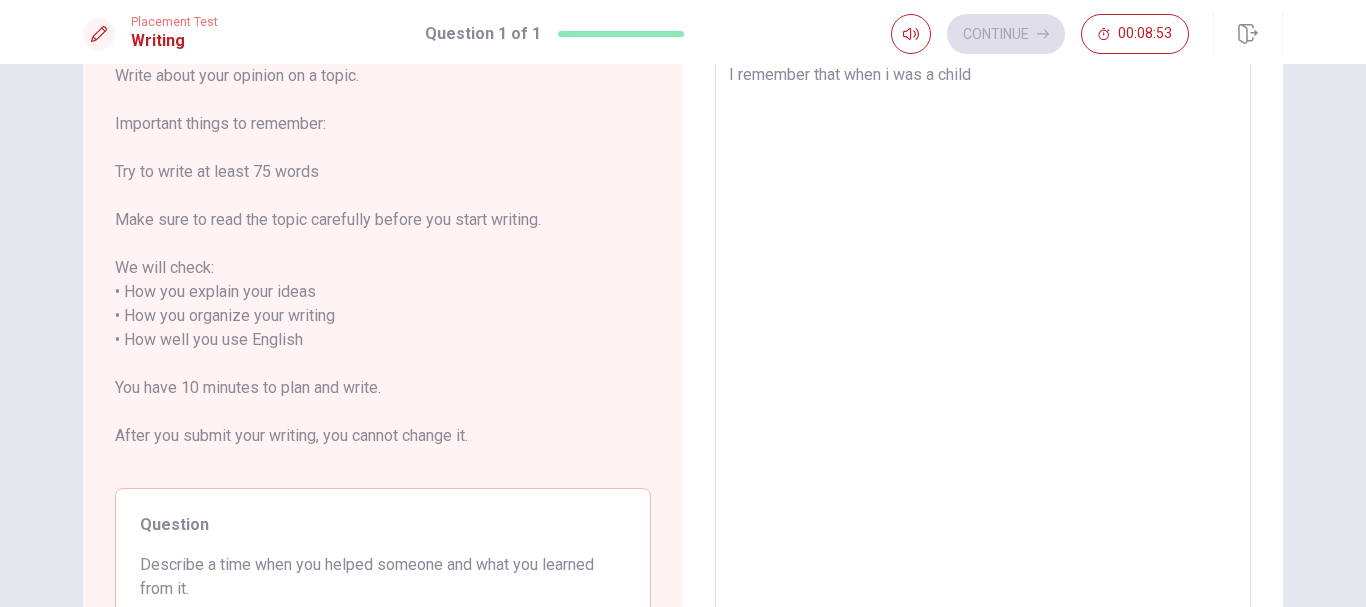 type on "x" 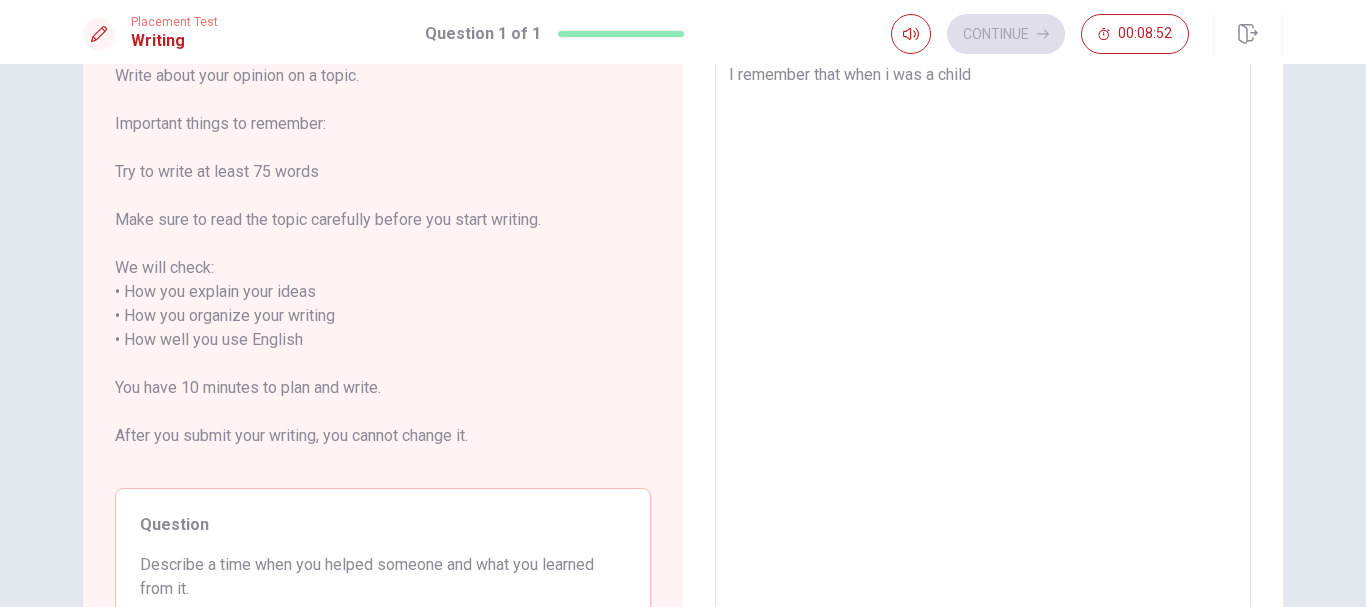 type on "I remember that when i was a child i" 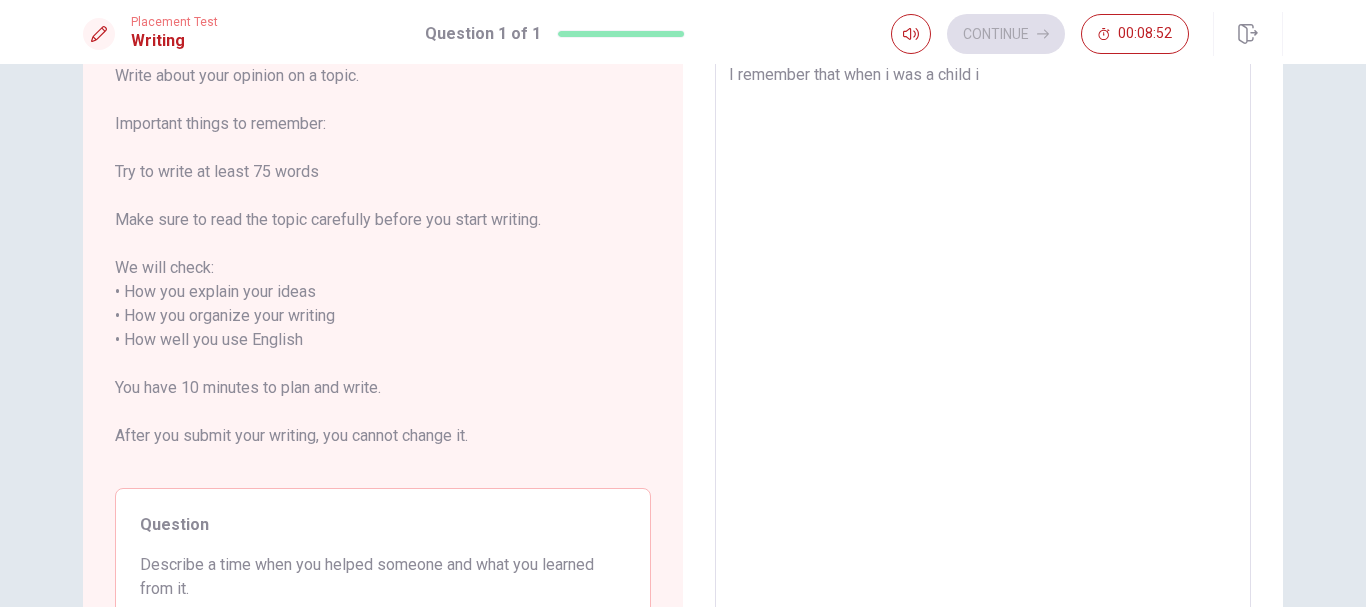type on "x" 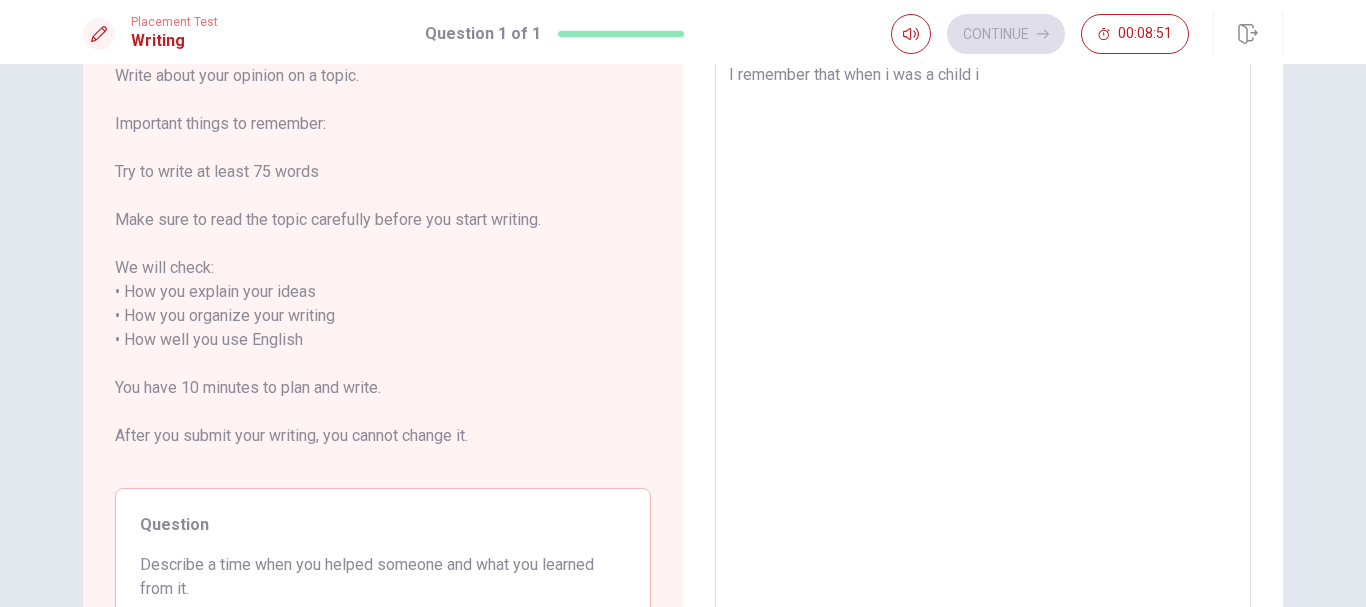 type on "x" 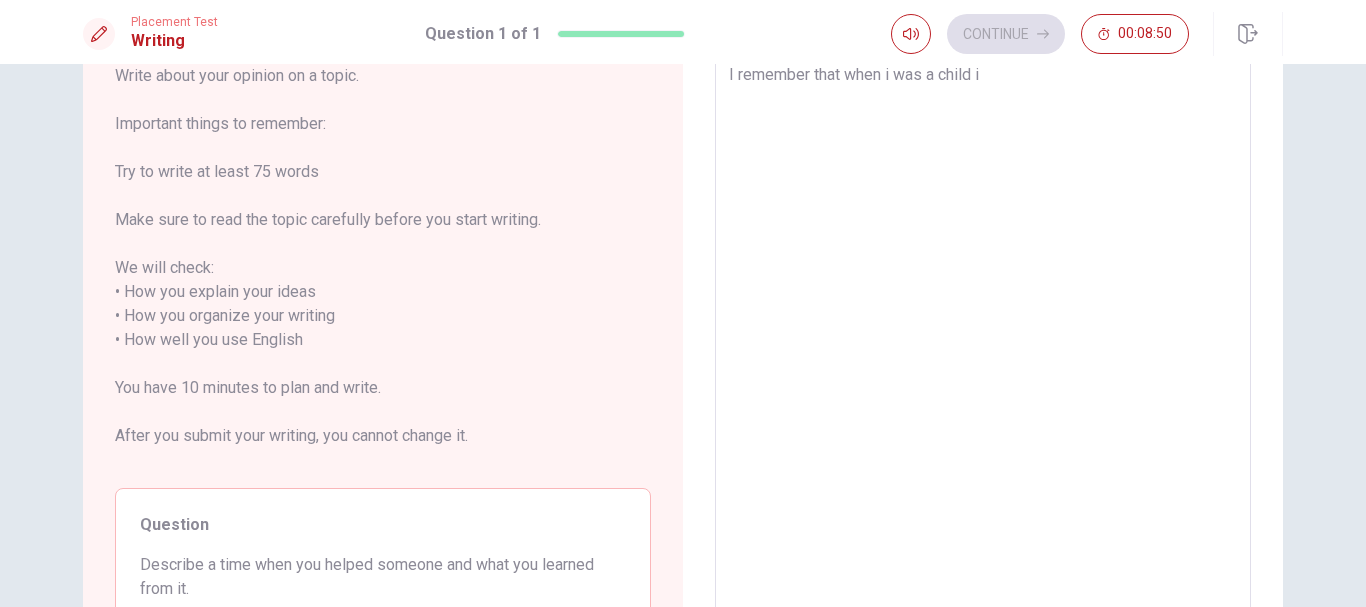 type on "I remember that when i was a child i u" 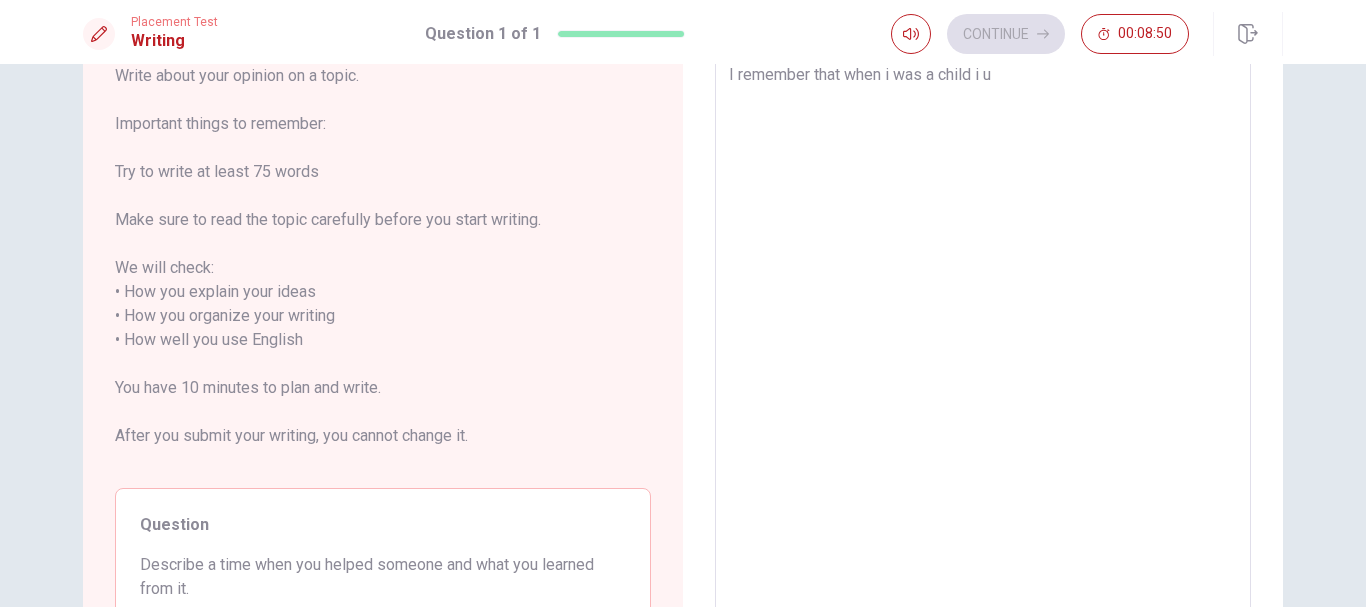 type on "I remember that when i was a child i us" 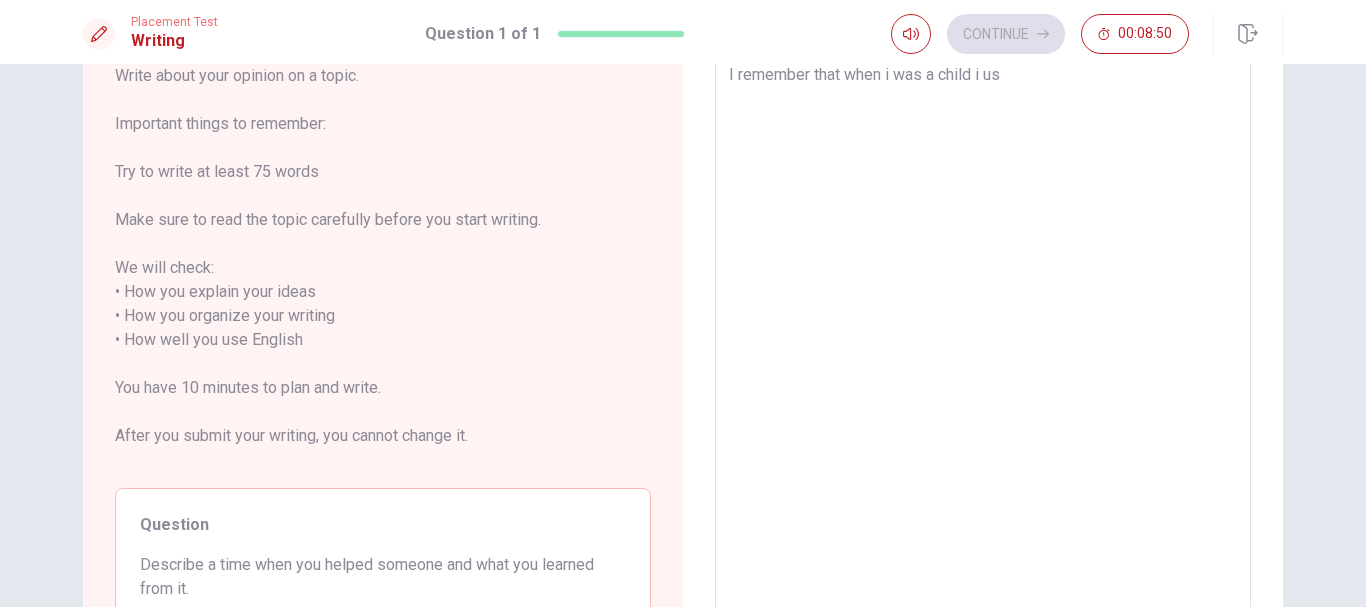 type on "x" 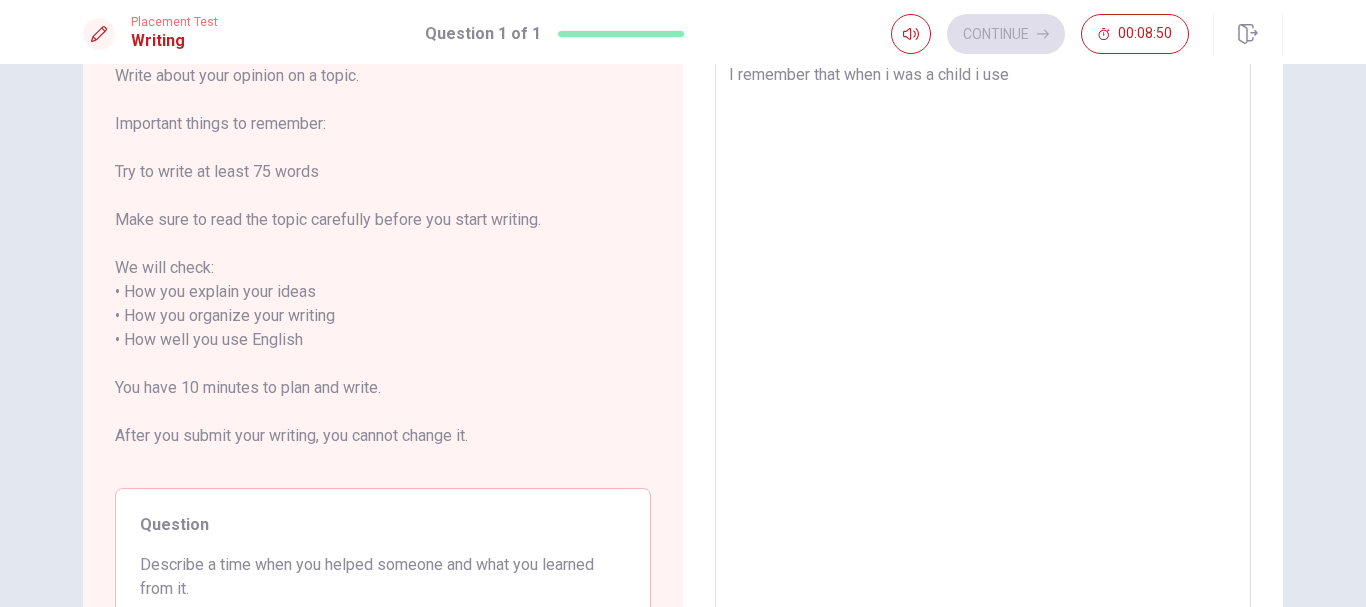 type on "x" 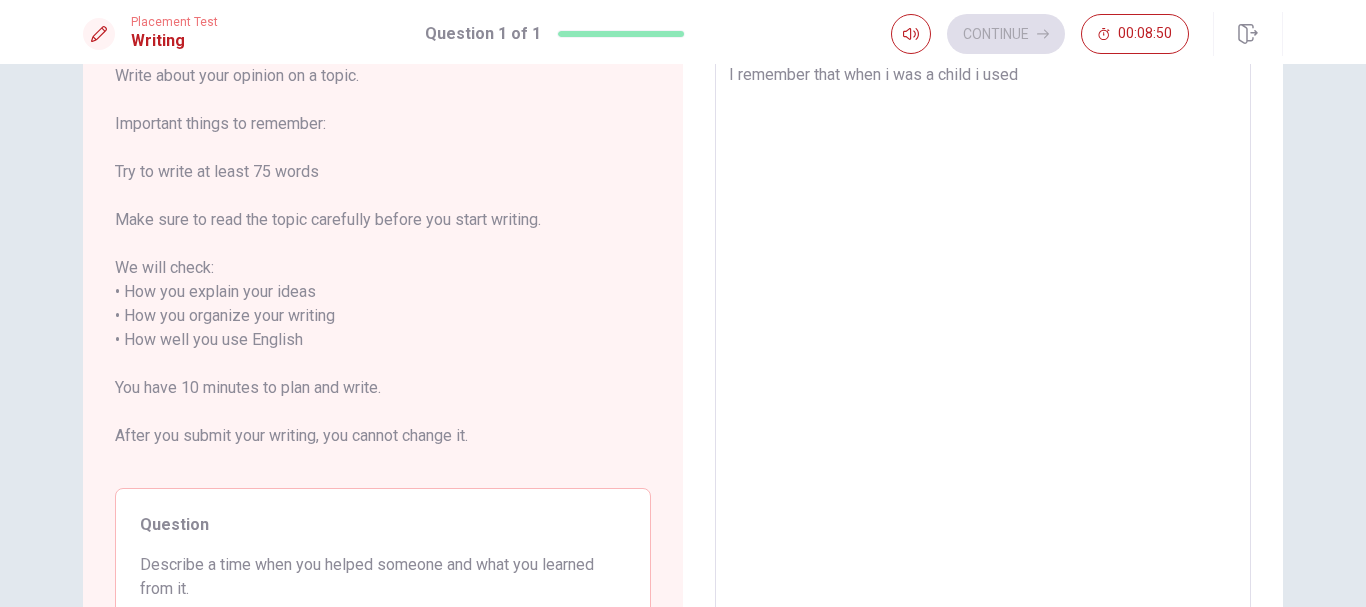 type on "x" 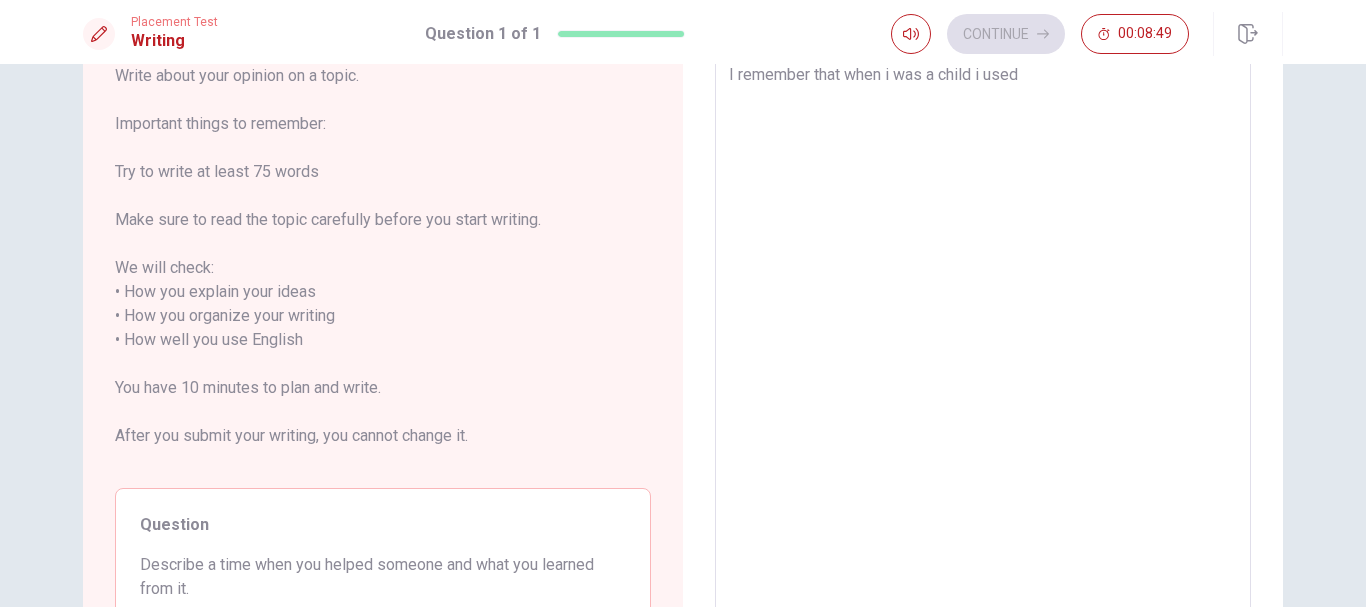 type on "I remember that when i was a child i used" 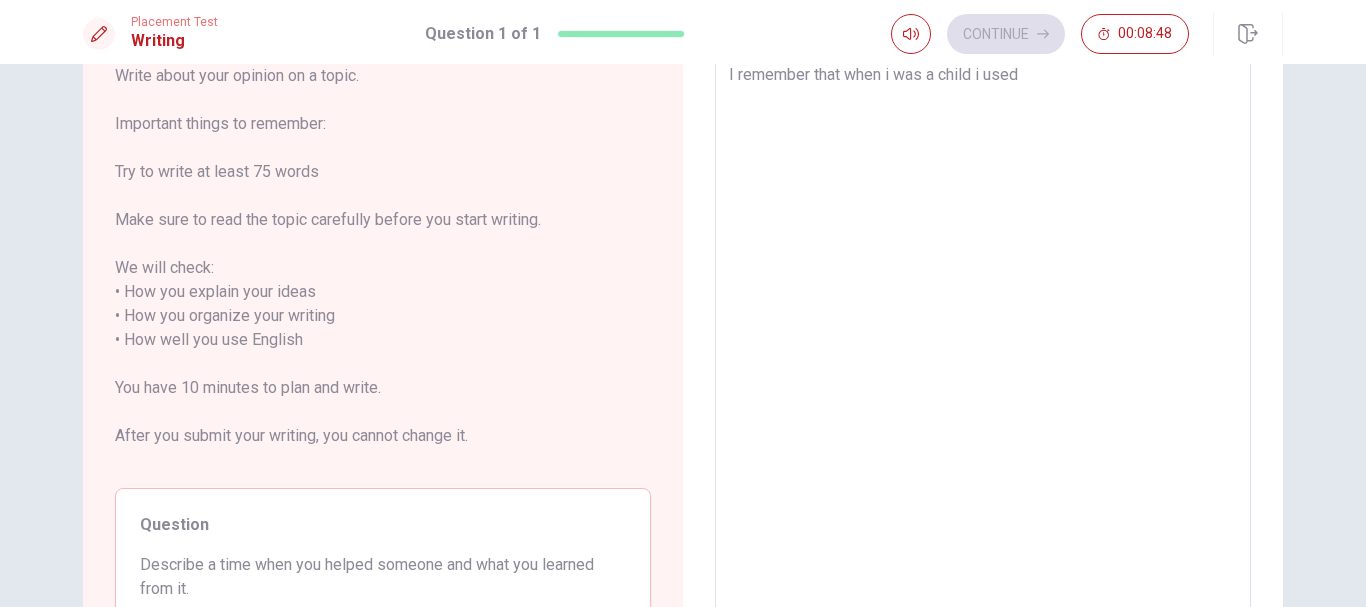 type on "x" 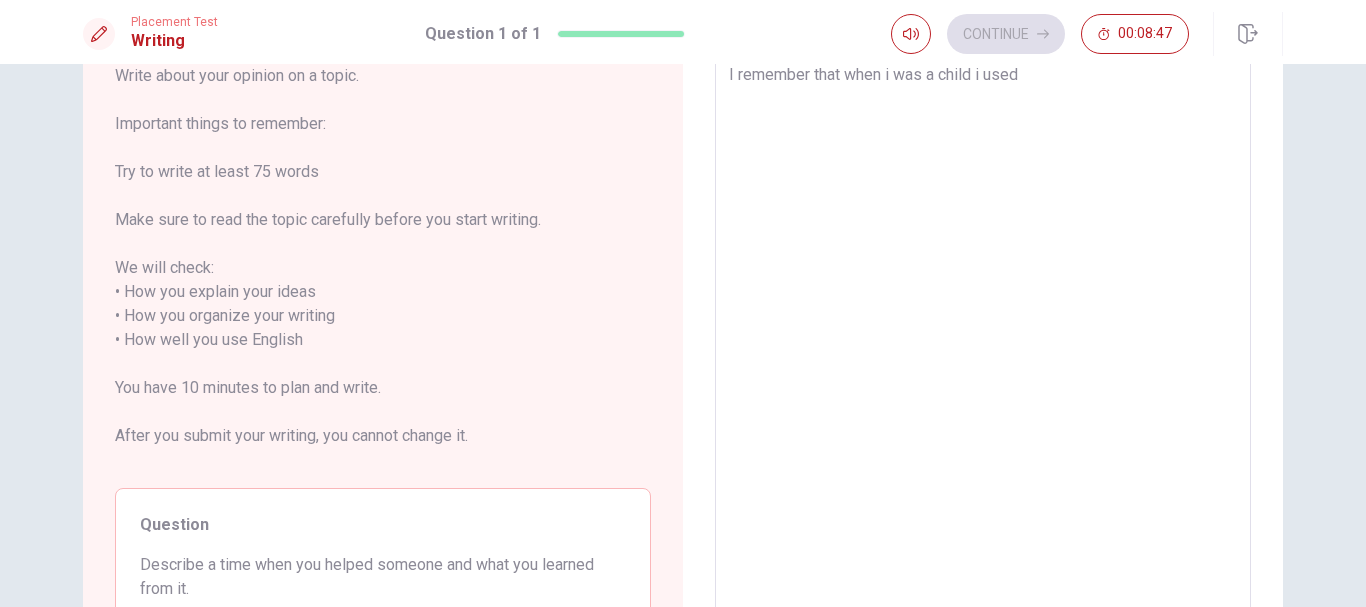 type on "I remember that when i was a child i used t" 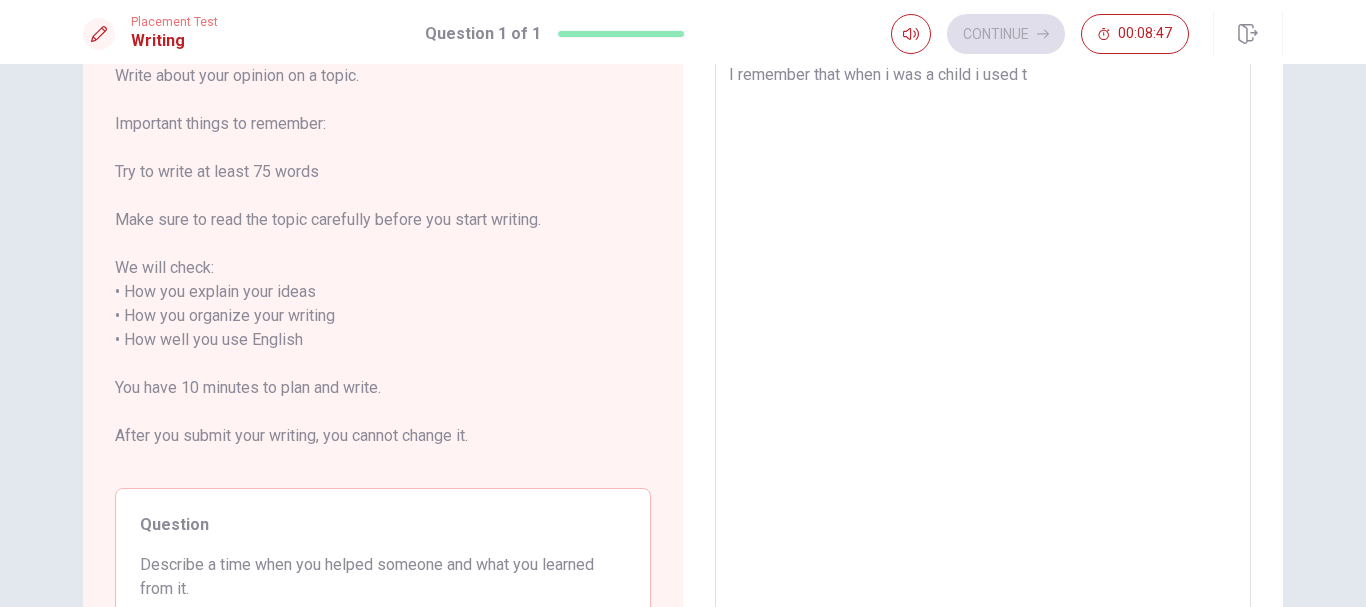 type on "x" 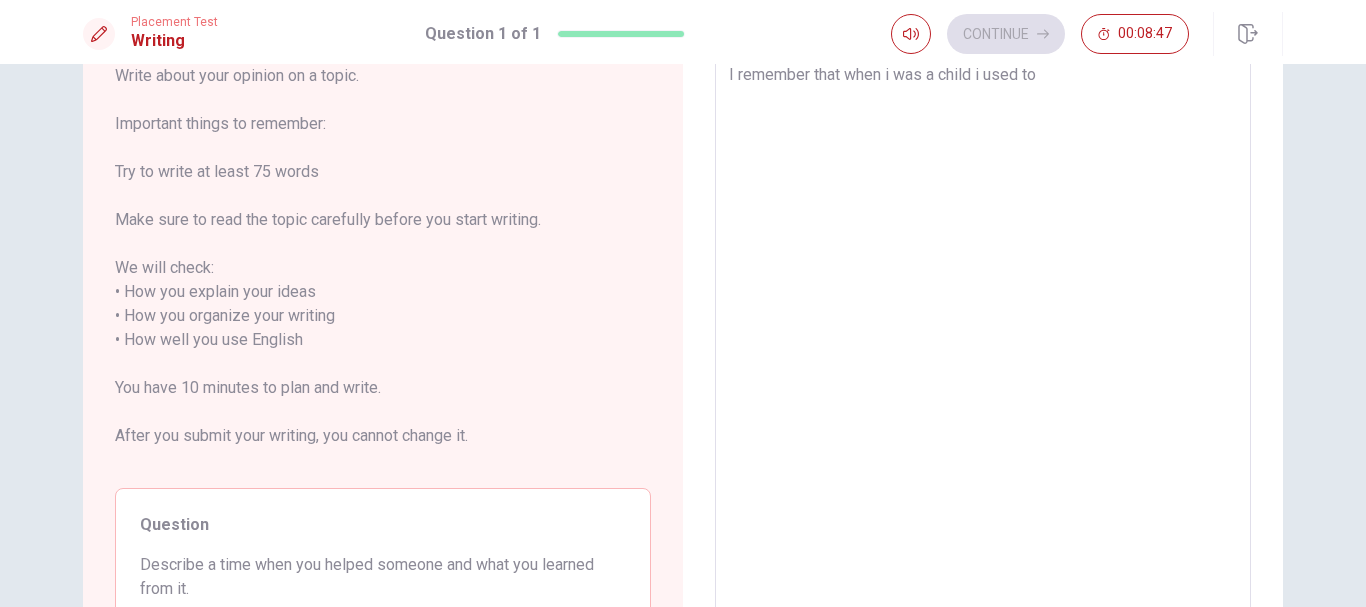 type on "x" 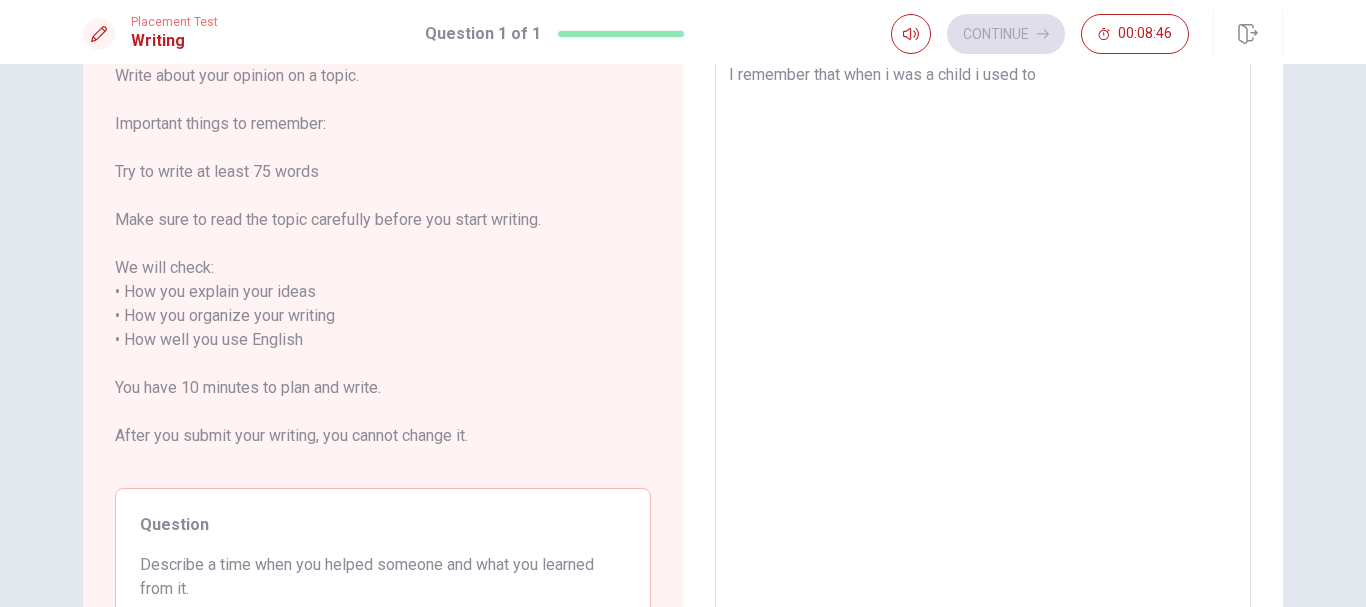 type on "I remember that when i was a child i used to h" 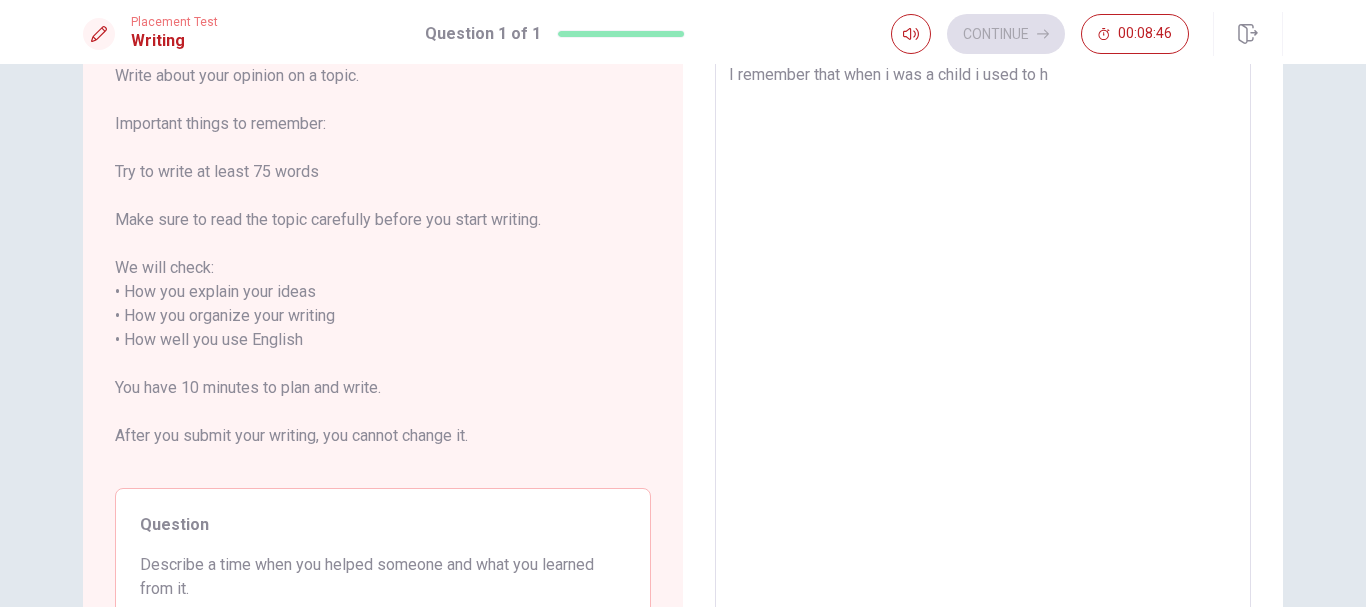 type on "x" 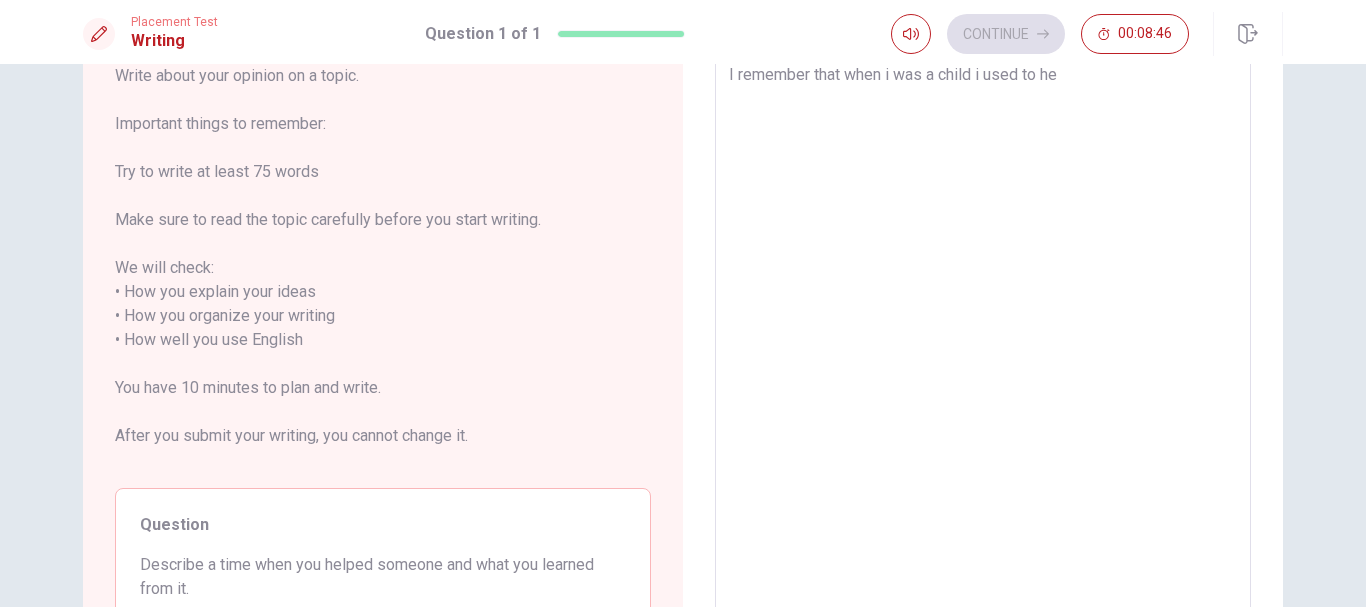 type on "x" 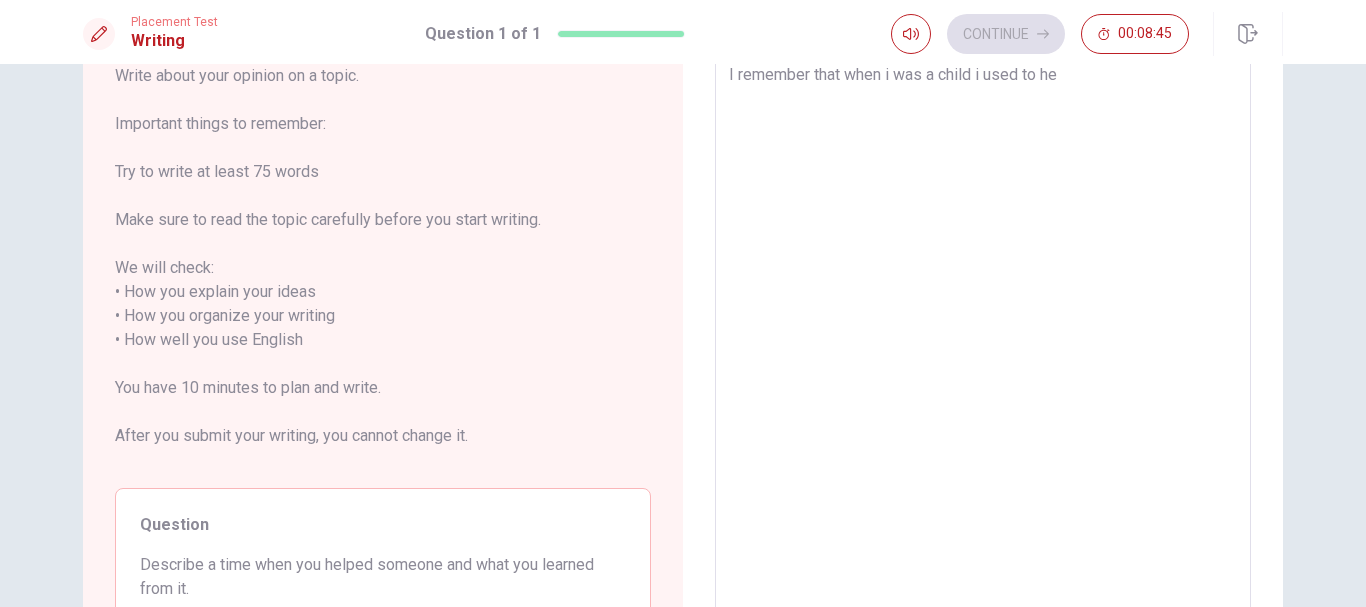 type on "I remember that when i was a child i used to hel" 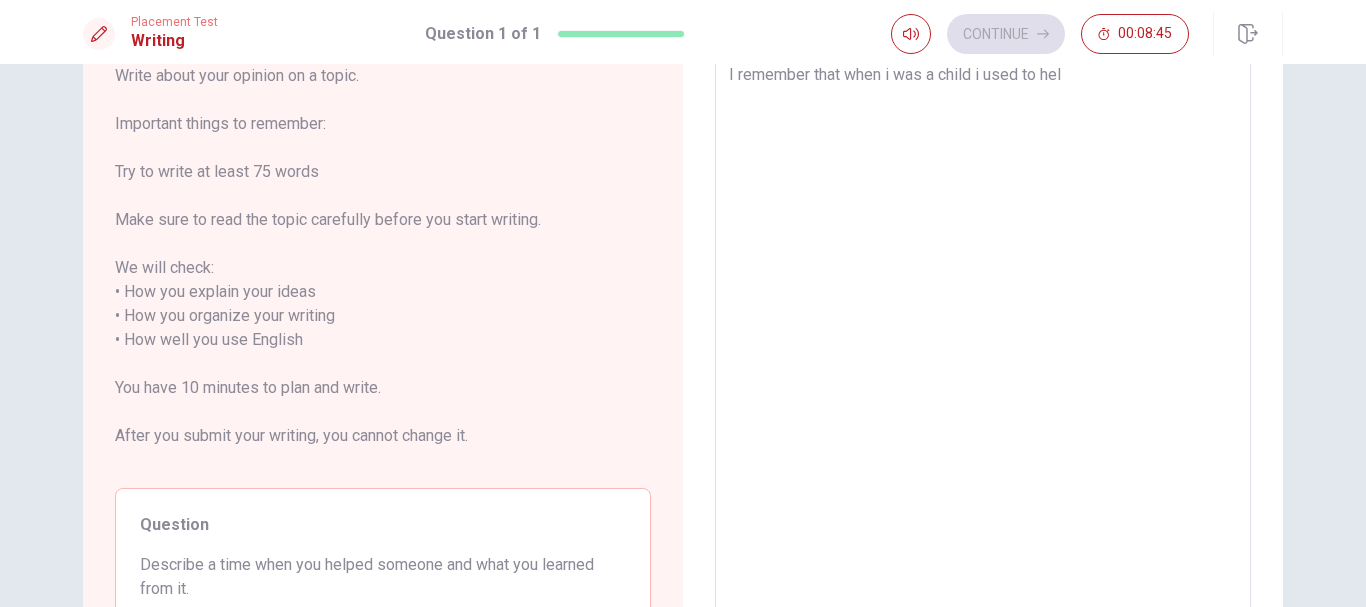 type on "x" 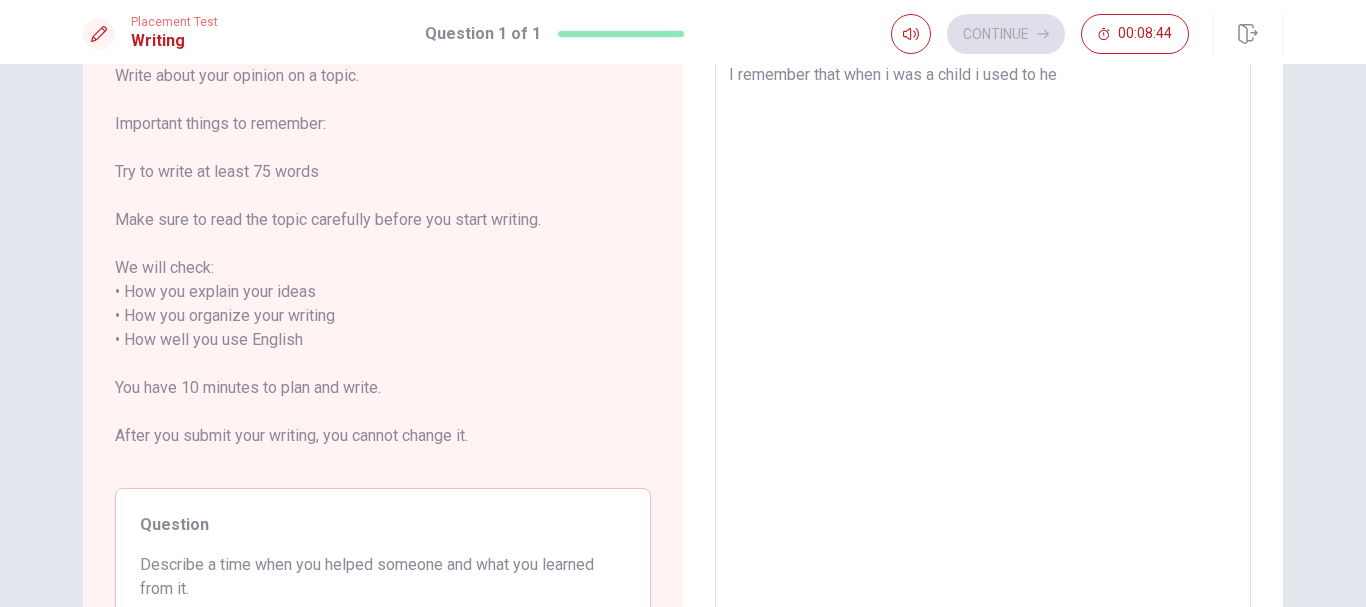 type on "x" 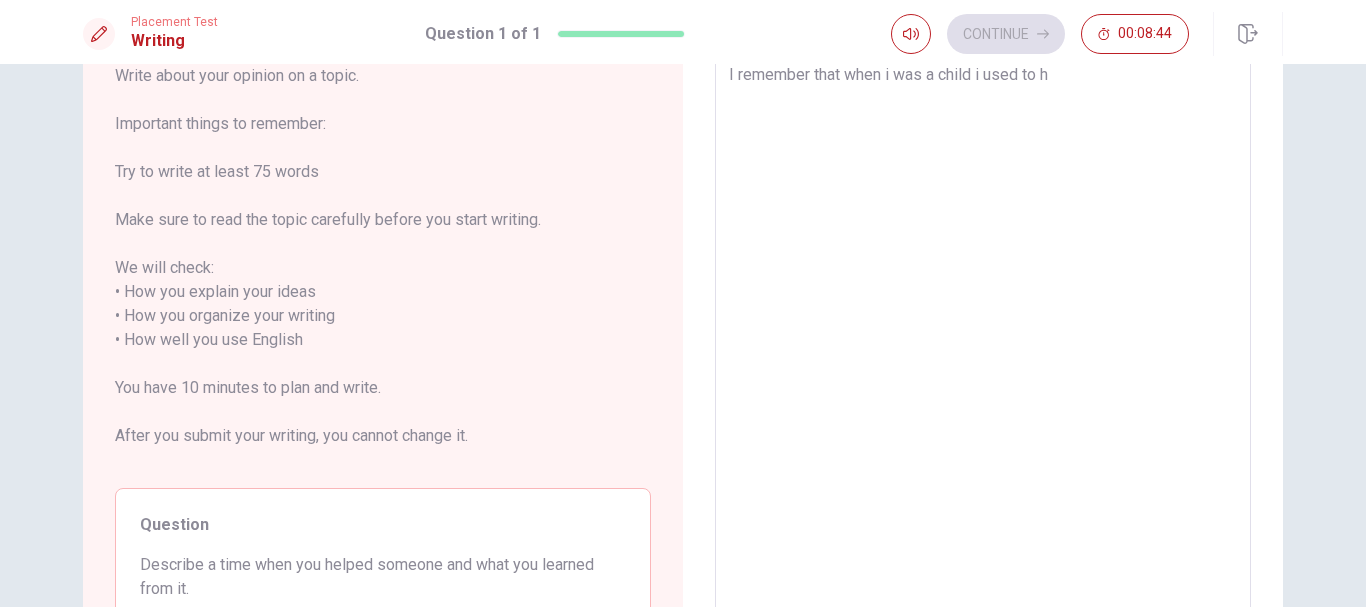 type on "x" 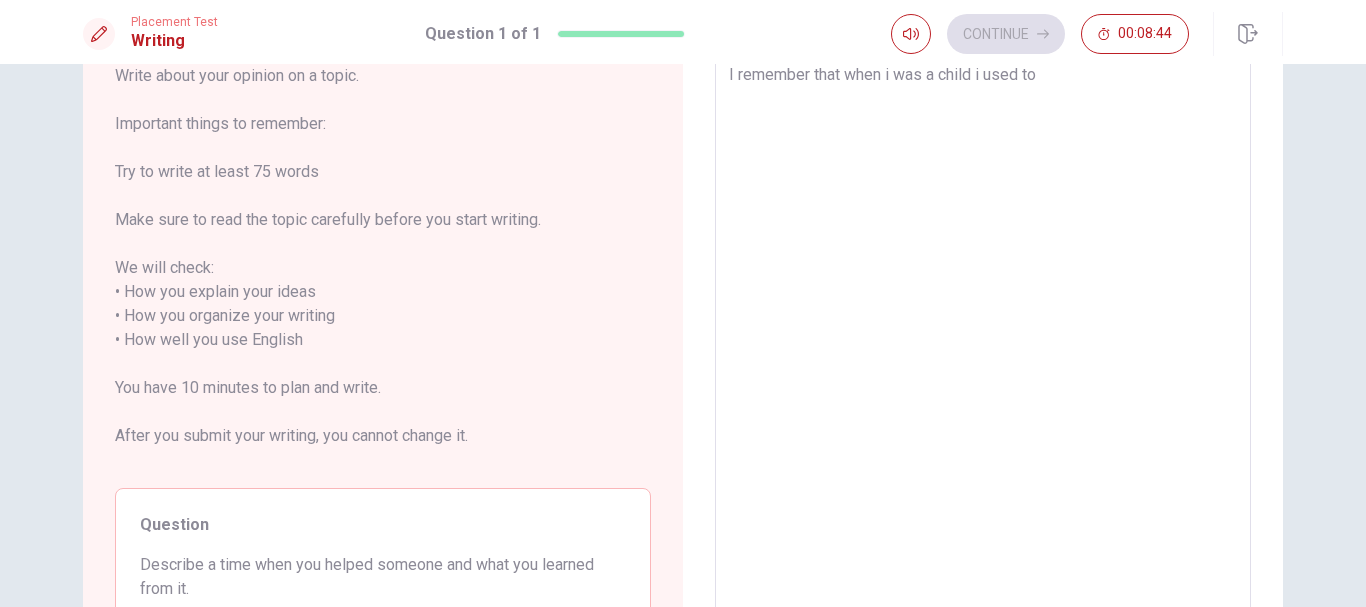 type on "x" 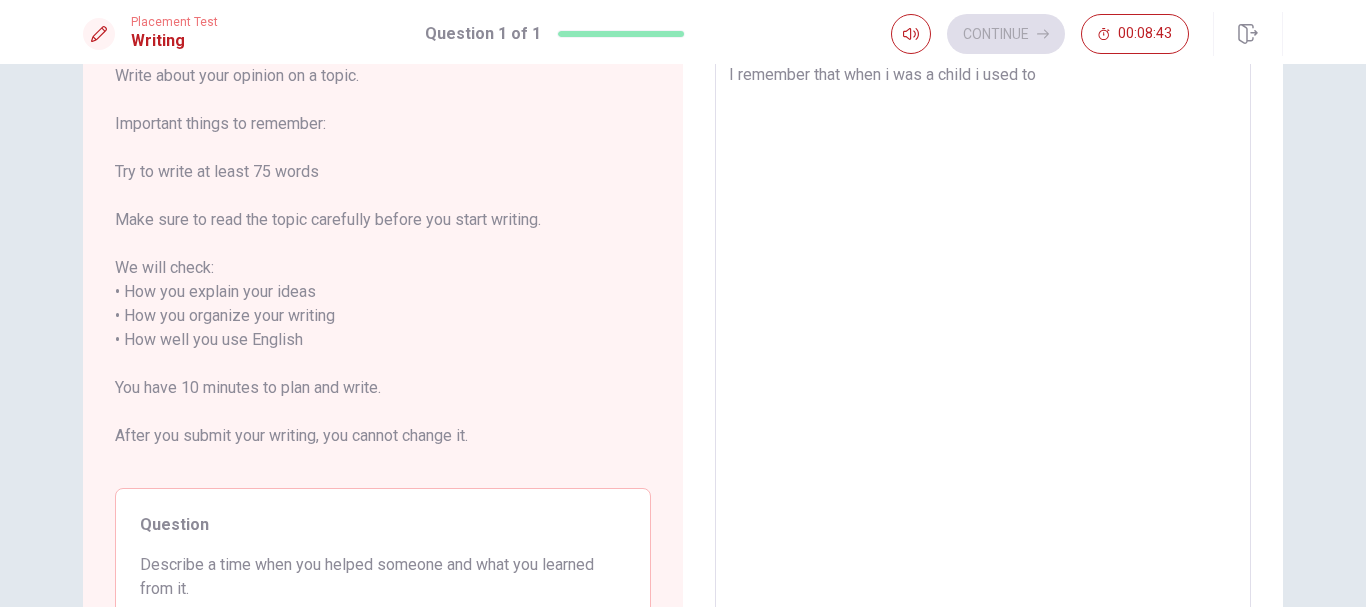 type on "I remember that when i was a child i used to c" 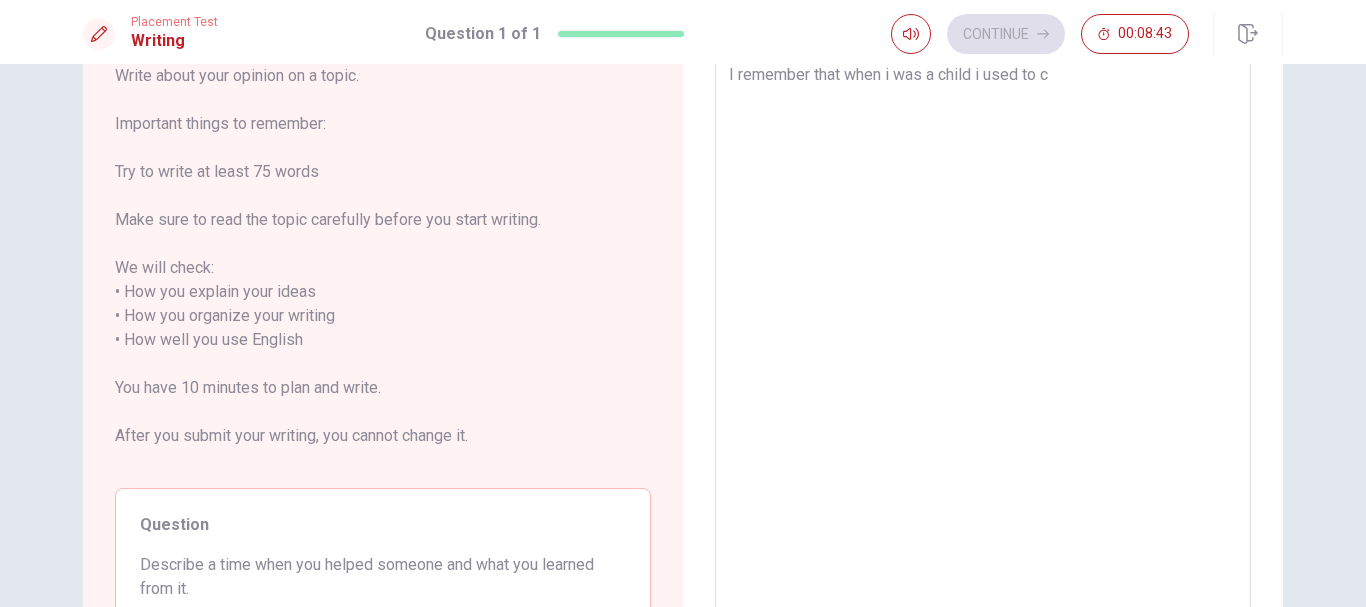 type on "x" 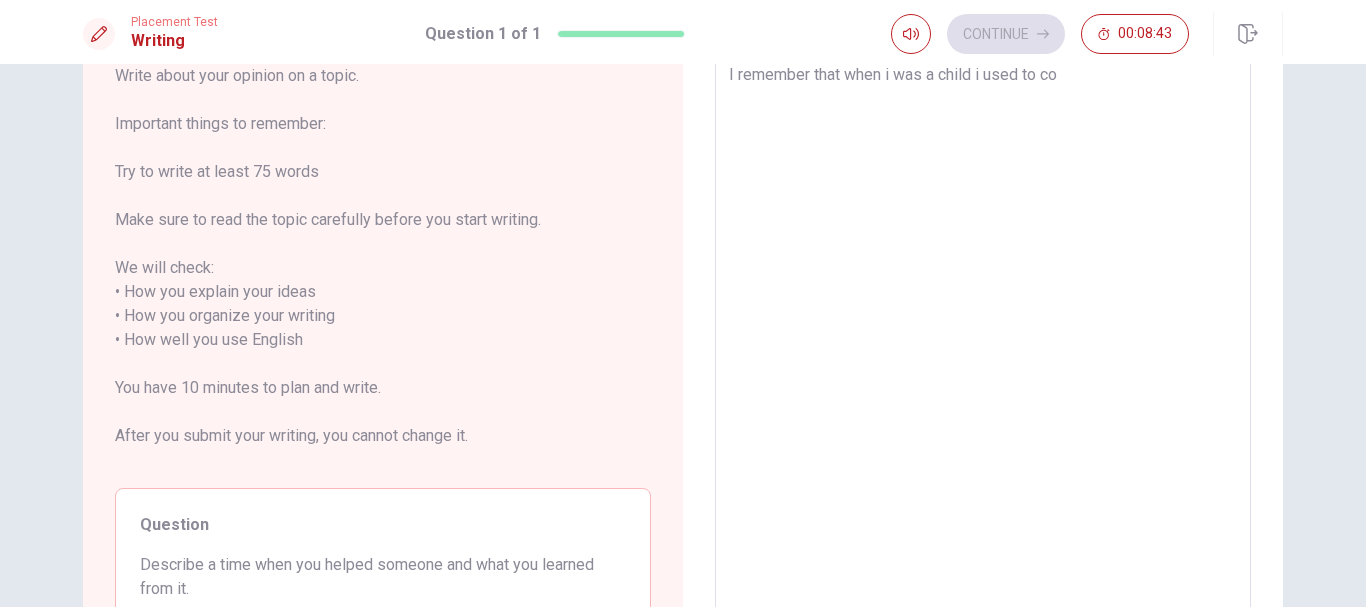type on "x" 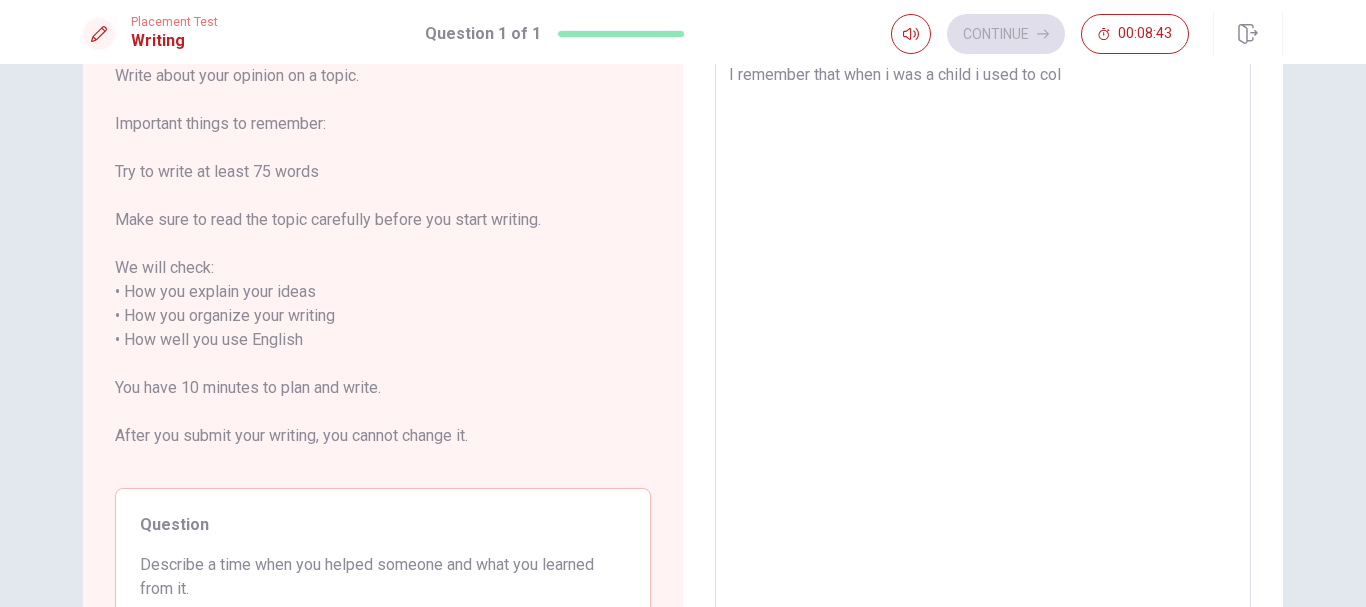 type on "x" 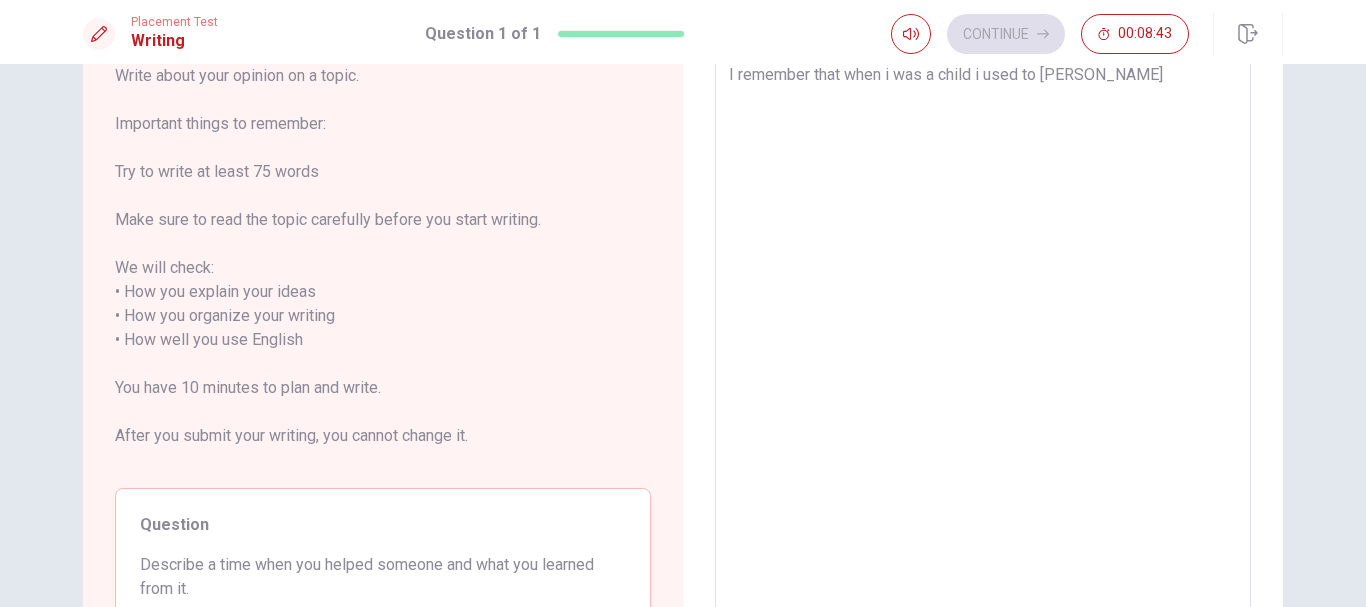 type on "I remember that when i was a child i used to colec" 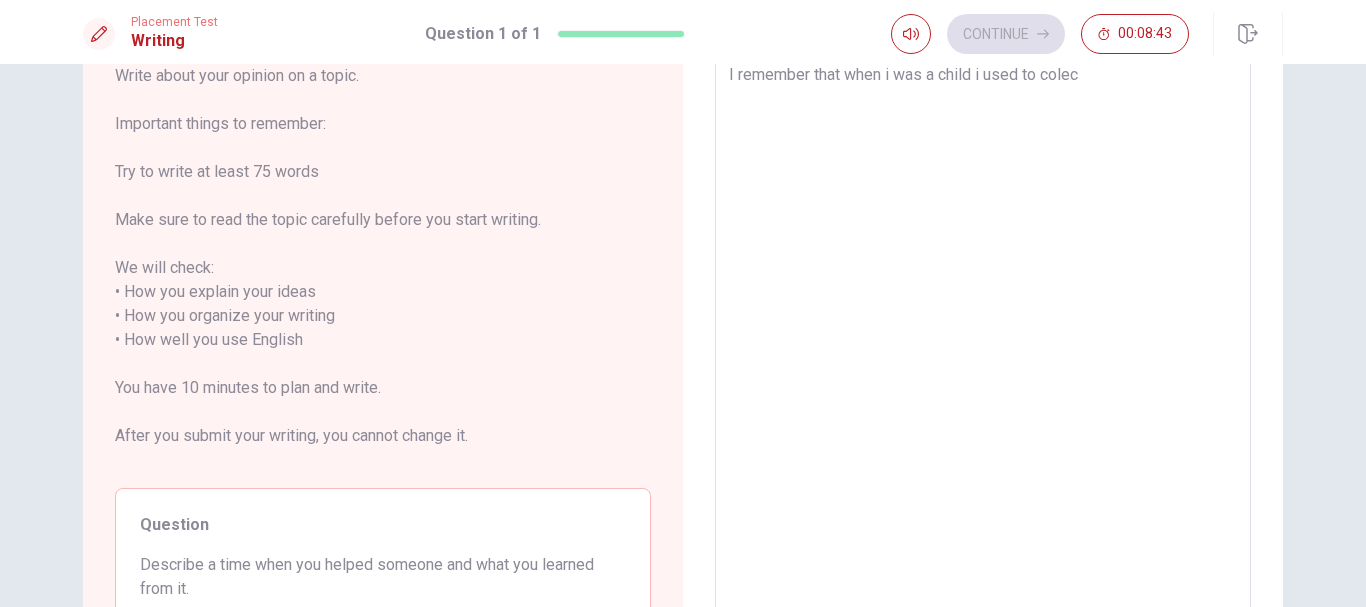 type on "x" 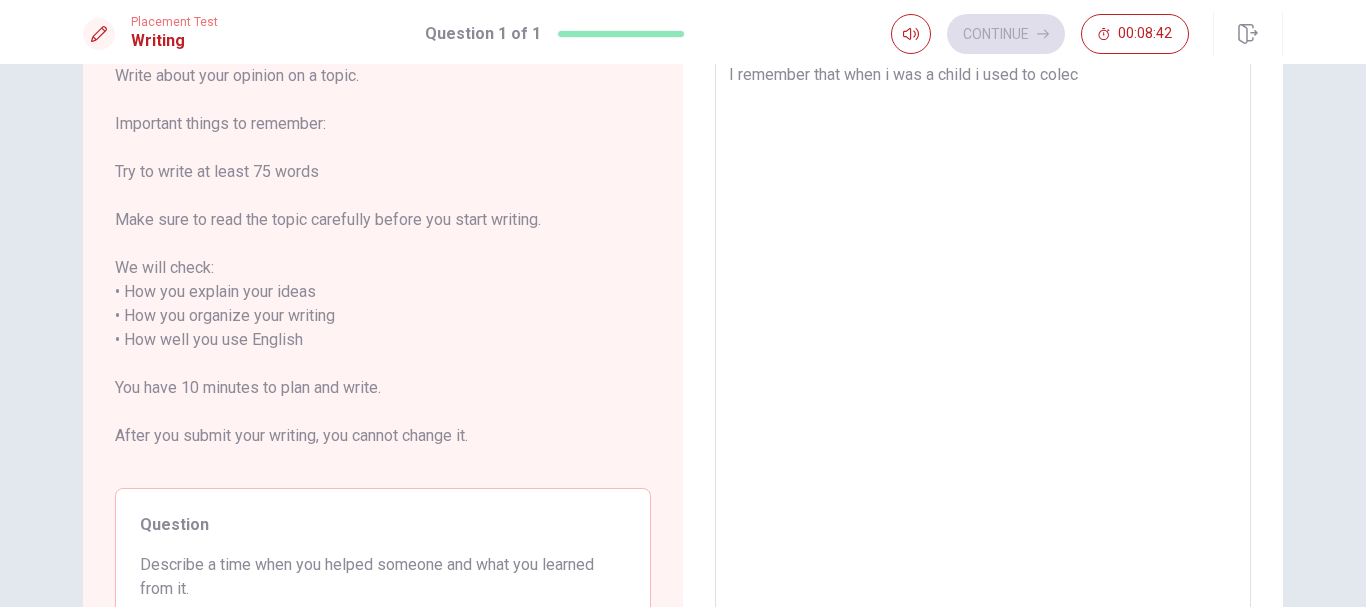 type on "I remember that when i was a child i used to colect" 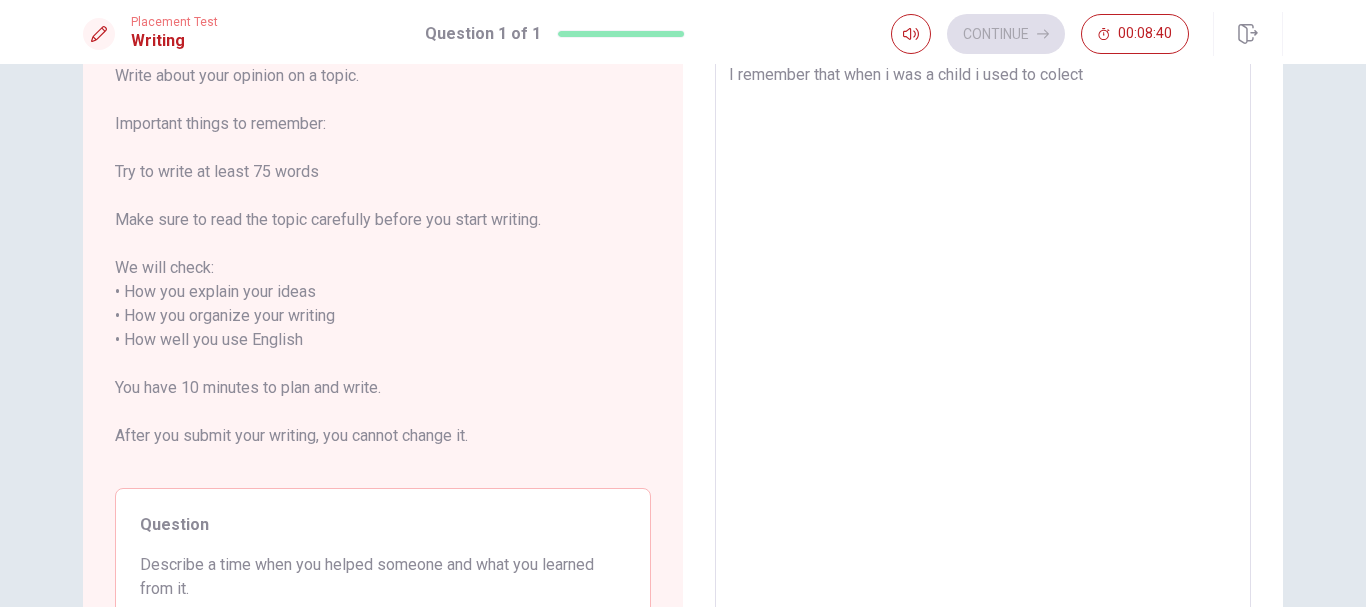 type on "x" 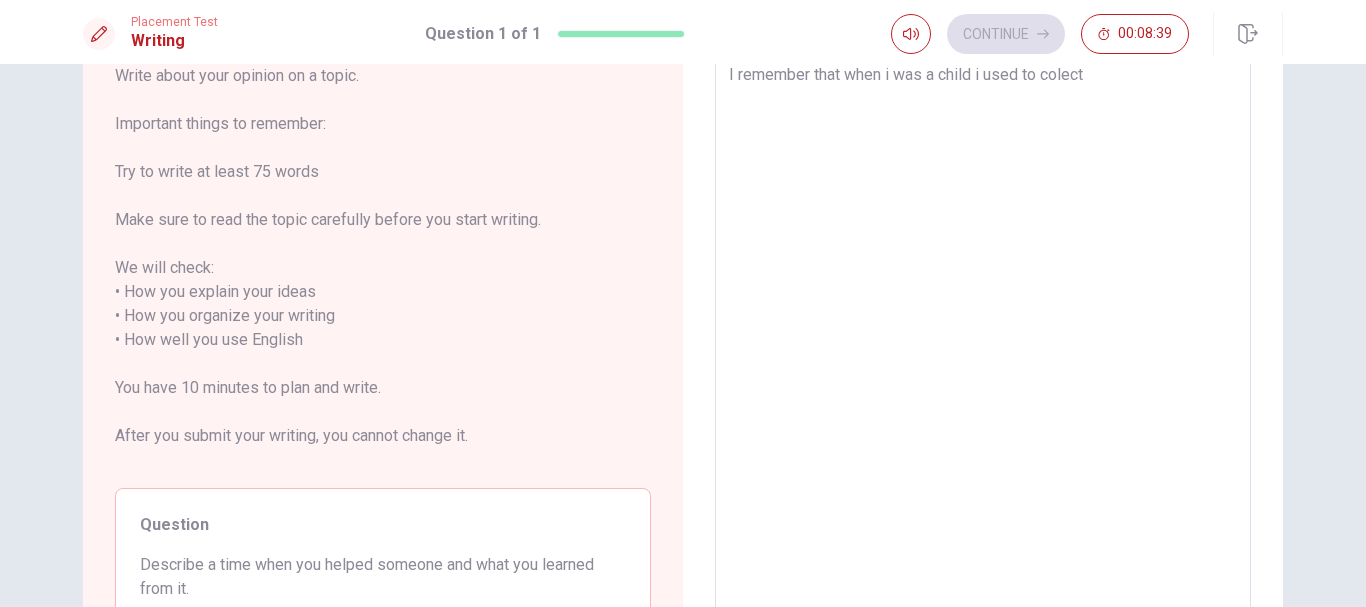 type on "I remember that when i was a child i used to colecte" 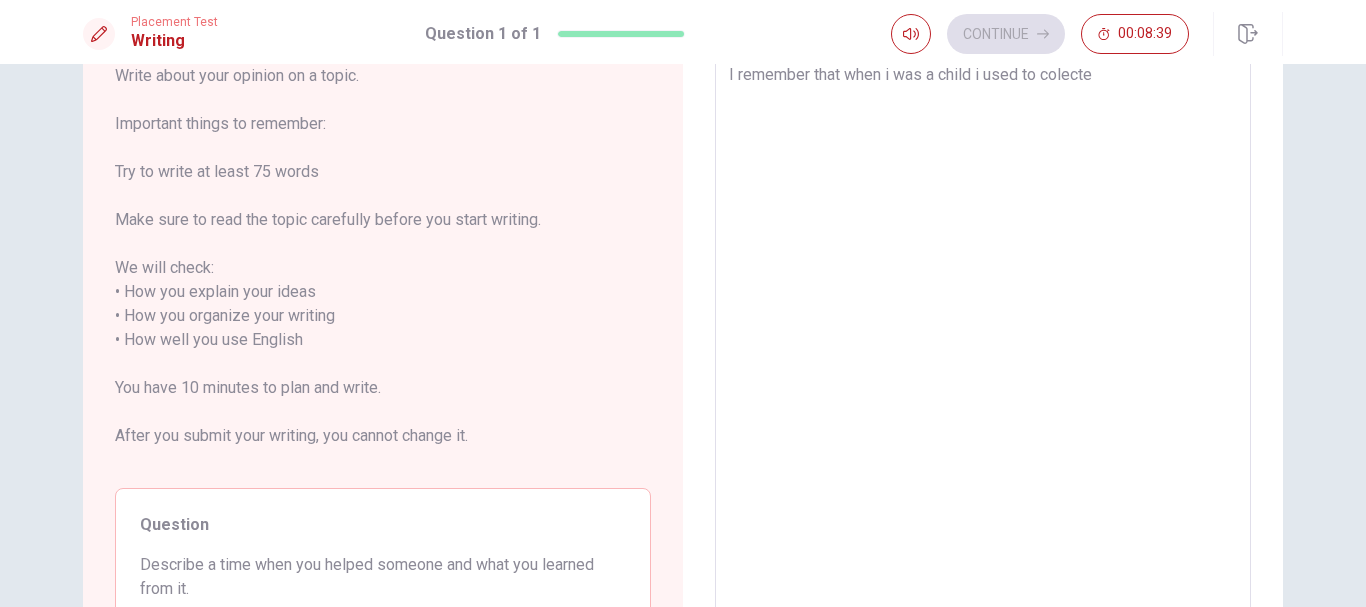 type on "x" 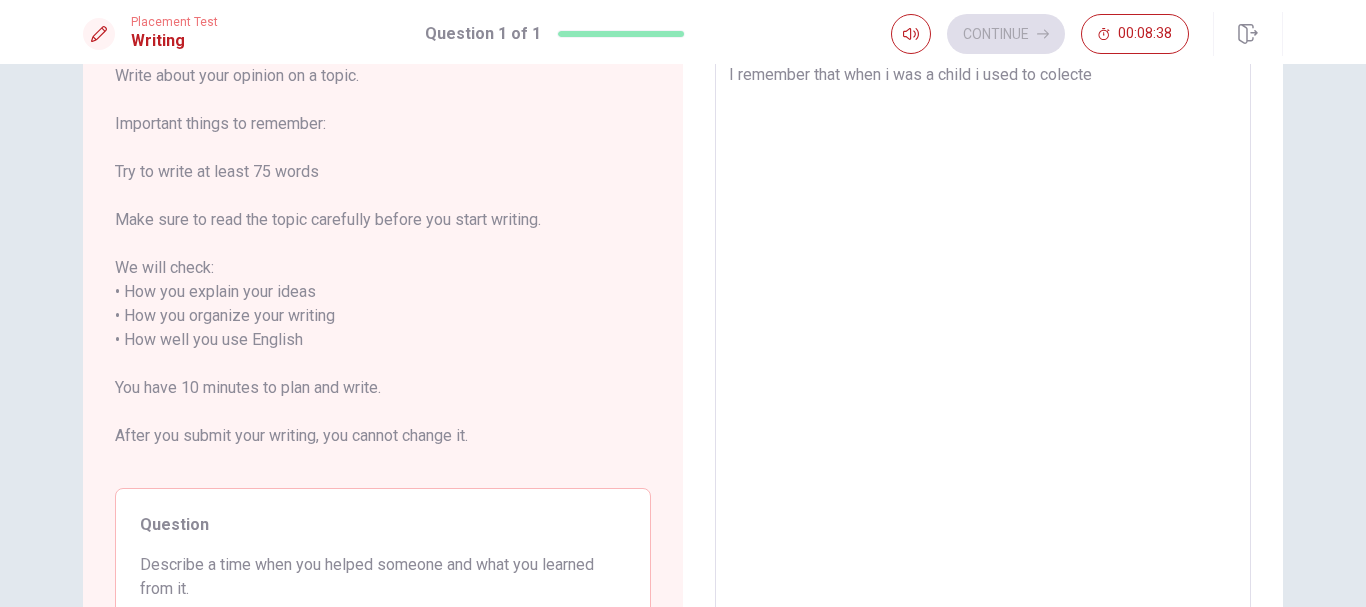 type on "I remember that when i was a child i used to colect" 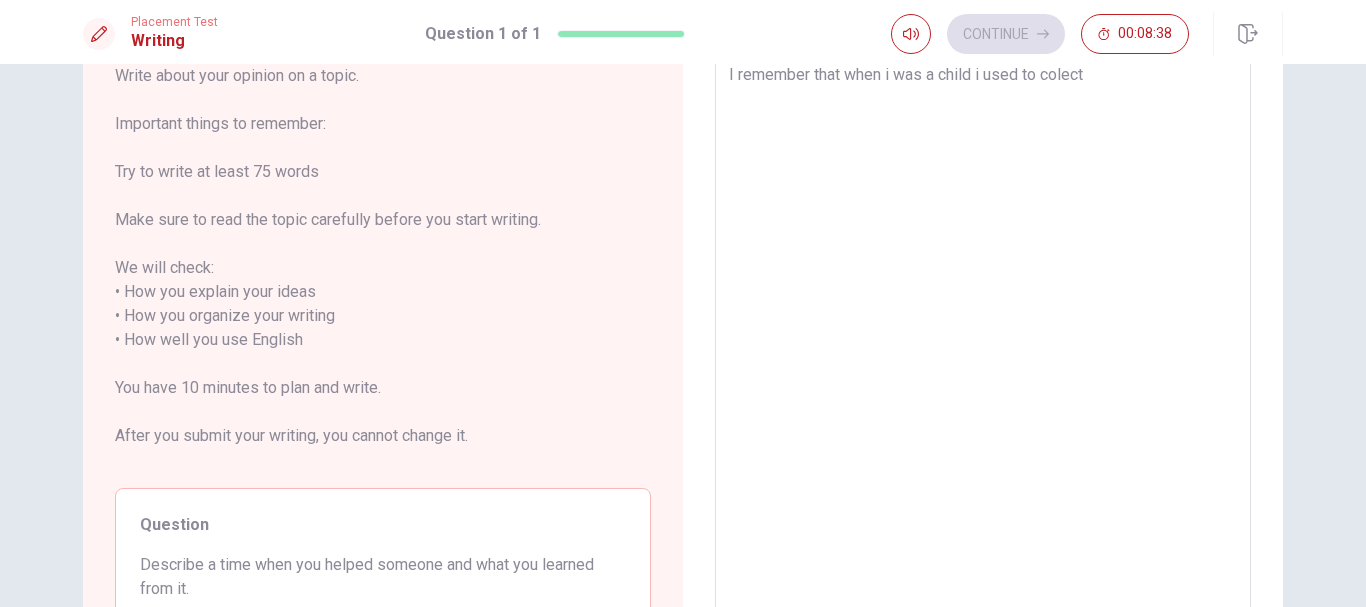 type on "x" 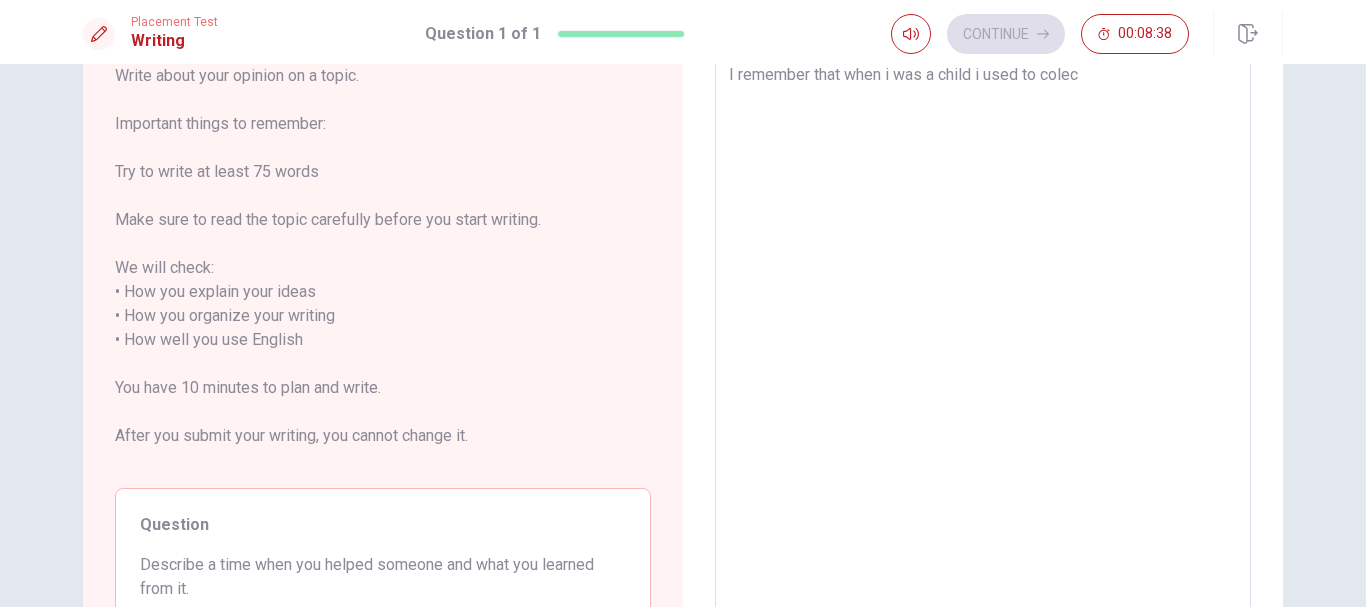 type on "x" 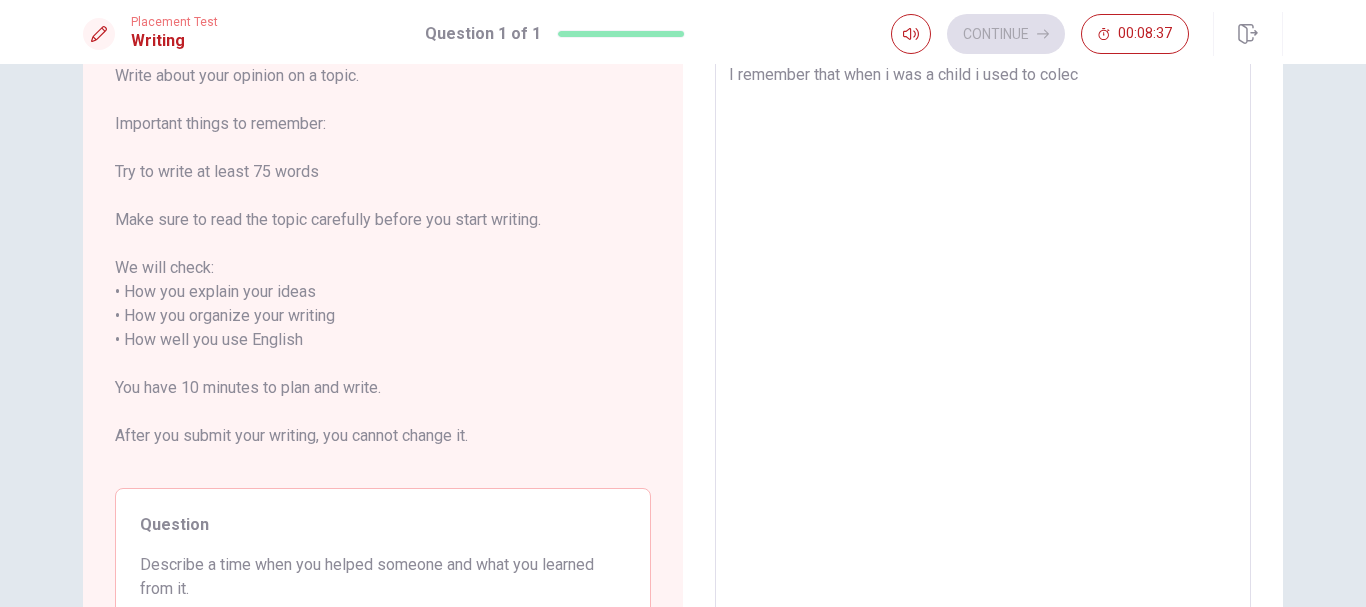 type on "I remember that when i was a child i used to [PERSON_NAME]" 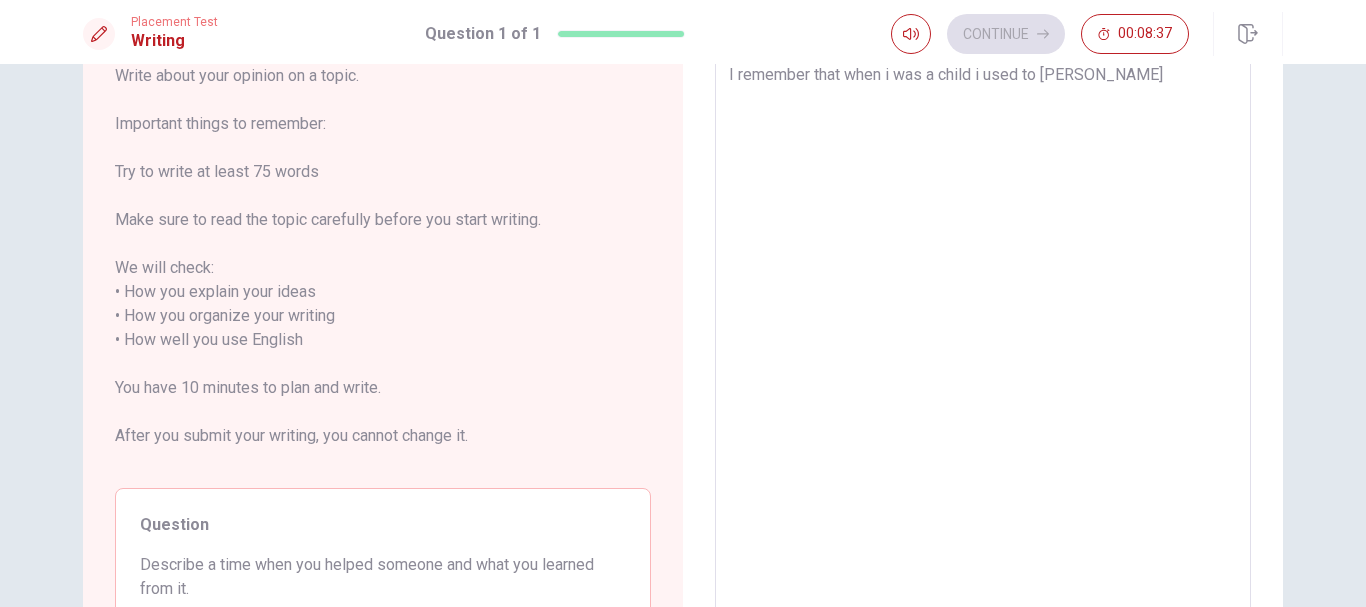 type on "x" 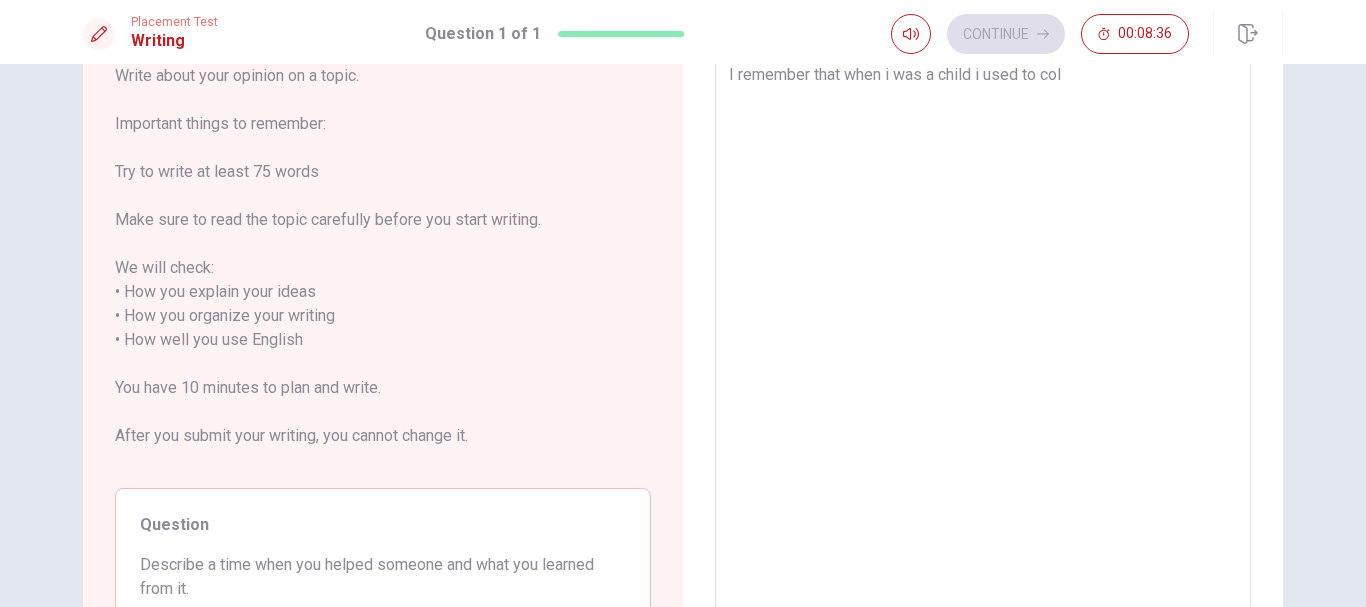 type on "x" 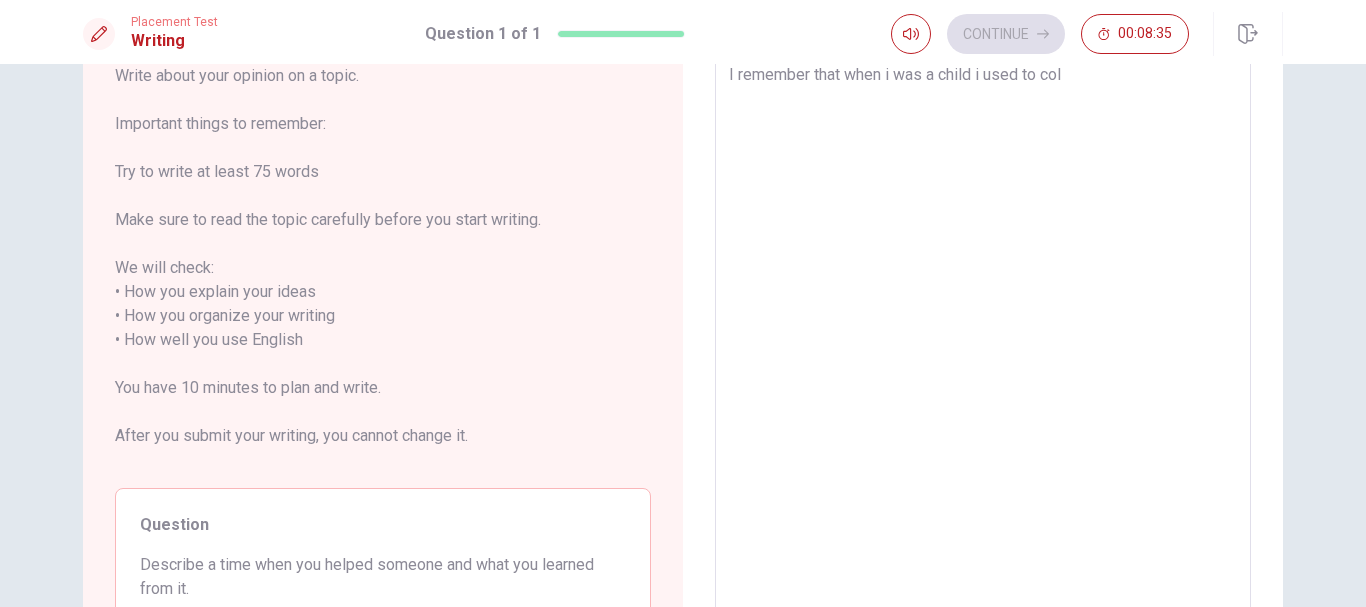type on "I remember that when i was a child i used to [PERSON_NAME]" 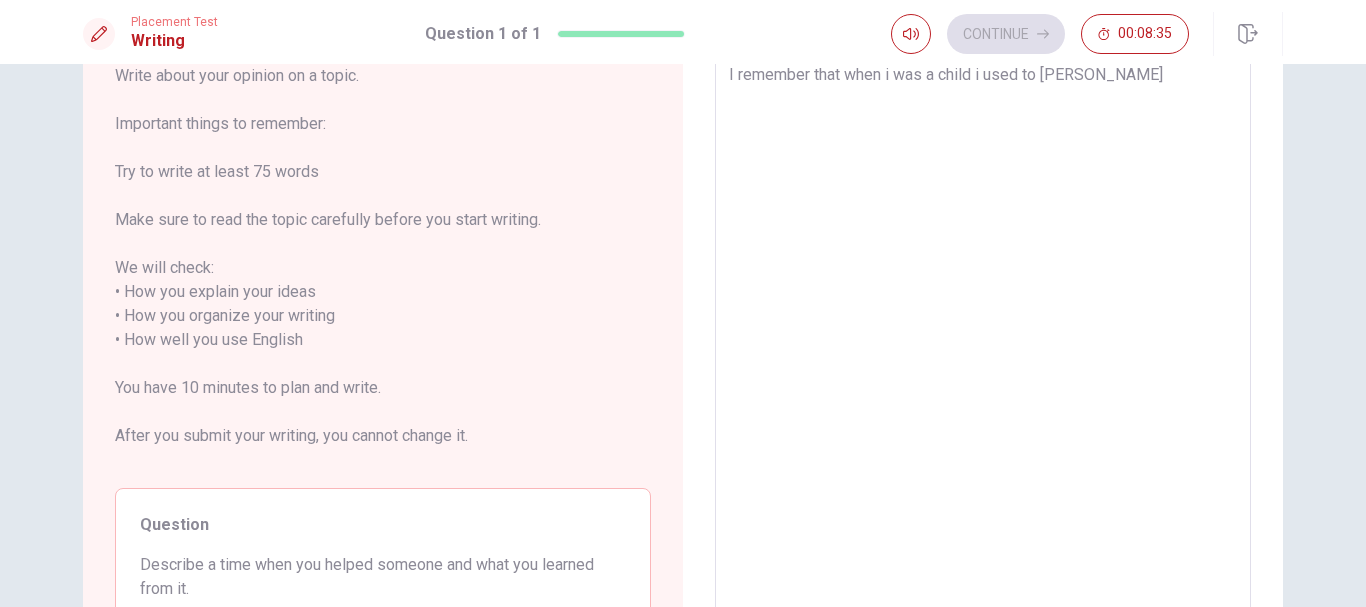 type on "x" 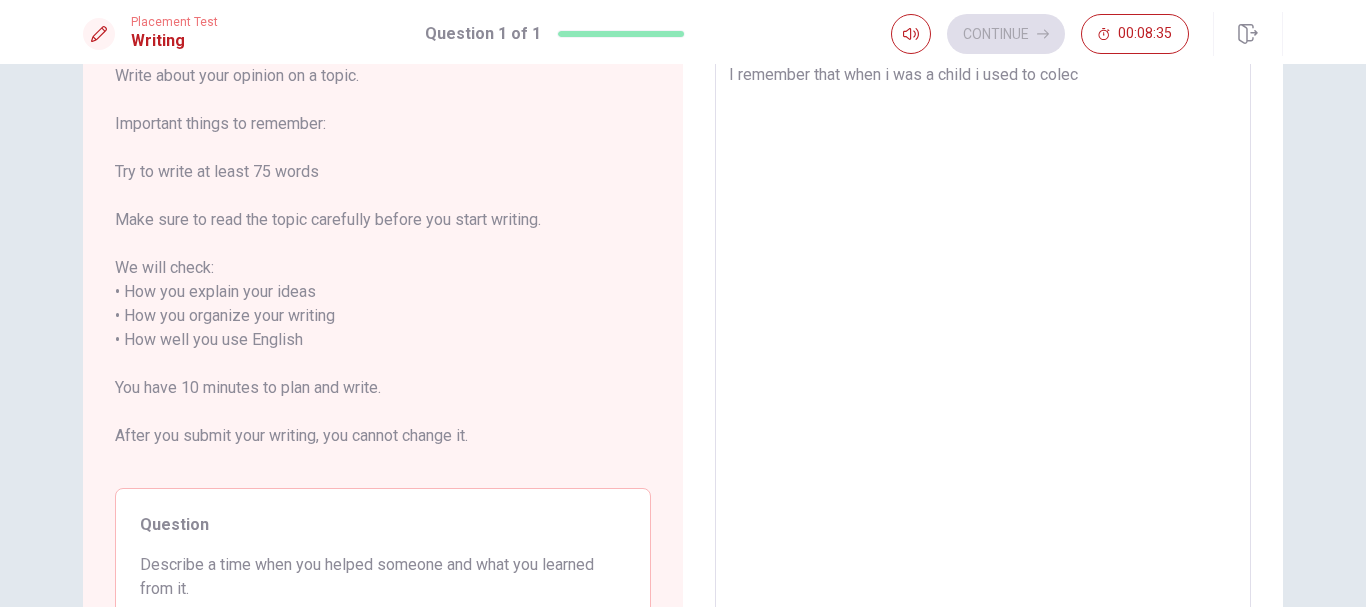 type on "x" 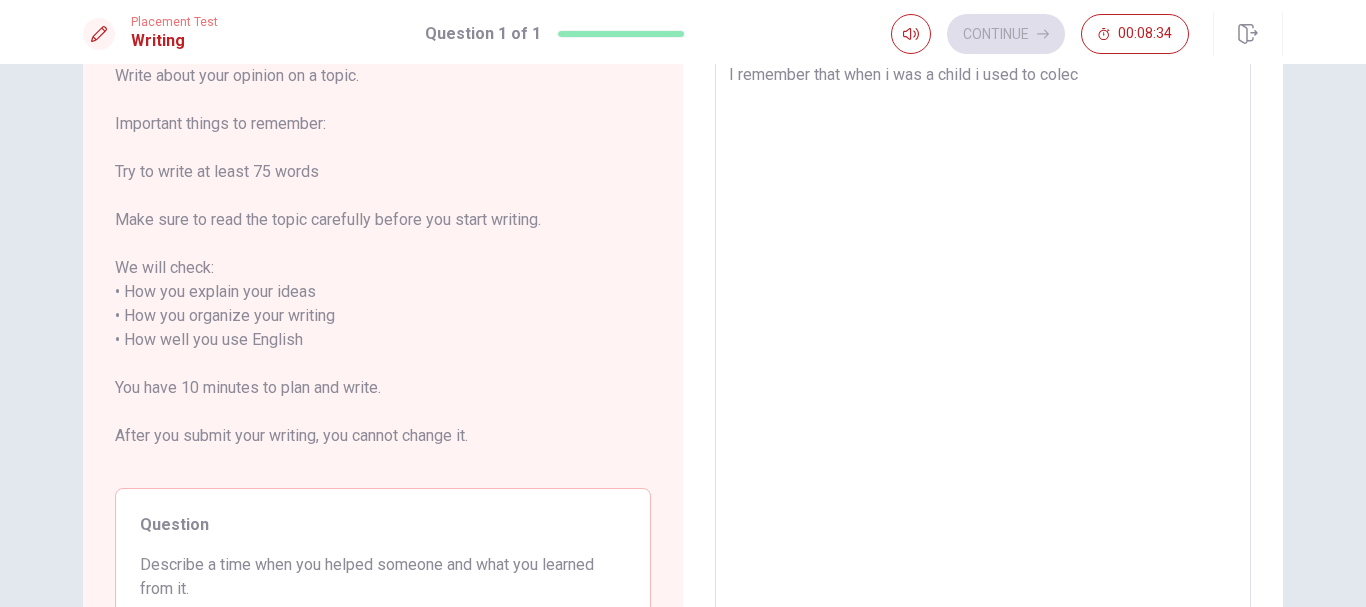 type on "I remember that when i was a child i used to colecc" 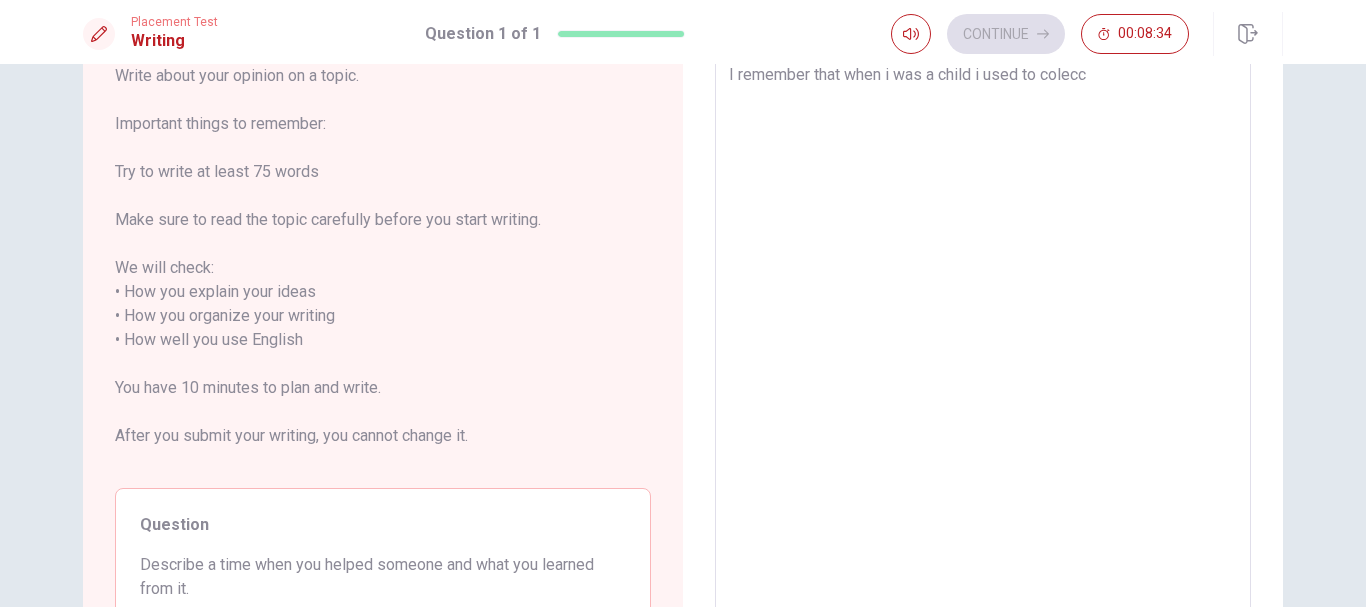 type on "x" 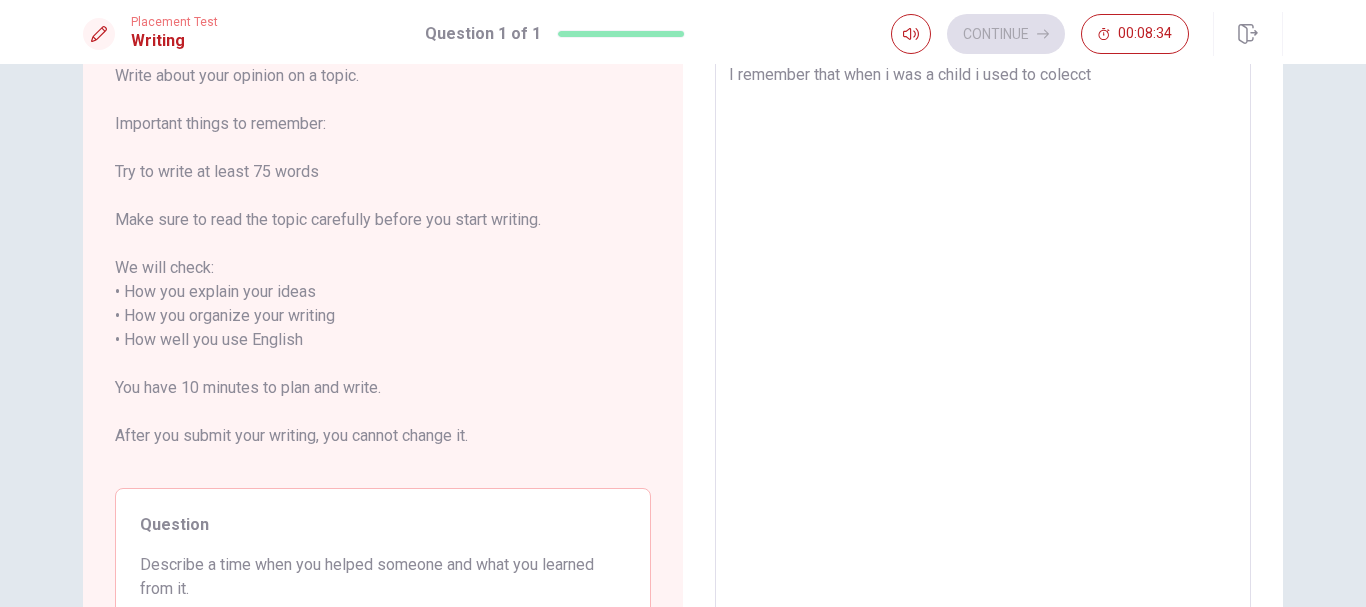 type on "x" 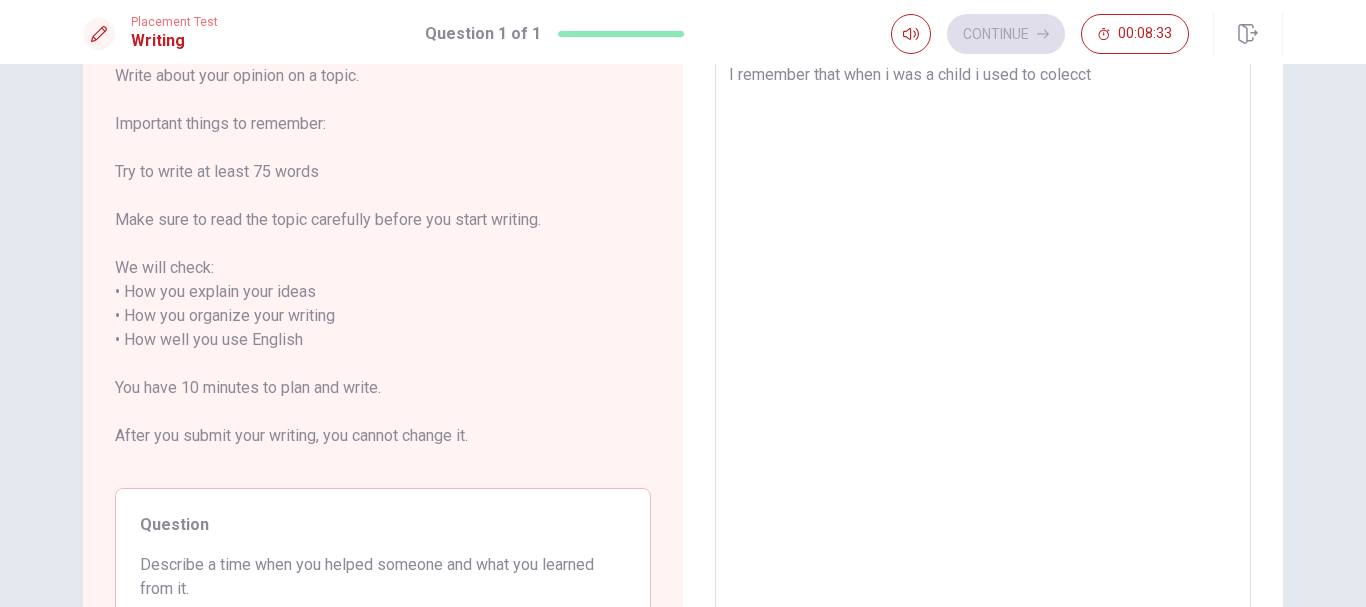 type on "I remember that when i was a child i used to colecct" 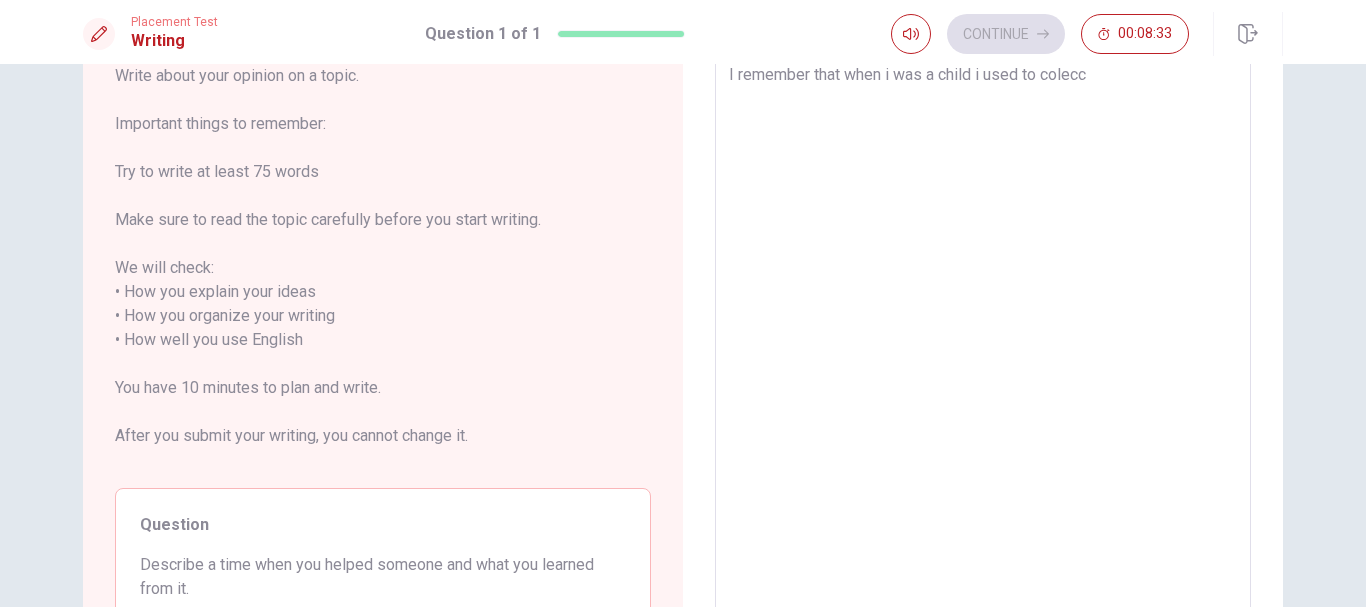 type on "x" 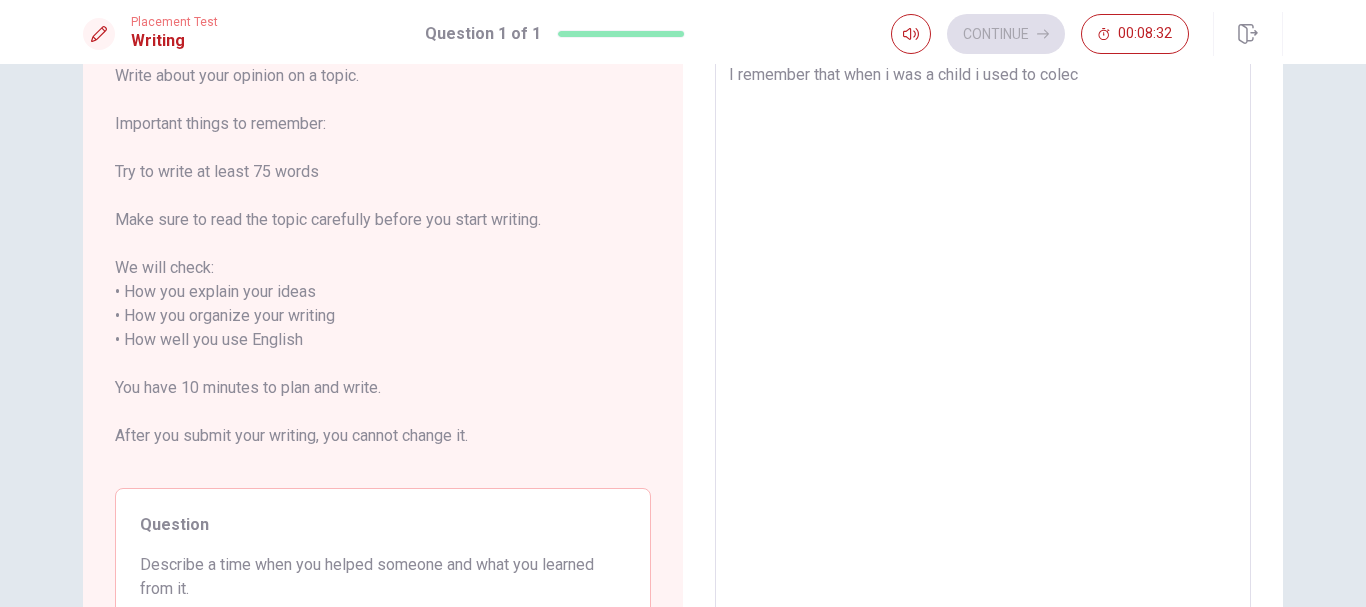 type on "x" 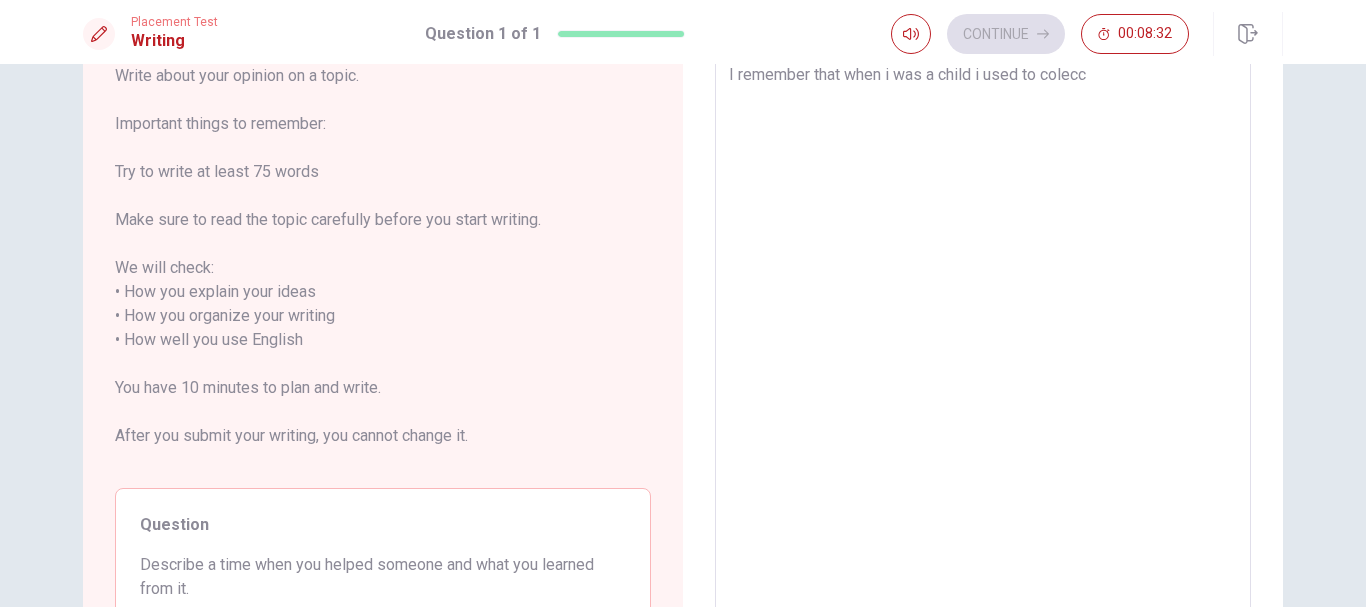 type on "x" 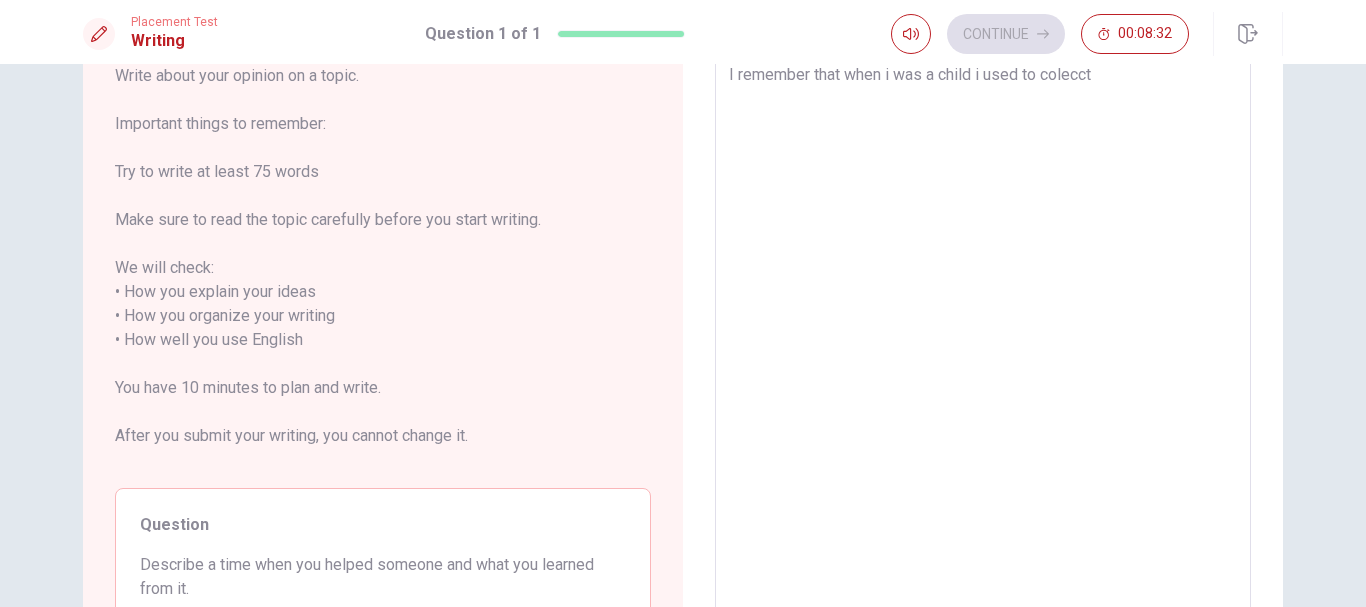 type on "x" 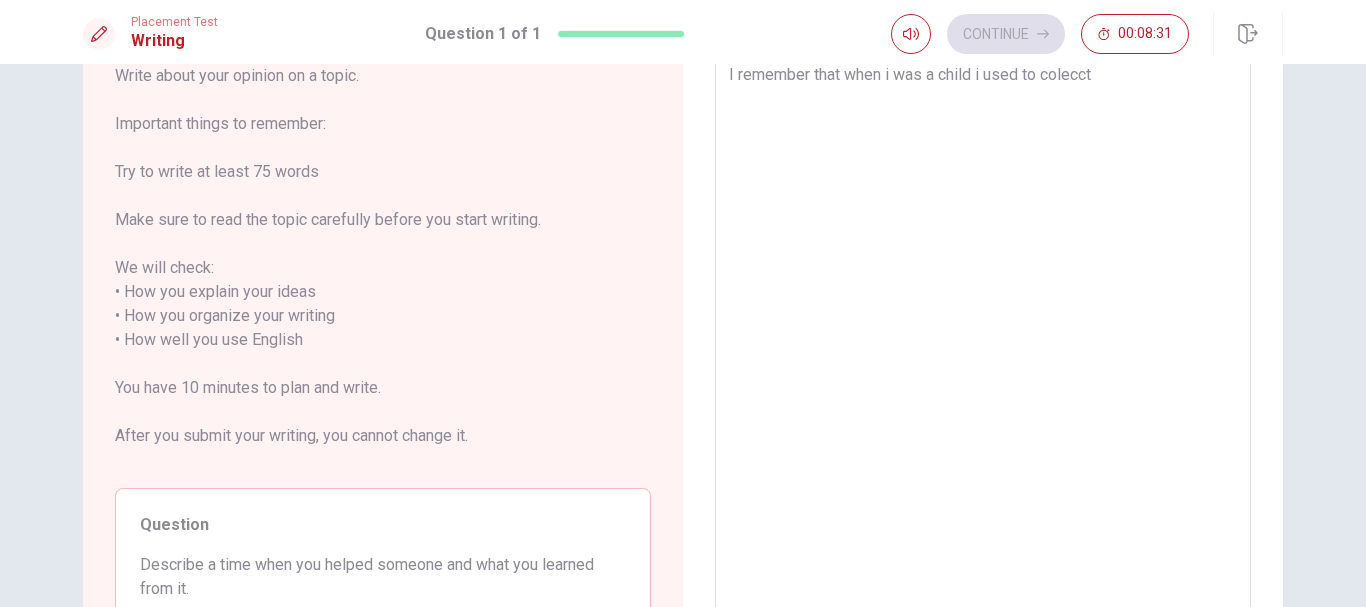 type on "I remember that when i was a child i used to colecct" 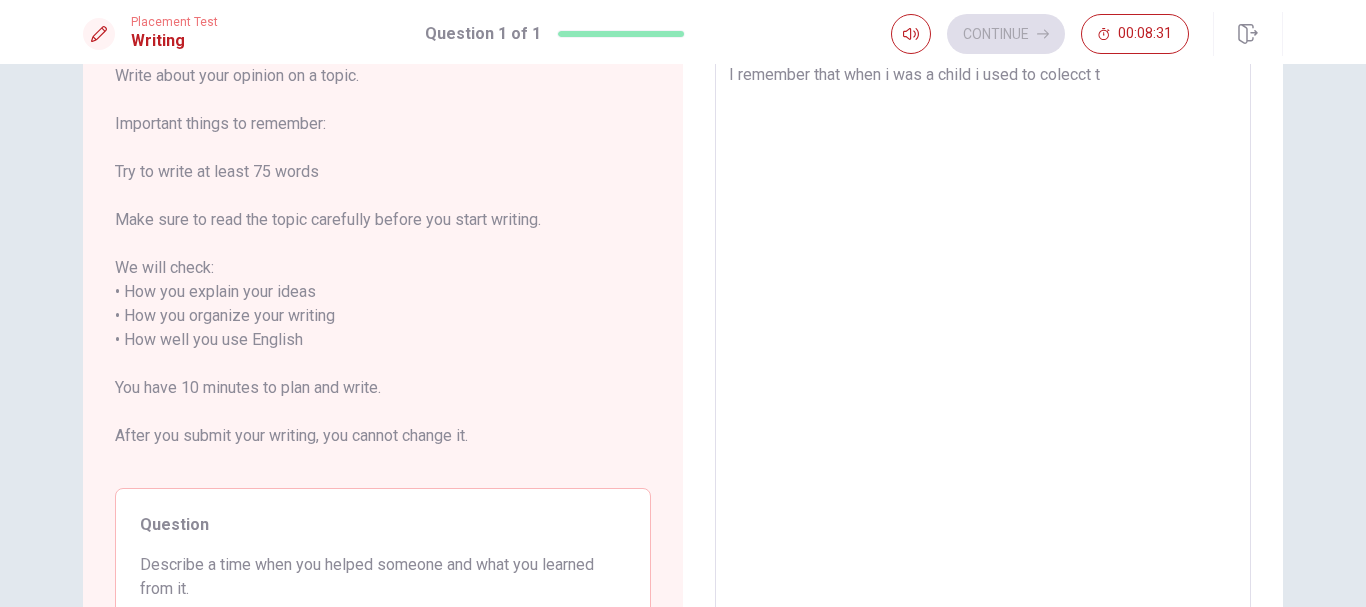 type on "x" 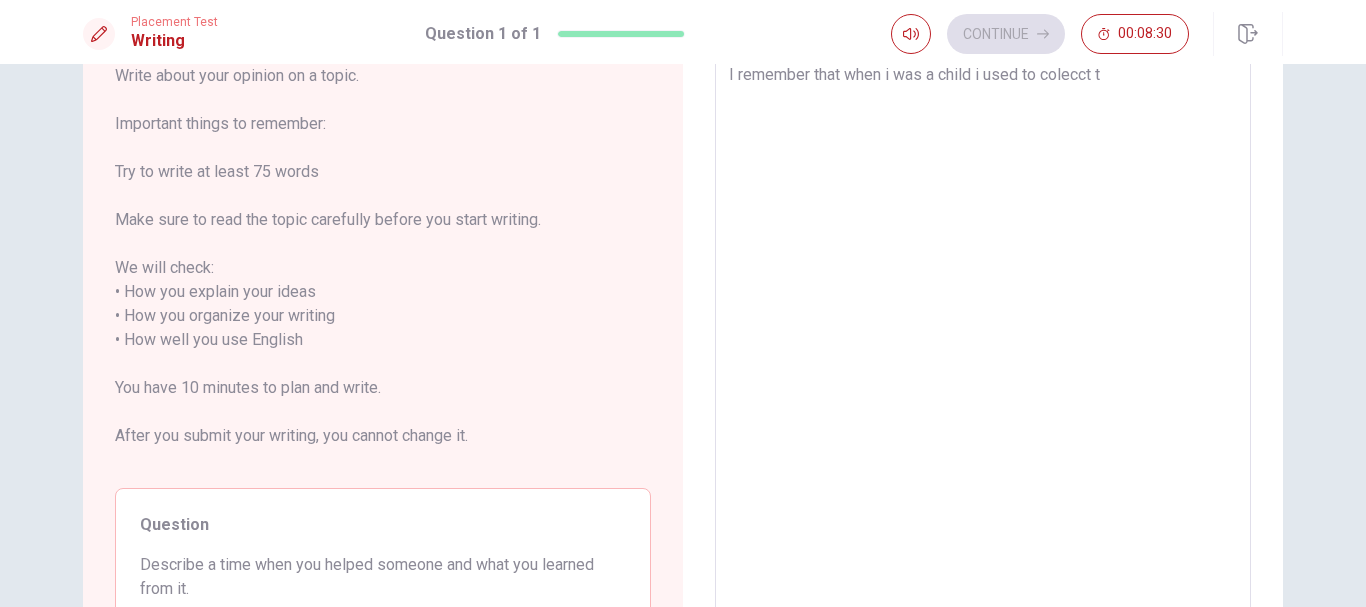 type on "I remember that when i was a child i used to colecct" 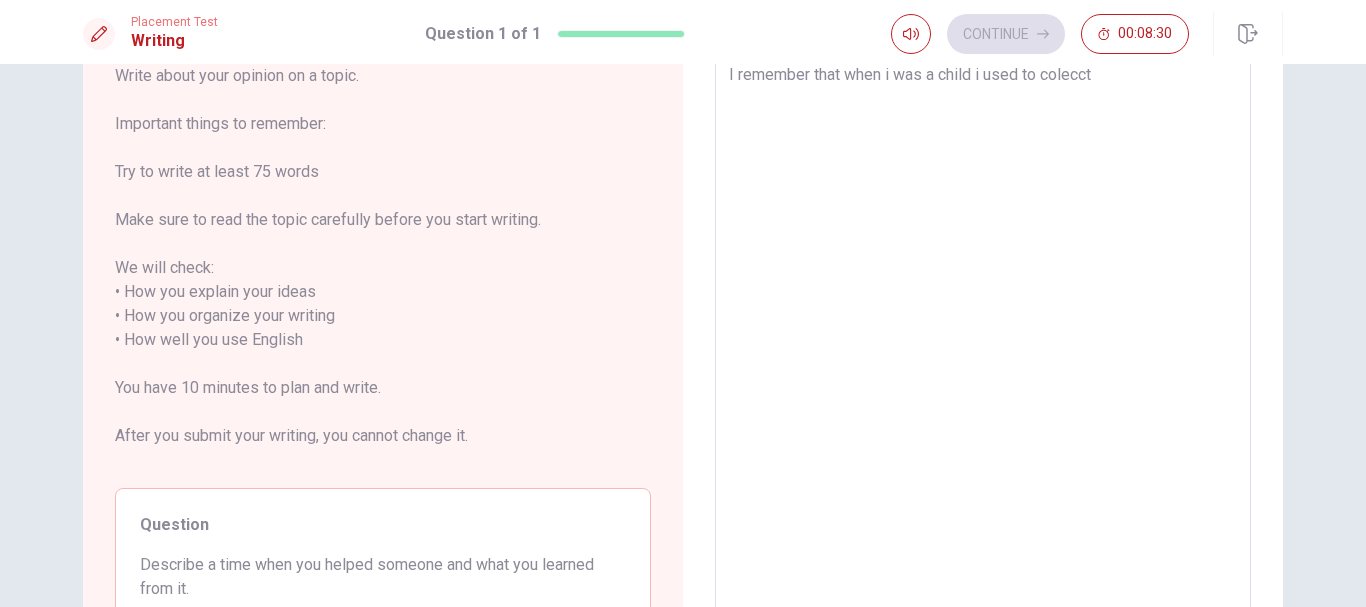 type on "x" 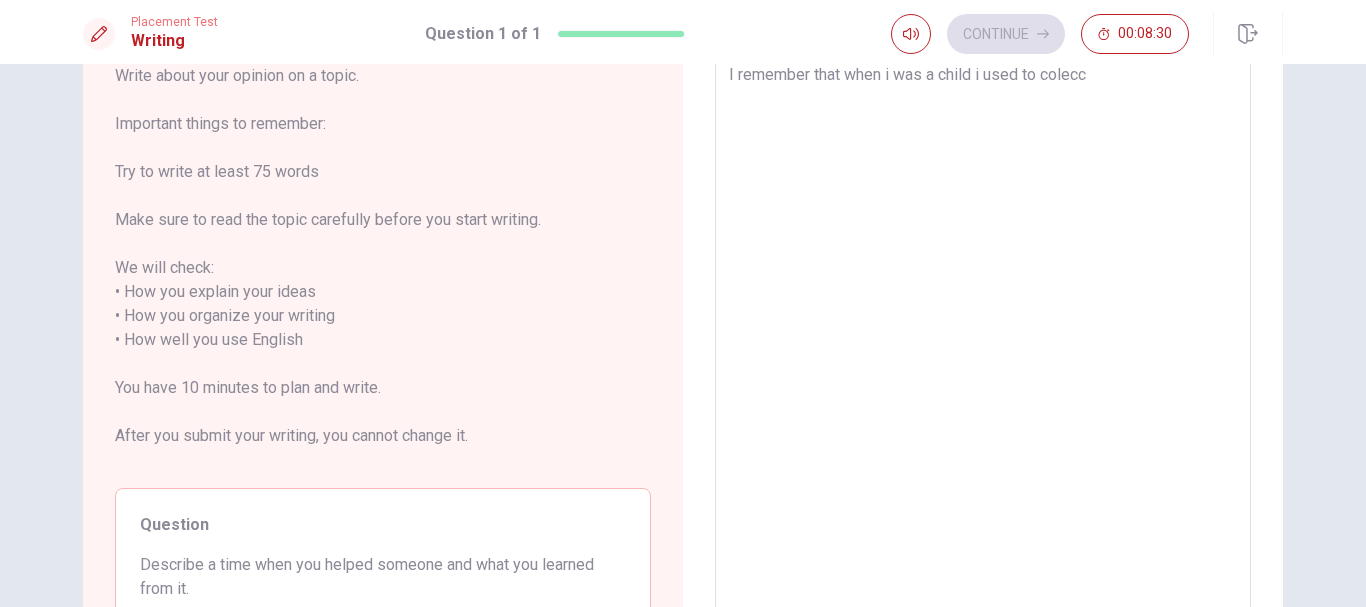 type on "x" 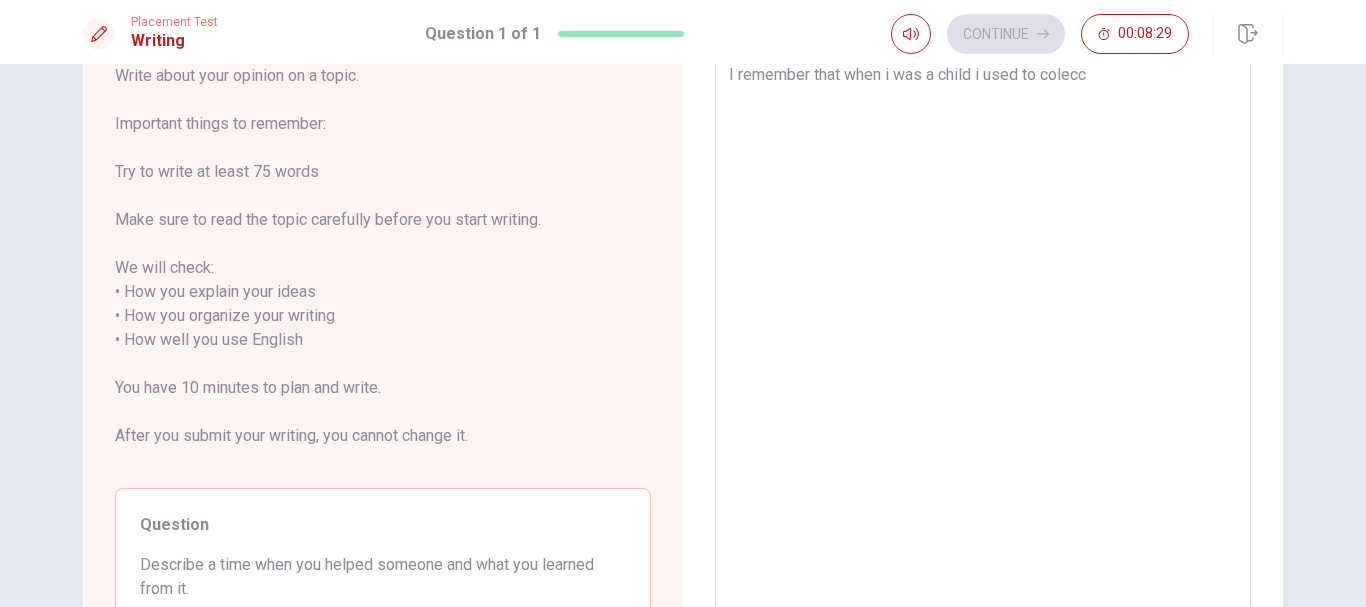 type on "I remember that when i was a child i used to colec" 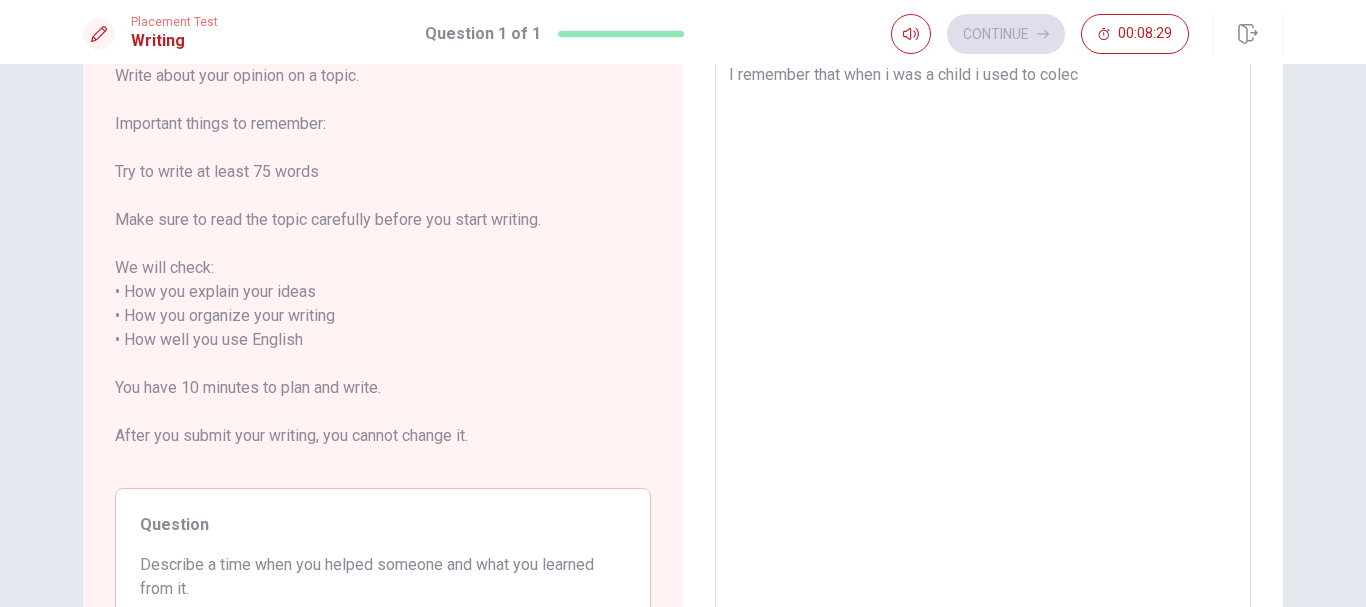 type on "x" 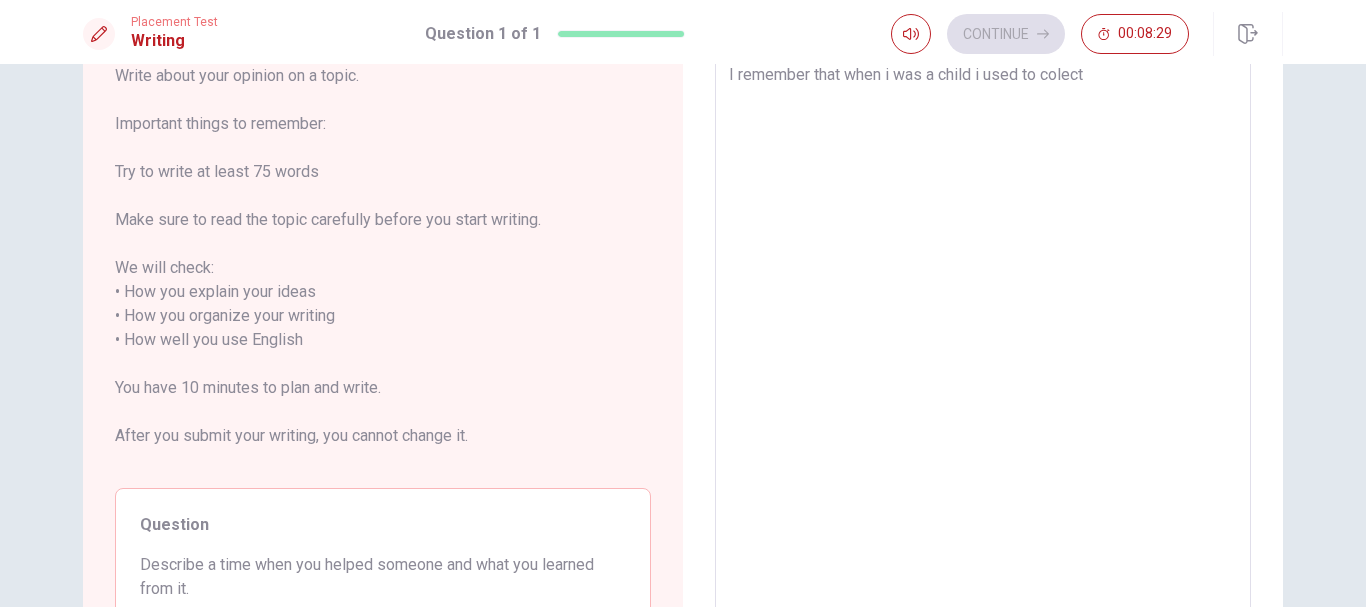 type on "x" 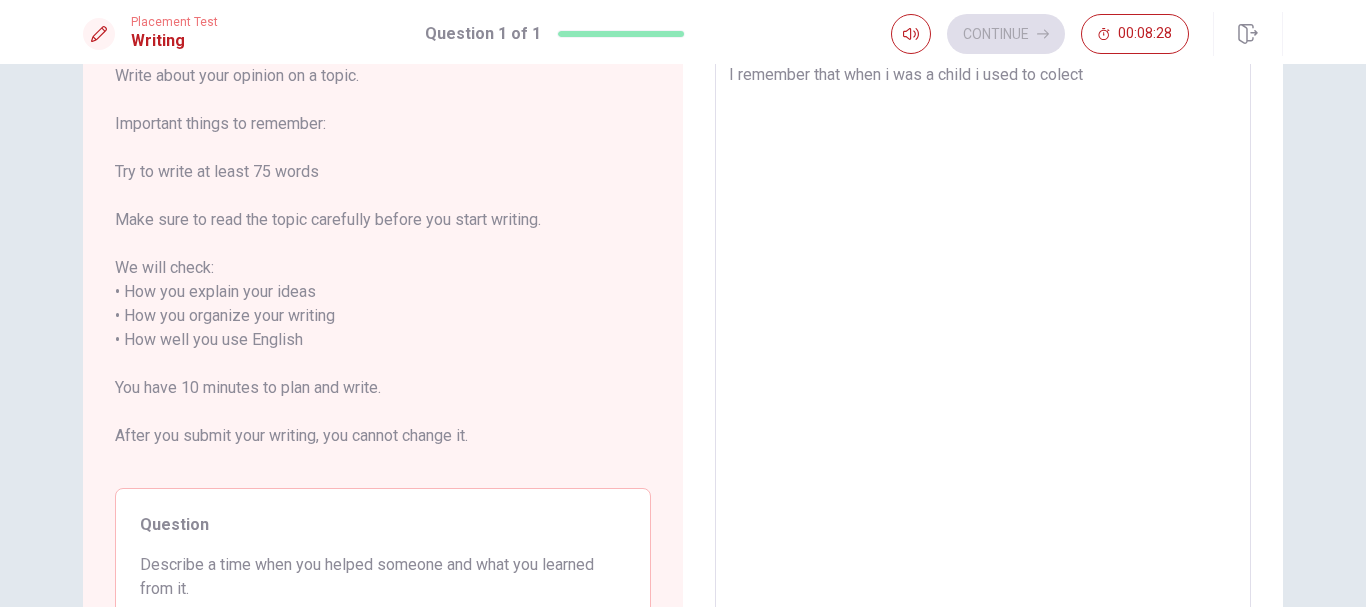 type on "x" 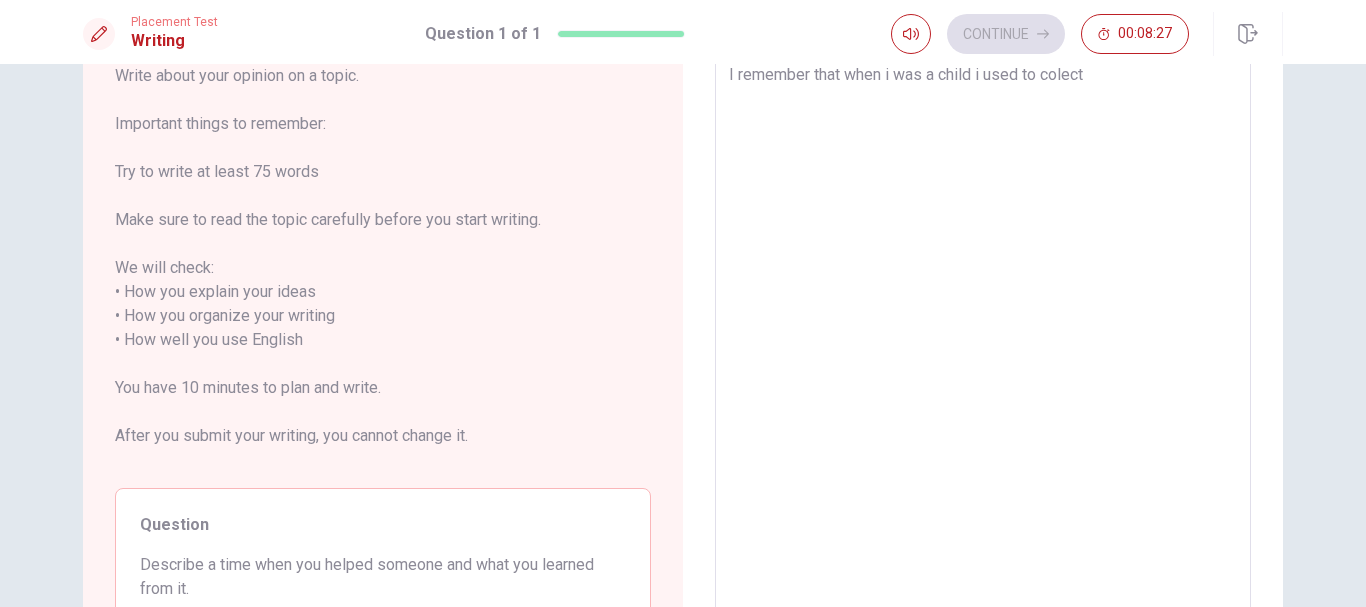type on "I remember that when i was a child i used to colect m" 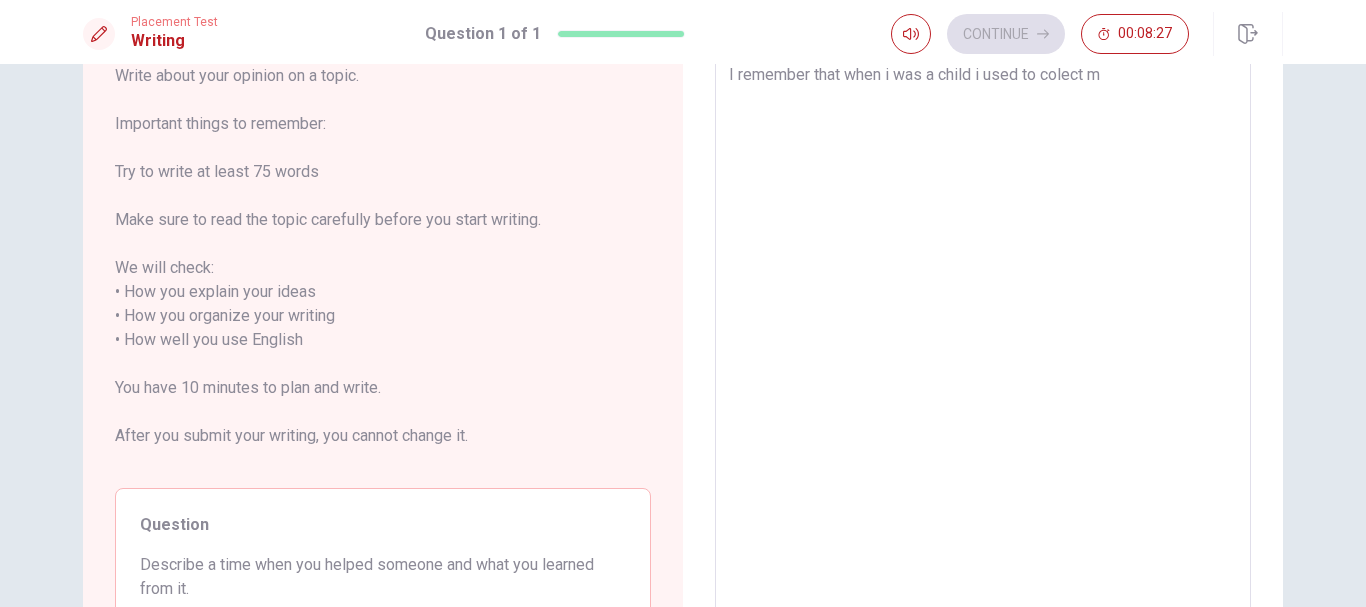 type on "x" 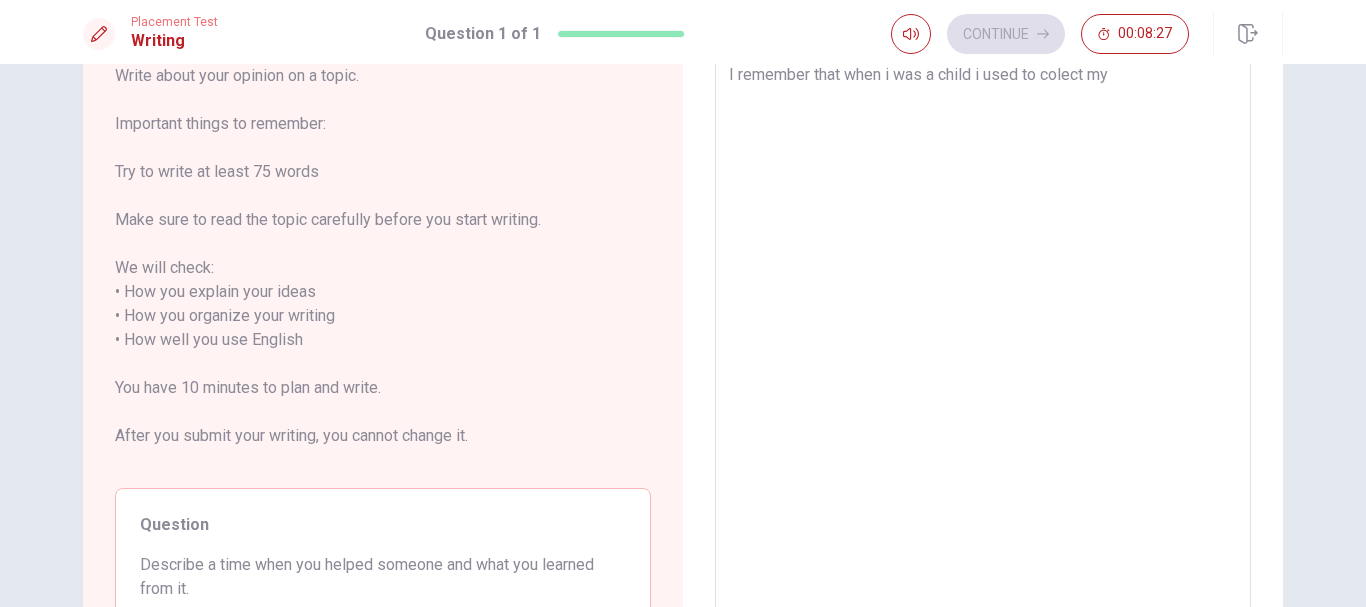 type on "x" 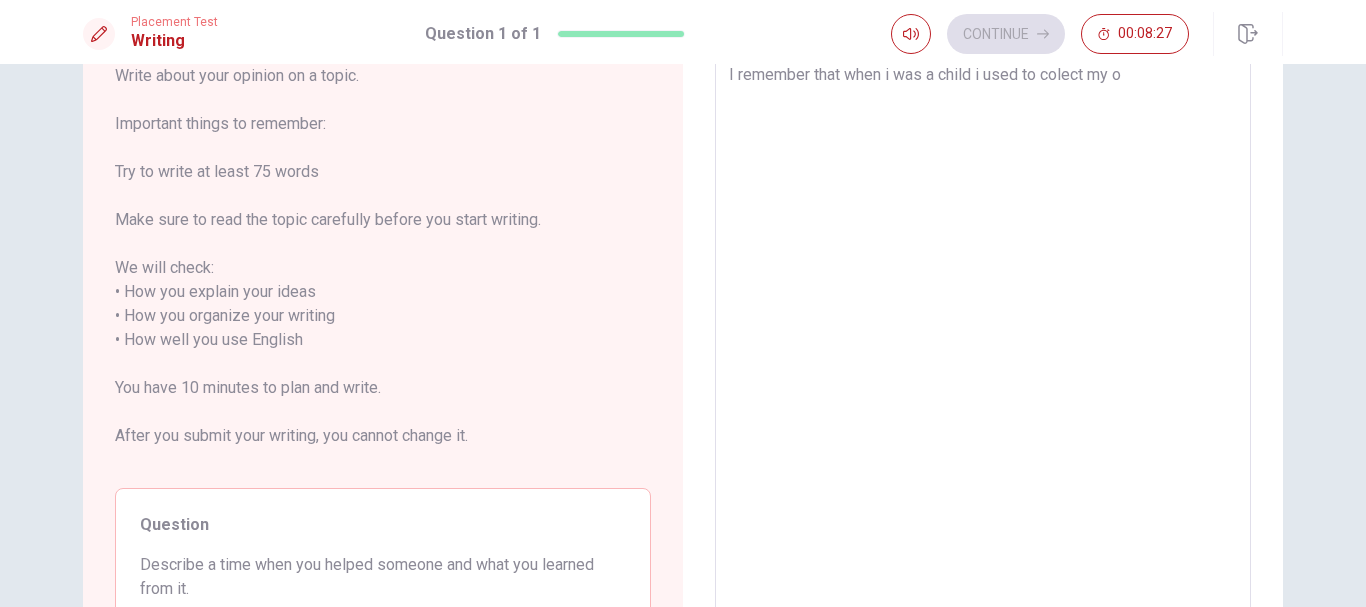 type on "x" 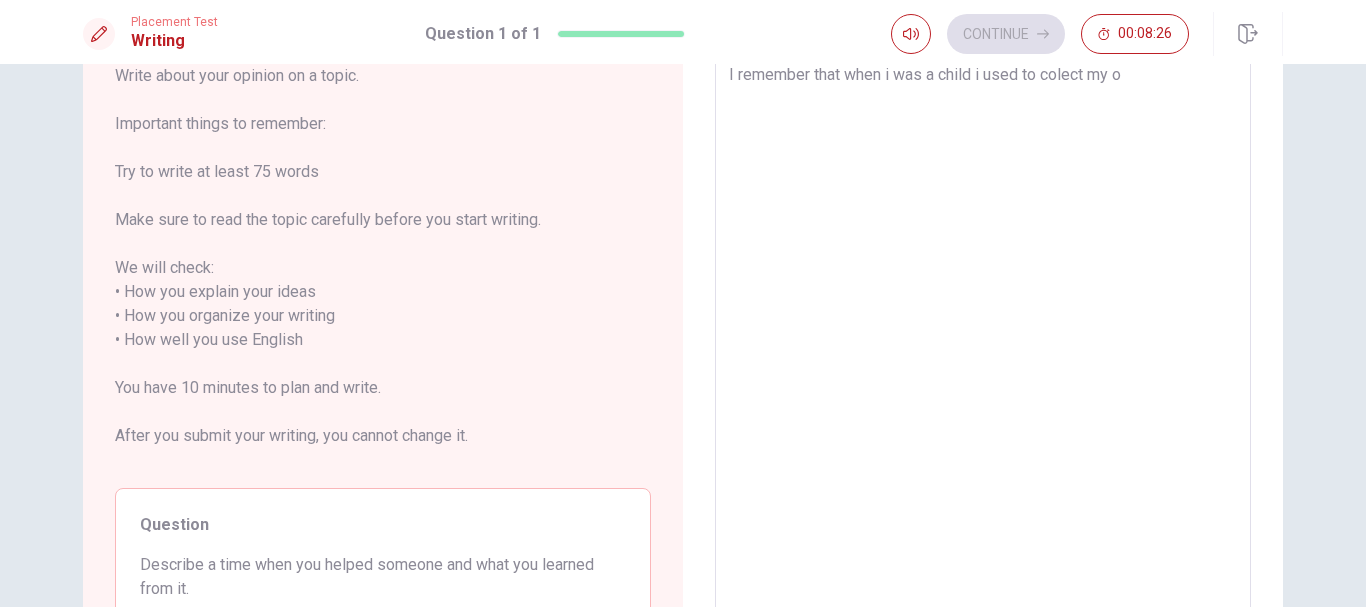 type on "I remember that when i was a child i used to colect my ol" 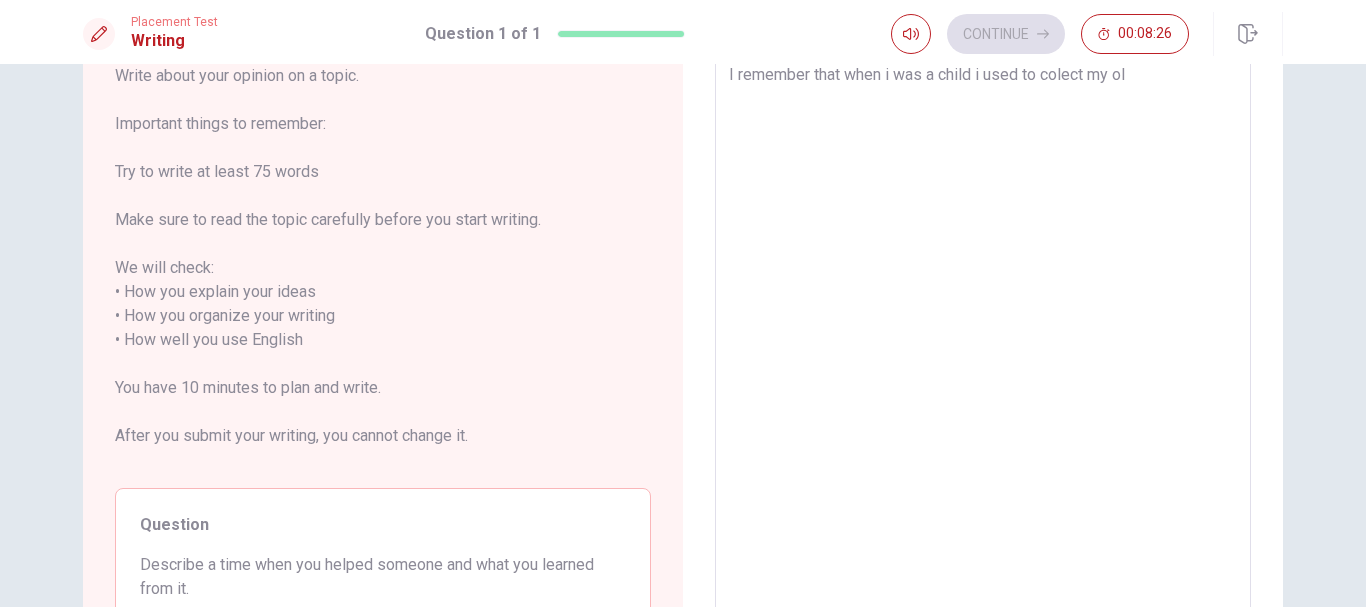 type on "x" 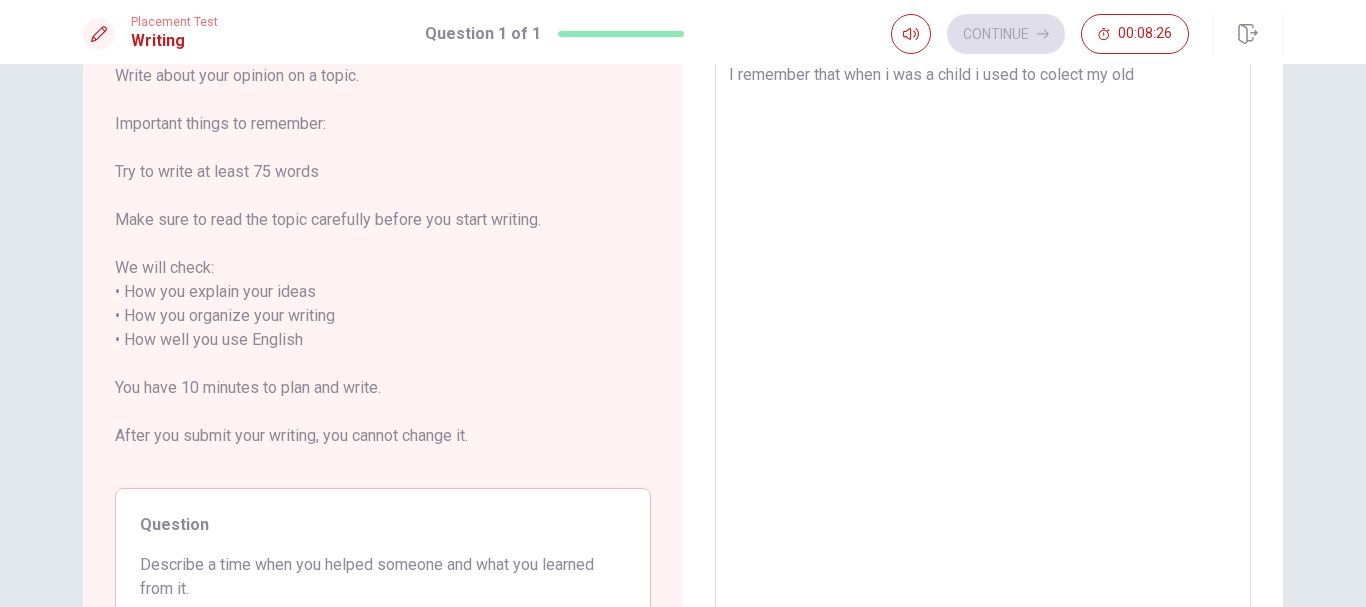 type on "I remember that when i was a child i used to colect my old" 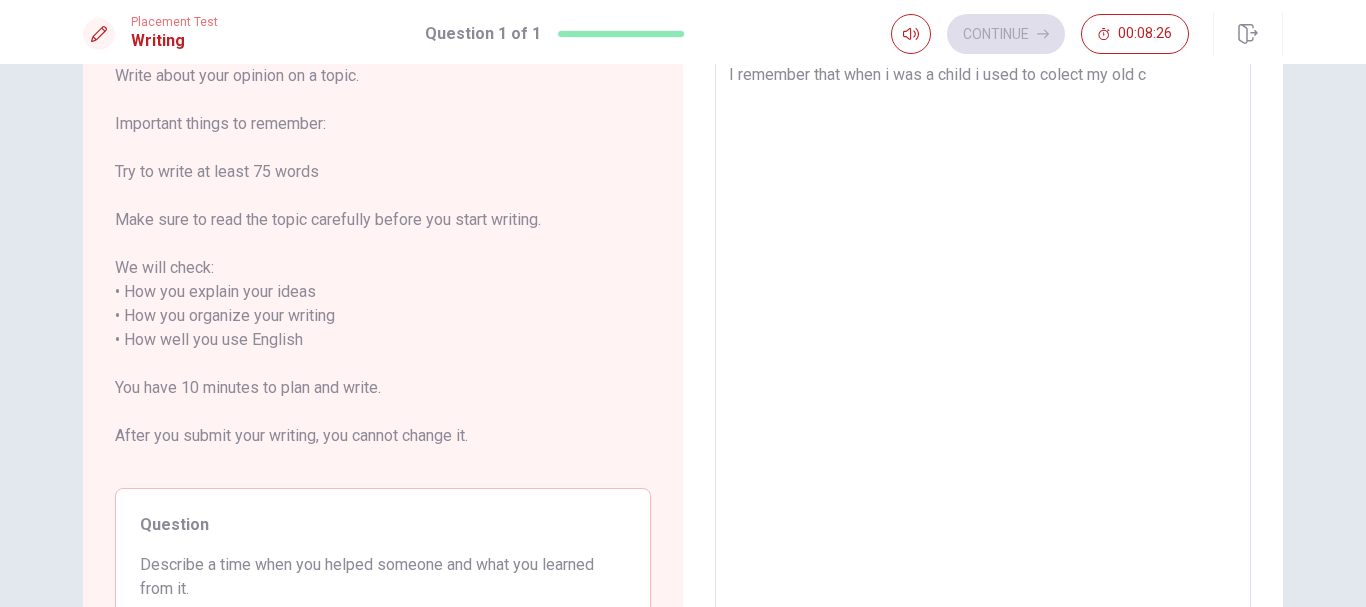 type on "x" 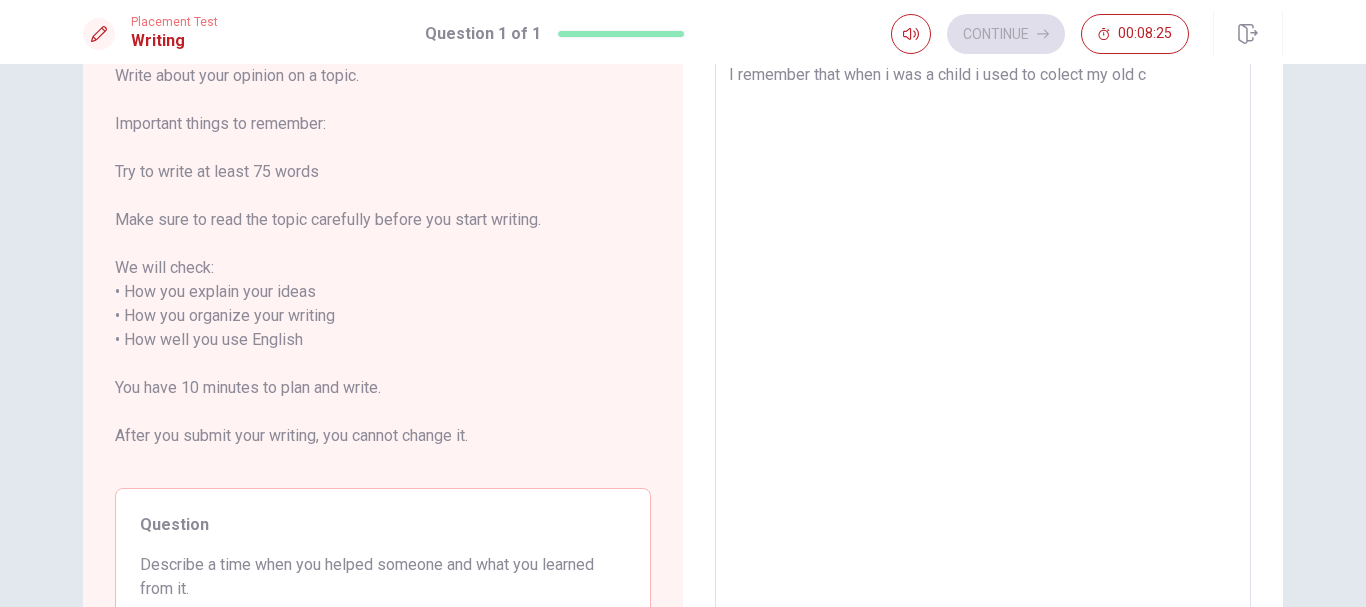 type on "I remember that when i was a child i used to colect my old cl" 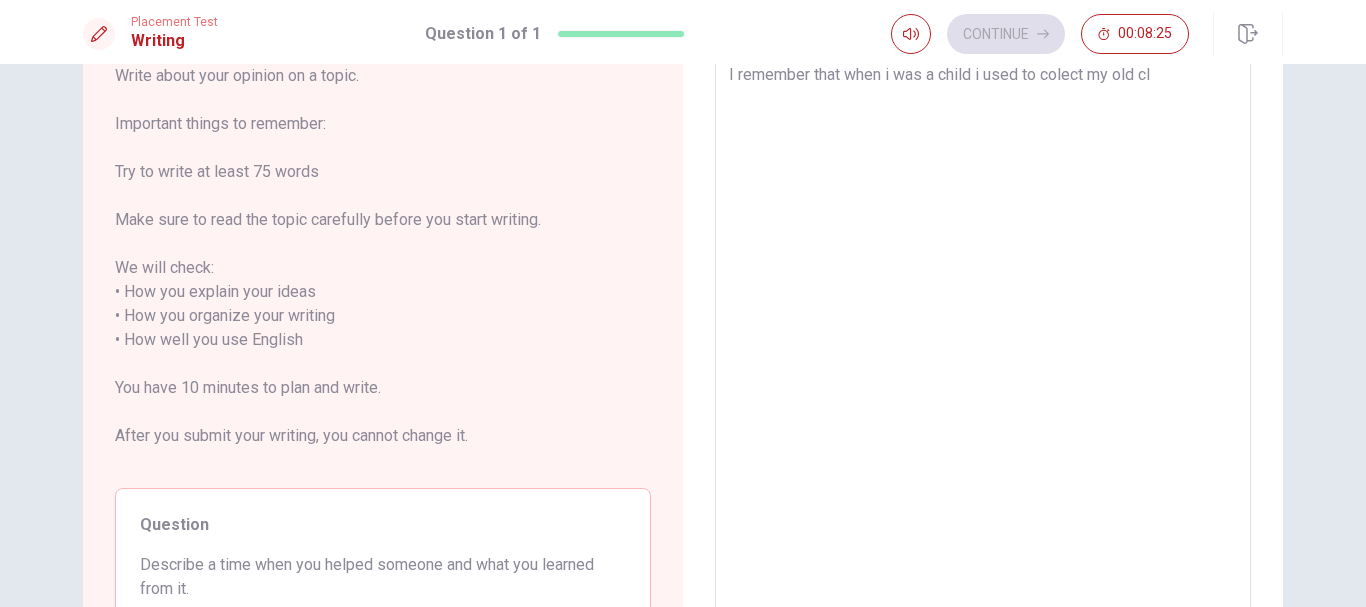 type on "x" 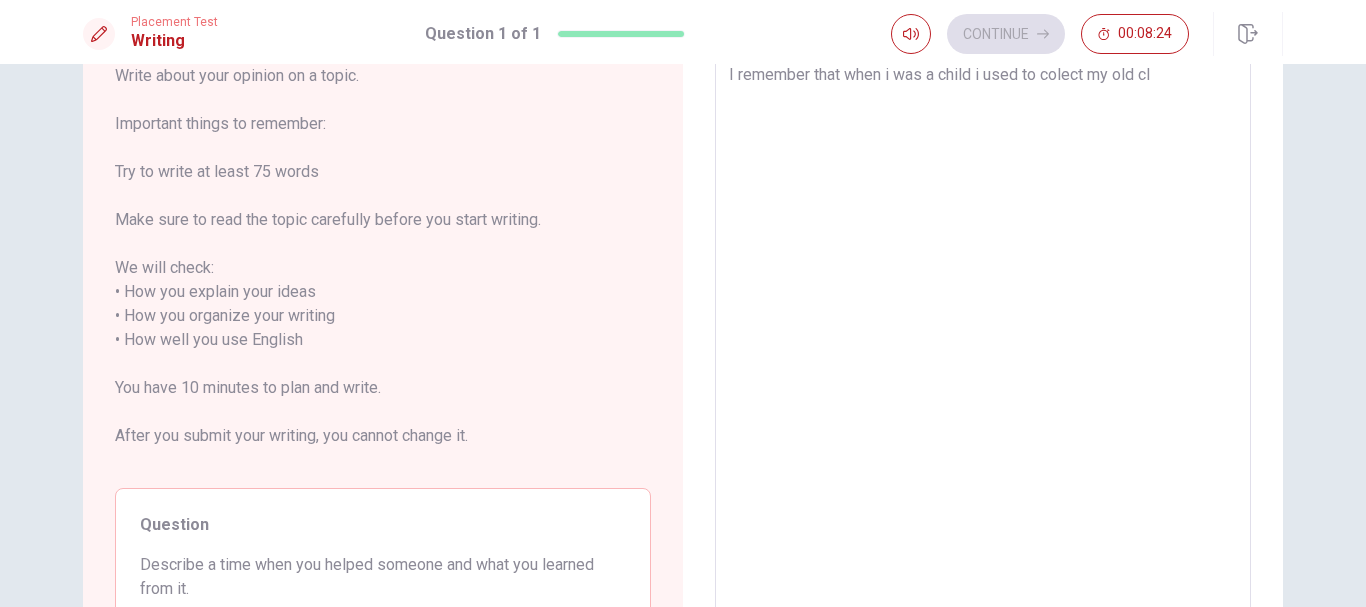 type on "I remember that when i was a child i used to colect my old clt" 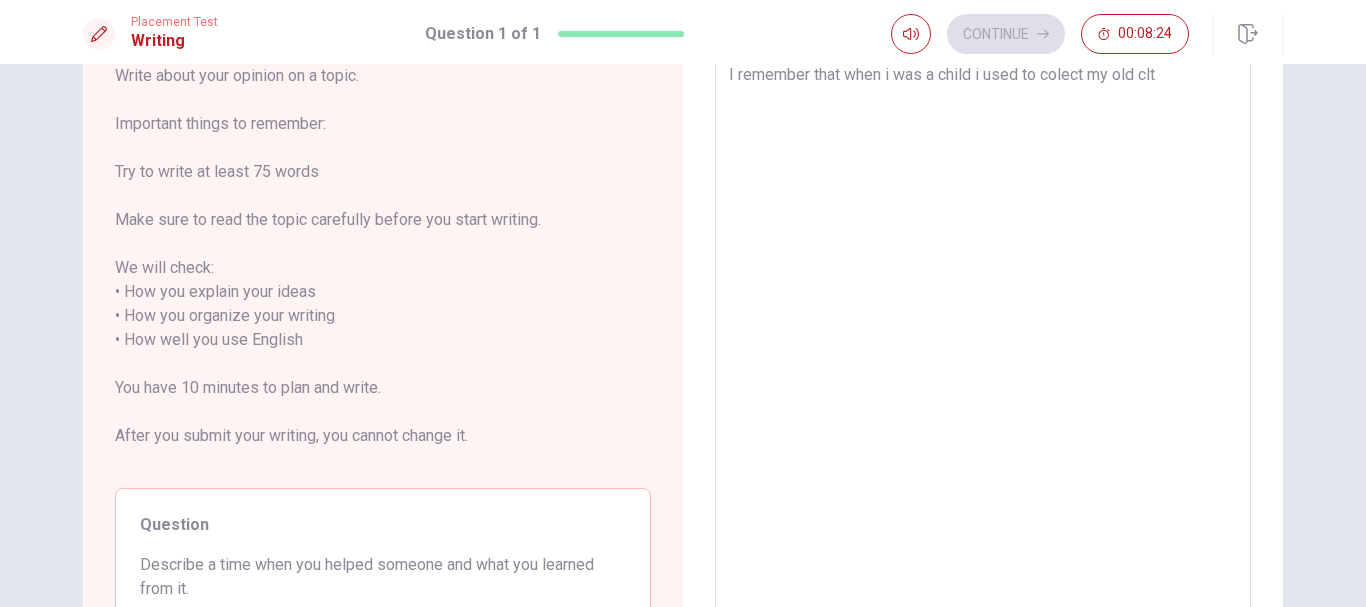 type on "x" 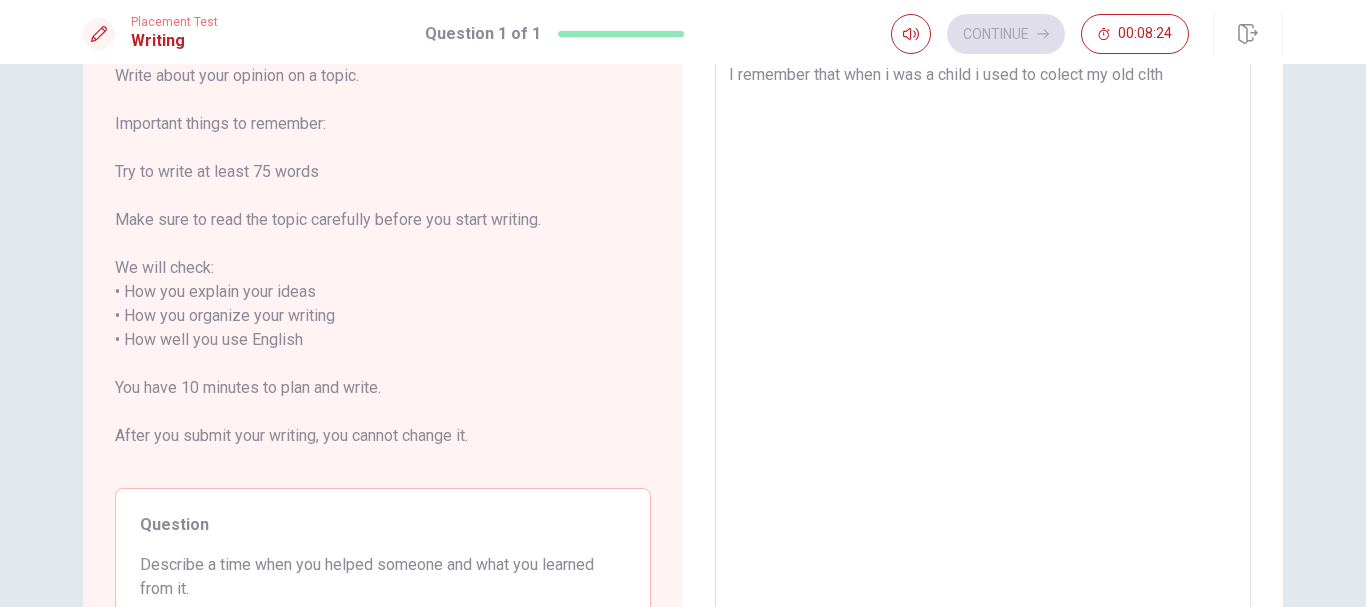 type on "x" 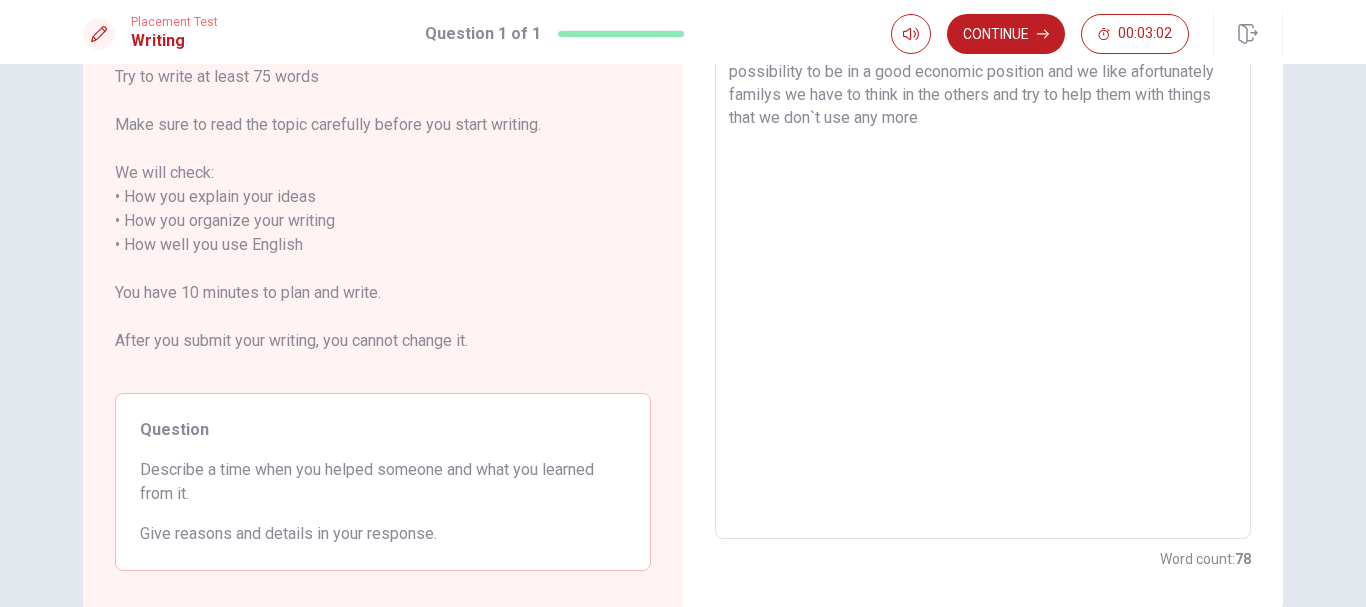 scroll, scrollTop: 0, scrollLeft: 0, axis: both 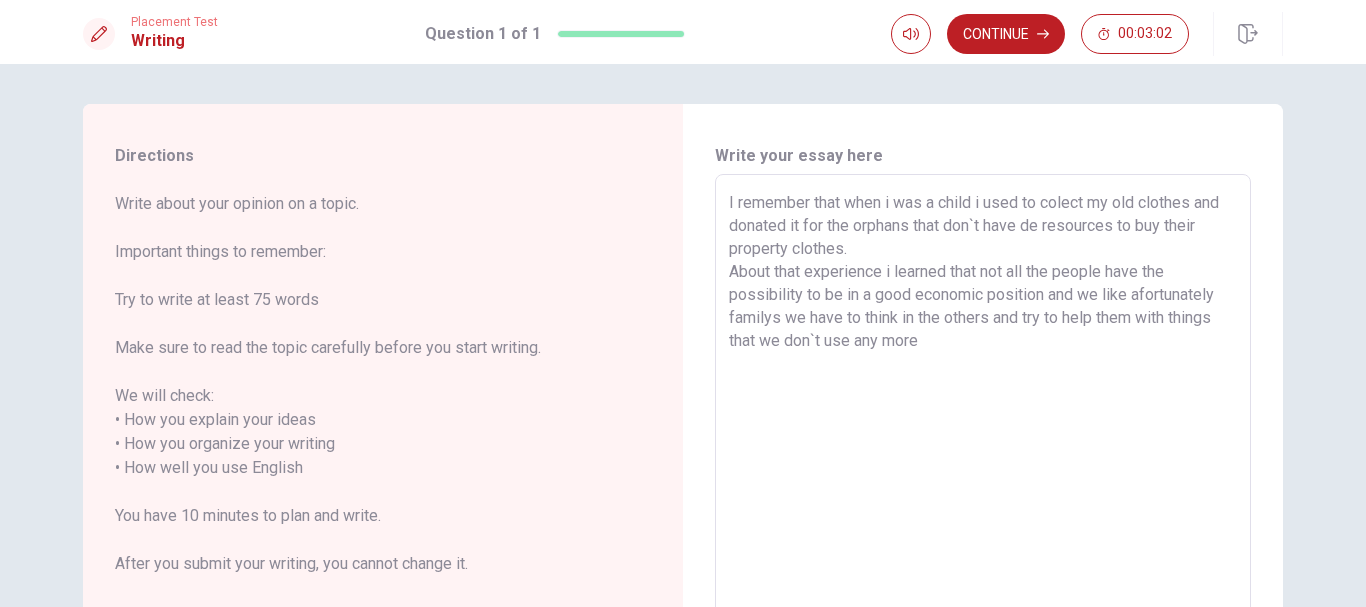 click on "I remember that when i was a child i used to colect my old clothes and donated it for the orphans that don`t have de resources to buy their property clothes.
About that experience i learned that not all the people have the possibility to be in a good economic position and we like afortunately familys we have to think in the others and try to help them with things that we don`t use any more" at bounding box center [983, 468] 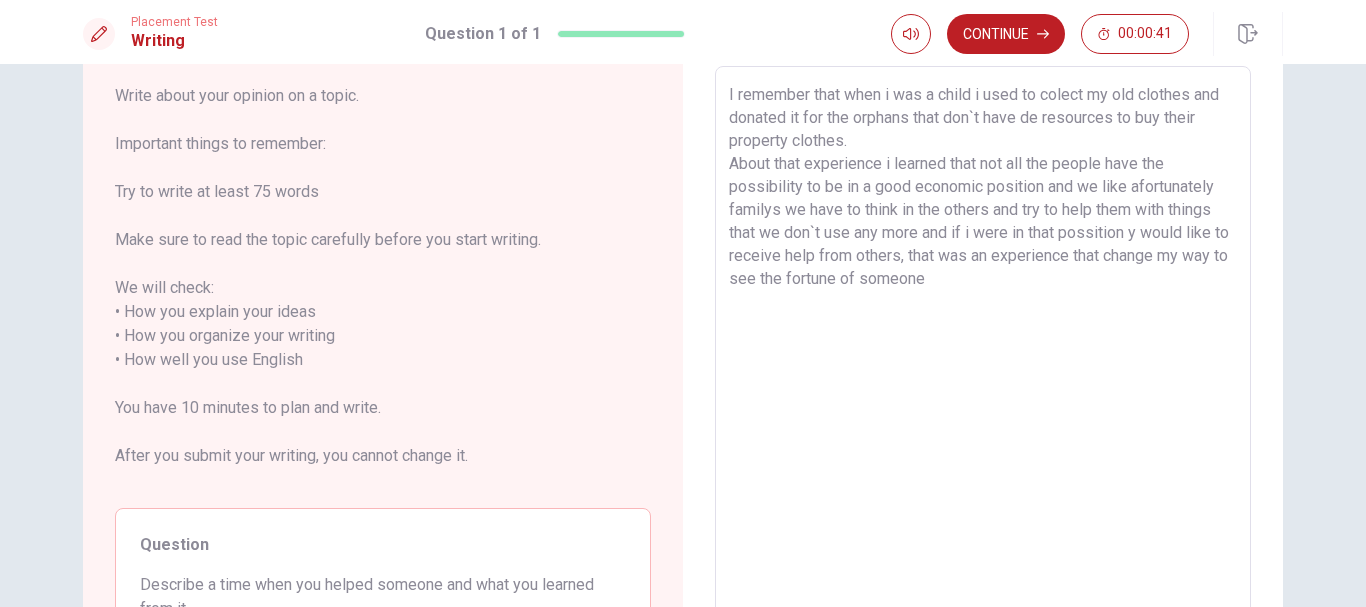 scroll, scrollTop: 0, scrollLeft: 0, axis: both 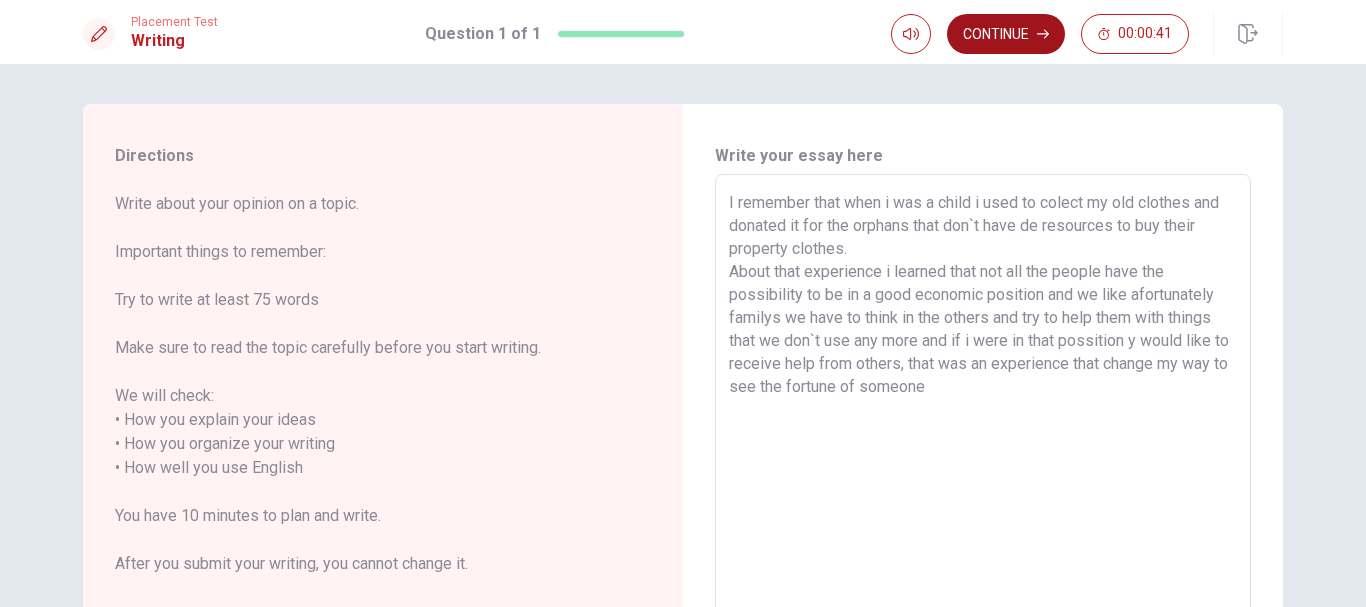 click on "Continue" at bounding box center [1006, 34] 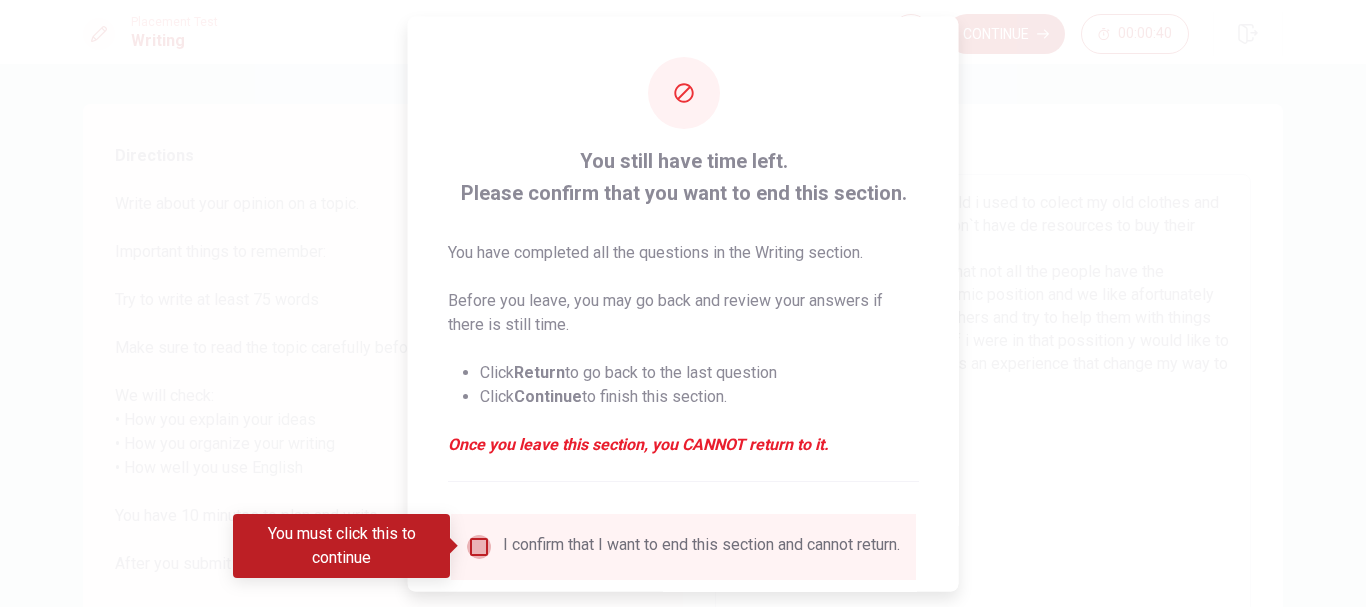 click at bounding box center (479, 546) 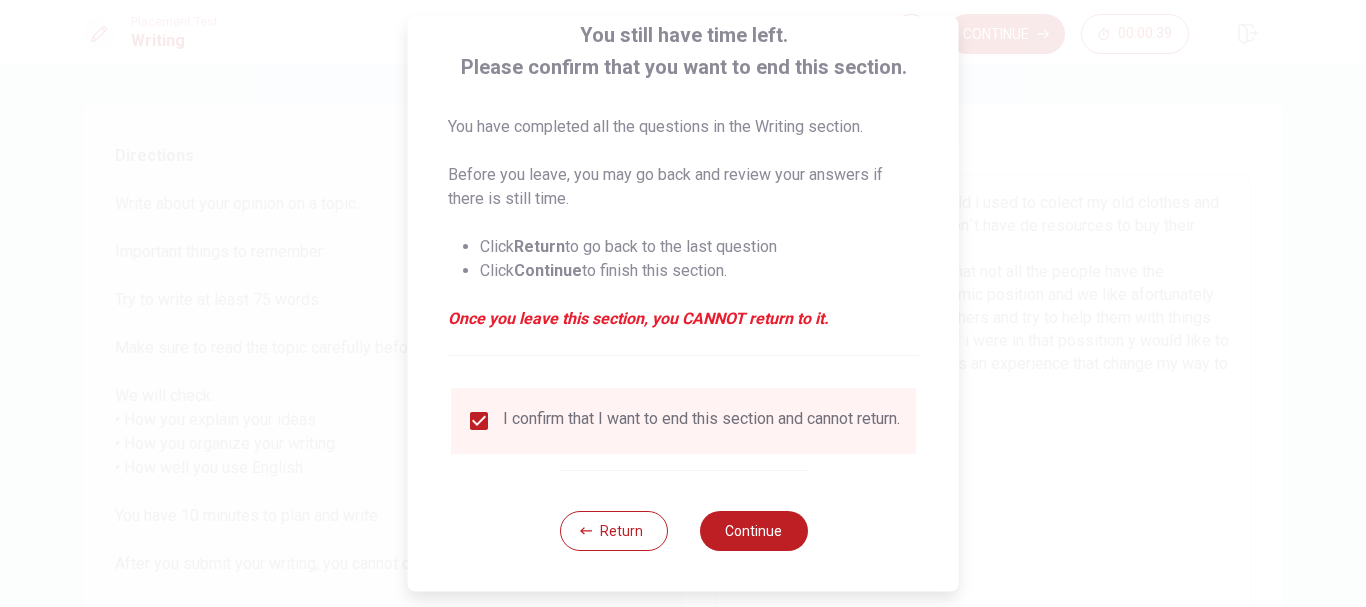 scroll, scrollTop: 139, scrollLeft: 0, axis: vertical 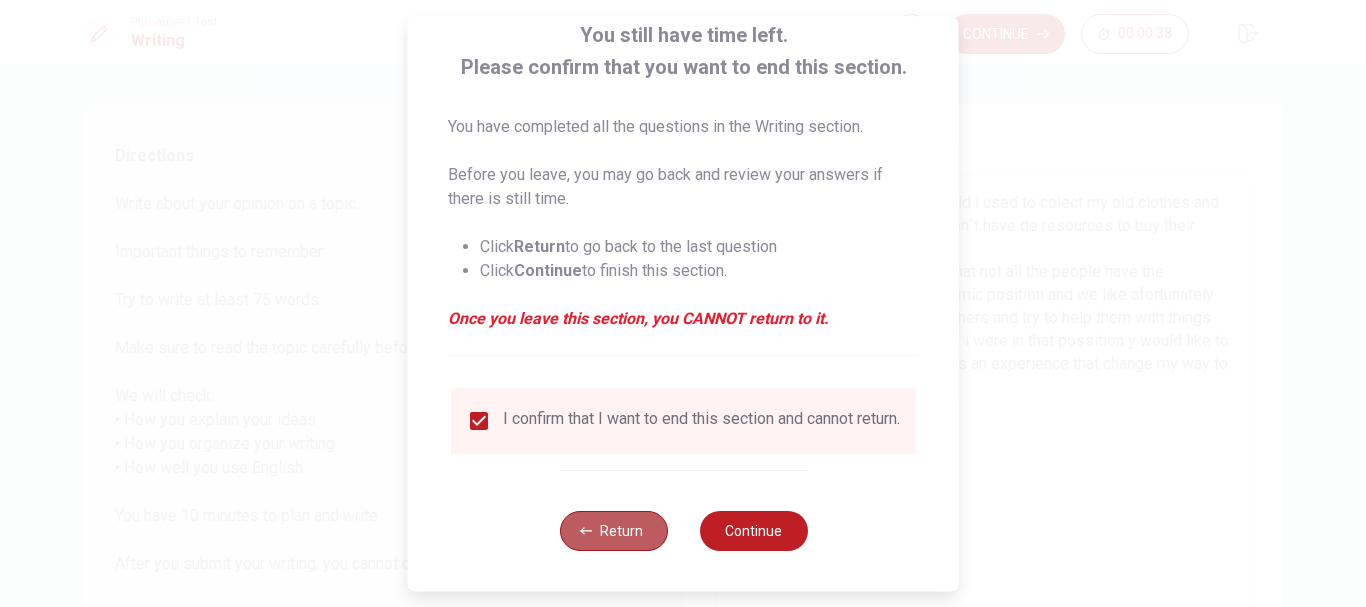 click on "Return" at bounding box center (613, 531) 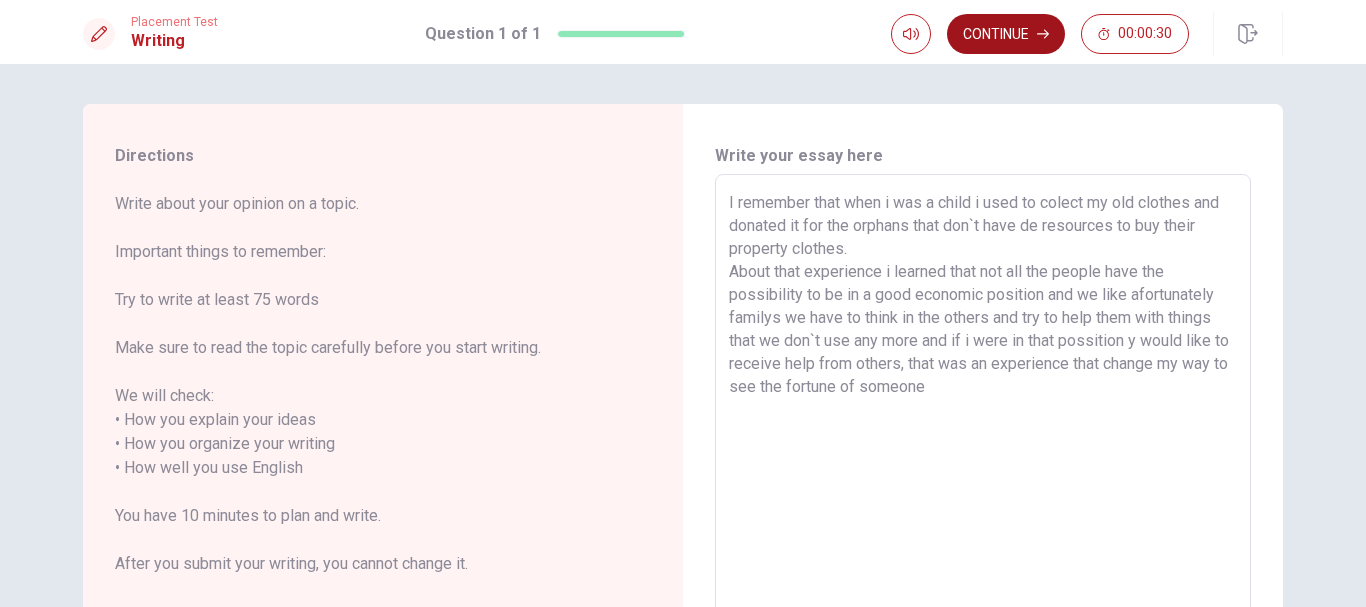 click on "Continue" at bounding box center [1006, 34] 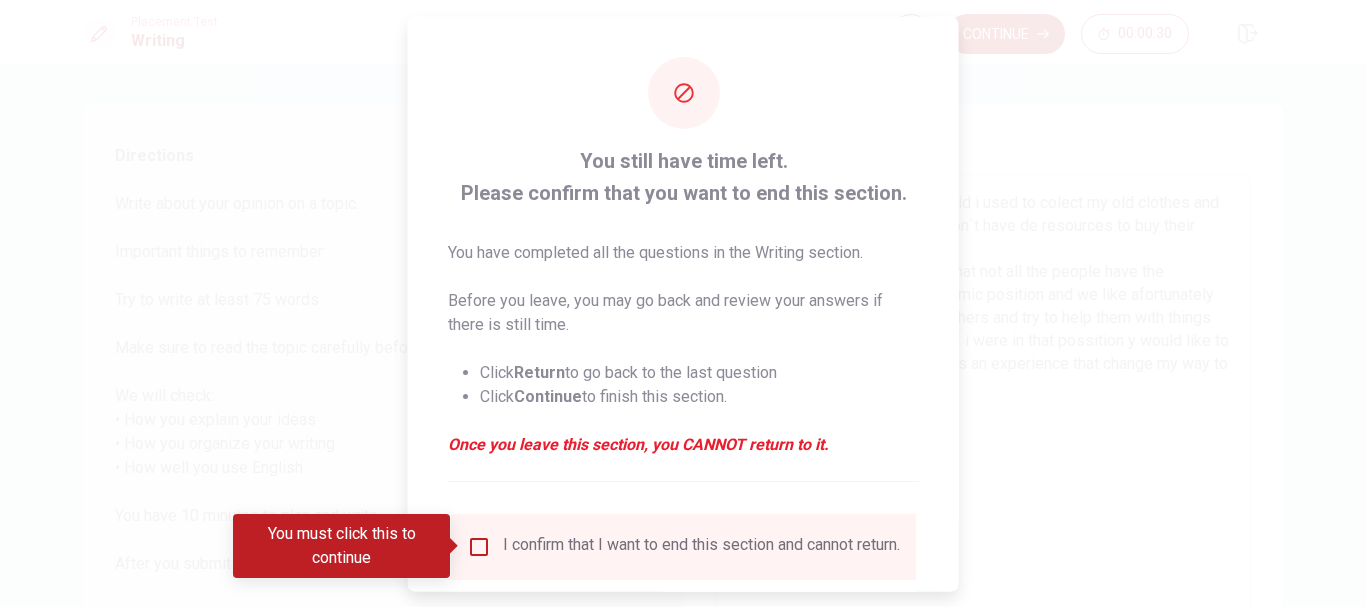 click at bounding box center [479, 546] 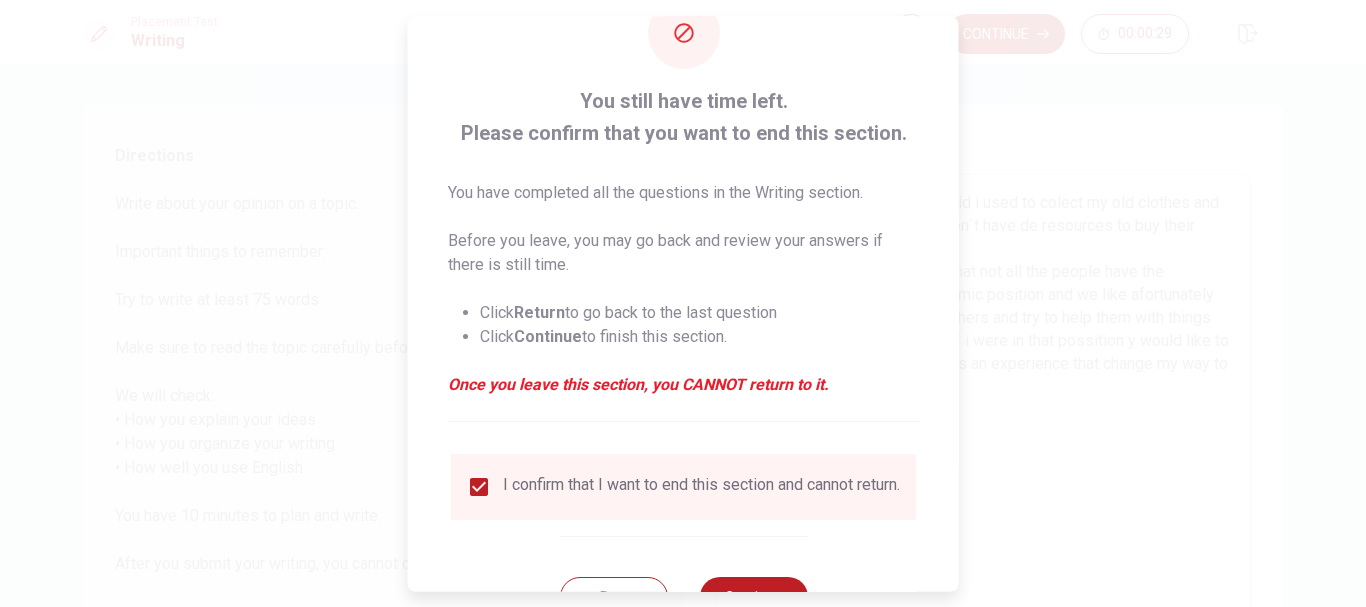 scroll, scrollTop: 139, scrollLeft: 0, axis: vertical 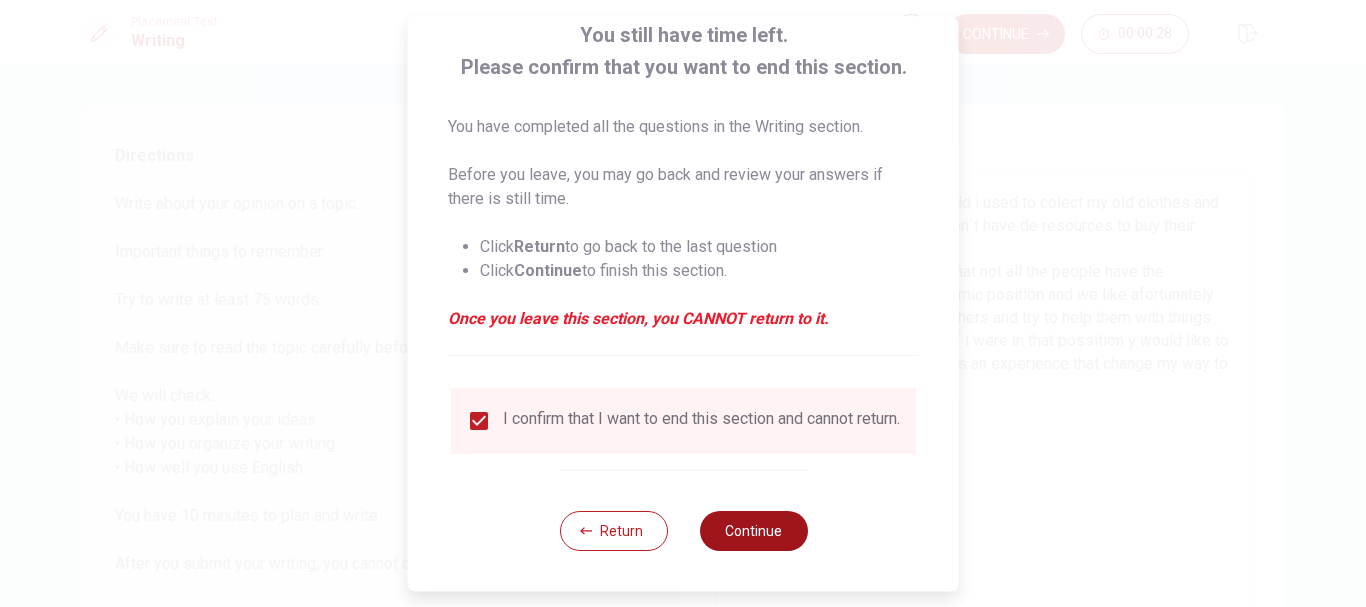 click on "Continue" at bounding box center [753, 531] 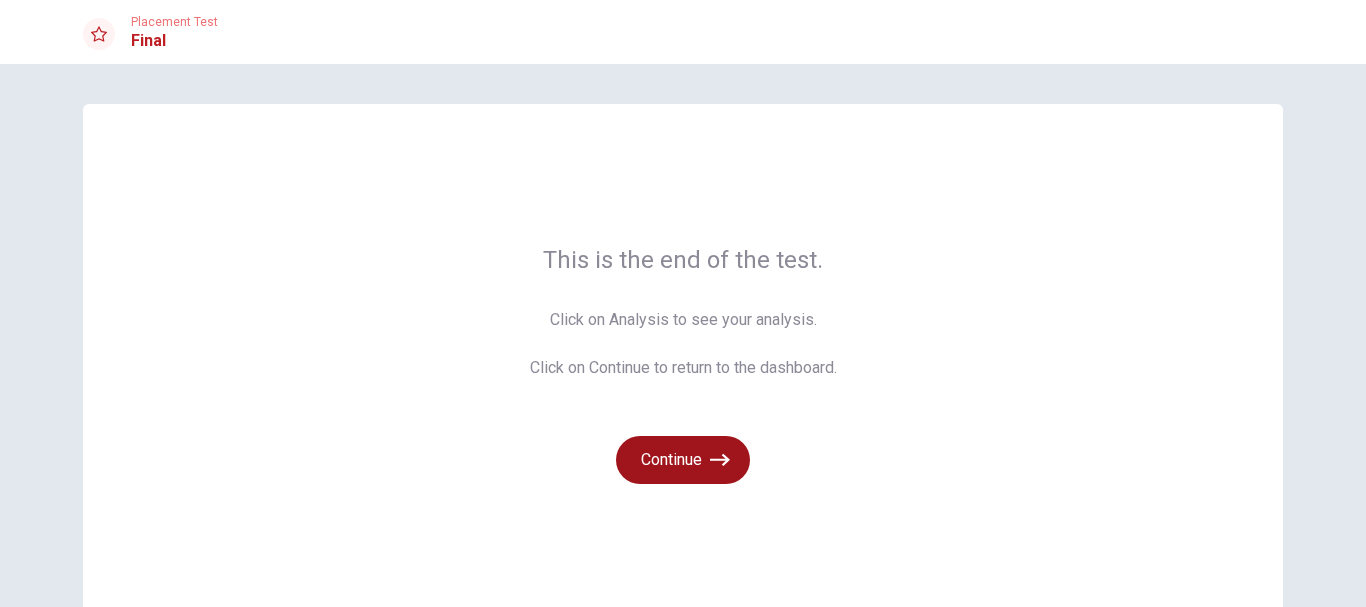 click on "Continue" at bounding box center (683, 460) 